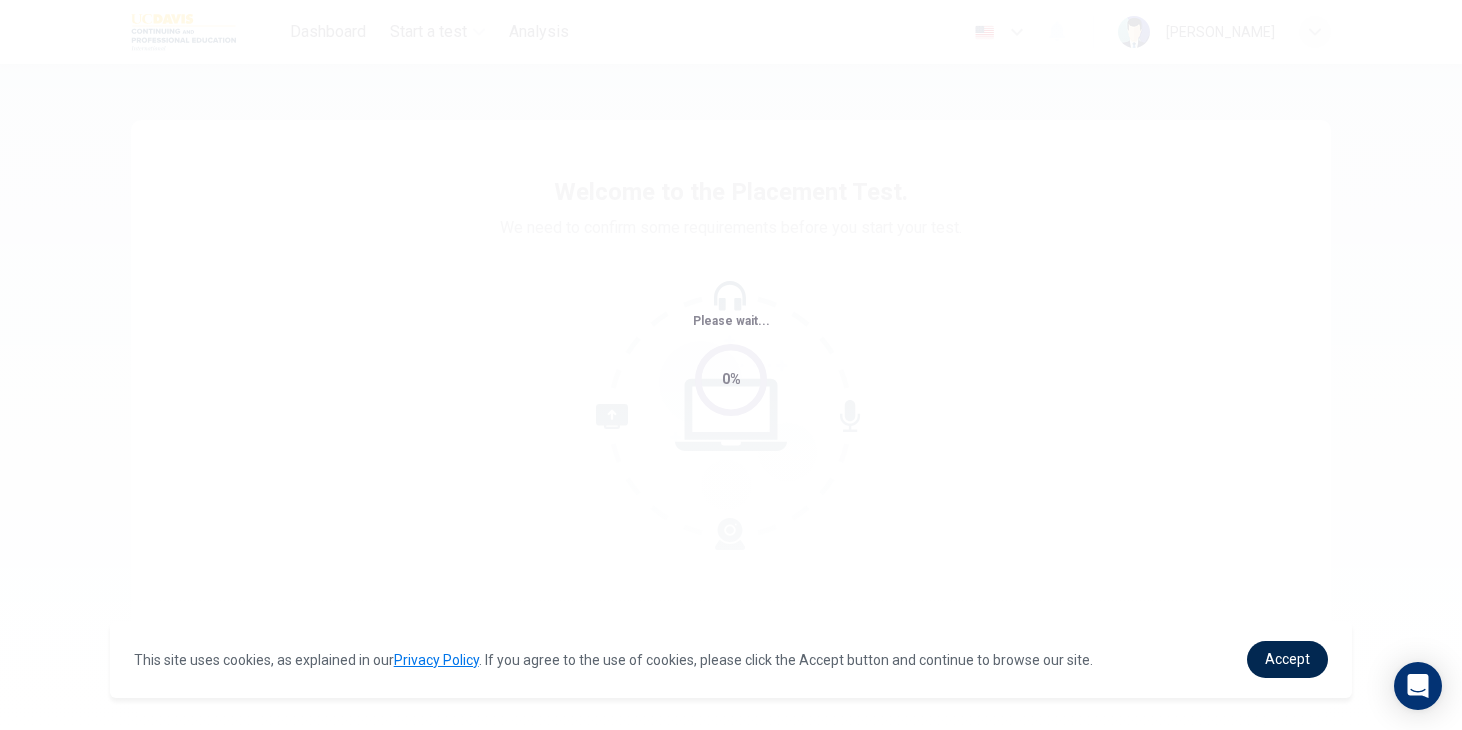 scroll, scrollTop: 0, scrollLeft: 0, axis: both 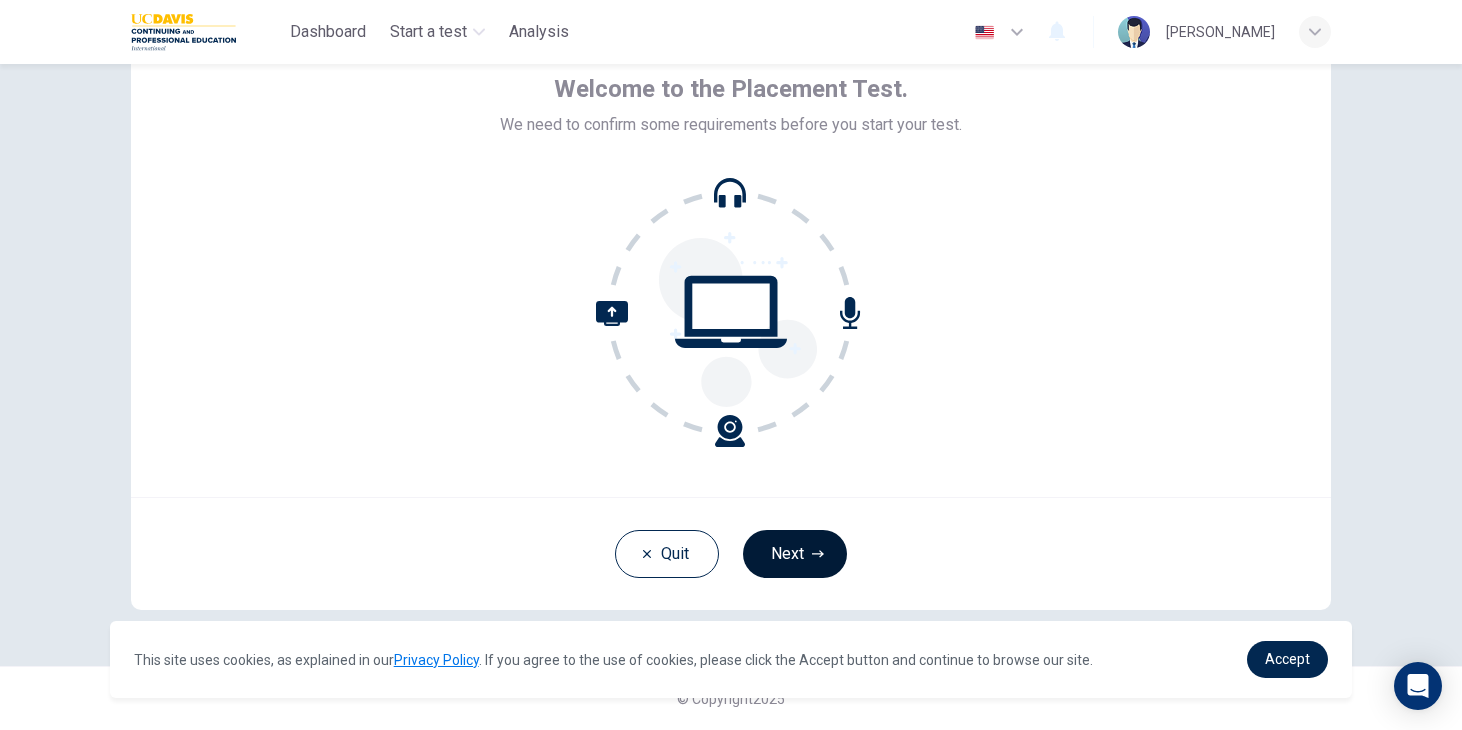 click 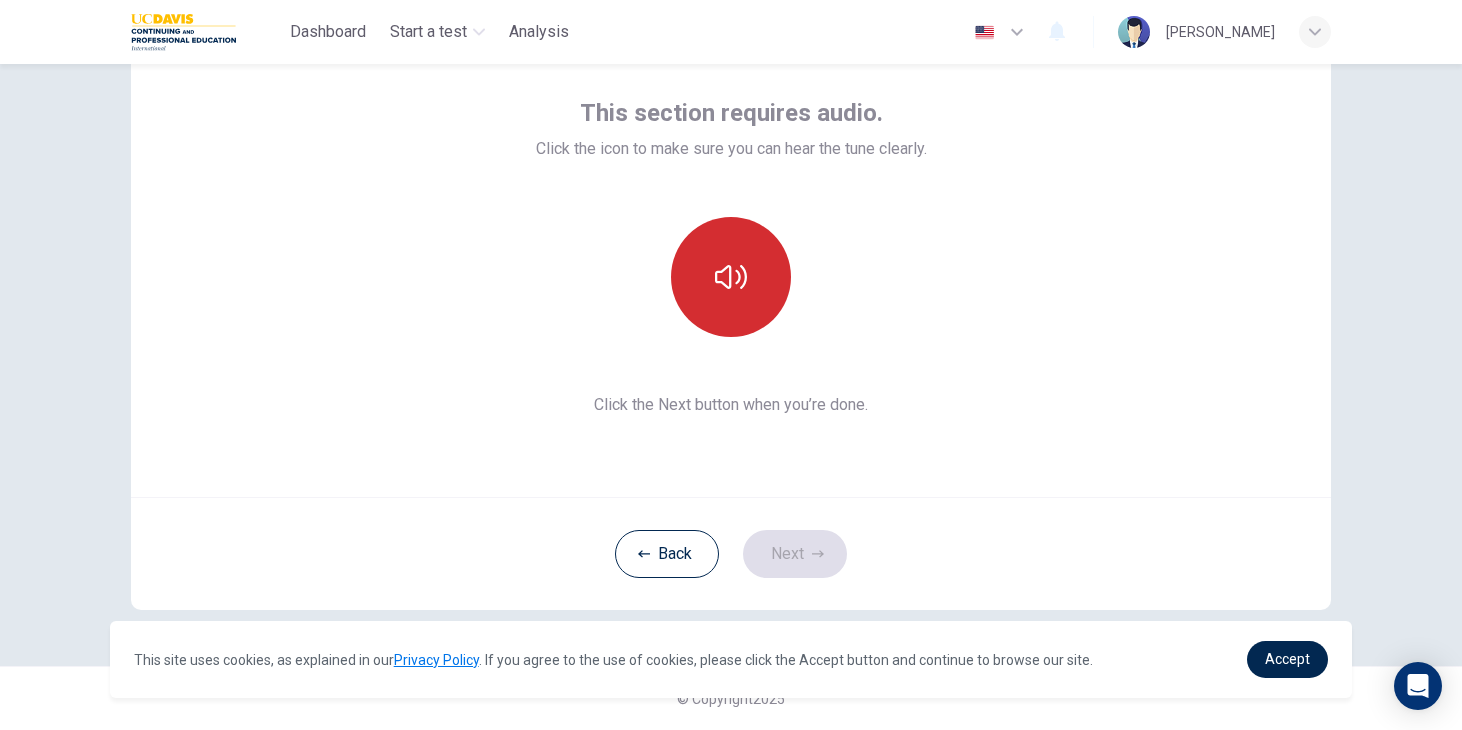 click 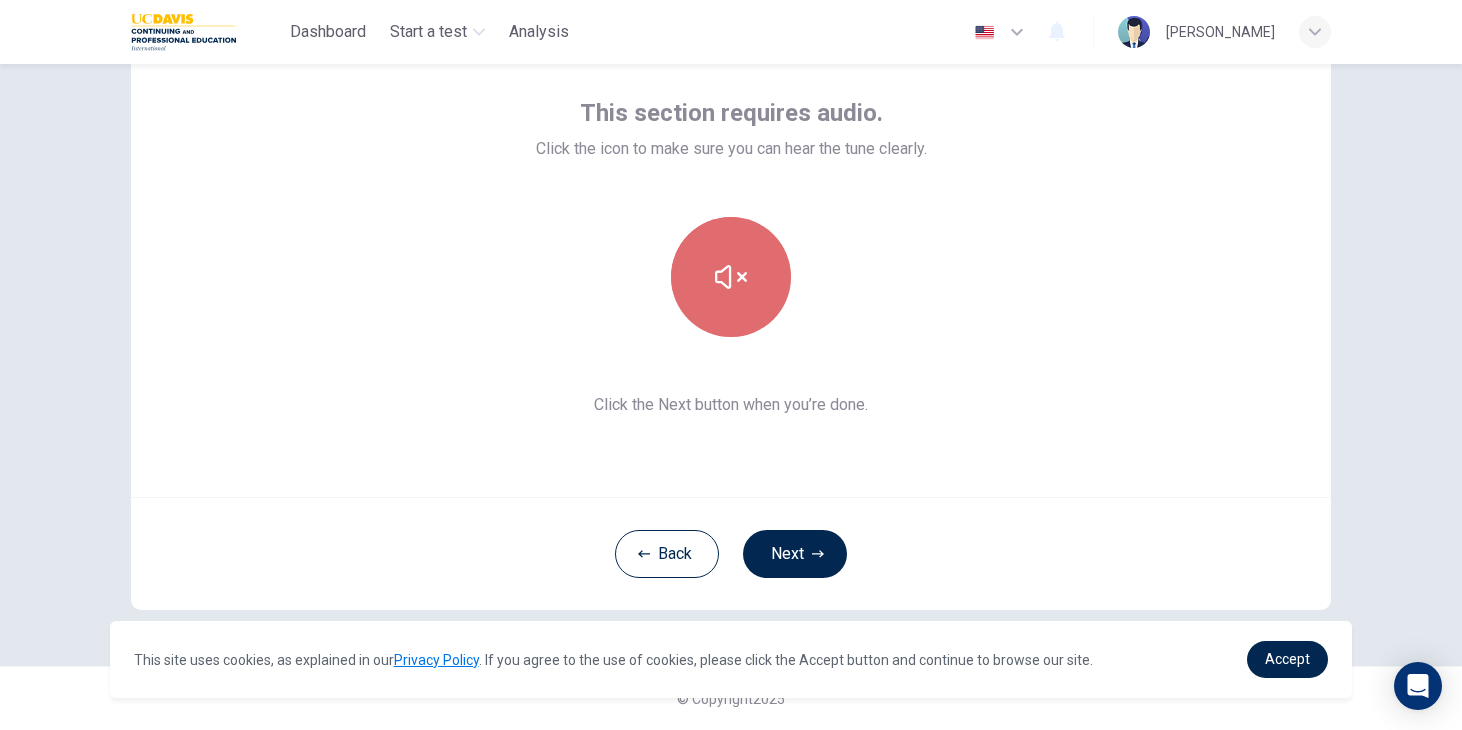 click 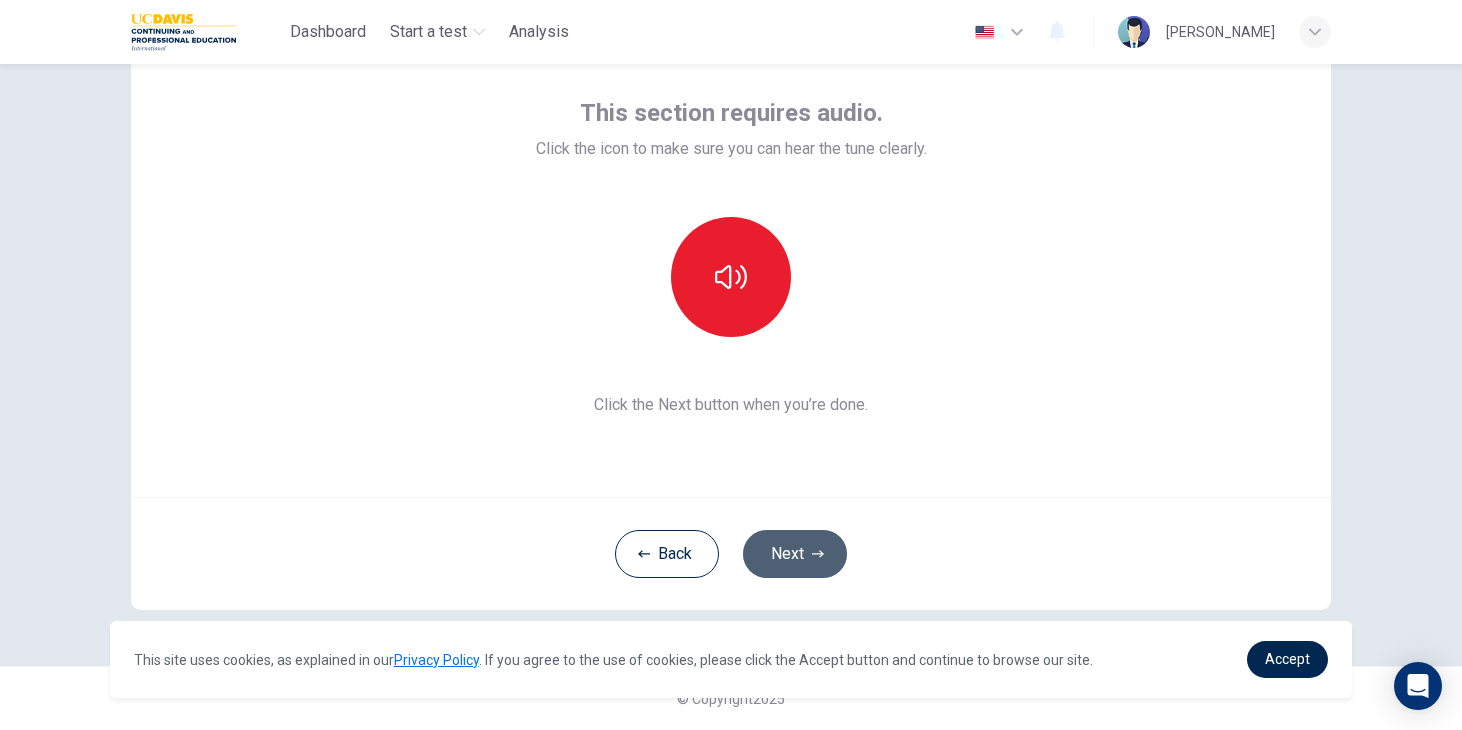 click on "Next" at bounding box center (795, 554) 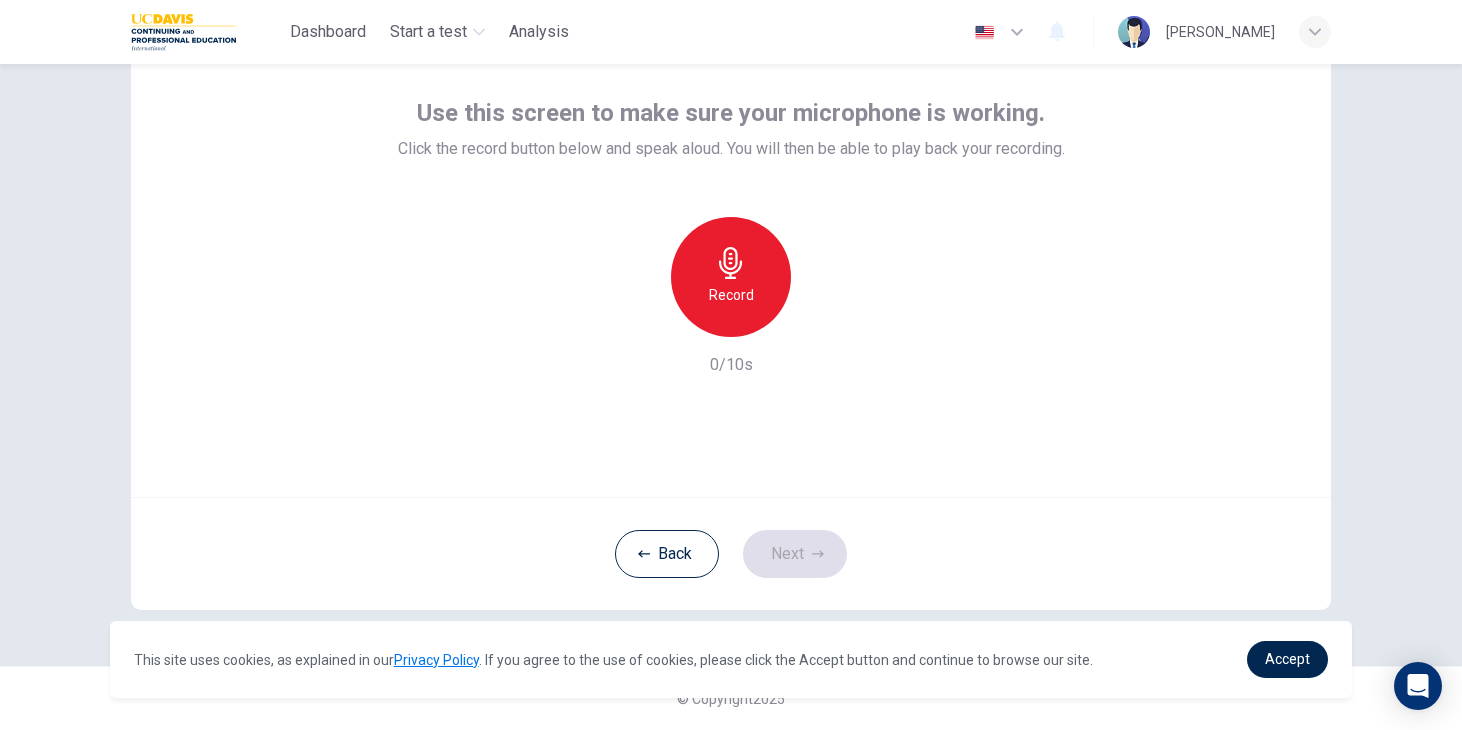 click on "Record" at bounding box center (731, 295) 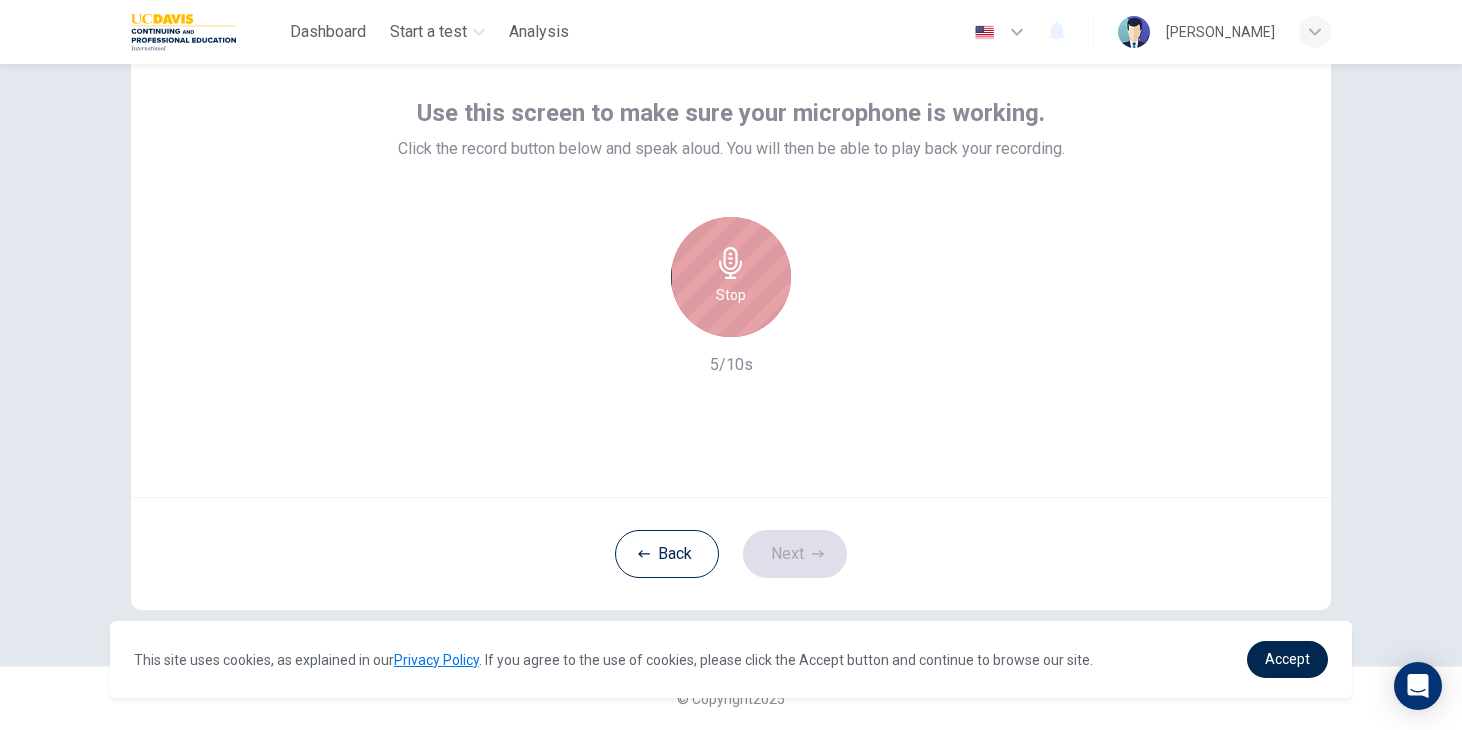 click on "Stop" at bounding box center [731, 295] 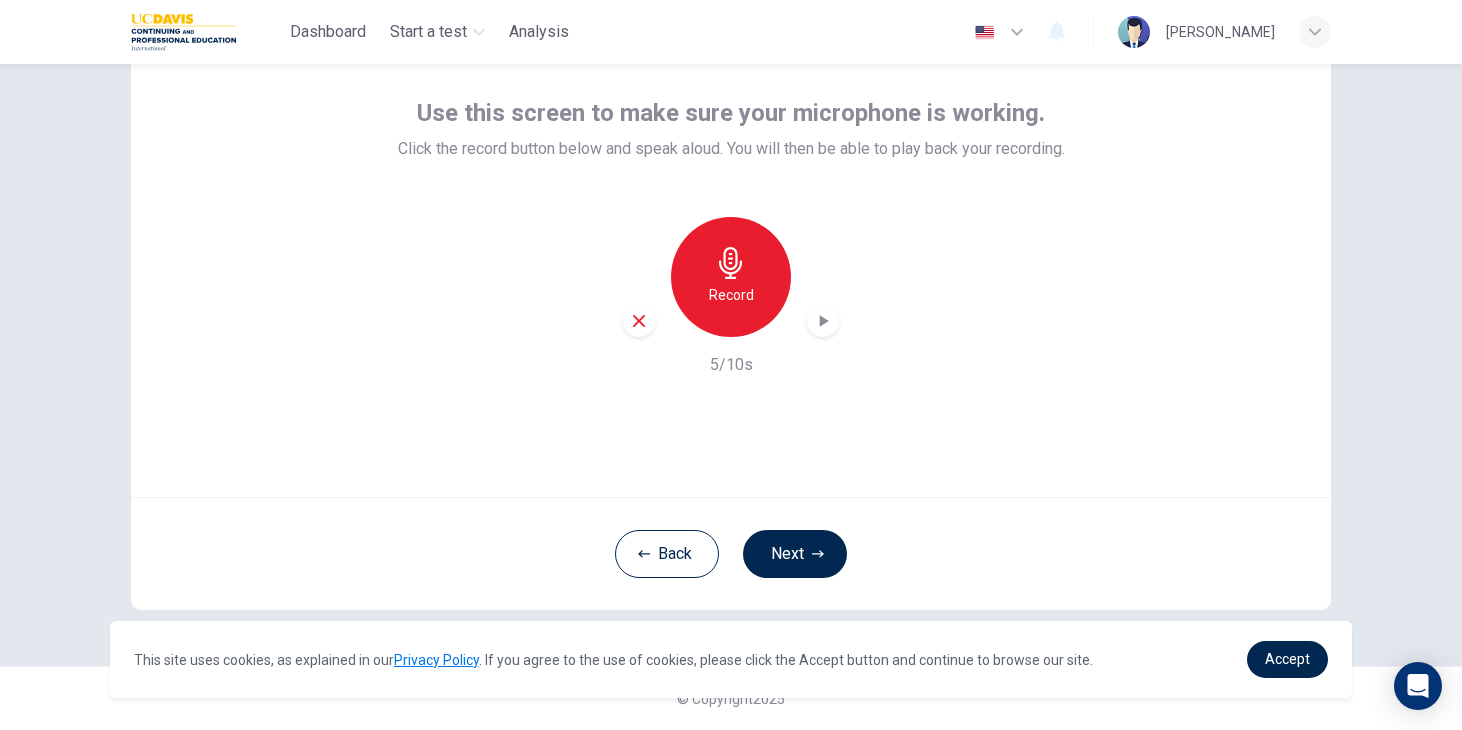 click 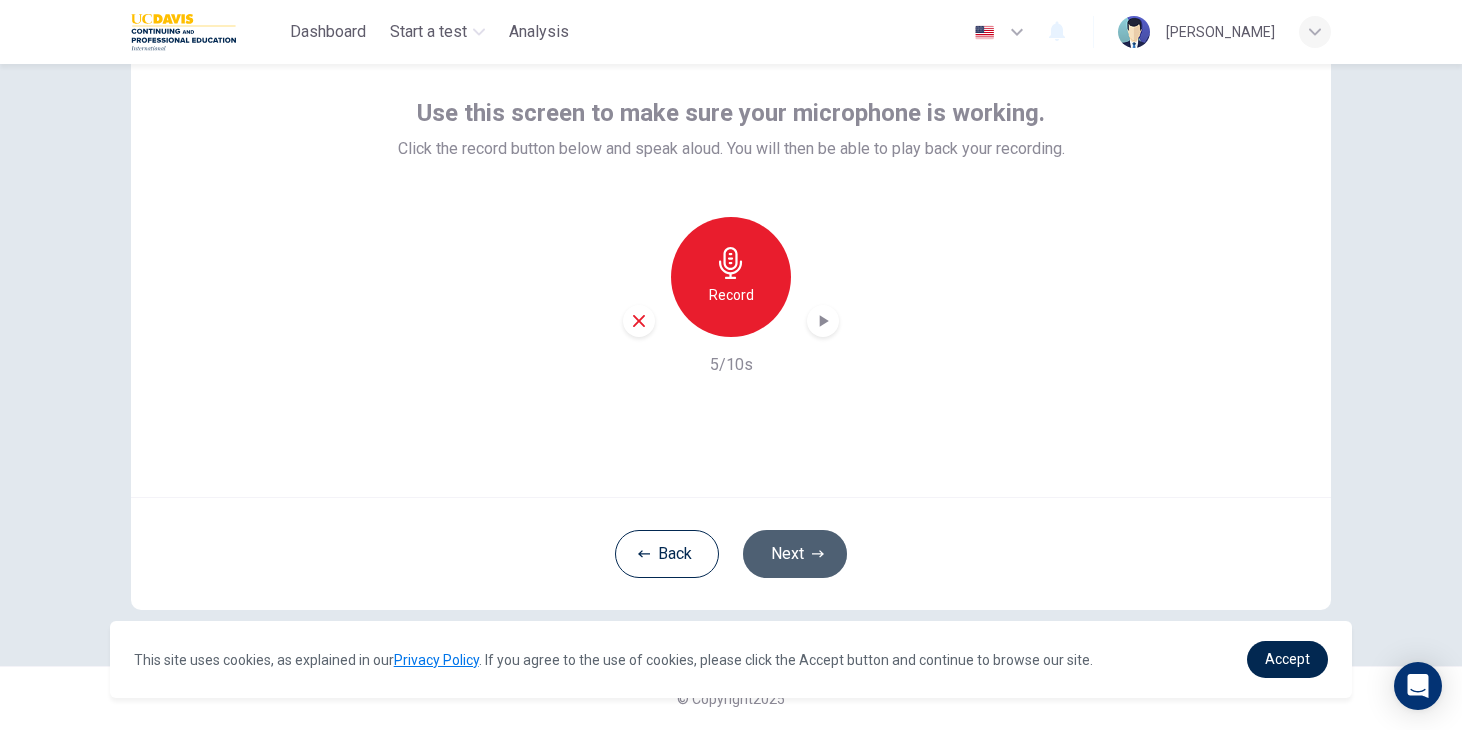 click on "Next" at bounding box center (795, 554) 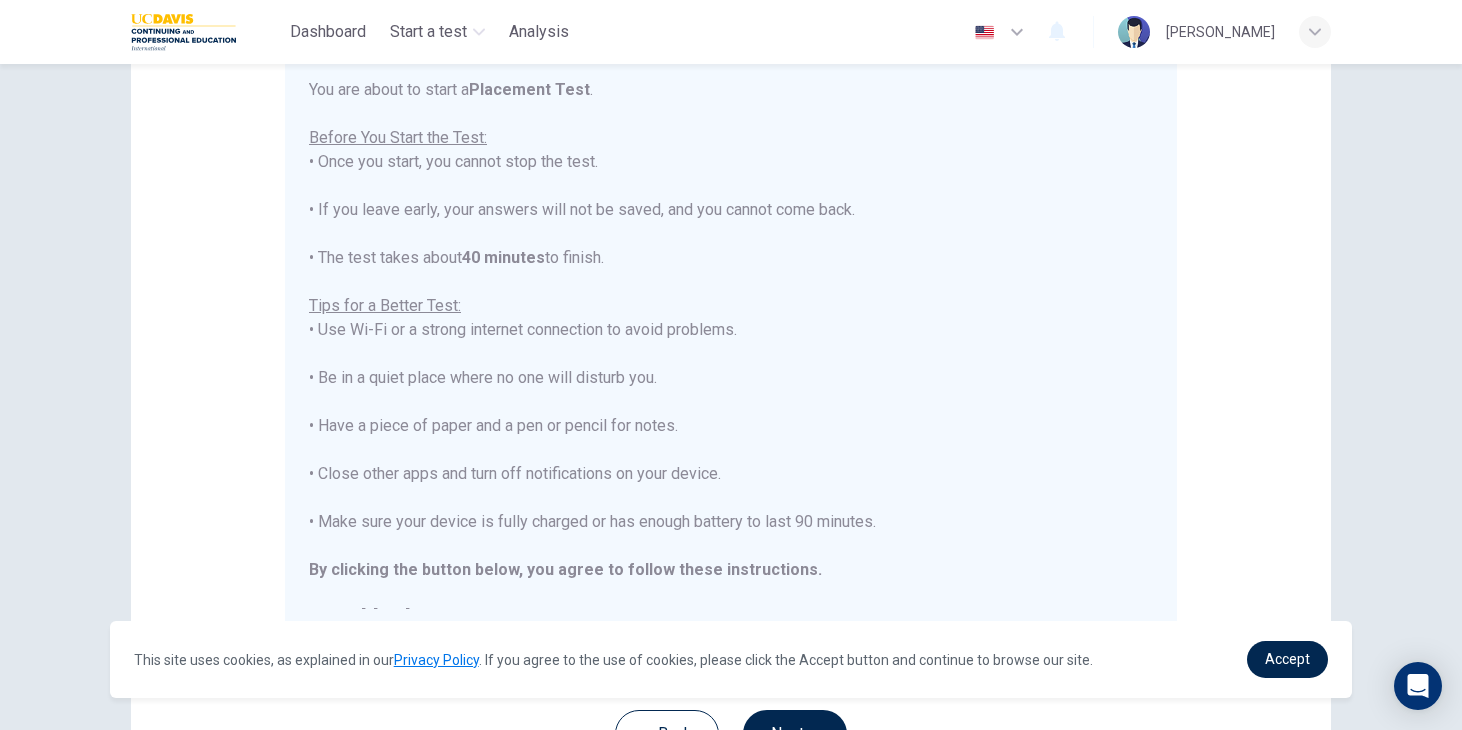 scroll, scrollTop: 198, scrollLeft: 0, axis: vertical 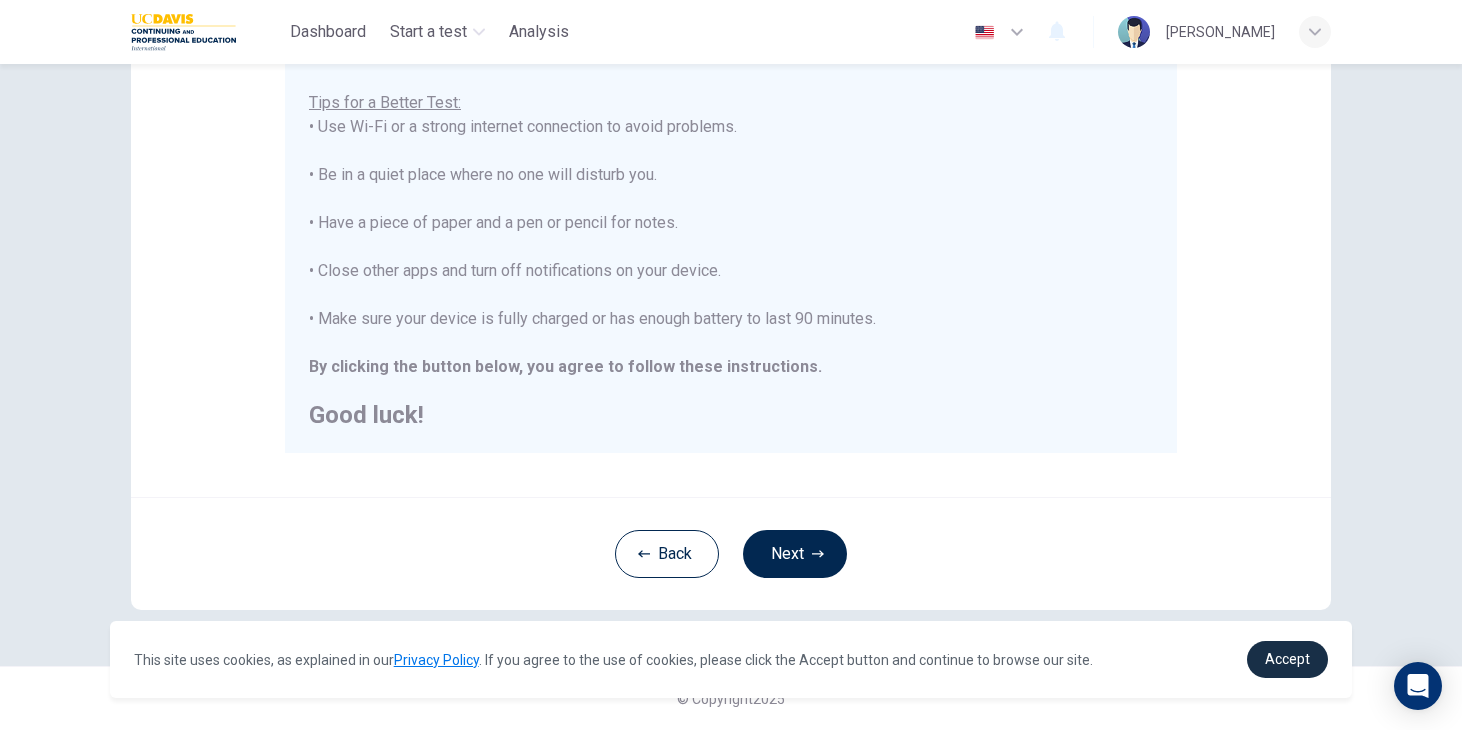 click on "Accept" at bounding box center (1287, 659) 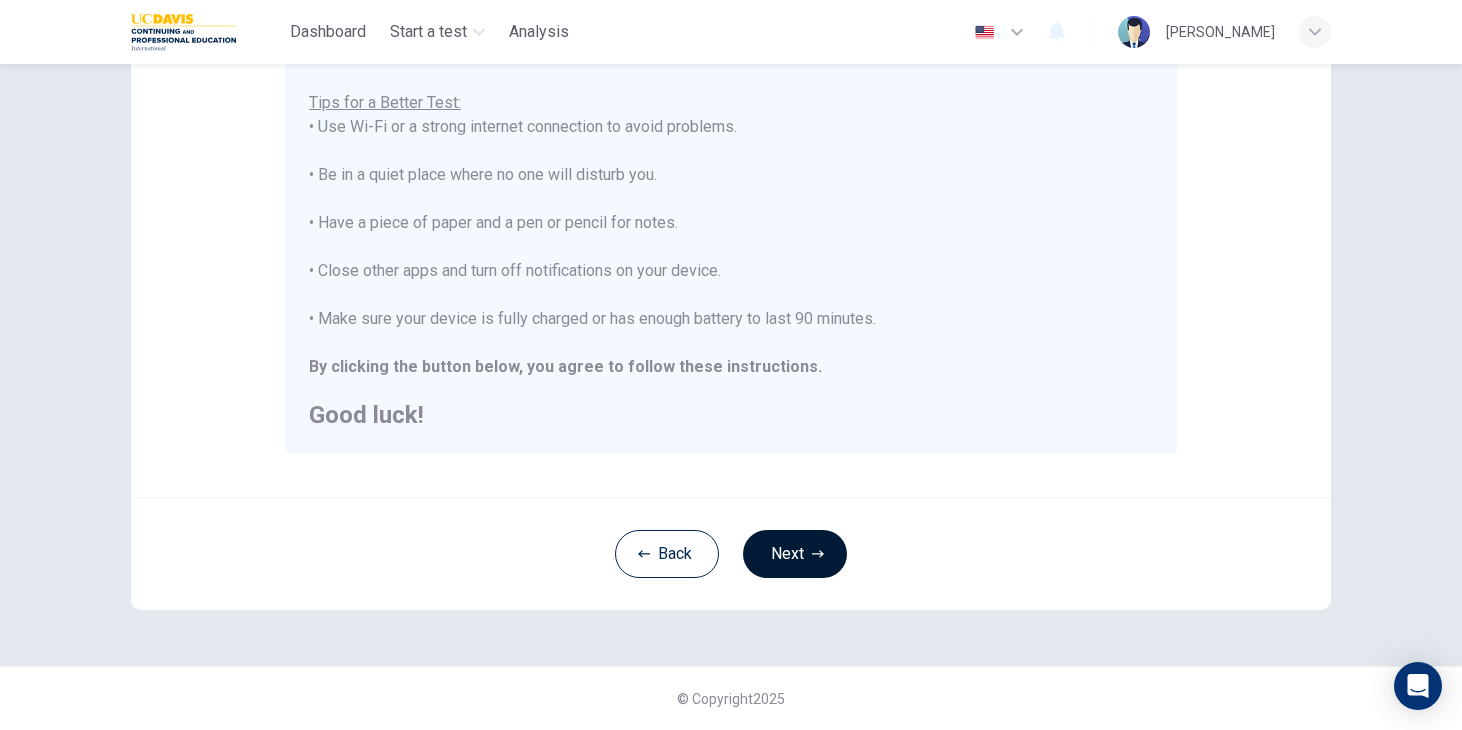 click on "Next" at bounding box center (795, 554) 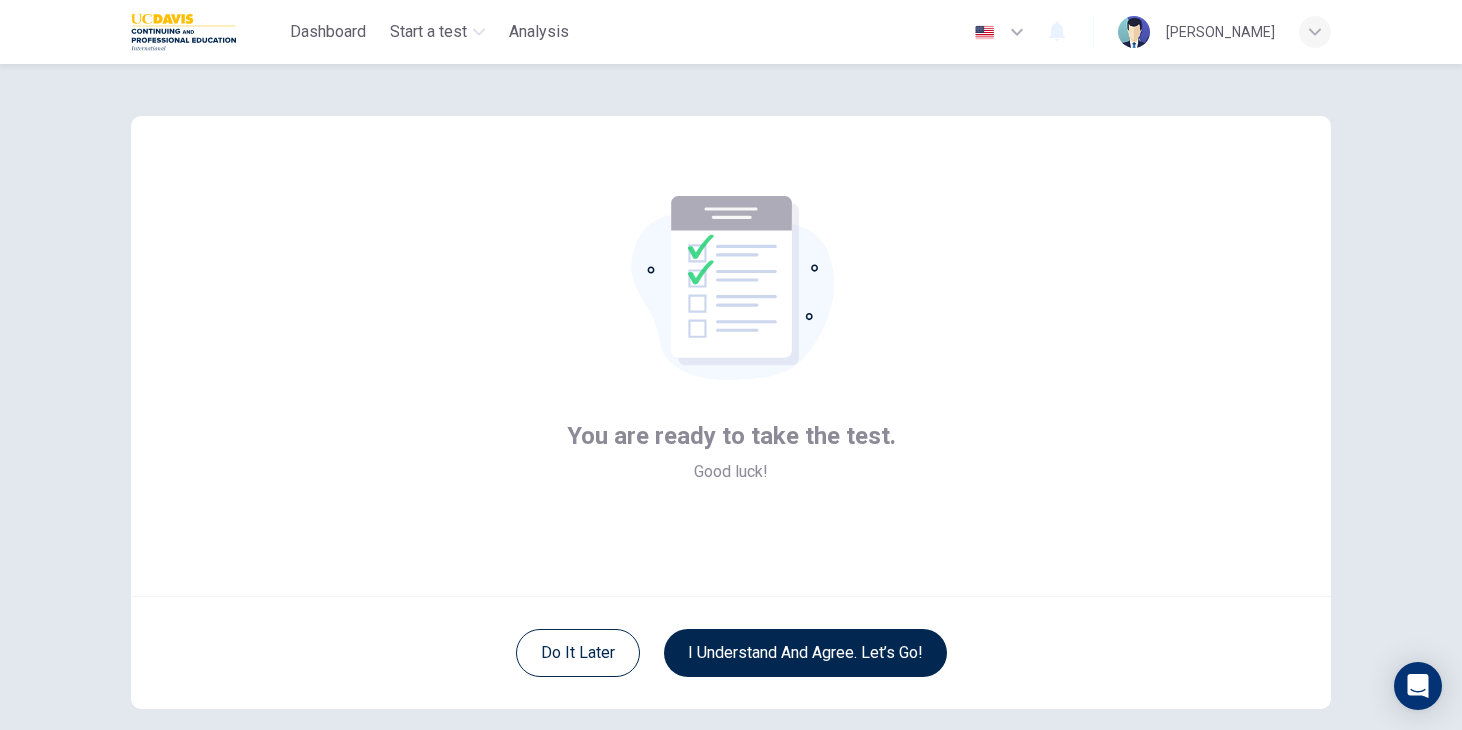 scroll, scrollTop: 0, scrollLeft: 0, axis: both 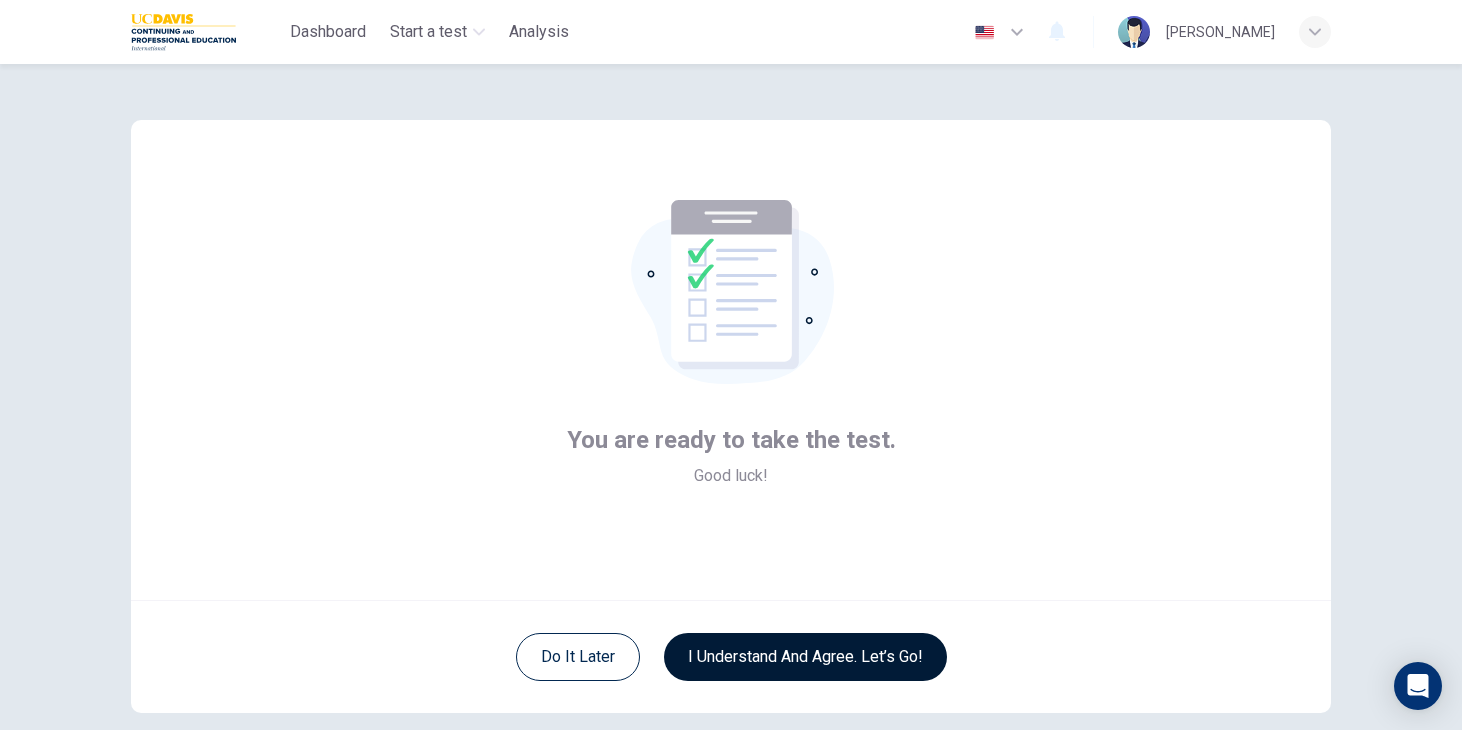 click on "I understand and agree. Let’s go!" at bounding box center [805, 657] 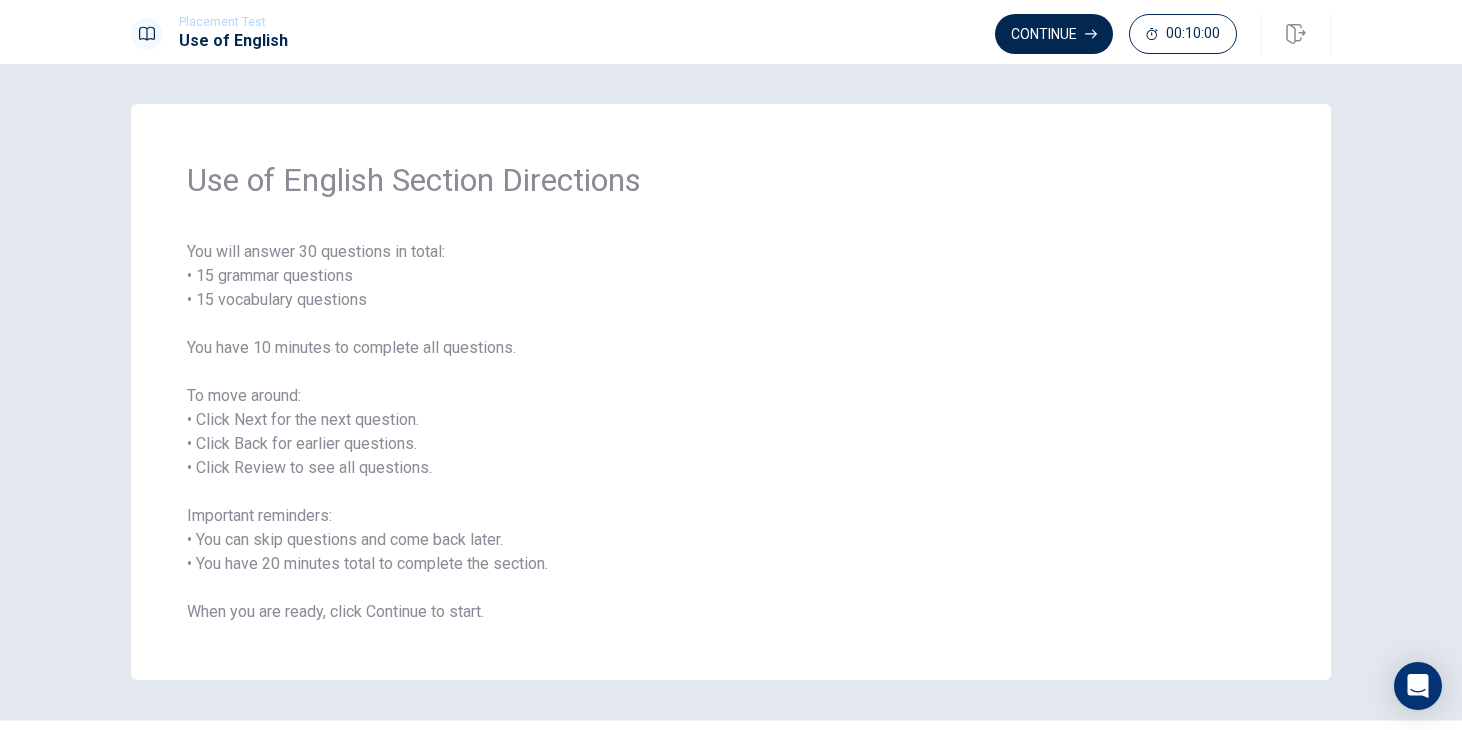 scroll, scrollTop: 54, scrollLeft: 0, axis: vertical 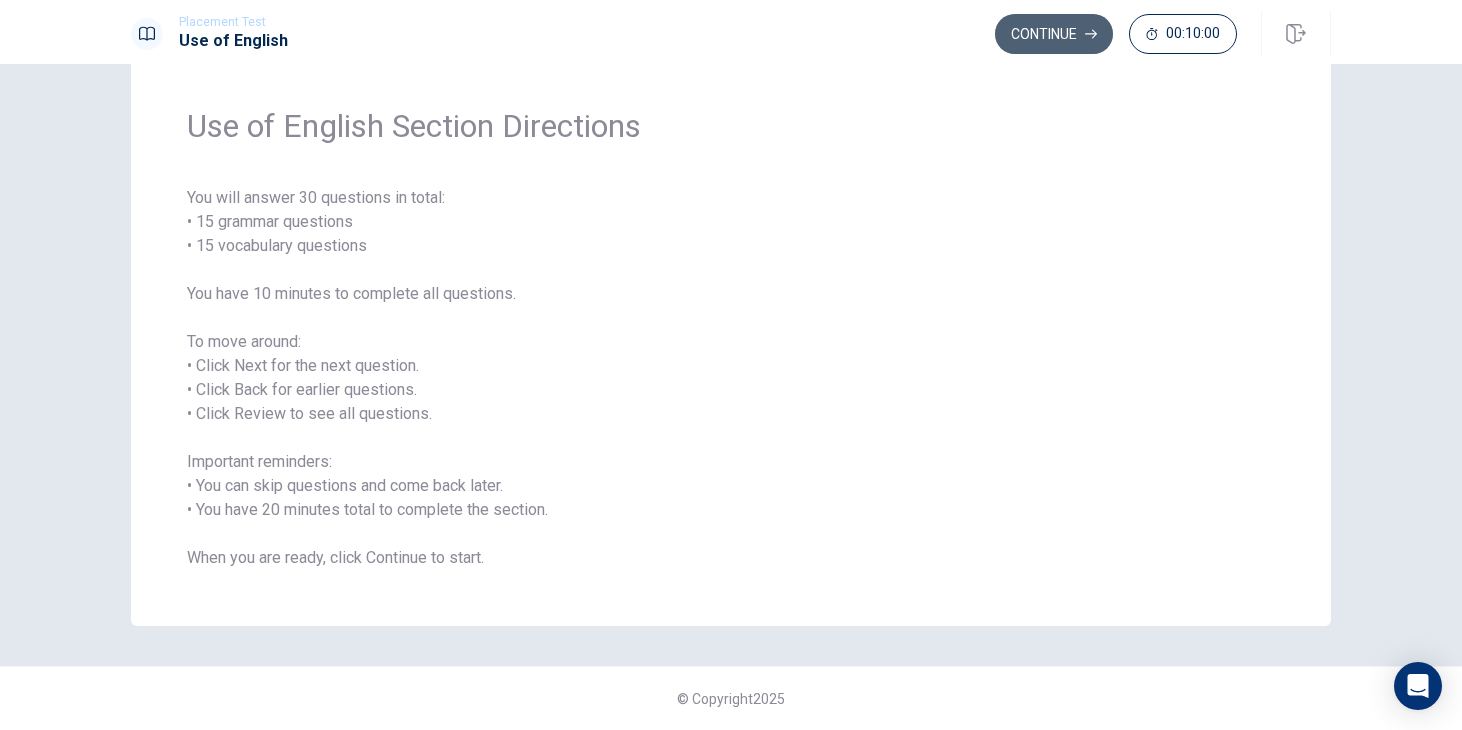 click on "Continue" at bounding box center [1054, 34] 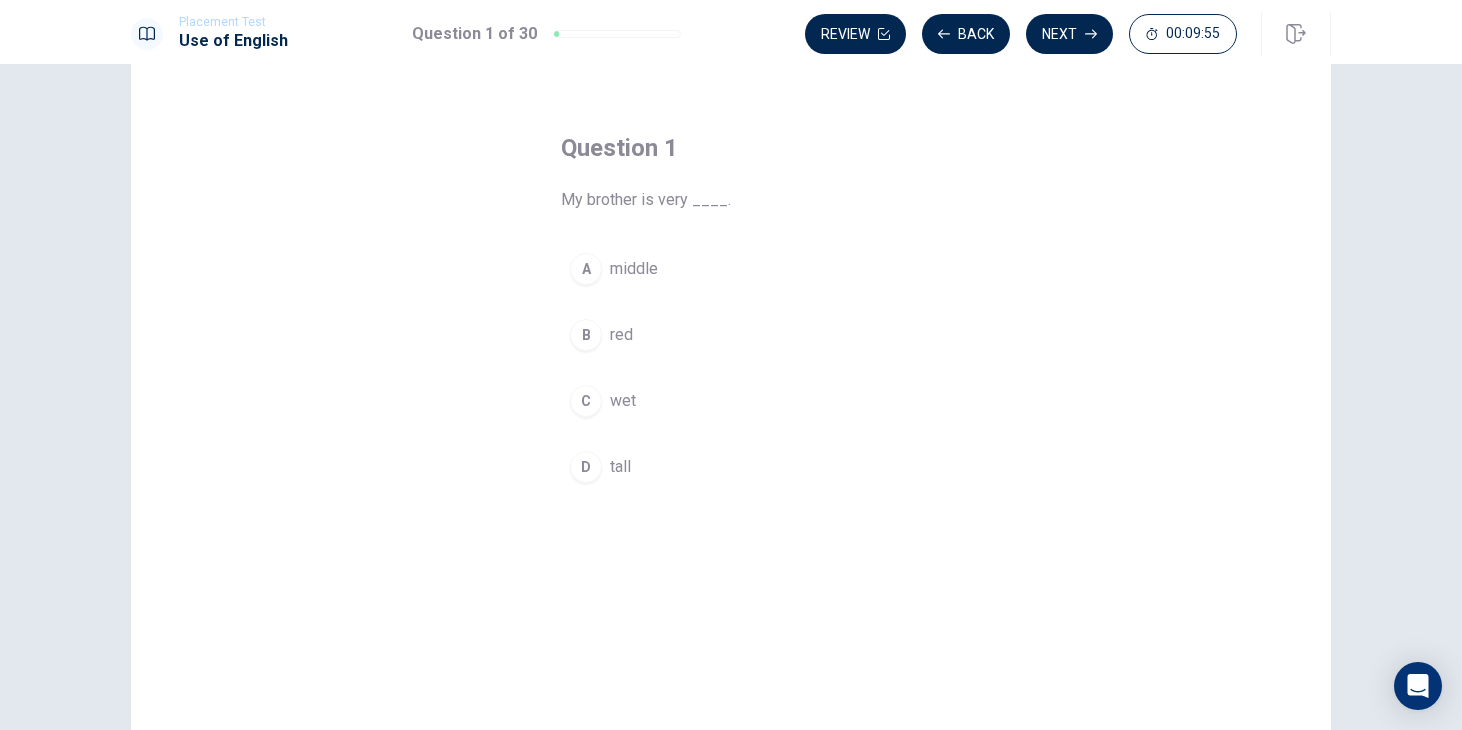 click on "D" at bounding box center (586, 467) 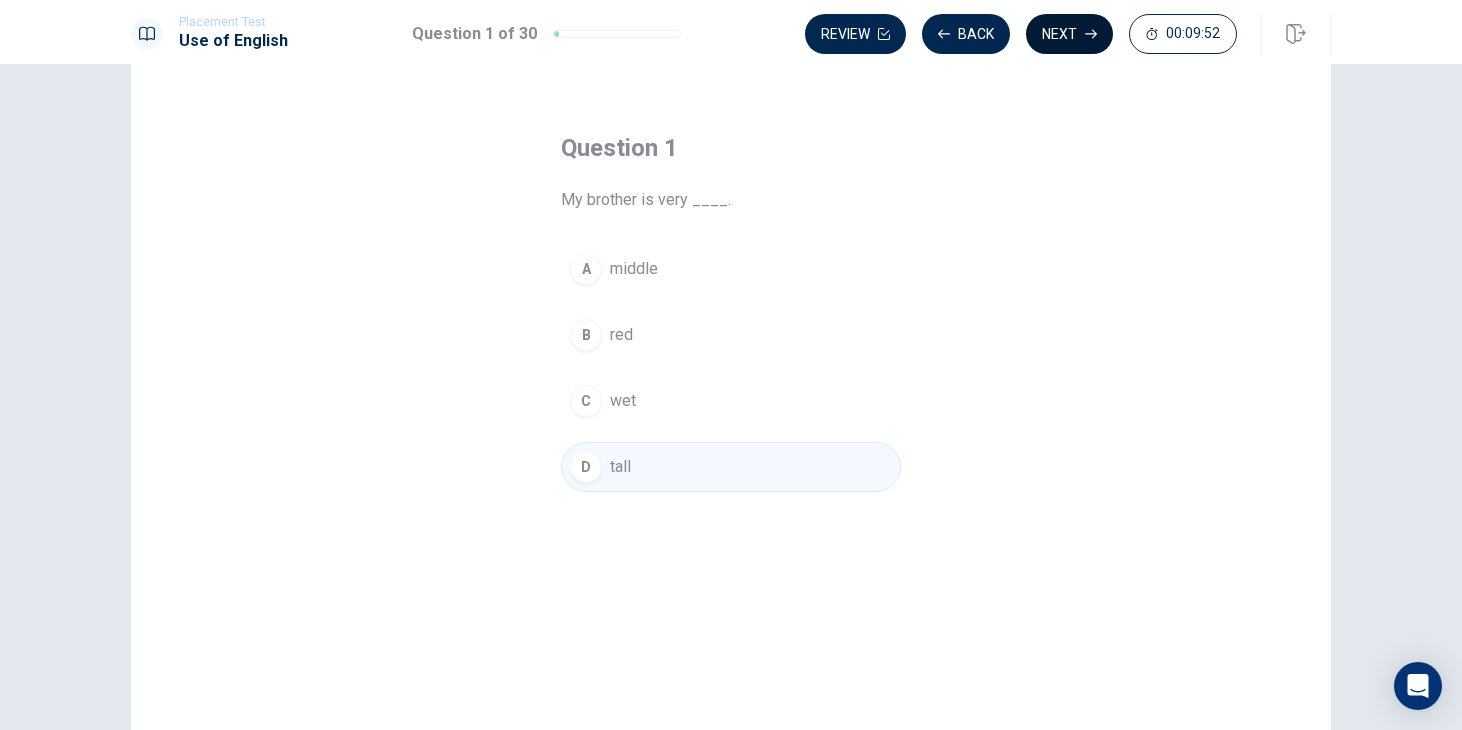 click on "Next" at bounding box center [1069, 34] 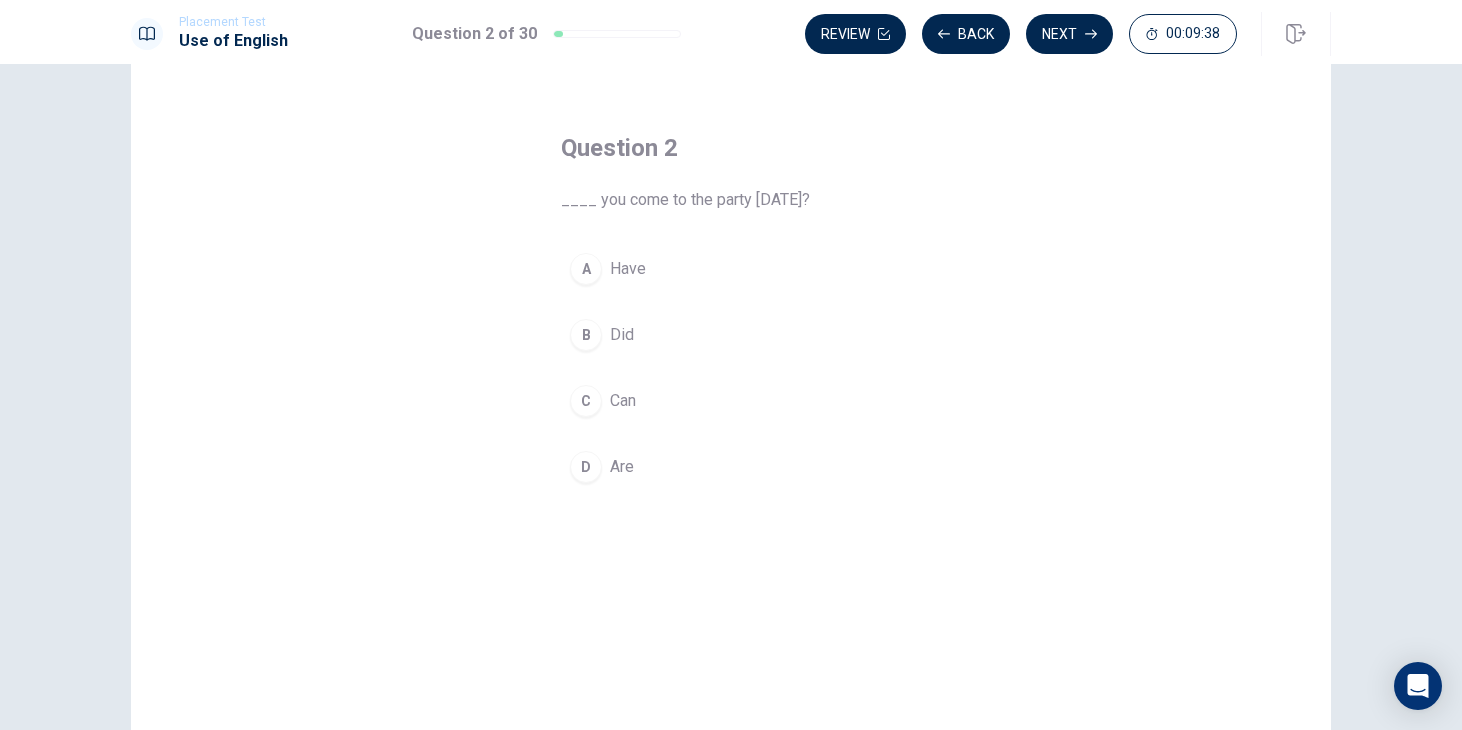 click on "C" at bounding box center [586, 401] 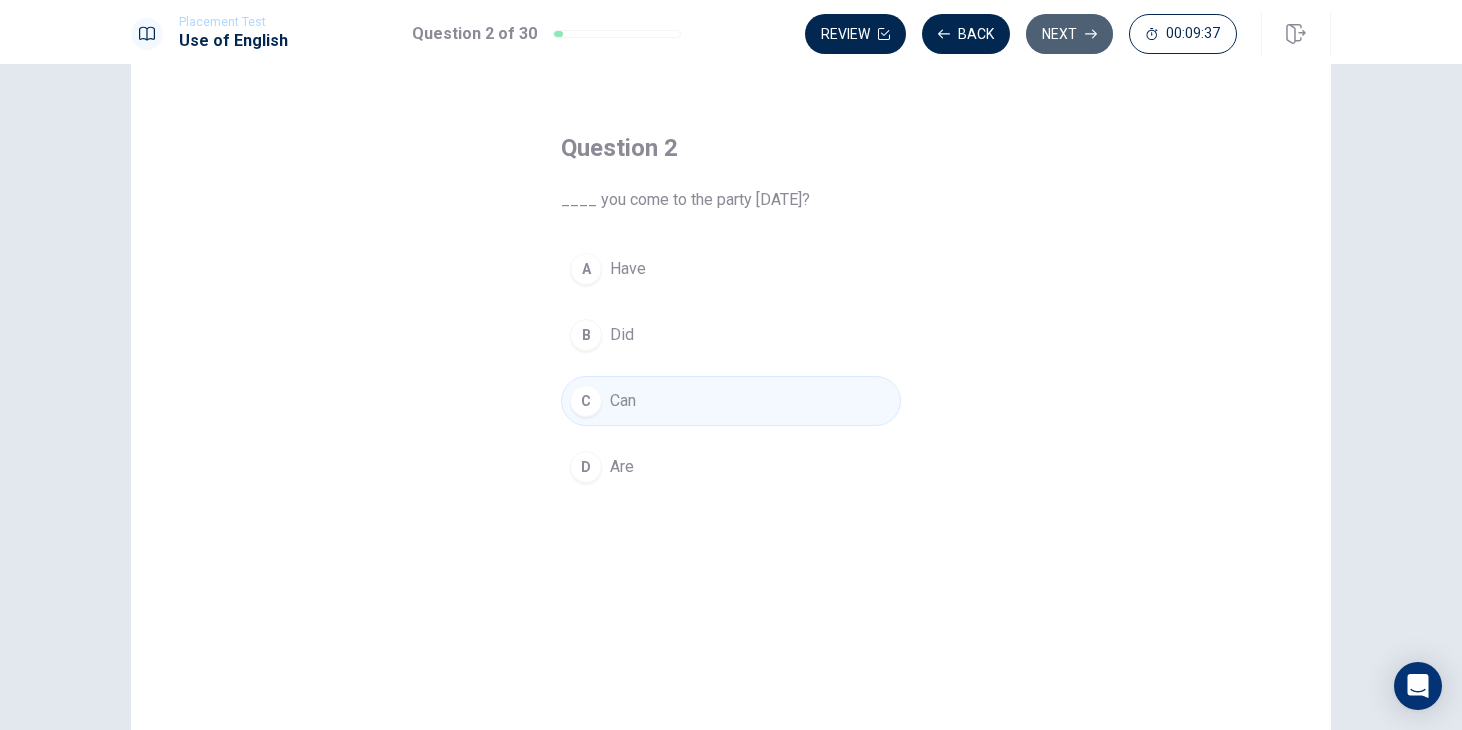 click on "Next" at bounding box center (1069, 34) 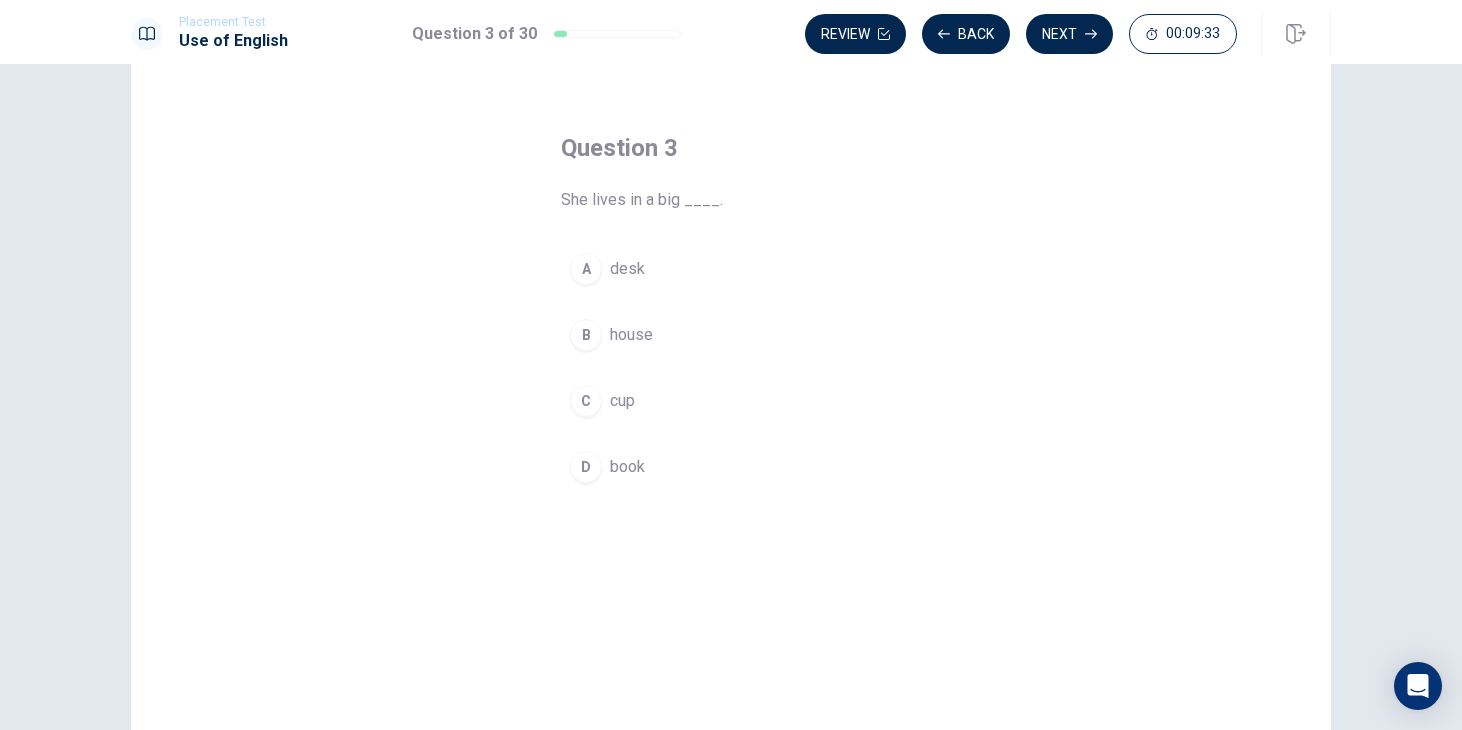 click on "B" at bounding box center [586, 335] 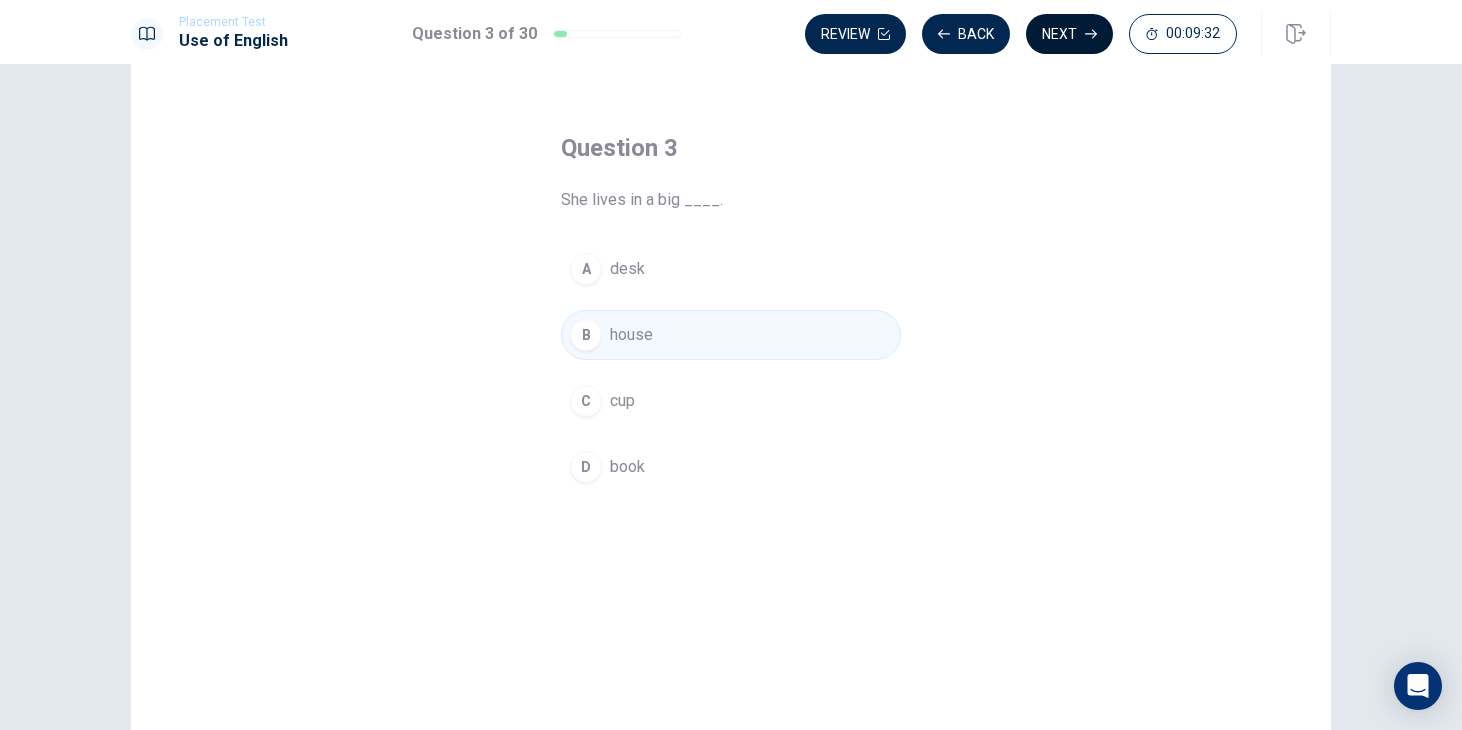 click on "Next" at bounding box center (1069, 34) 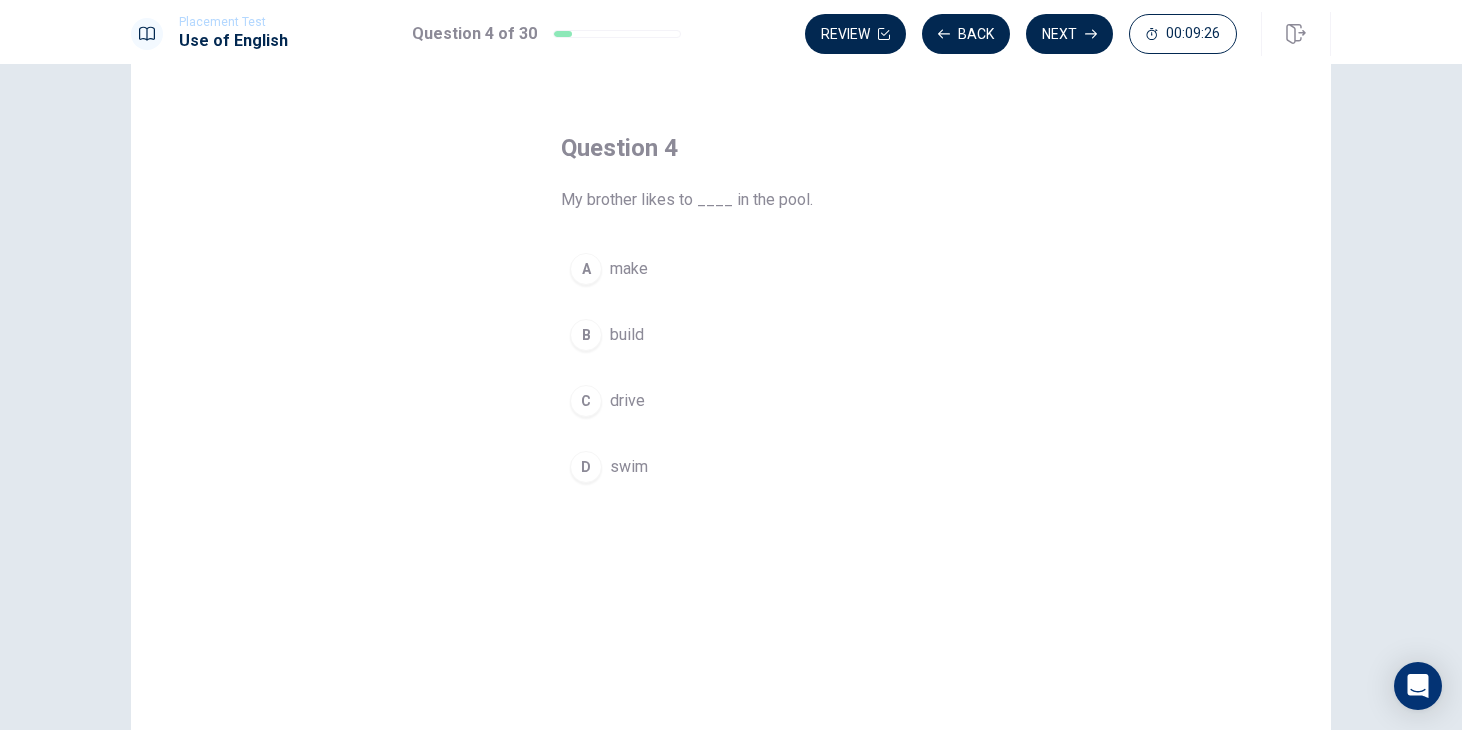 click on "D" at bounding box center [586, 467] 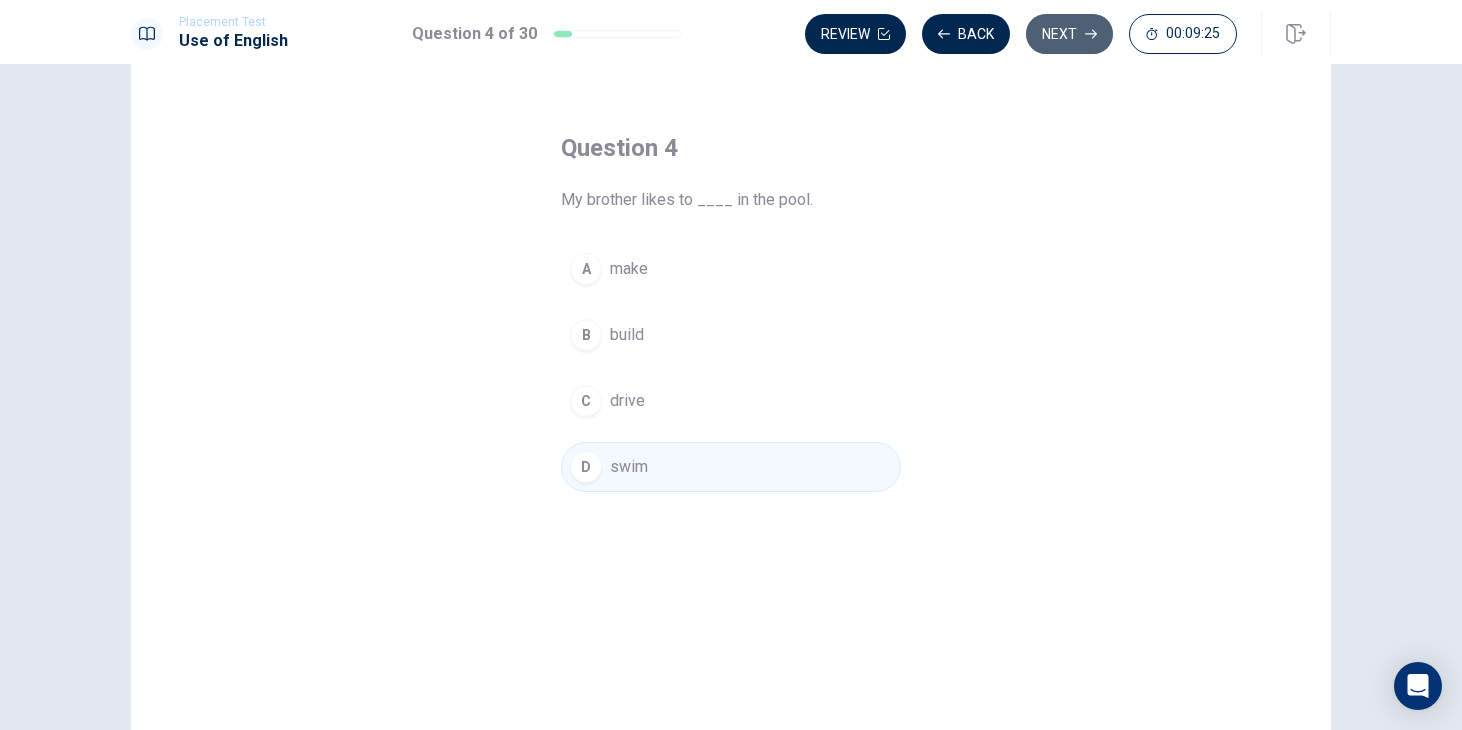 click on "Next" at bounding box center [1069, 34] 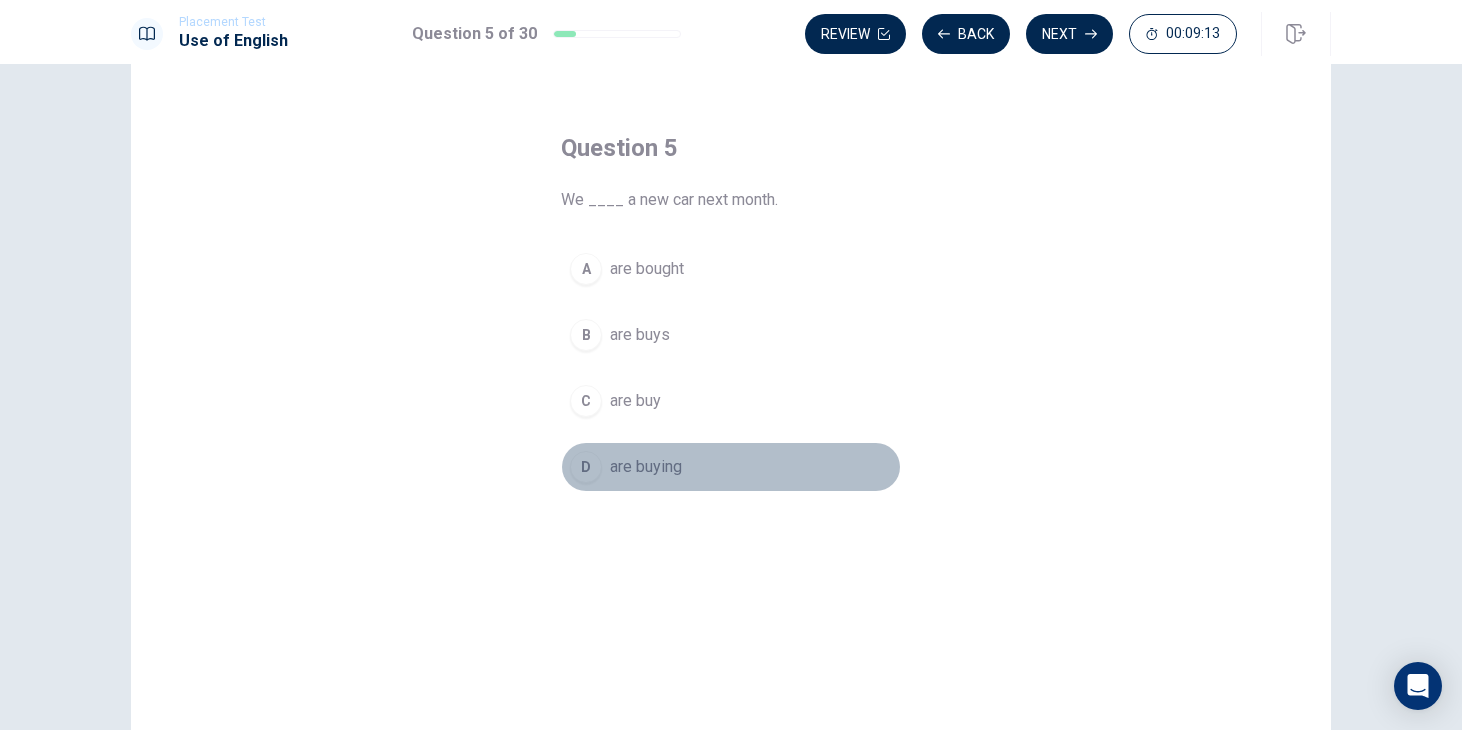 click on "D" at bounding box center [586, 467] 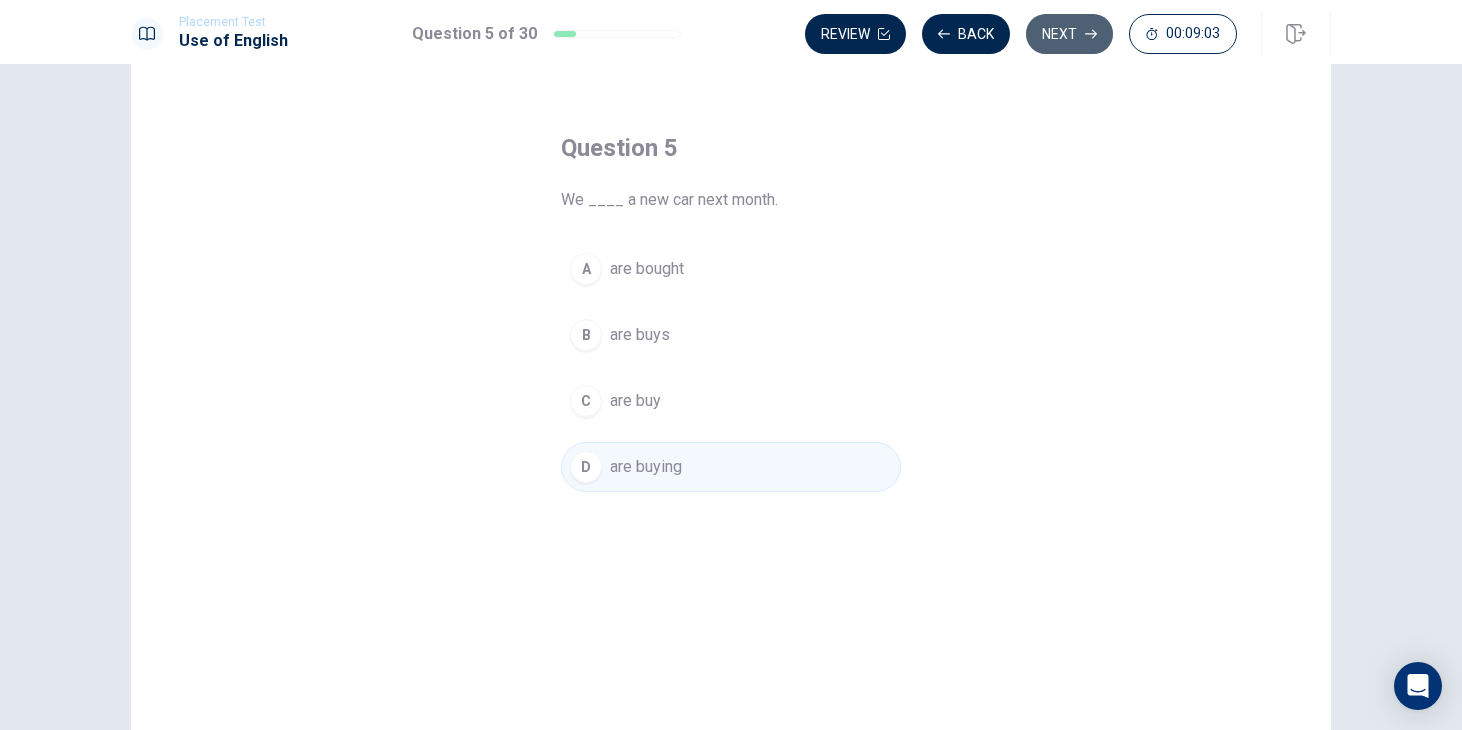 click on "Next" at bounding box center [1069, 34] 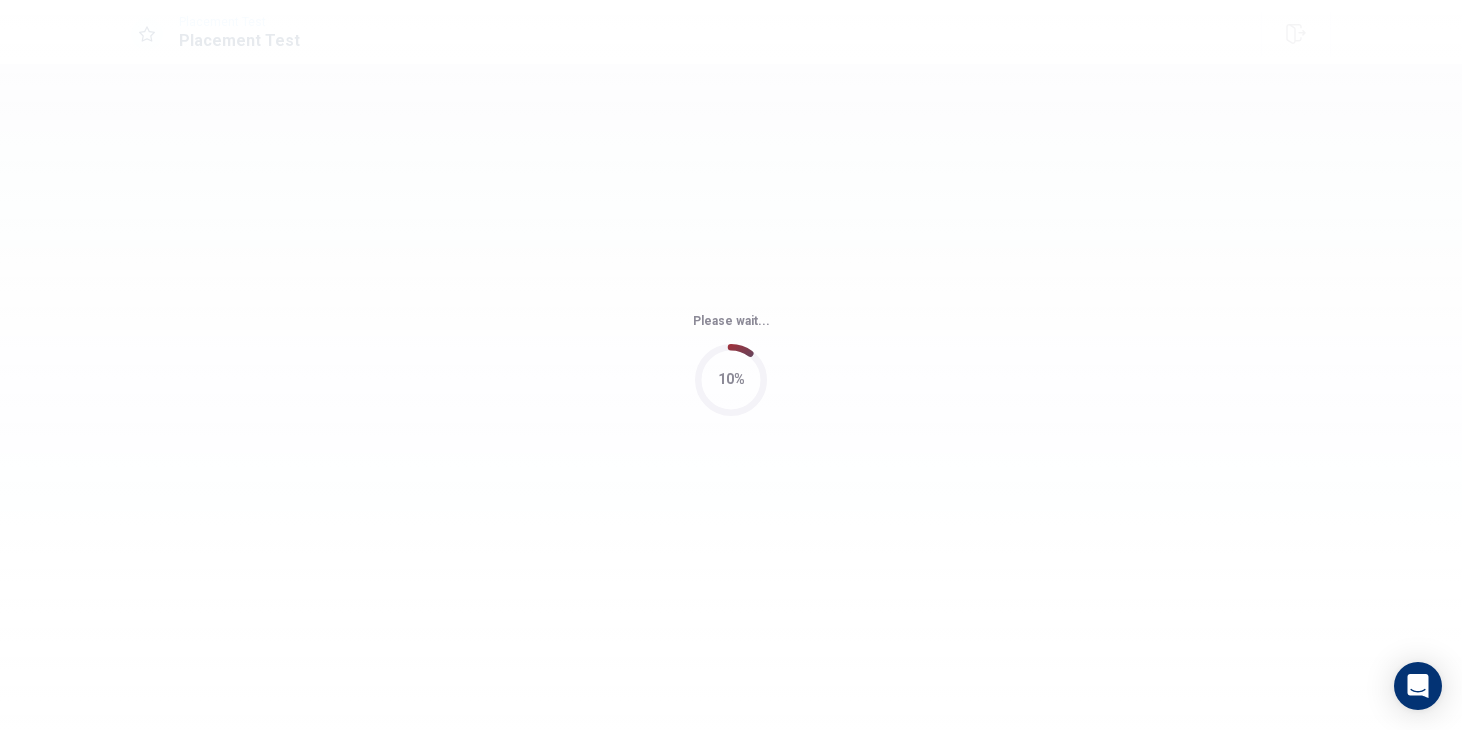 scroll, scrollTop: 0, scrollLeft: 0, axis: both 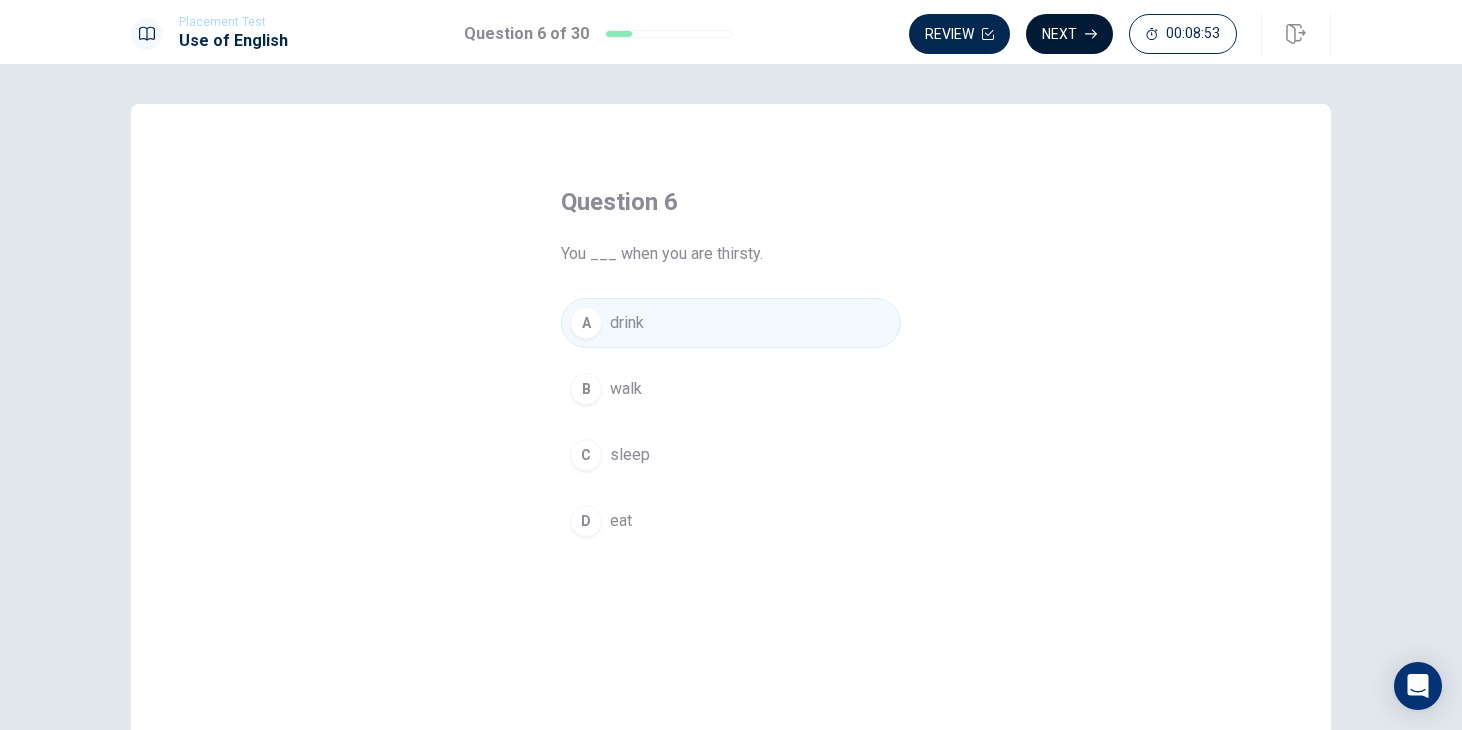 click on "Next" at bounding box center [1069, 34] 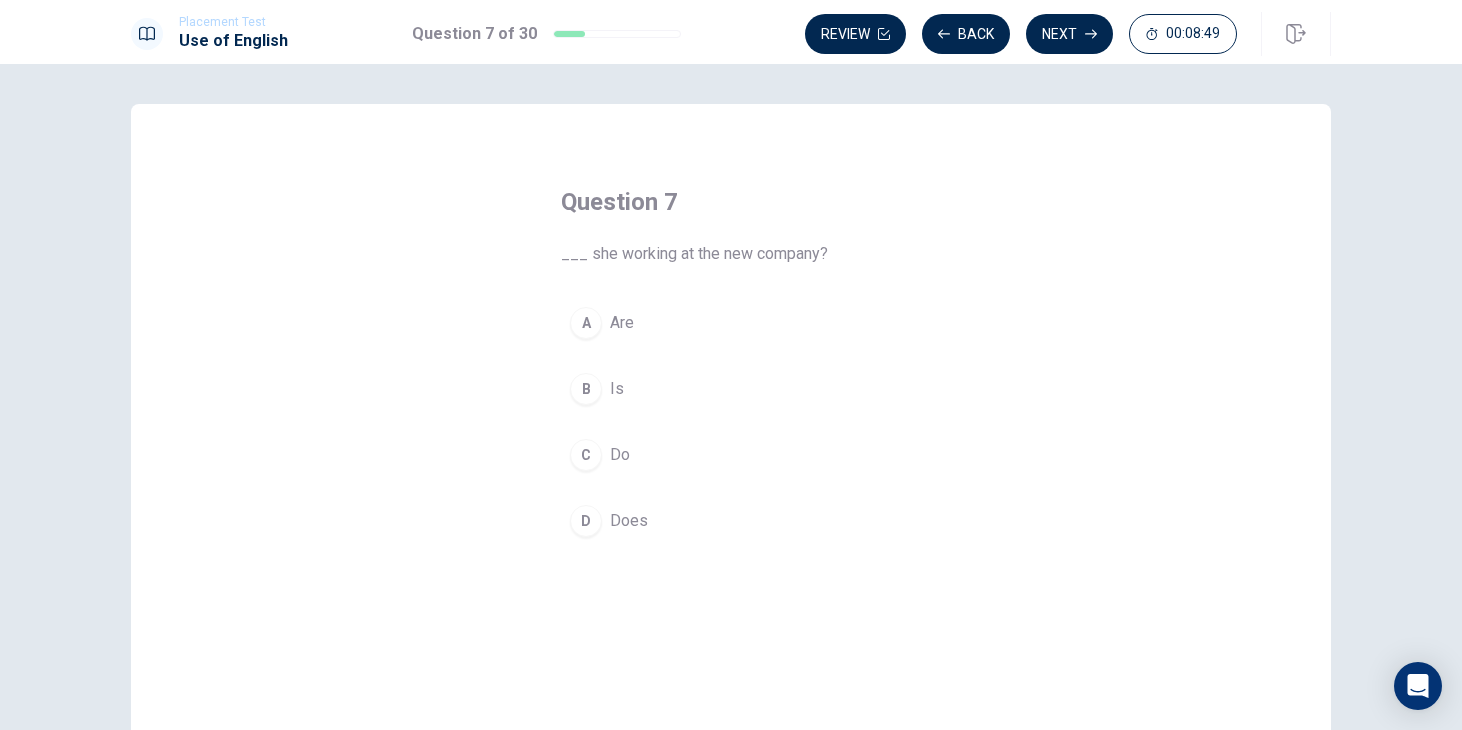 click on "A" at bounding box center [586, 323] 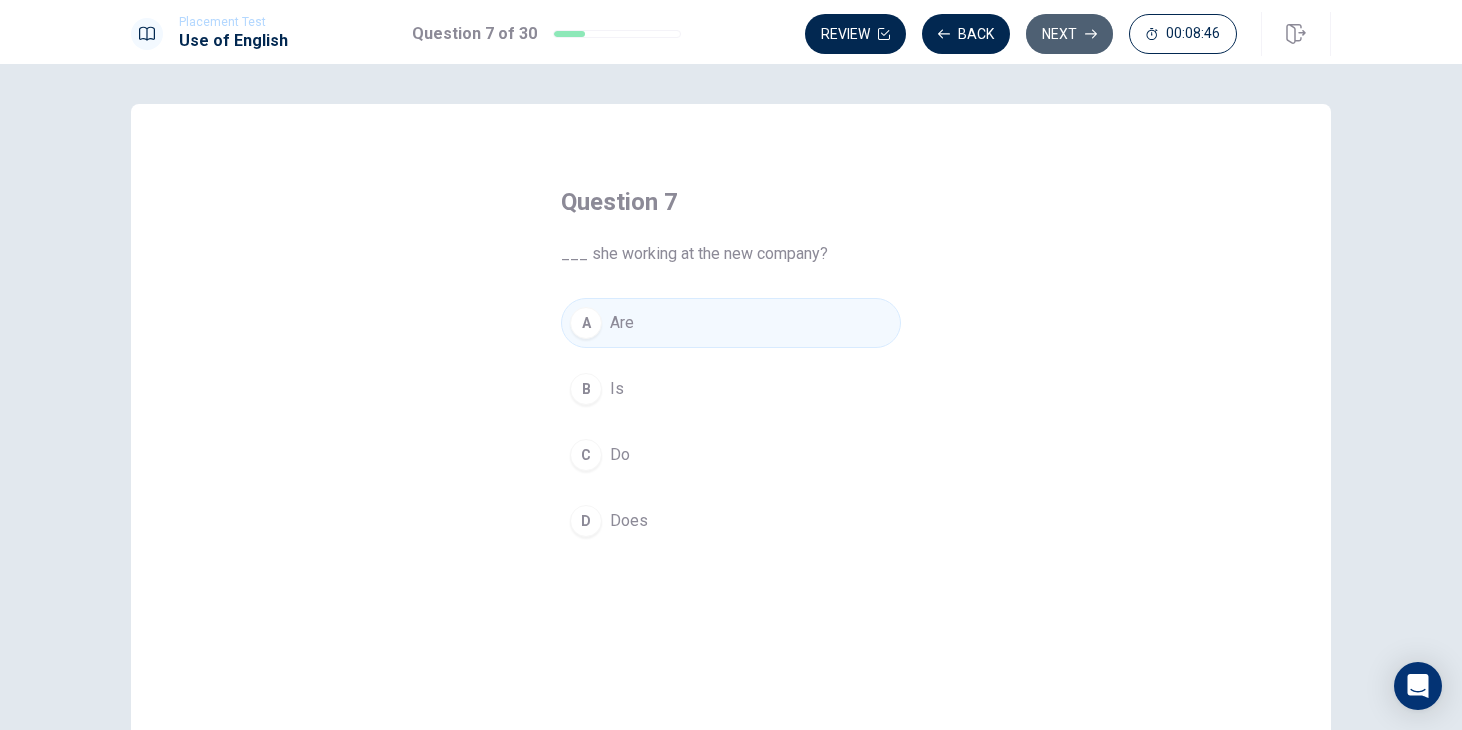 click on "Next" at bounding box center [1069, 34] 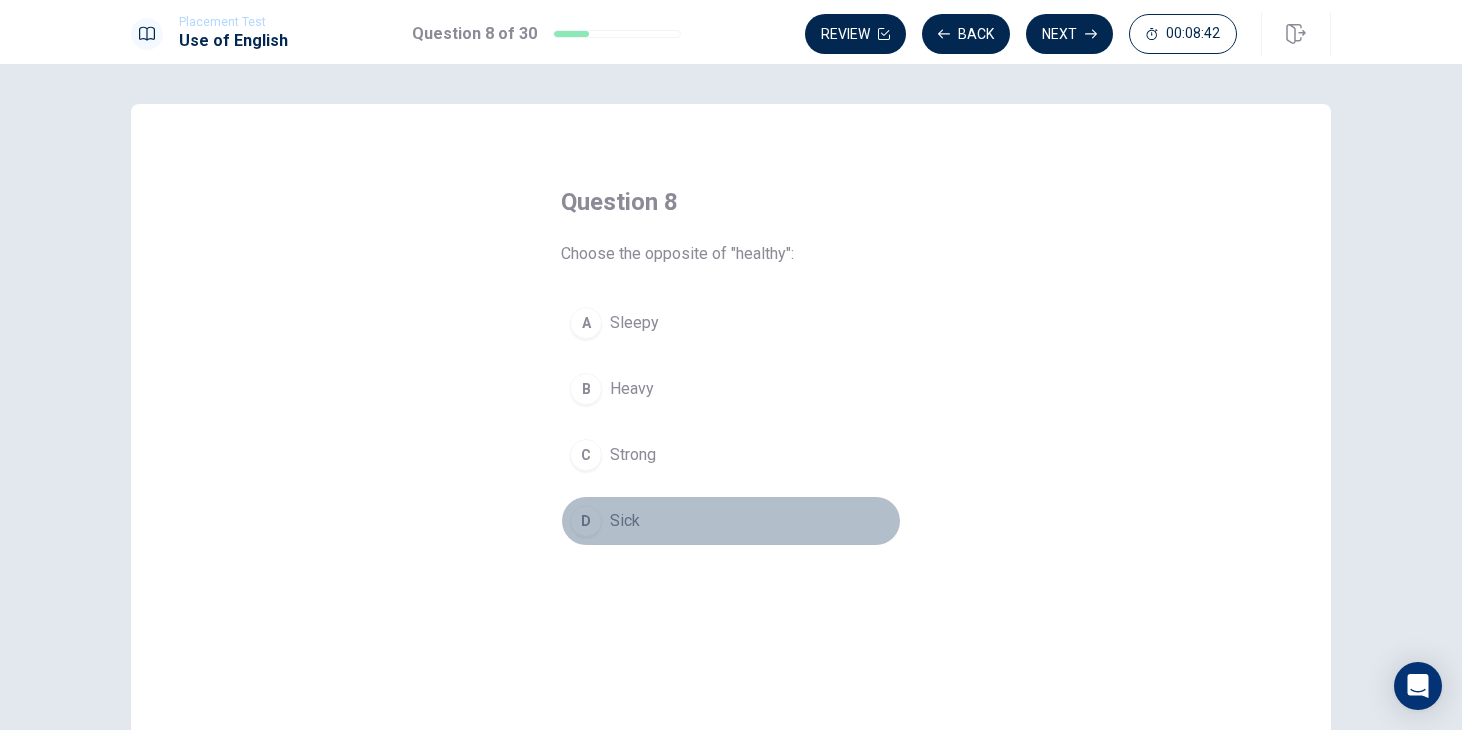 click on "D Sick" at bounding box center (731, 521) 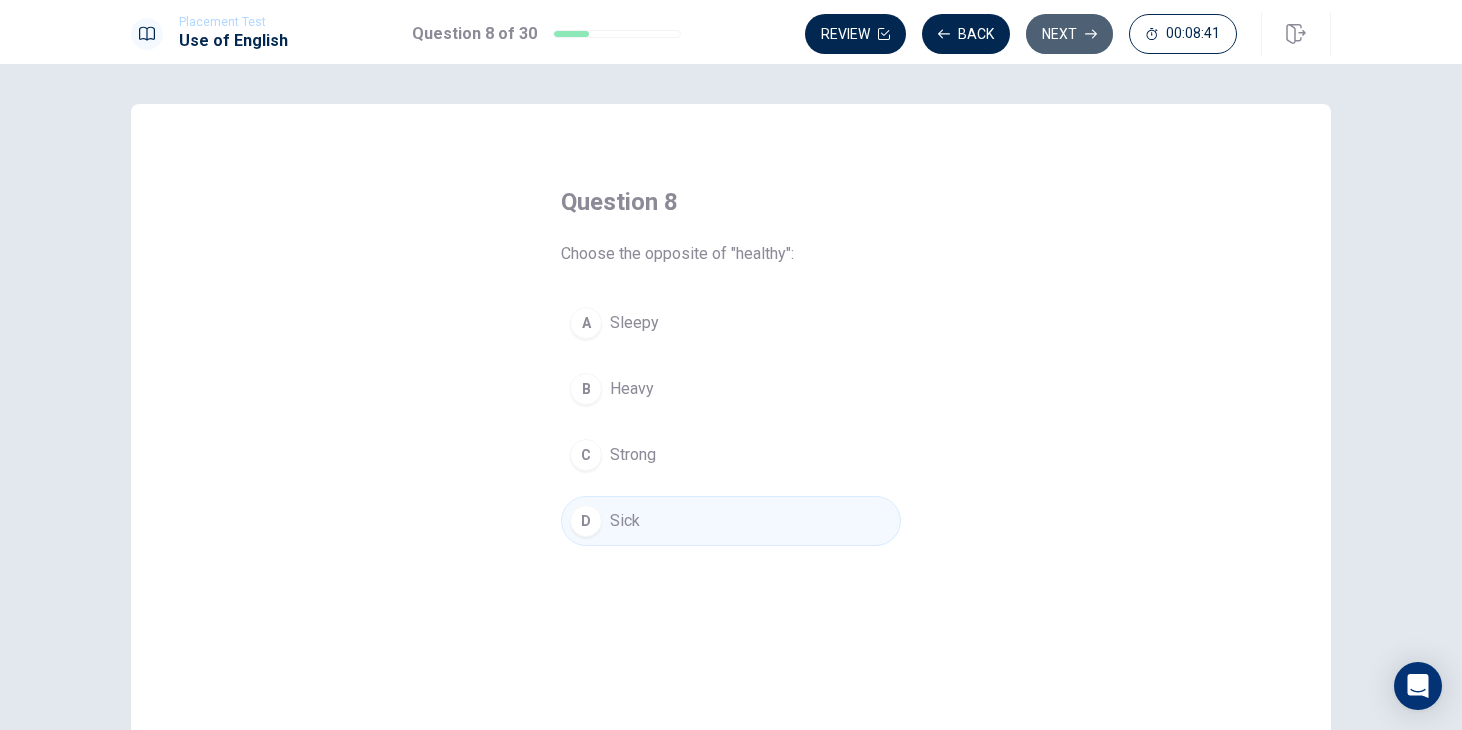 click on "Next" at bounding box center (1069, 34) 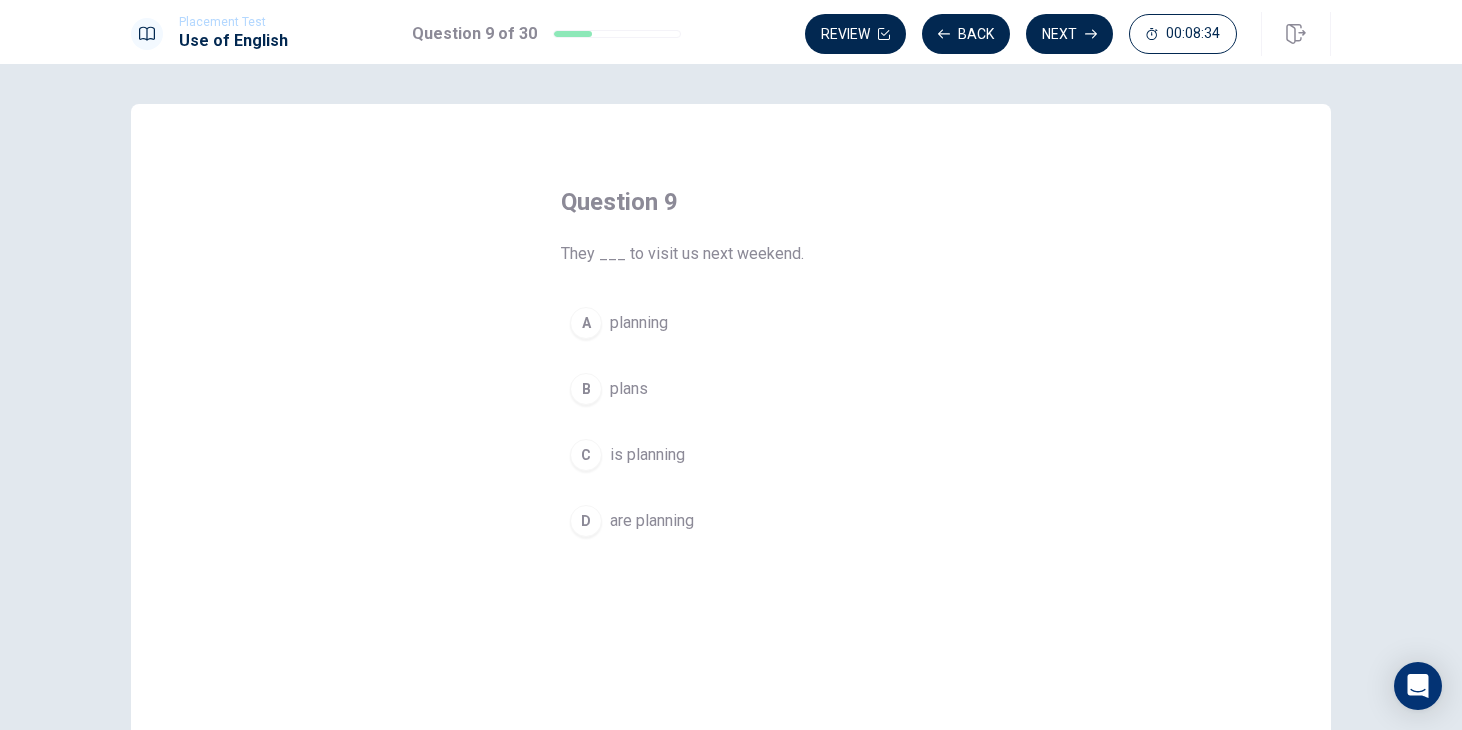 click on "D" at bounding box center (586, 521) 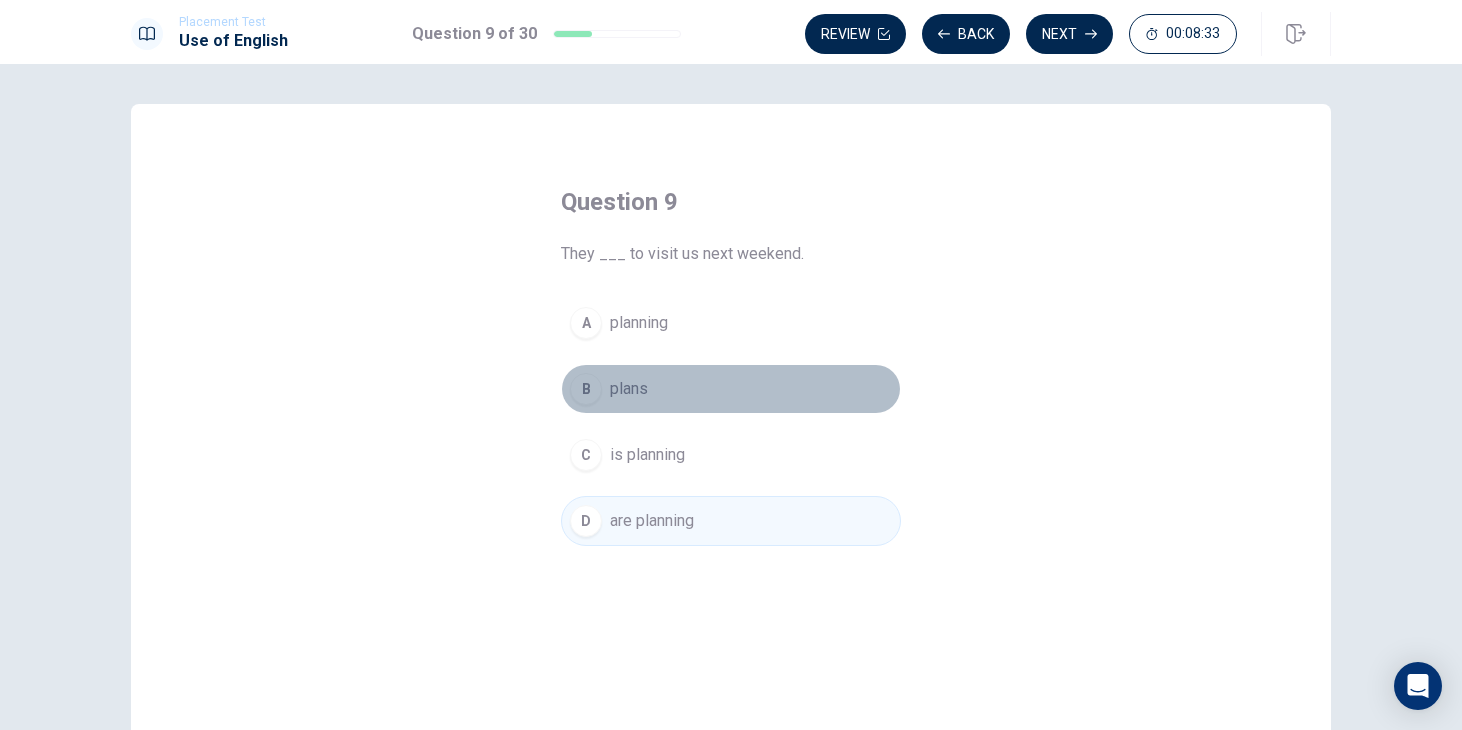 click on "B" at bounding box center [586, 389] 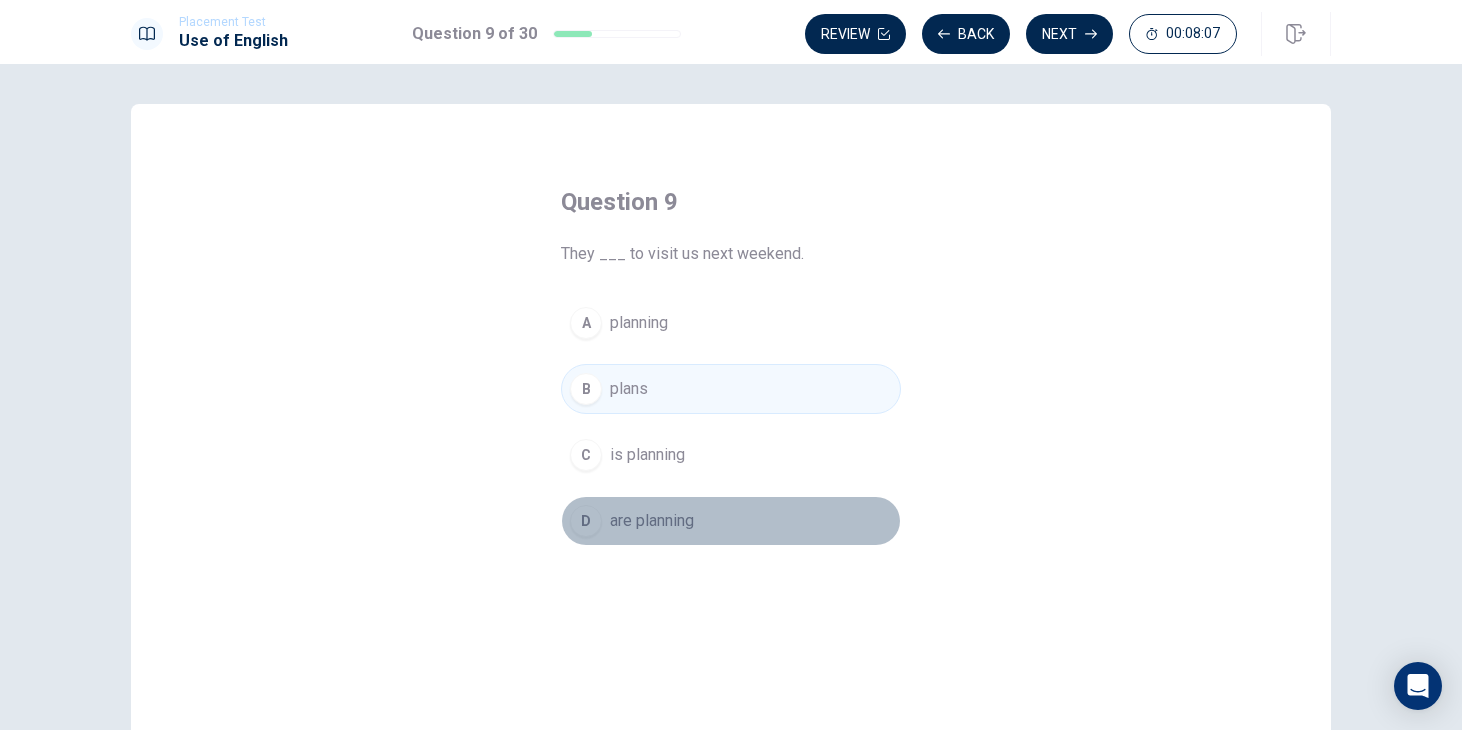 click on "are planning" at bounding box center [652, 521] 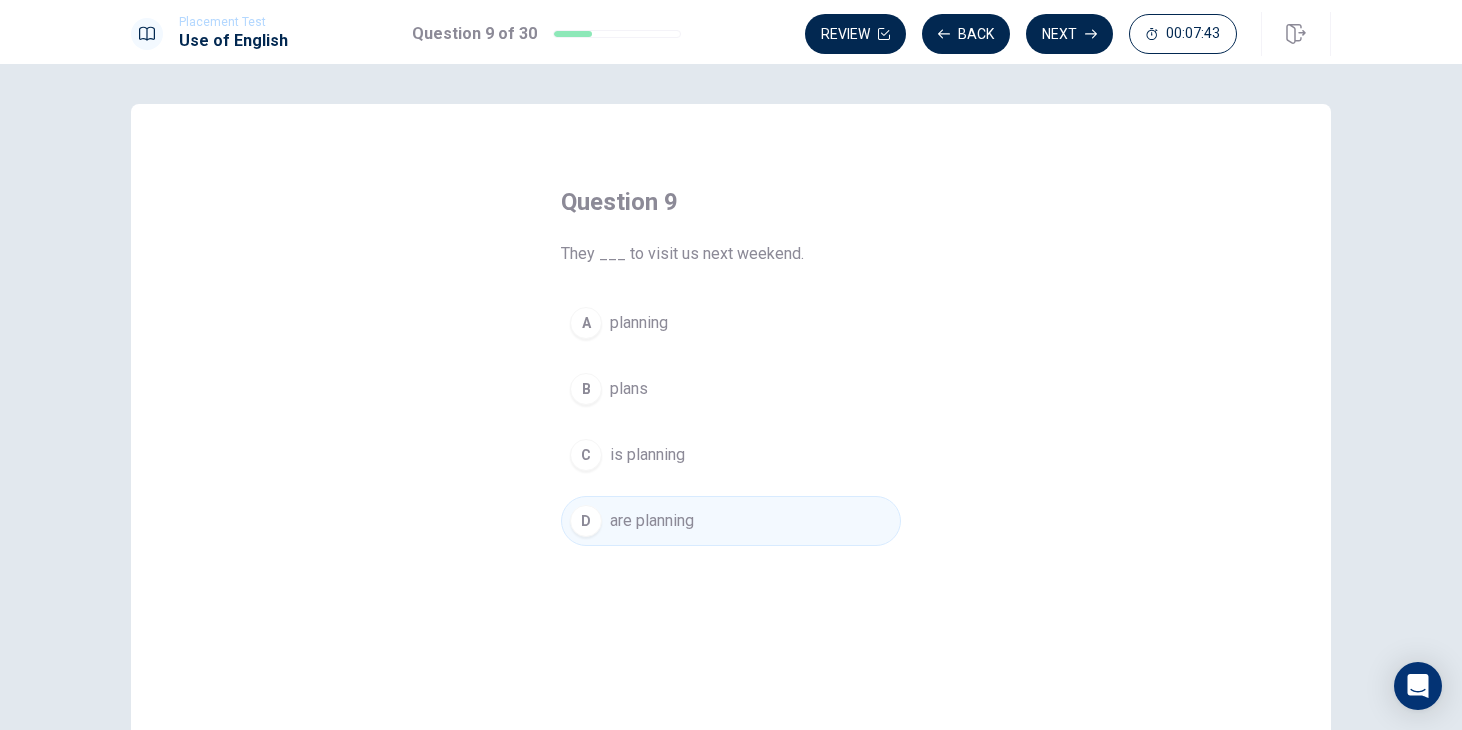 click on "plans" at bounding box center [629, 389] 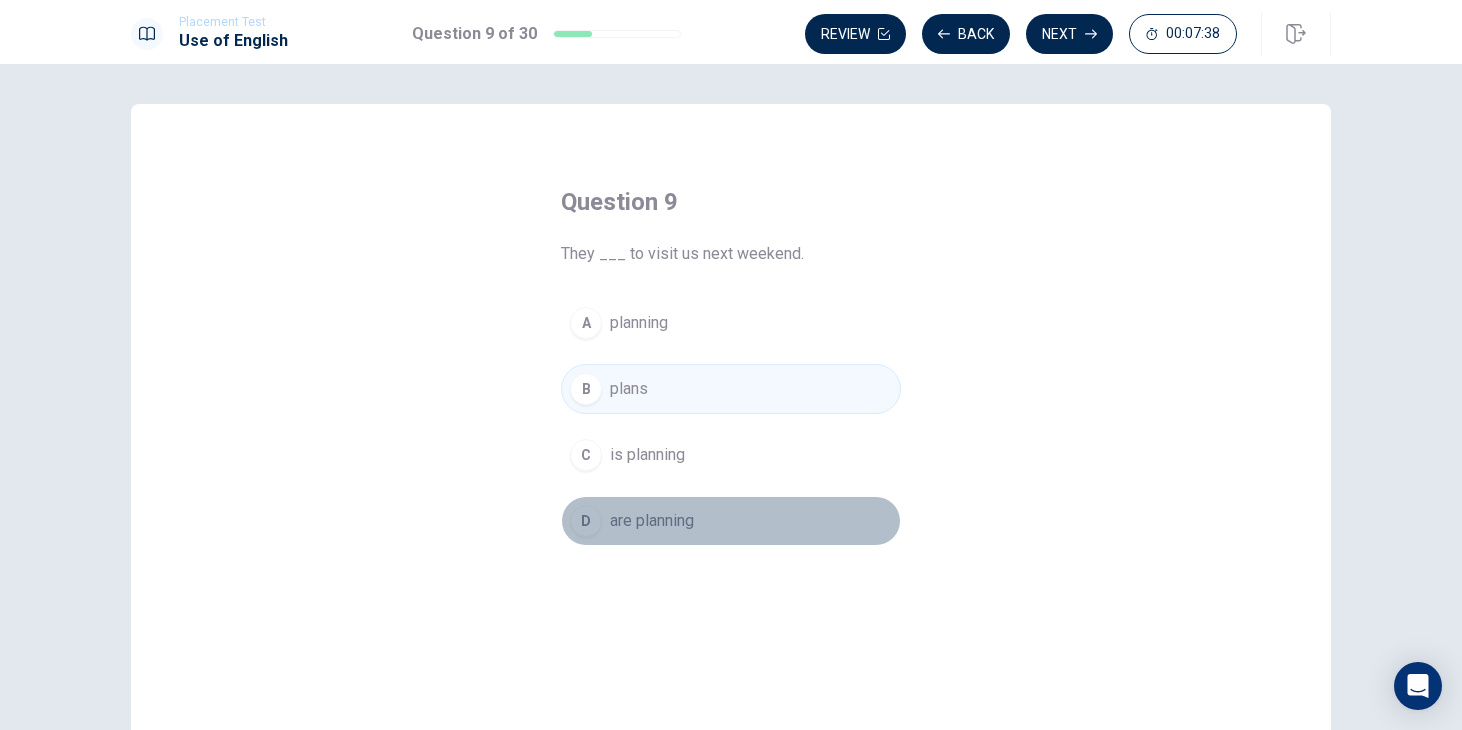click on "are planning" at bounding box center [652, 521] 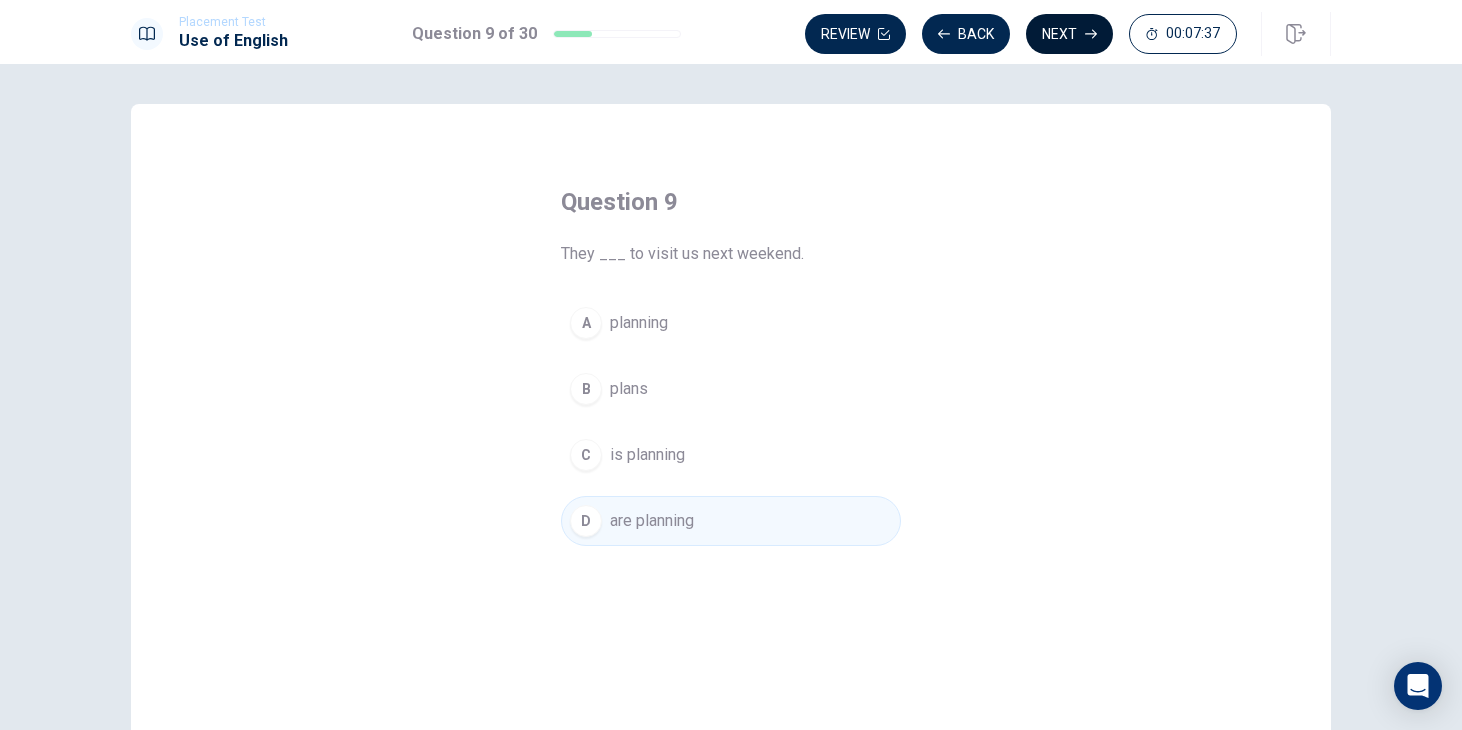 click on "Next" at bounding box center [1069, 34] 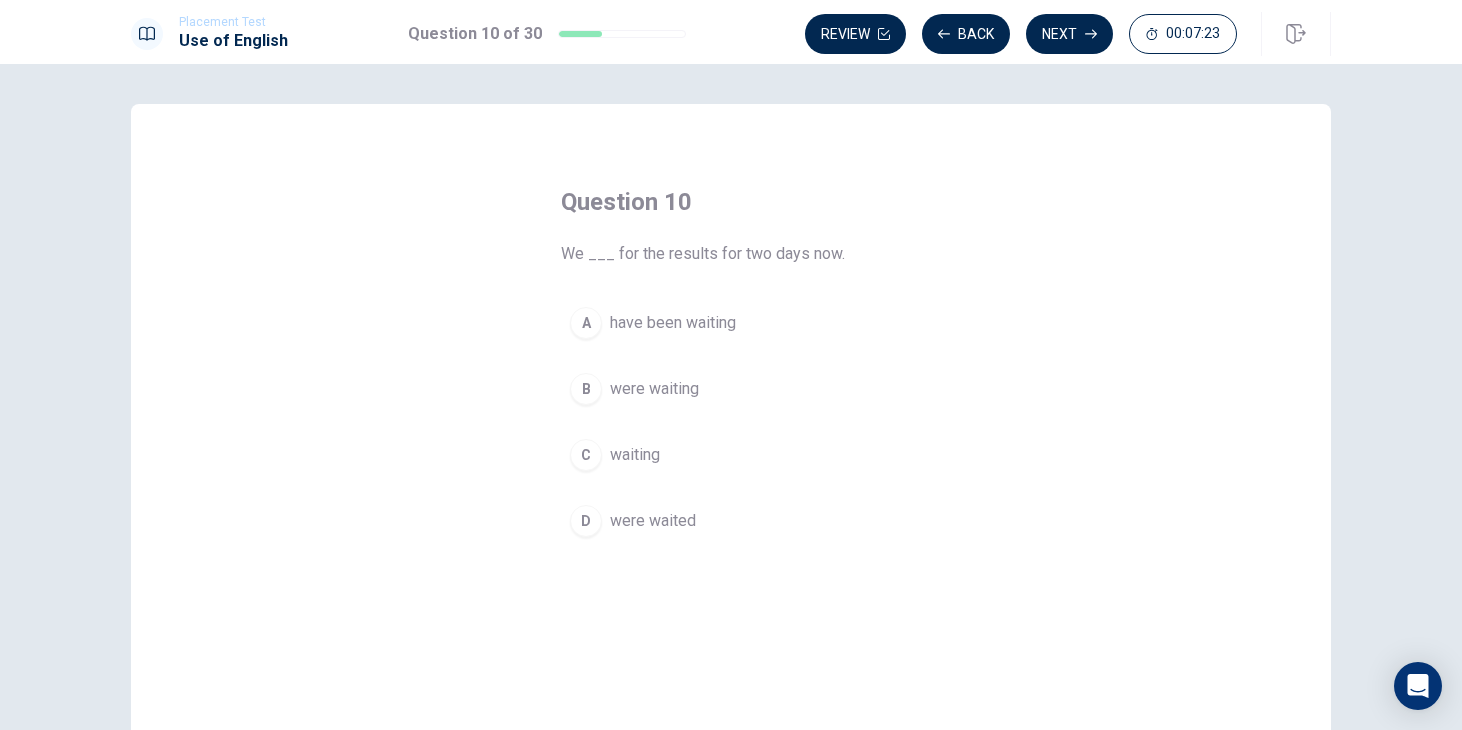click on "A" at bounding box center [586, 323] 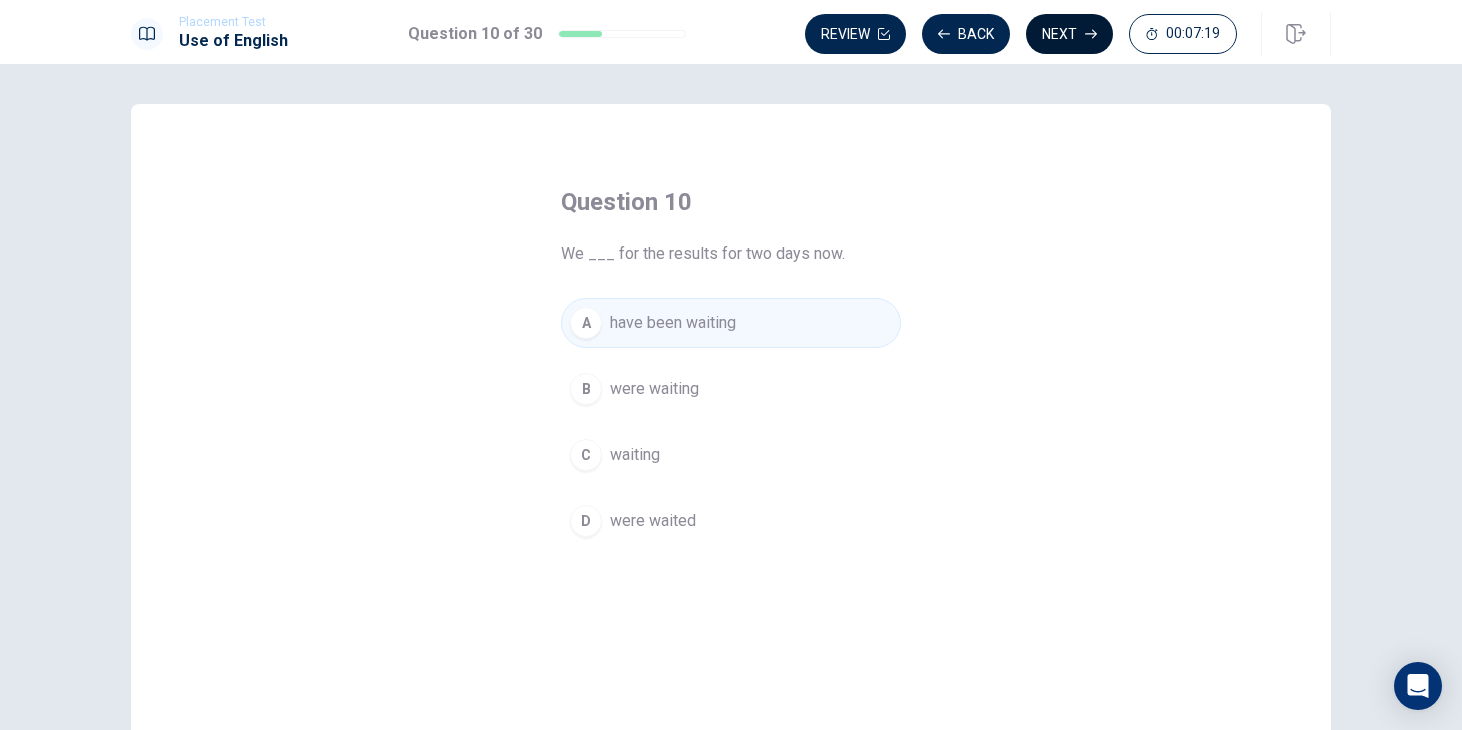 click 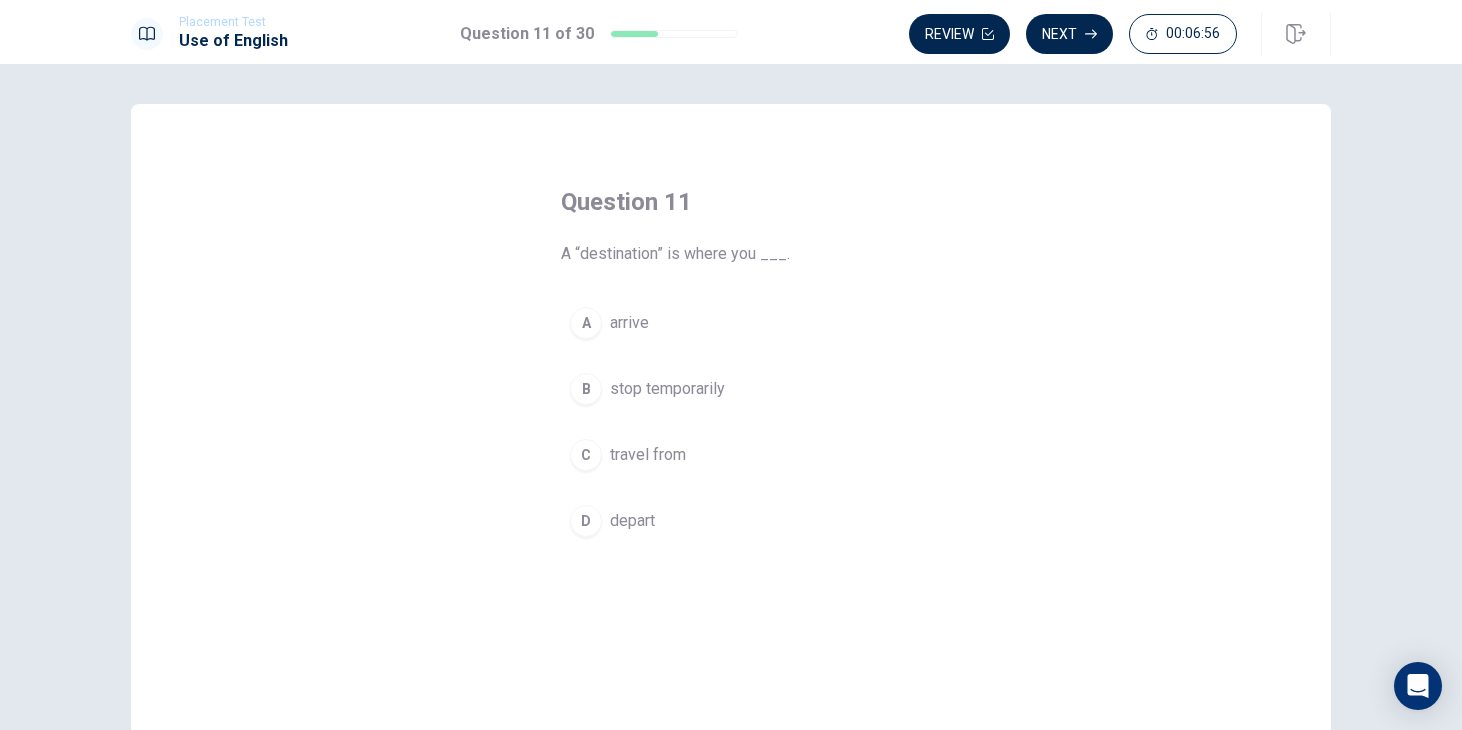 click on "depart" at bounding box center [632, 521] 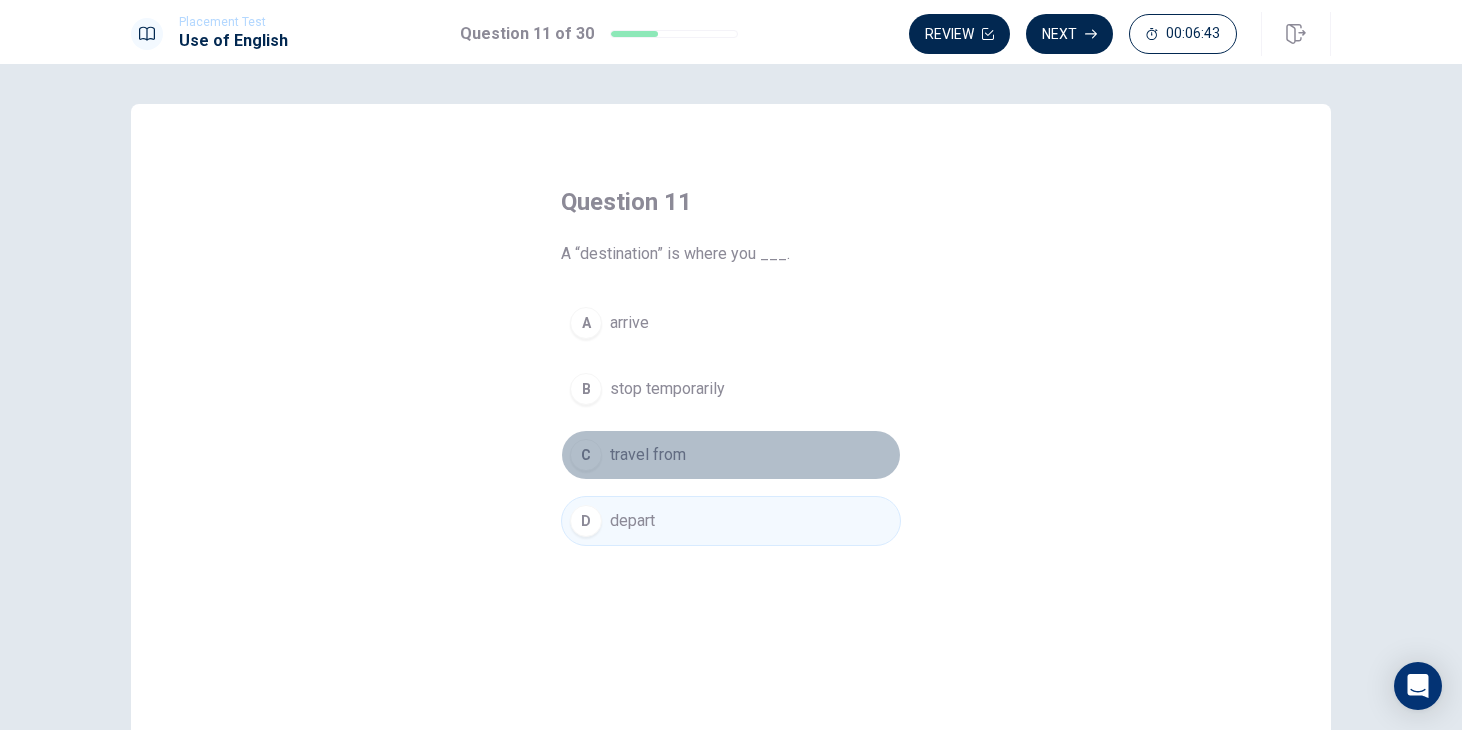 click on "travel from" at bounding box center (648, 455) 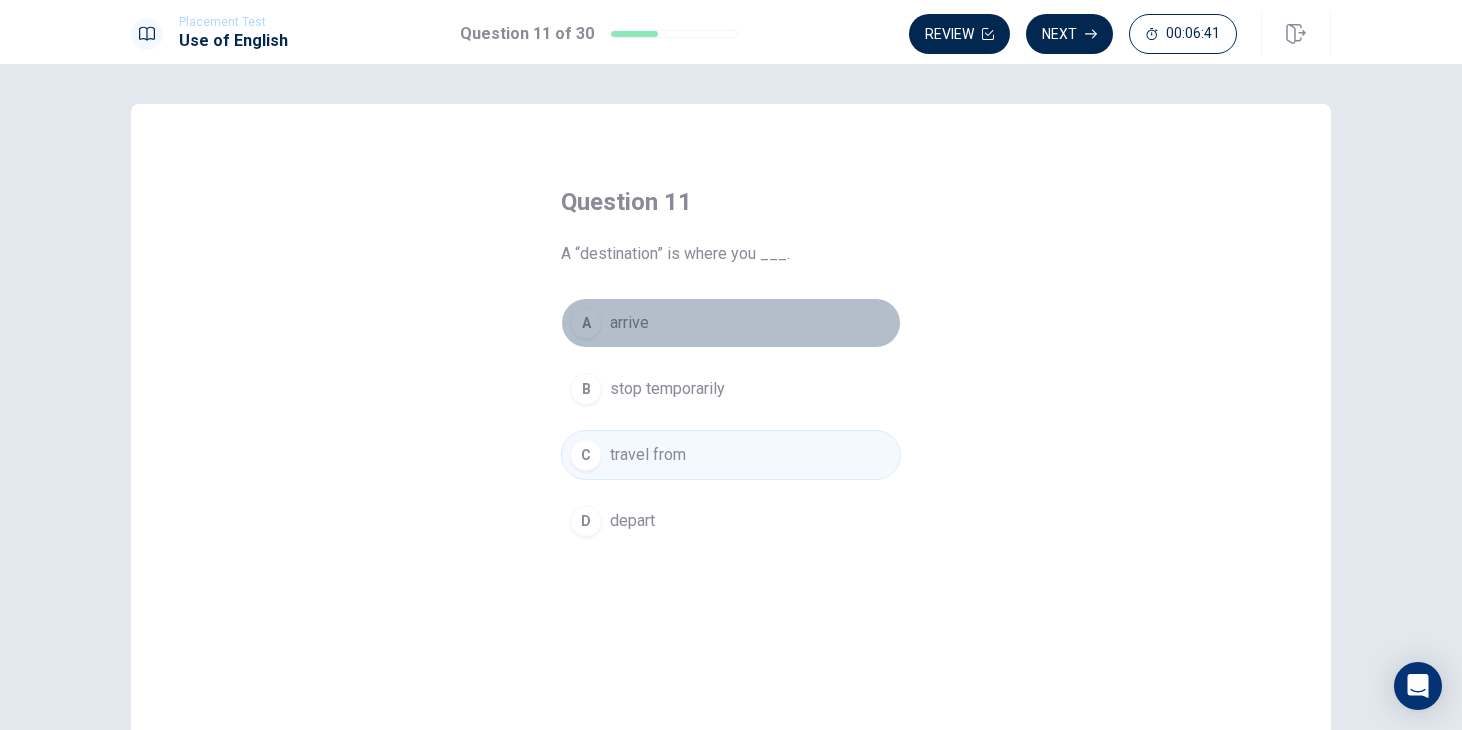 click on "A arrive" at bounding box center (731, 323) 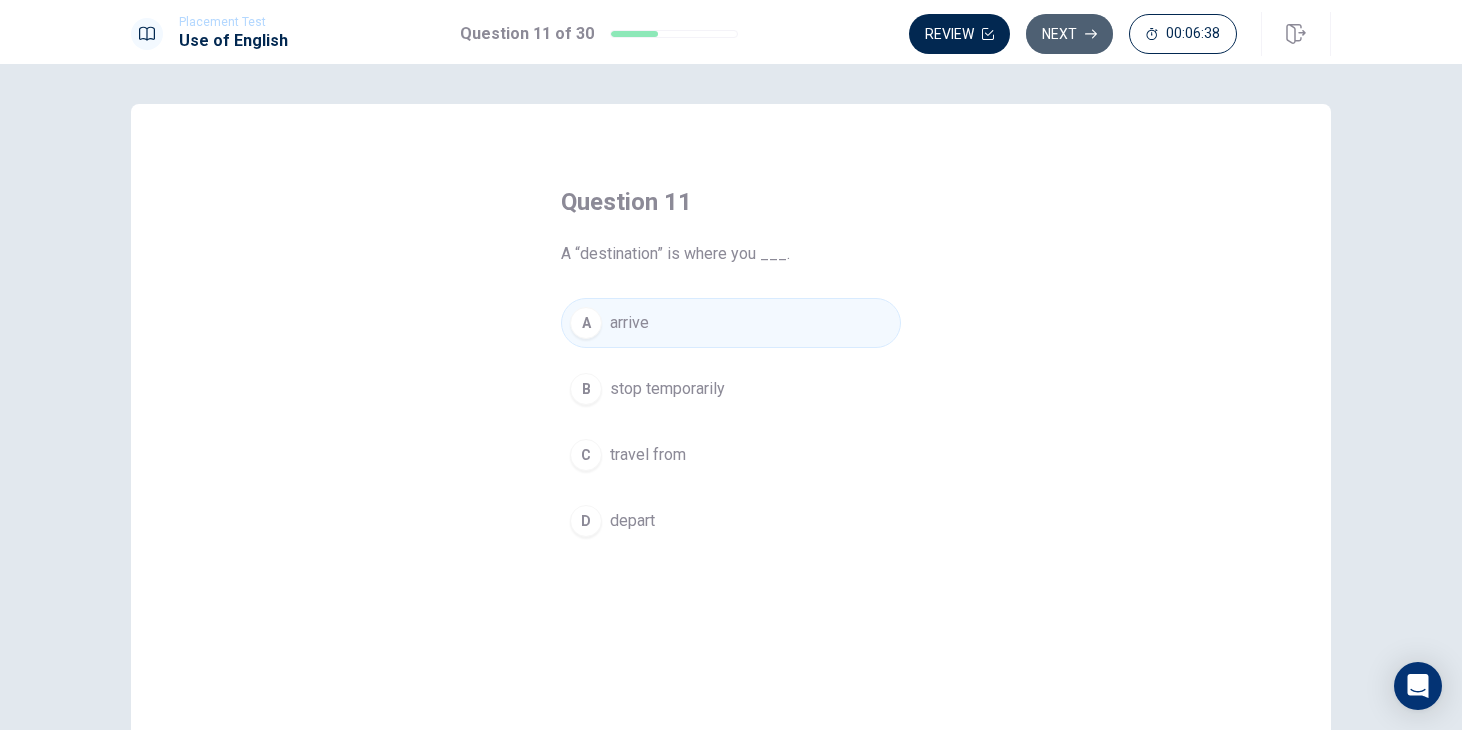 click on "Next" at bounding box center [1069, 34] 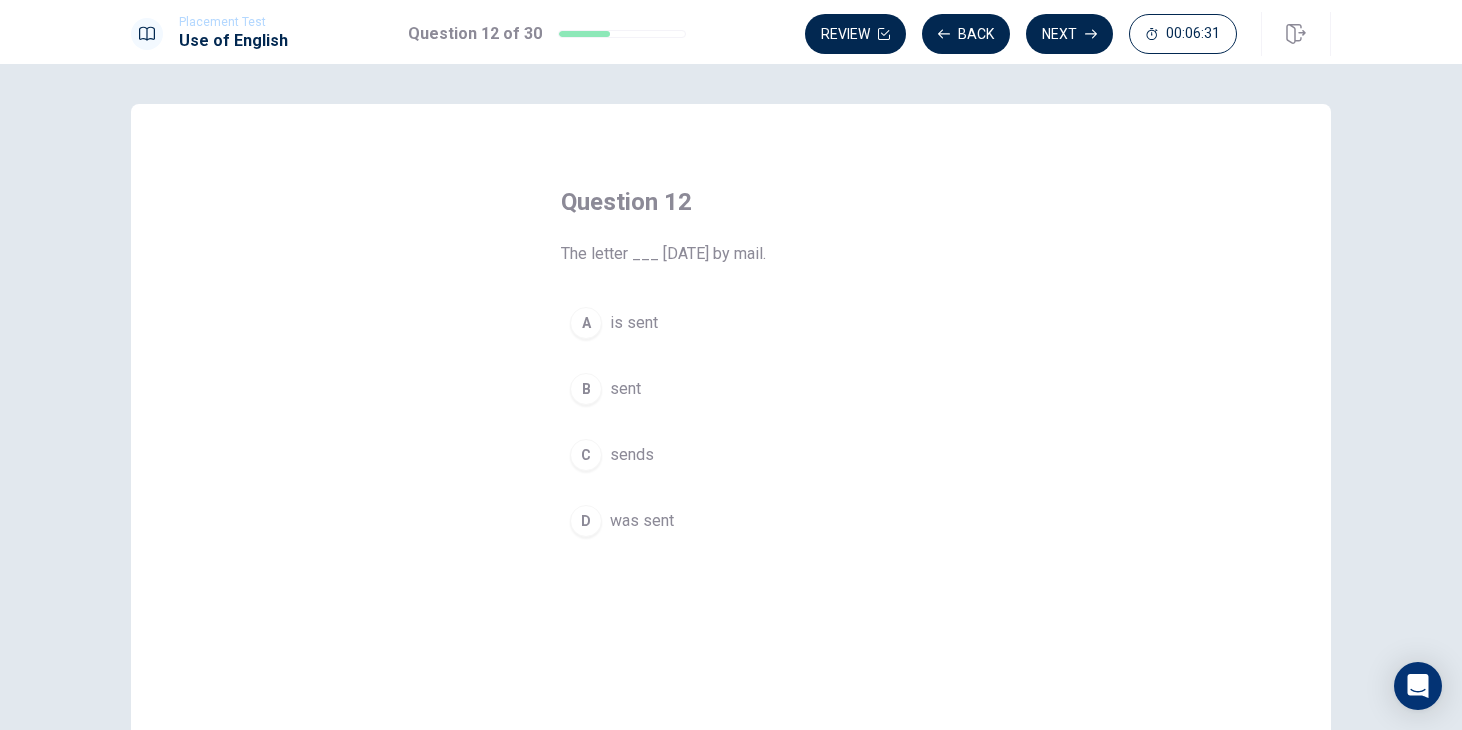 click on "D" at bounding box center (586, 521) 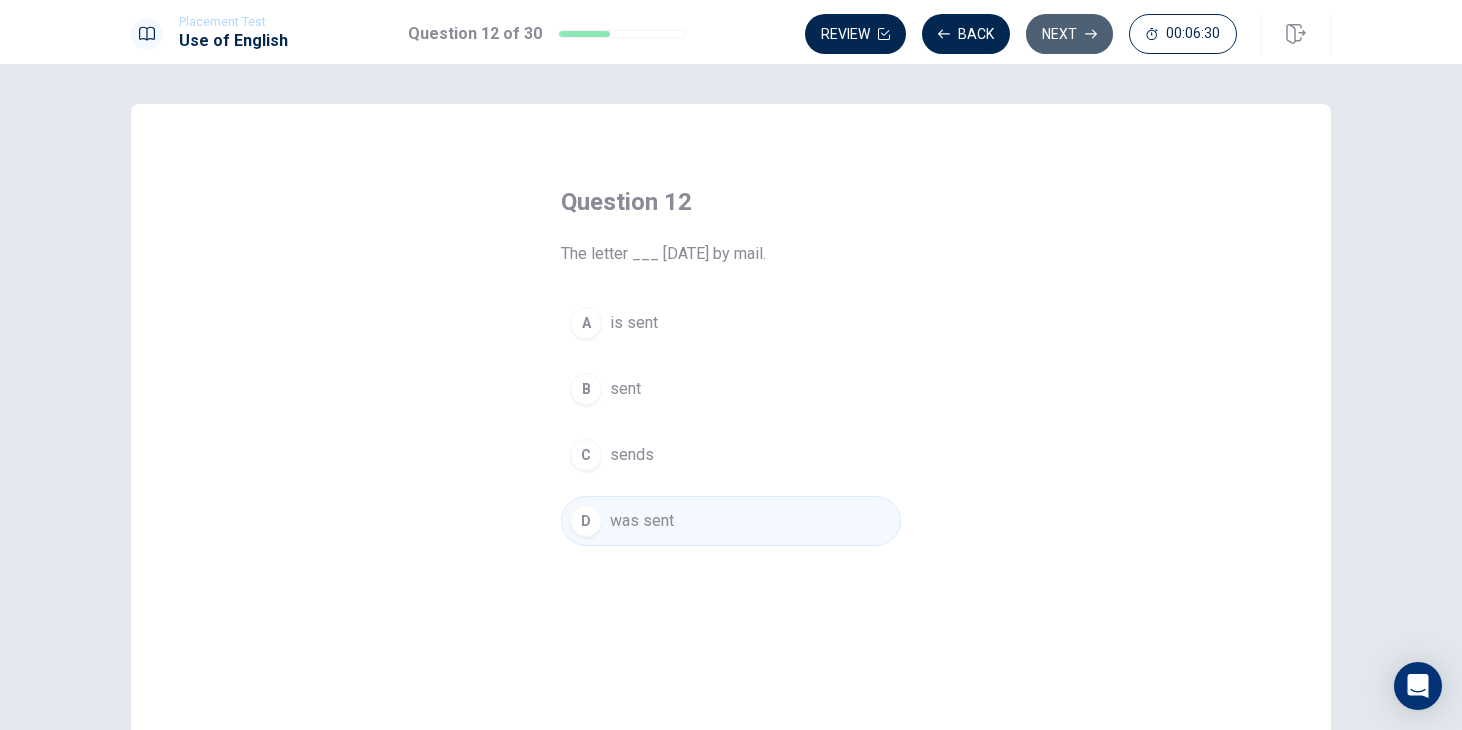 click on "Next" at bounding box center (1069, 34) 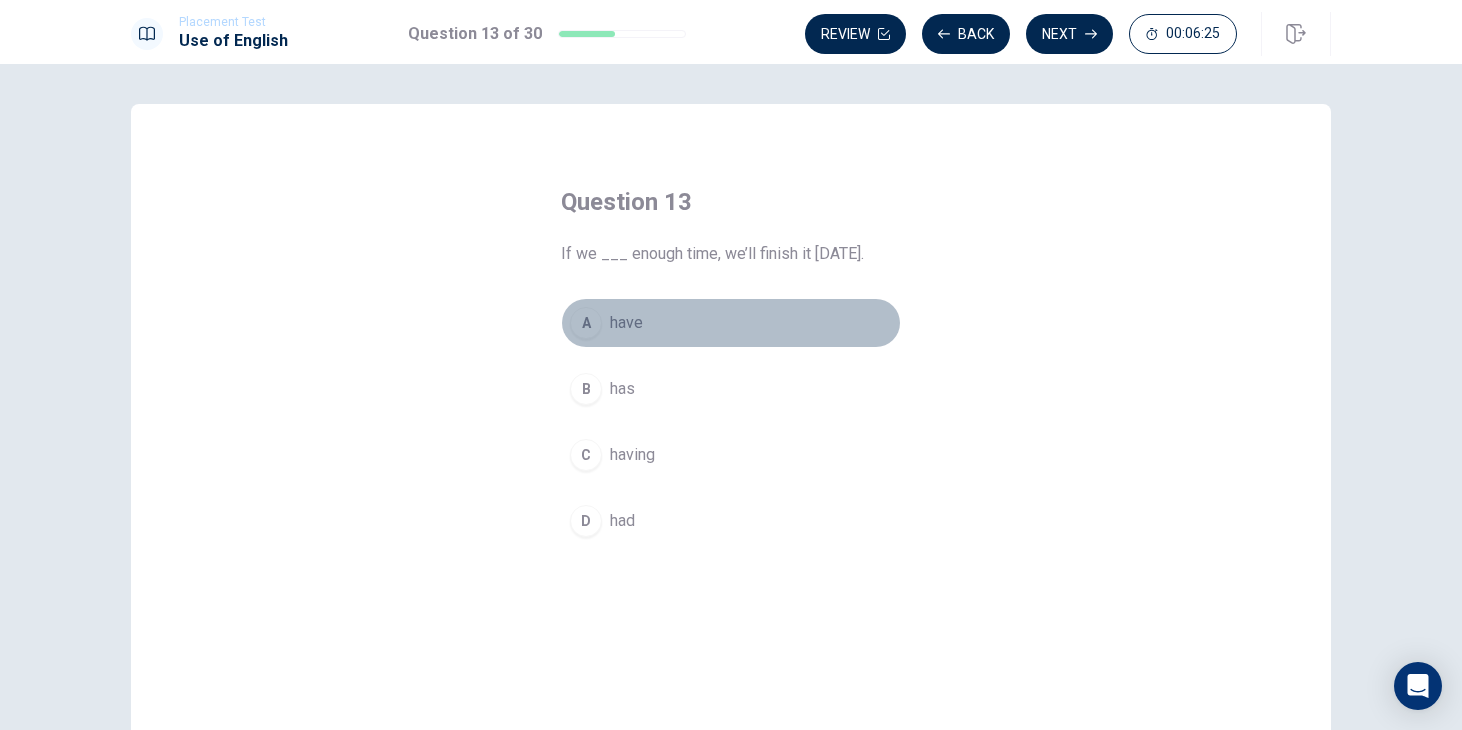 click on "A" at bounding box center (586, 323) 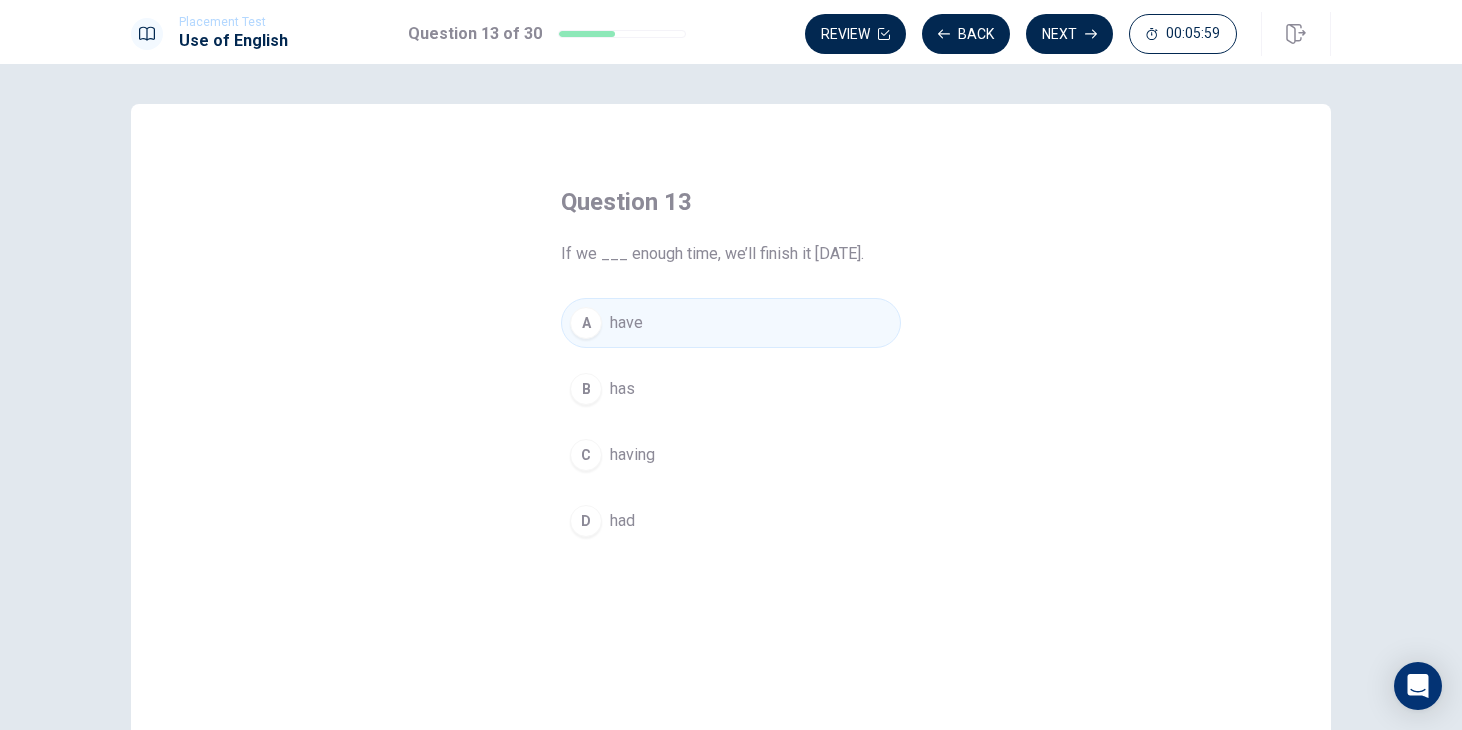 click on "A have" at bounding box center (731, 323) 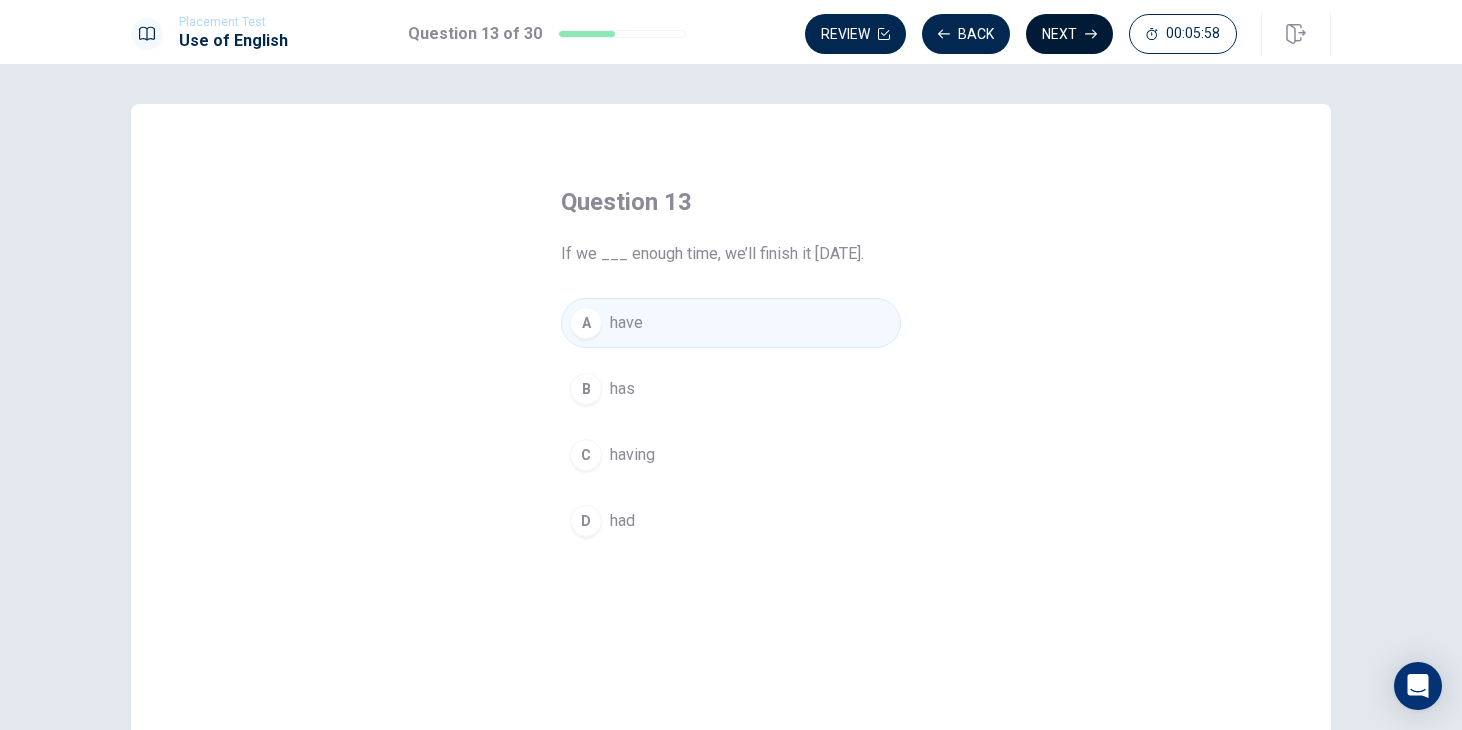 click on "Next" at bounding box center (1069, 34) 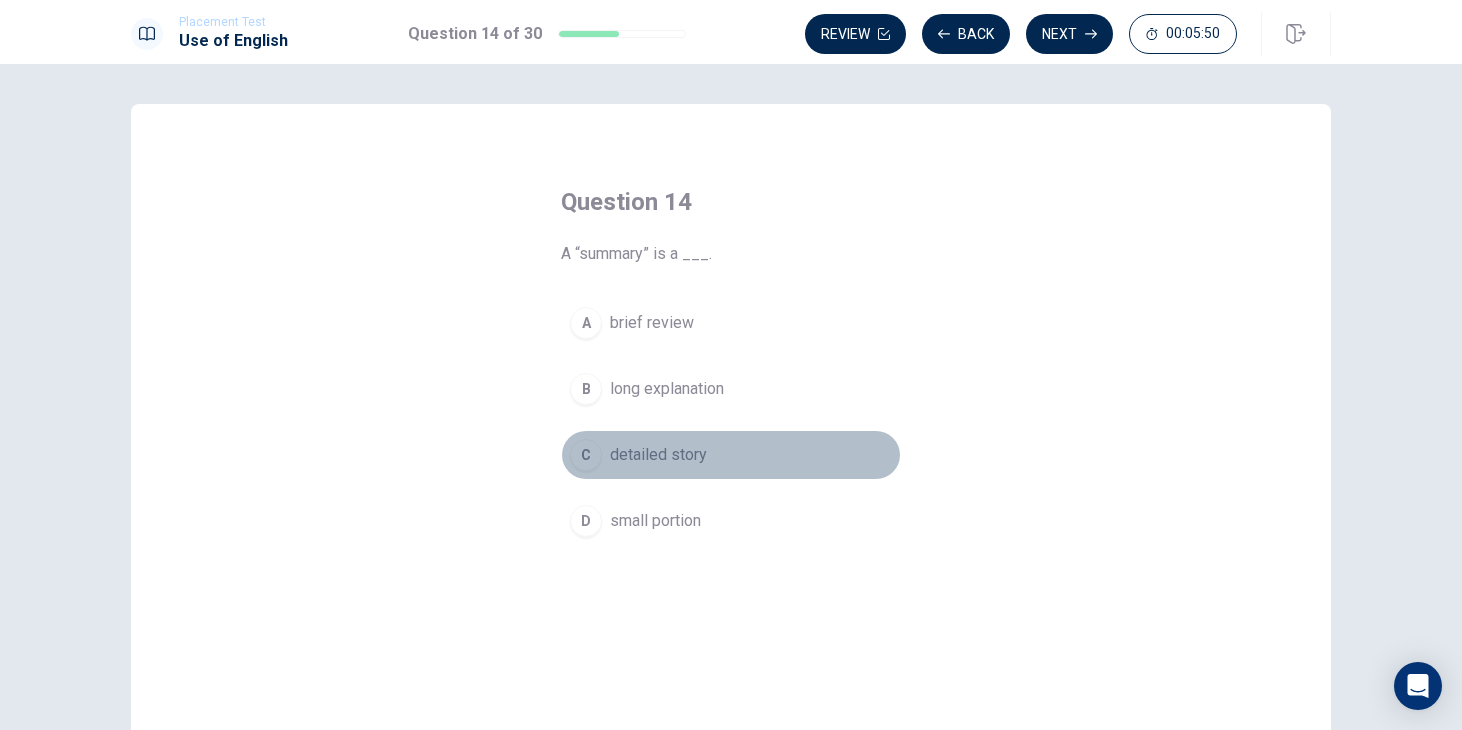 click on "C" at bounding box center (586, 455) 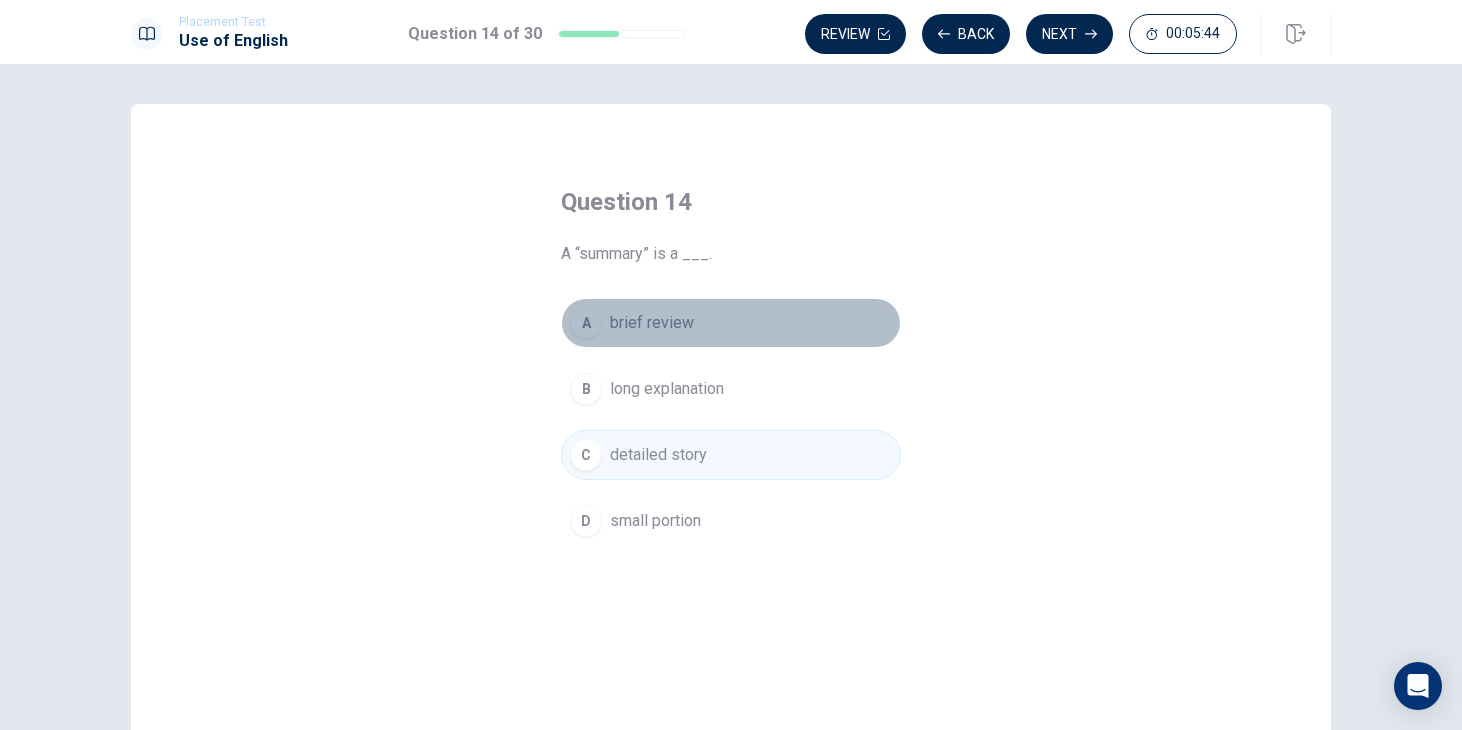 click on "A brief review" at bounding box center (731, 323) 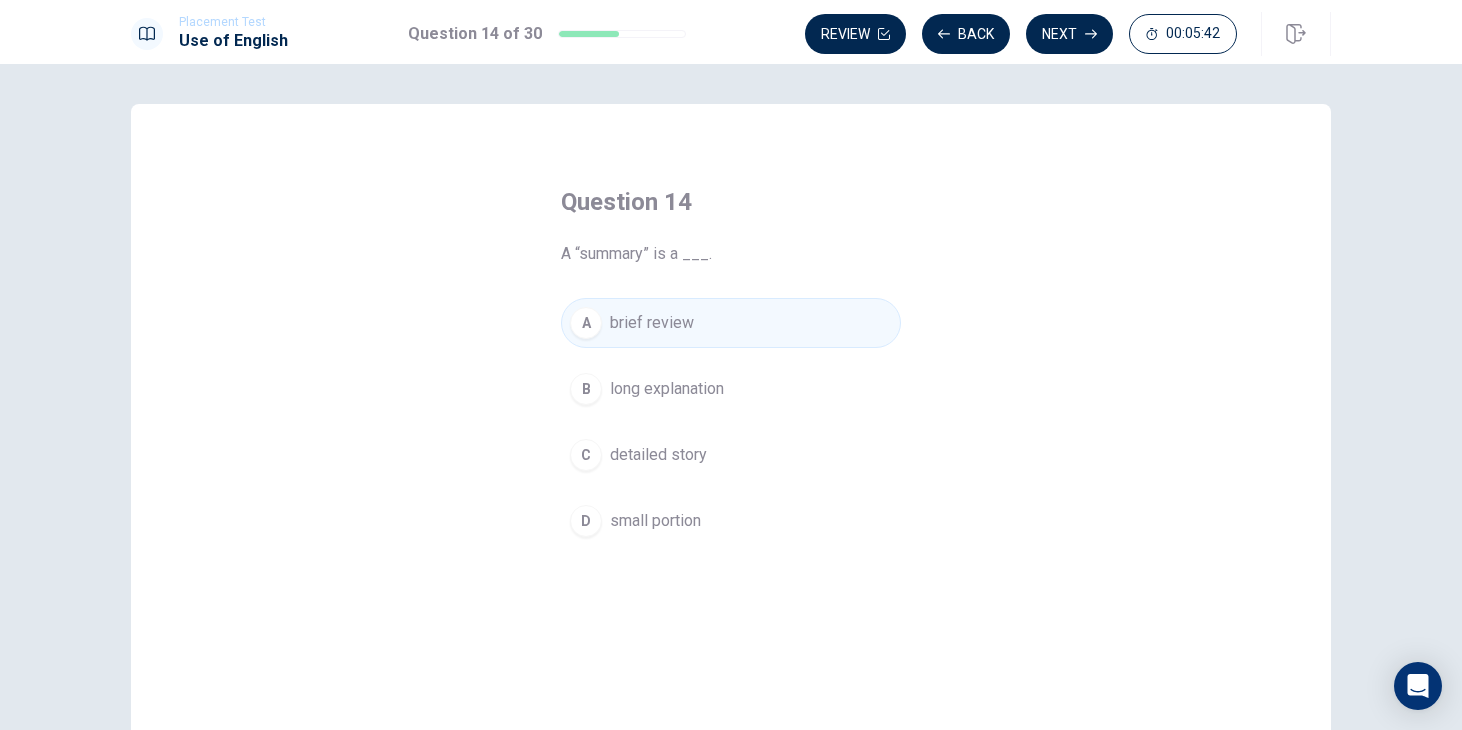 click on "D small portion" at bounding box center (731, 521) 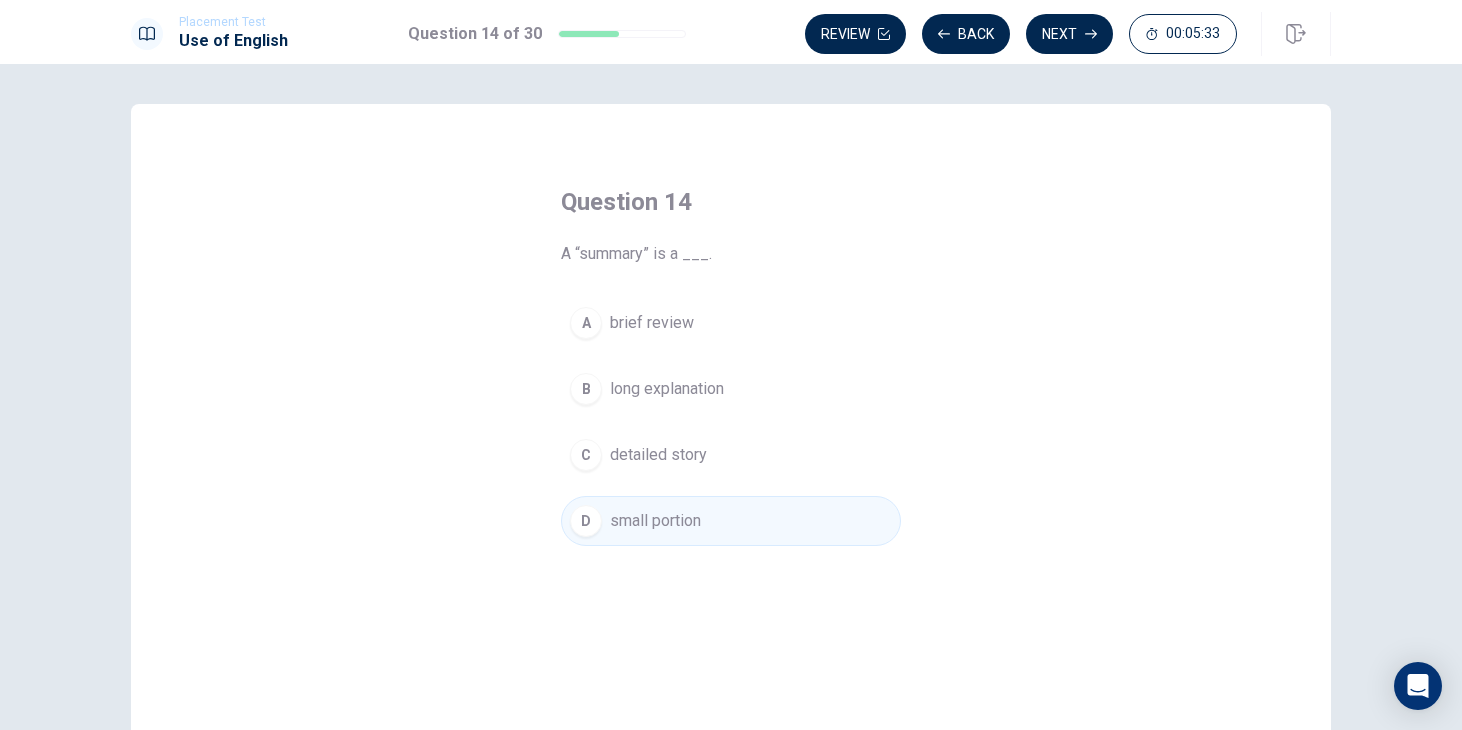 click on "A brief review" at bounding box center (731, 323) 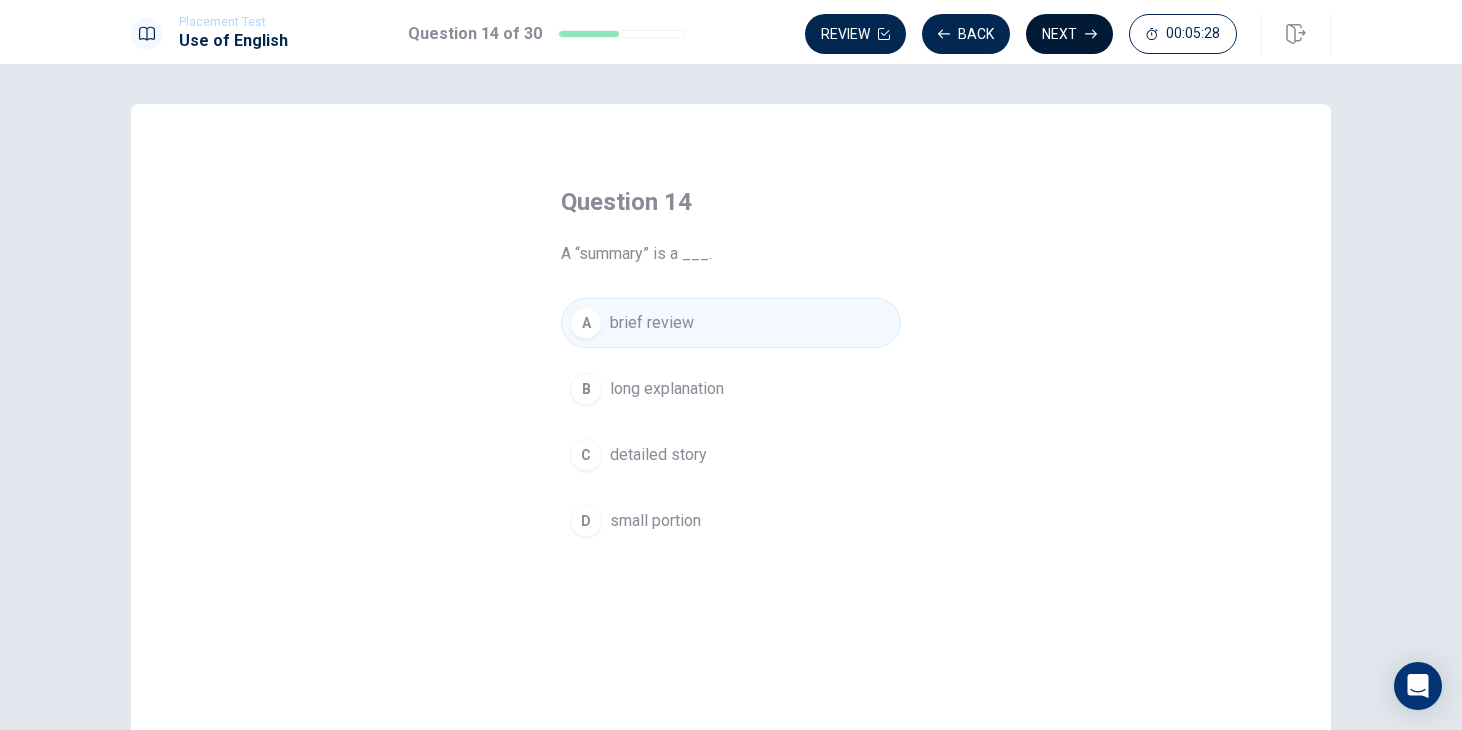 click on "Next" at bounding box center (1069, 34) 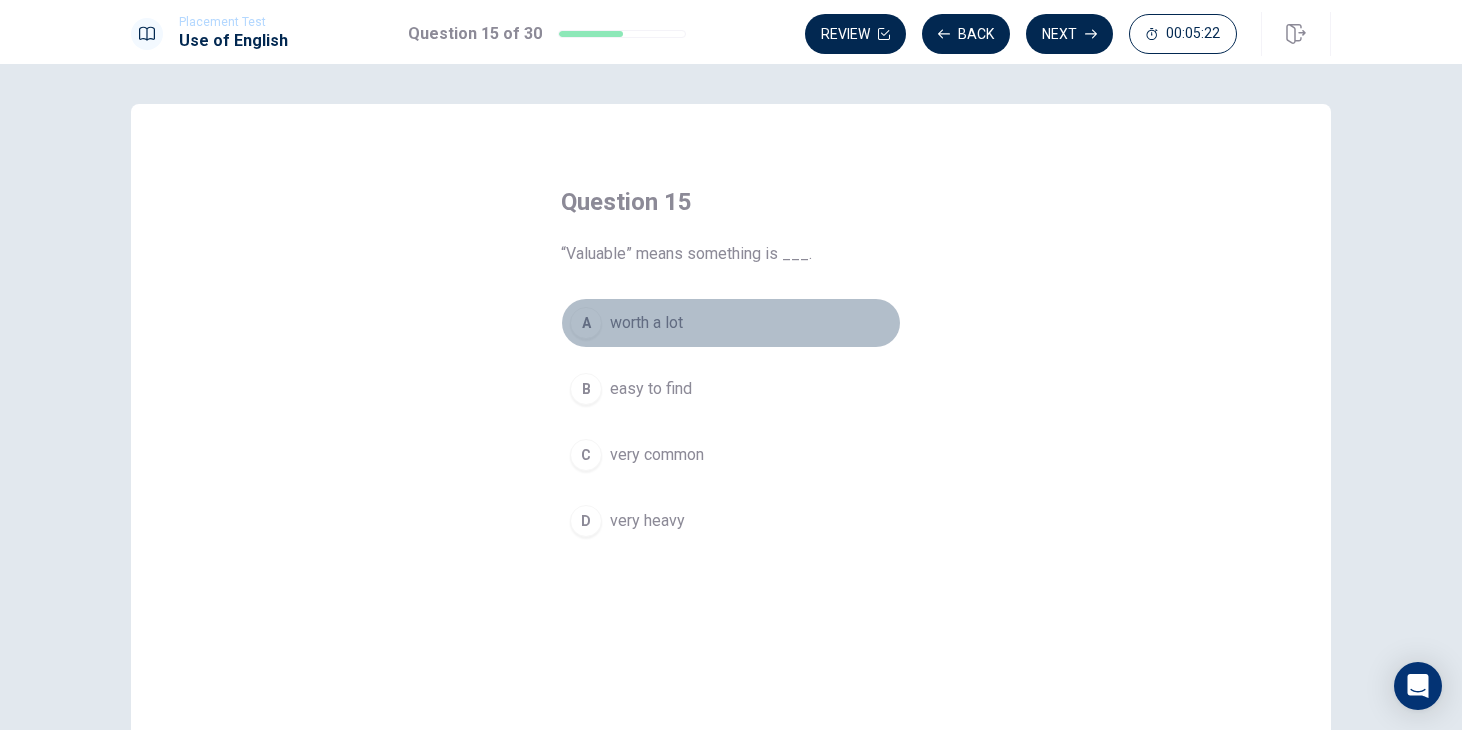 click on "A worth a lot" at bounding box center [731, 323] 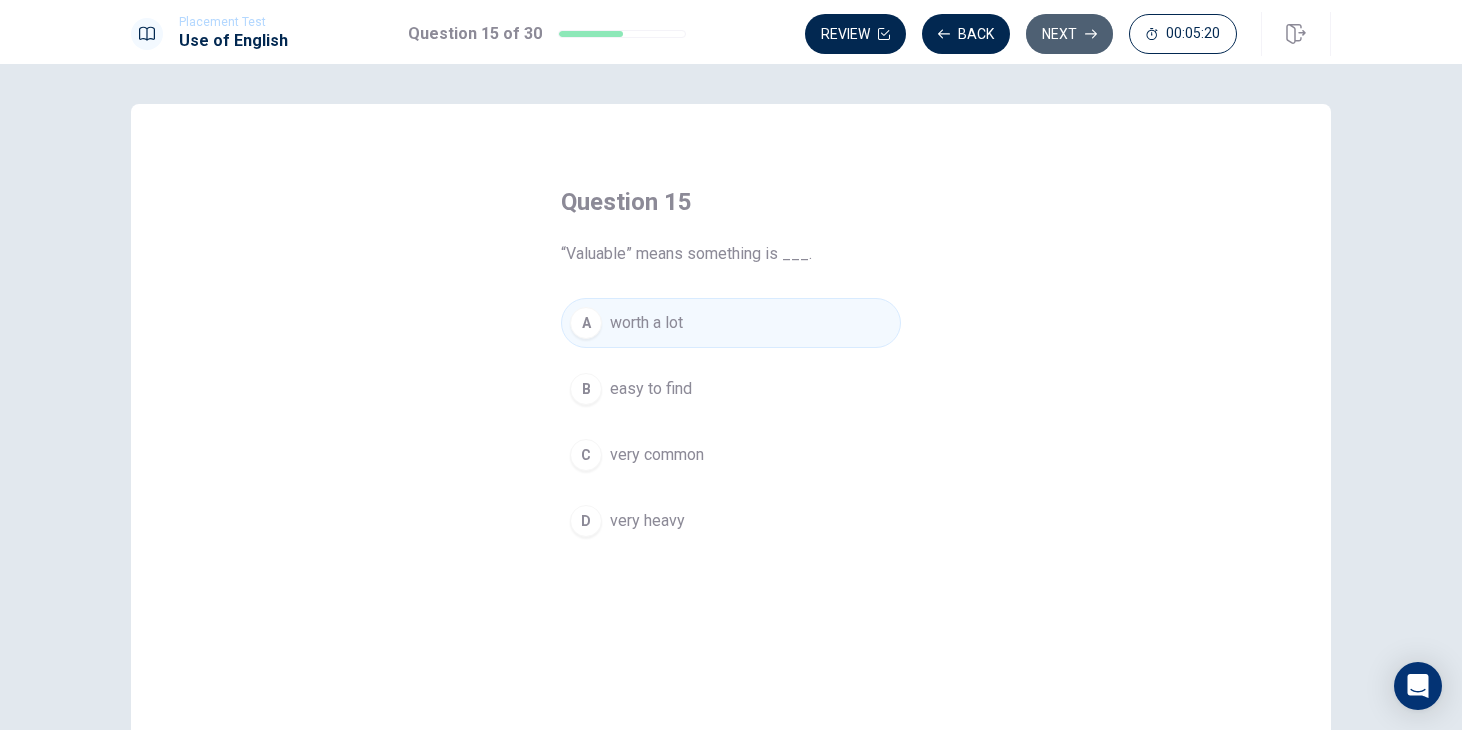 click on "Next" at bounding box center (1069, 34) 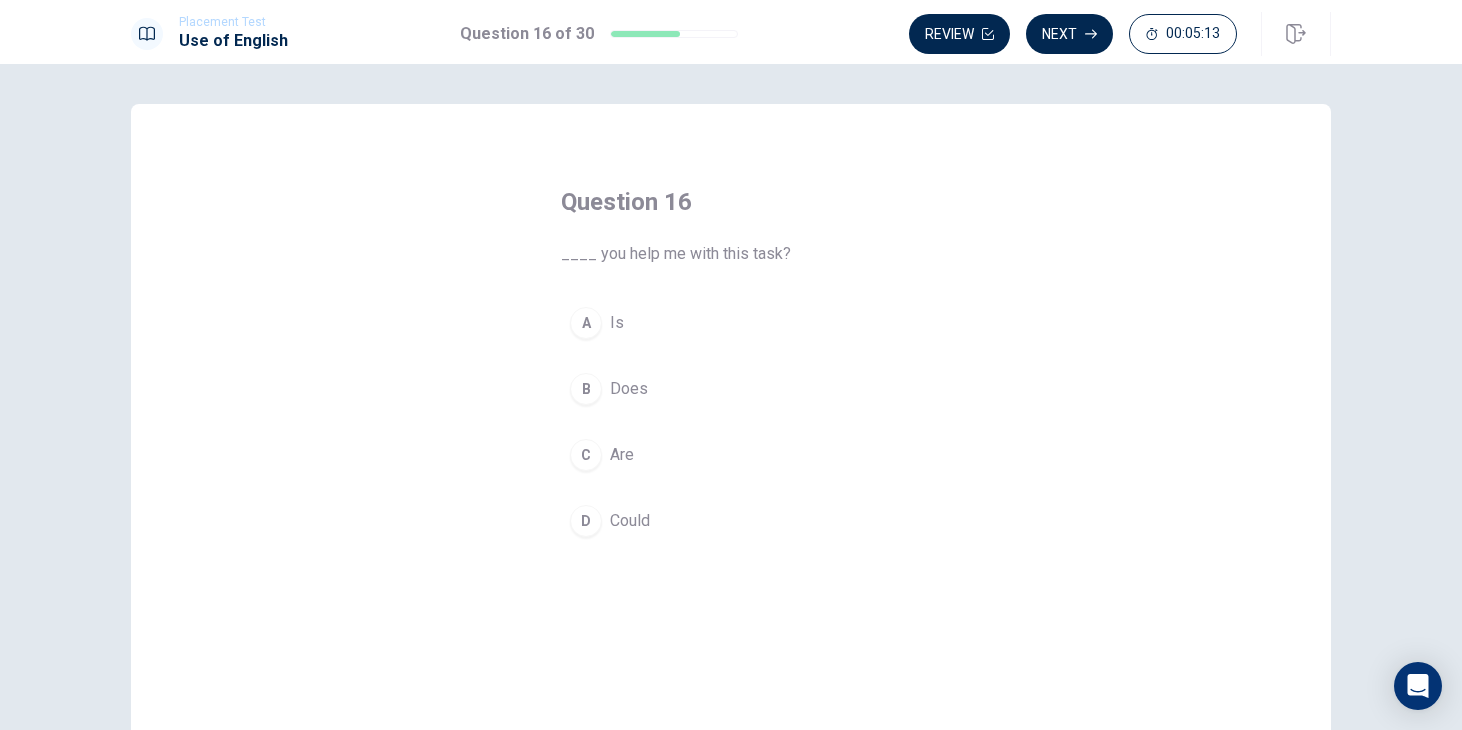 click on "Does" at bounding box center (629, 389) 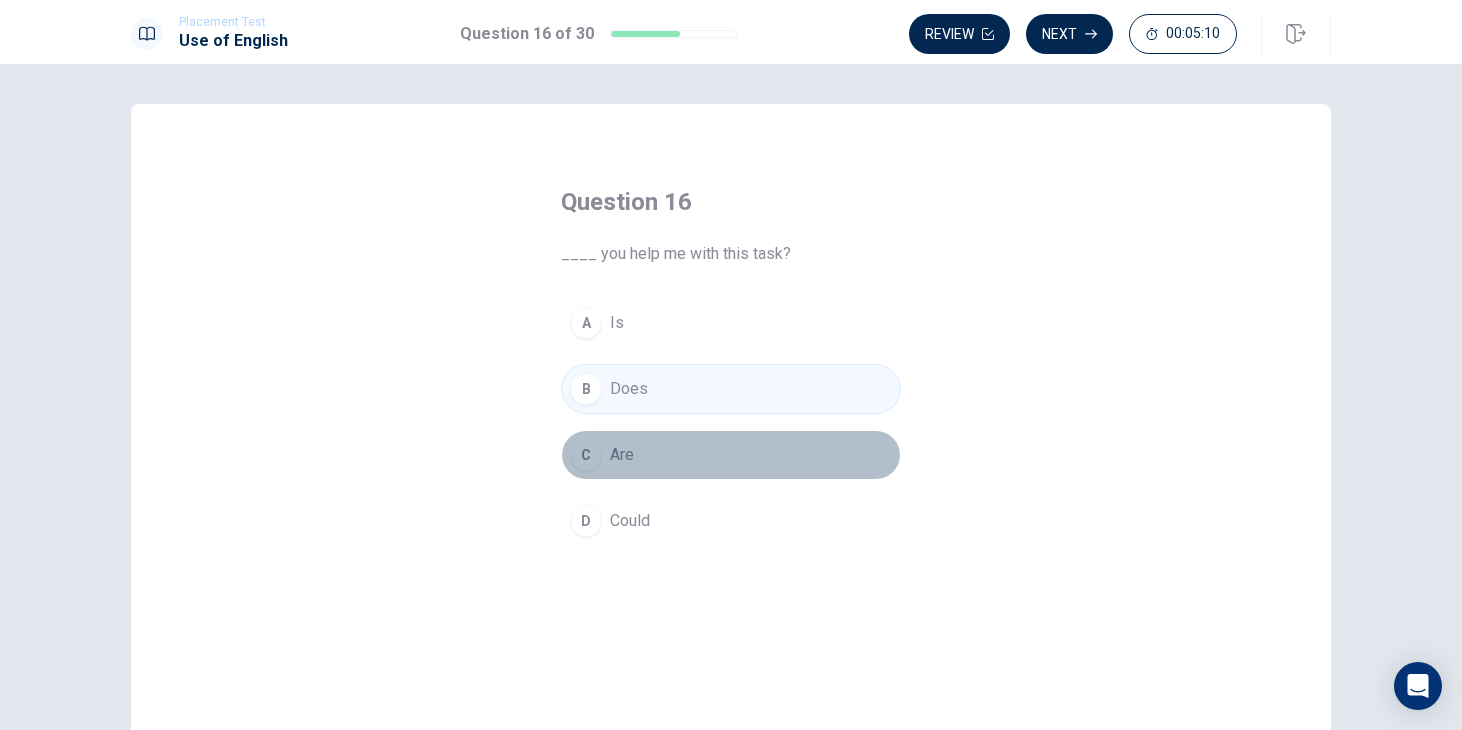 click on "C Are" at bounding box center (731, 455) 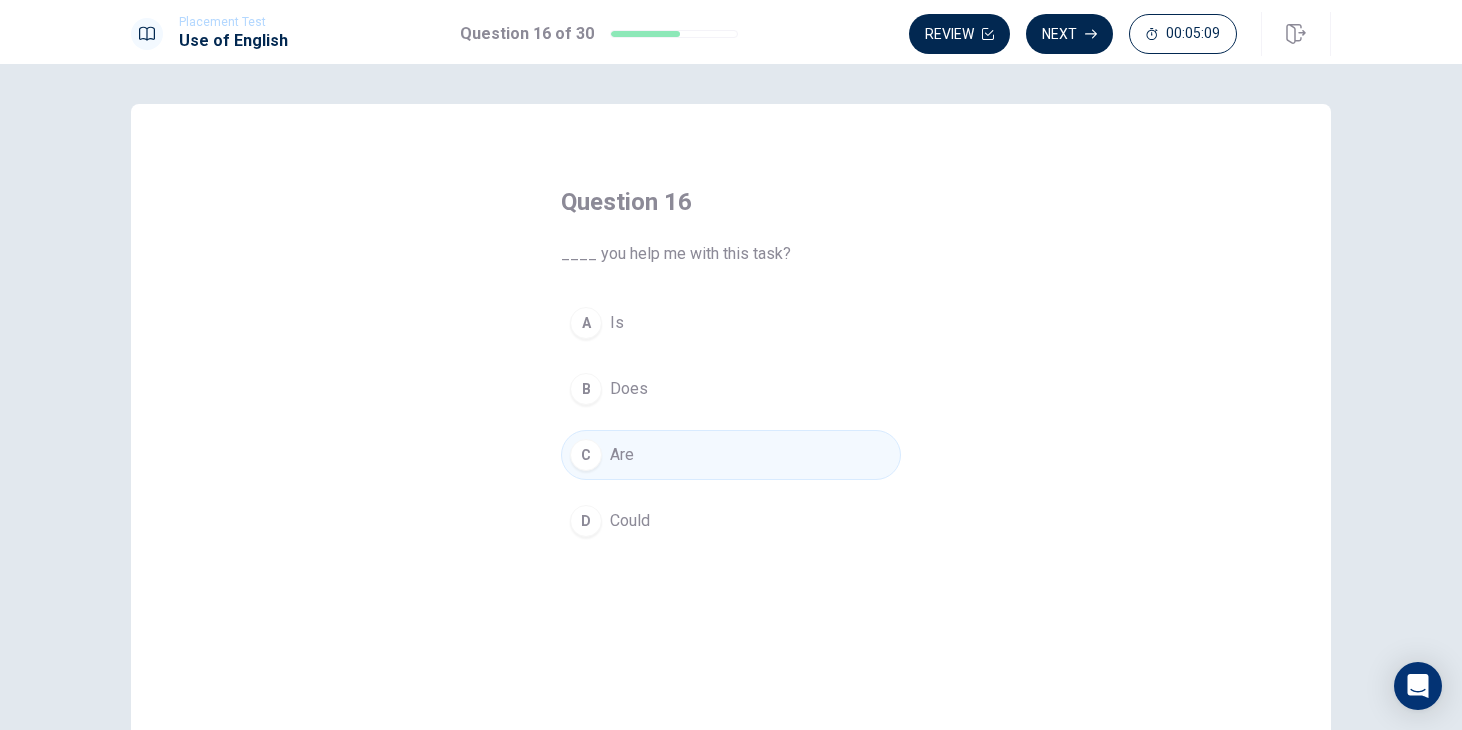 click on "D Could" at bounding box center [731, 521] 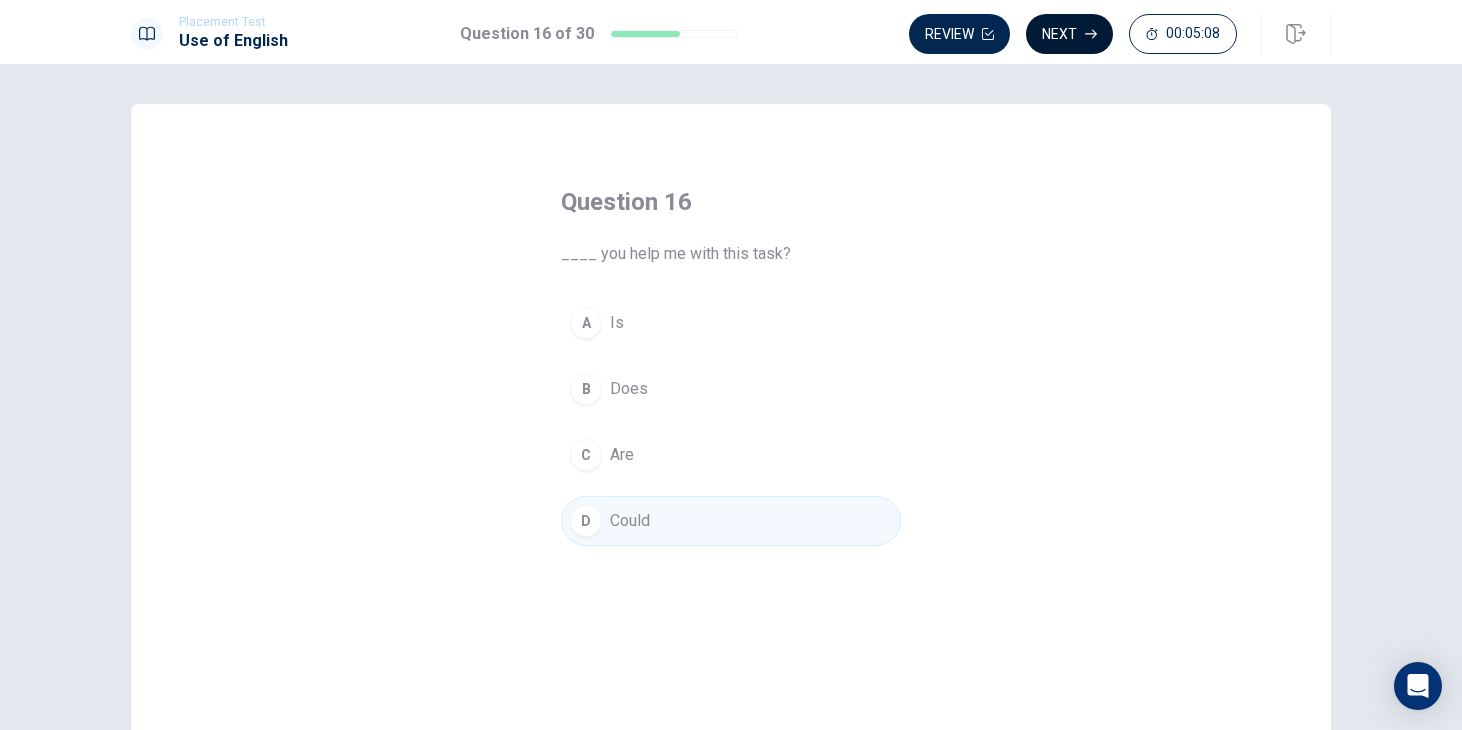 click on "Next" at bounding box center [1069, 34] 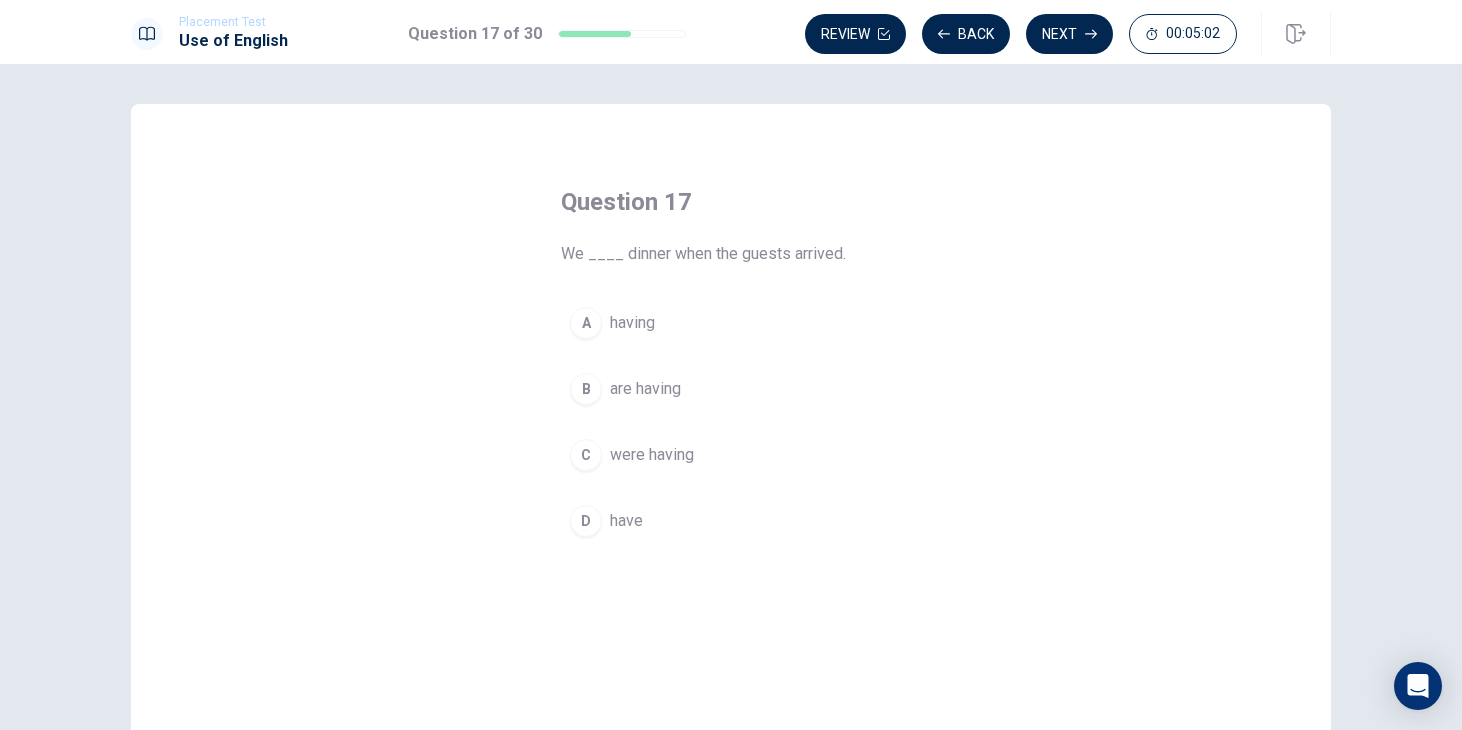 click on "were having" at bounding box center (652, 455) 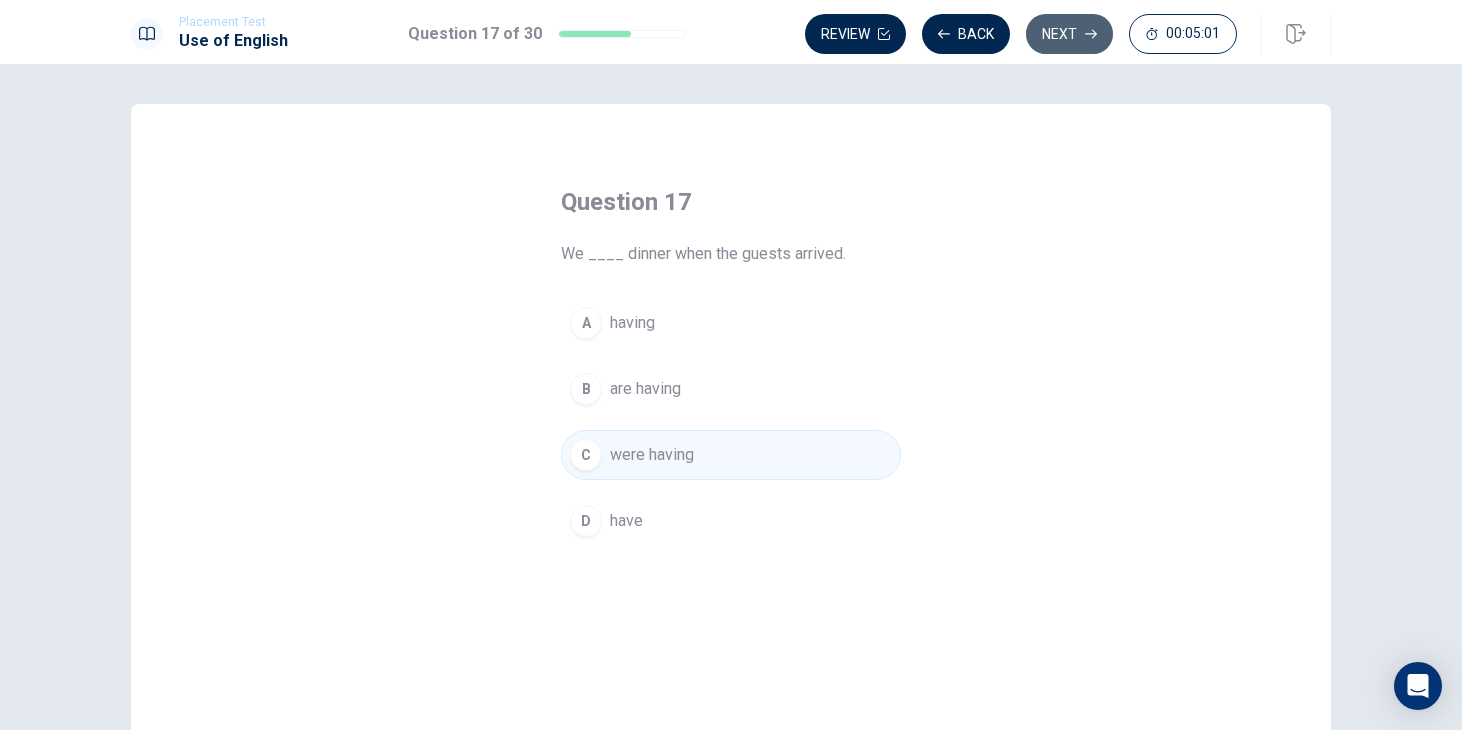 click on "Next" at bounding box center (1069, 34) 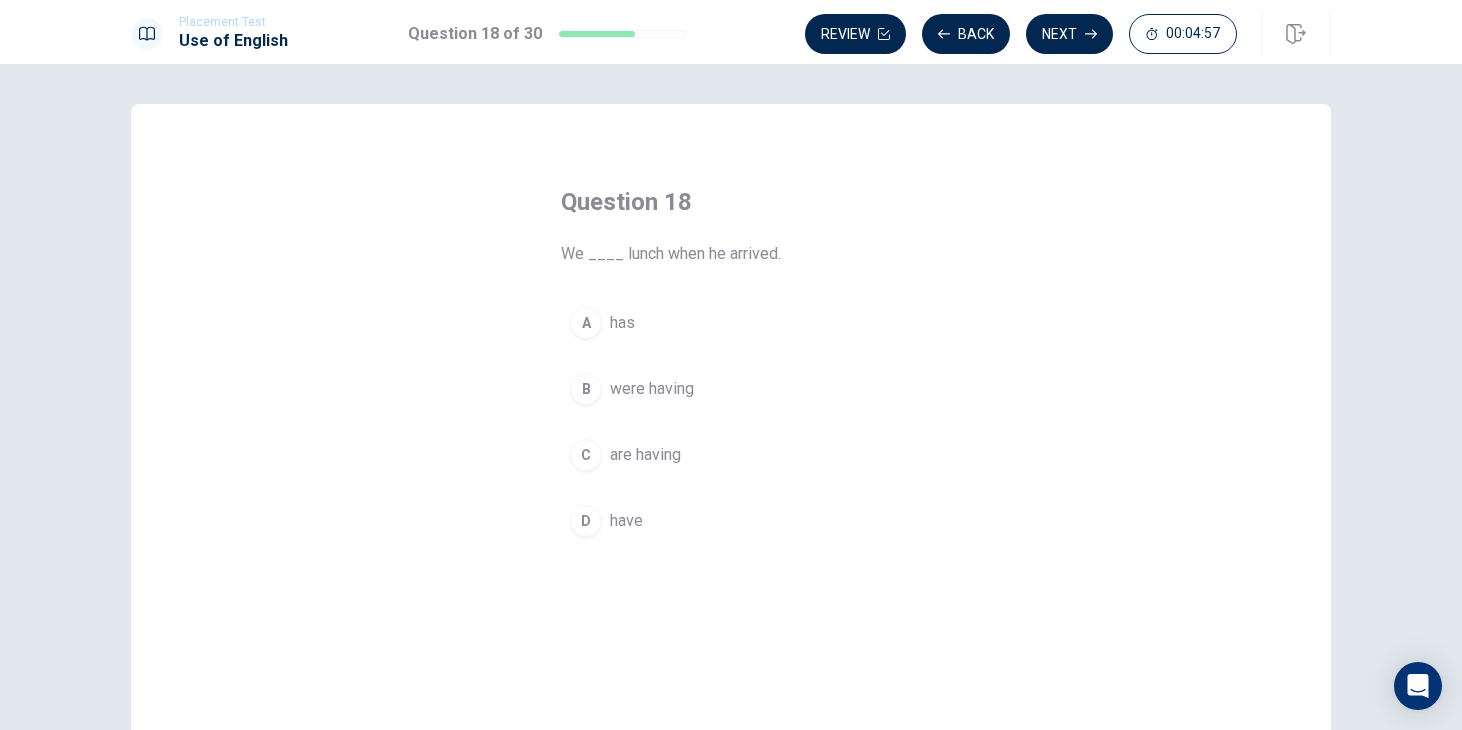 click on "were having" at bounding box center (652, 389) 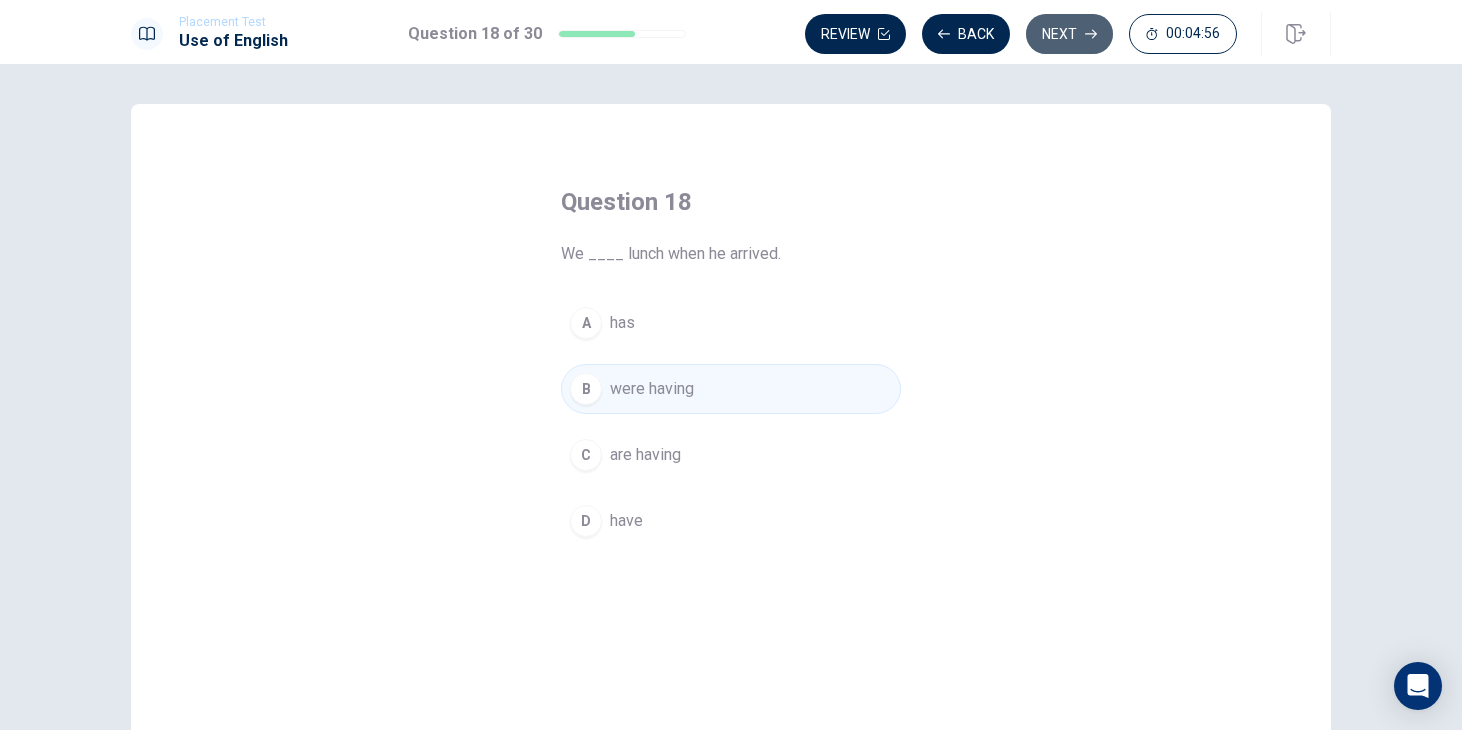click on "Next" at bounding box center [1069, 34] 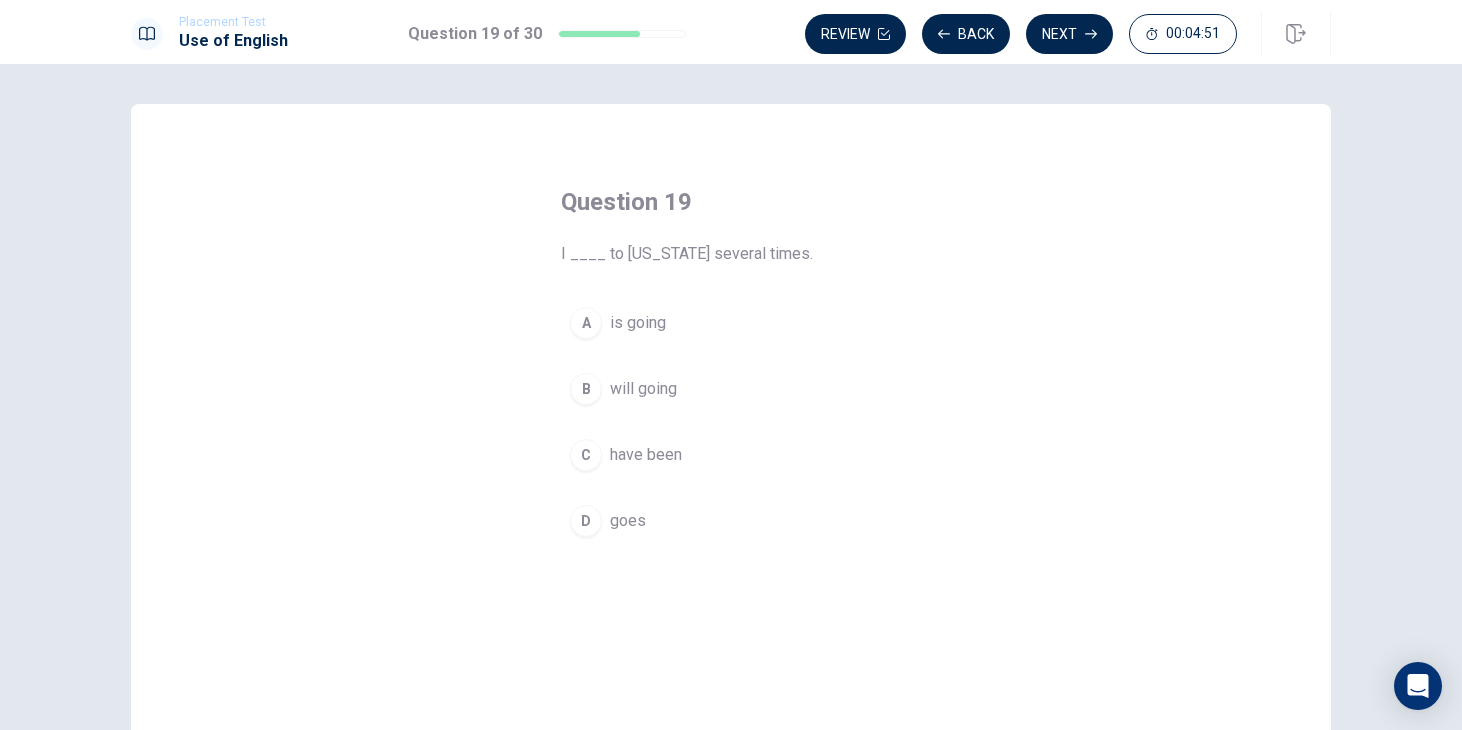 click on "have been" at bounding box center (646, 455) 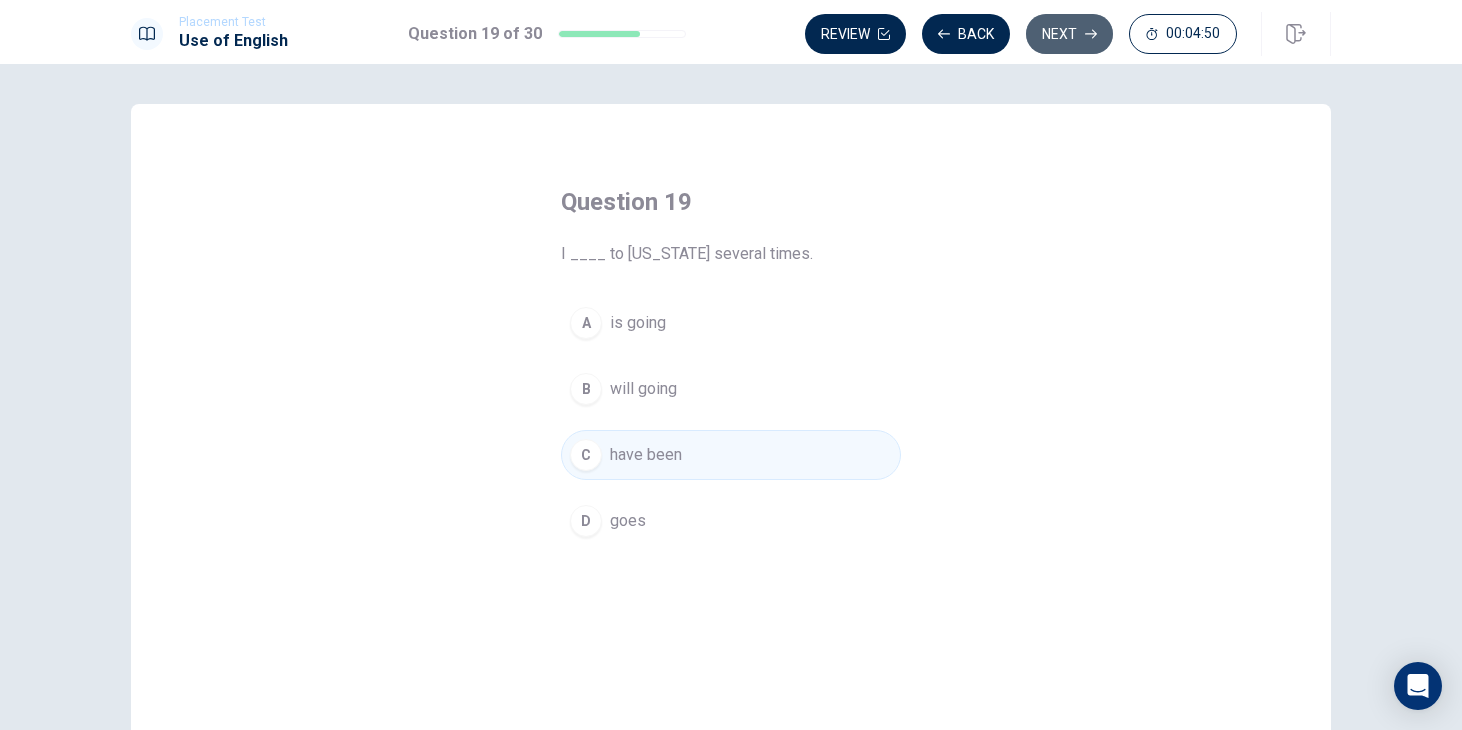 click on "Next" at bounding box center (1069, 34) 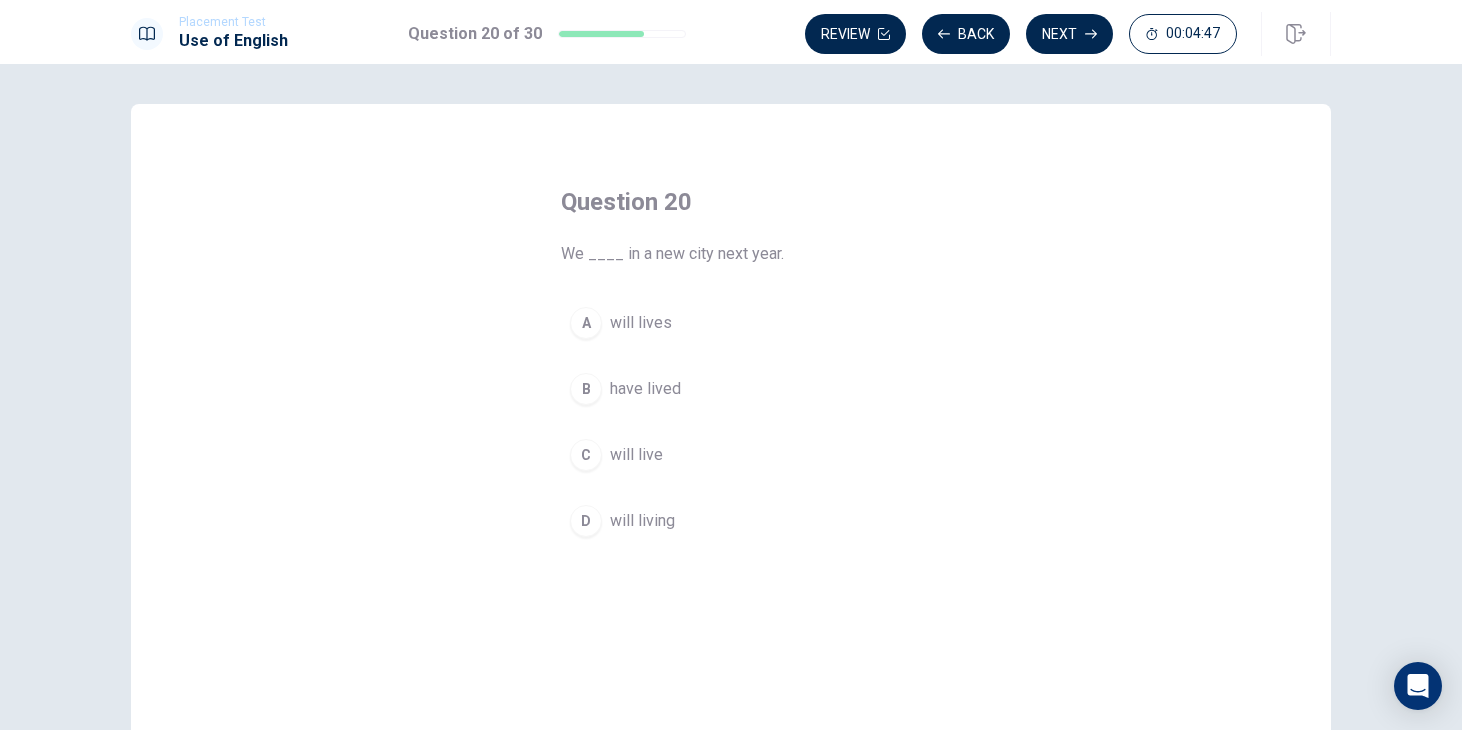 click on "A will lives" at bounding box center [731, 323] 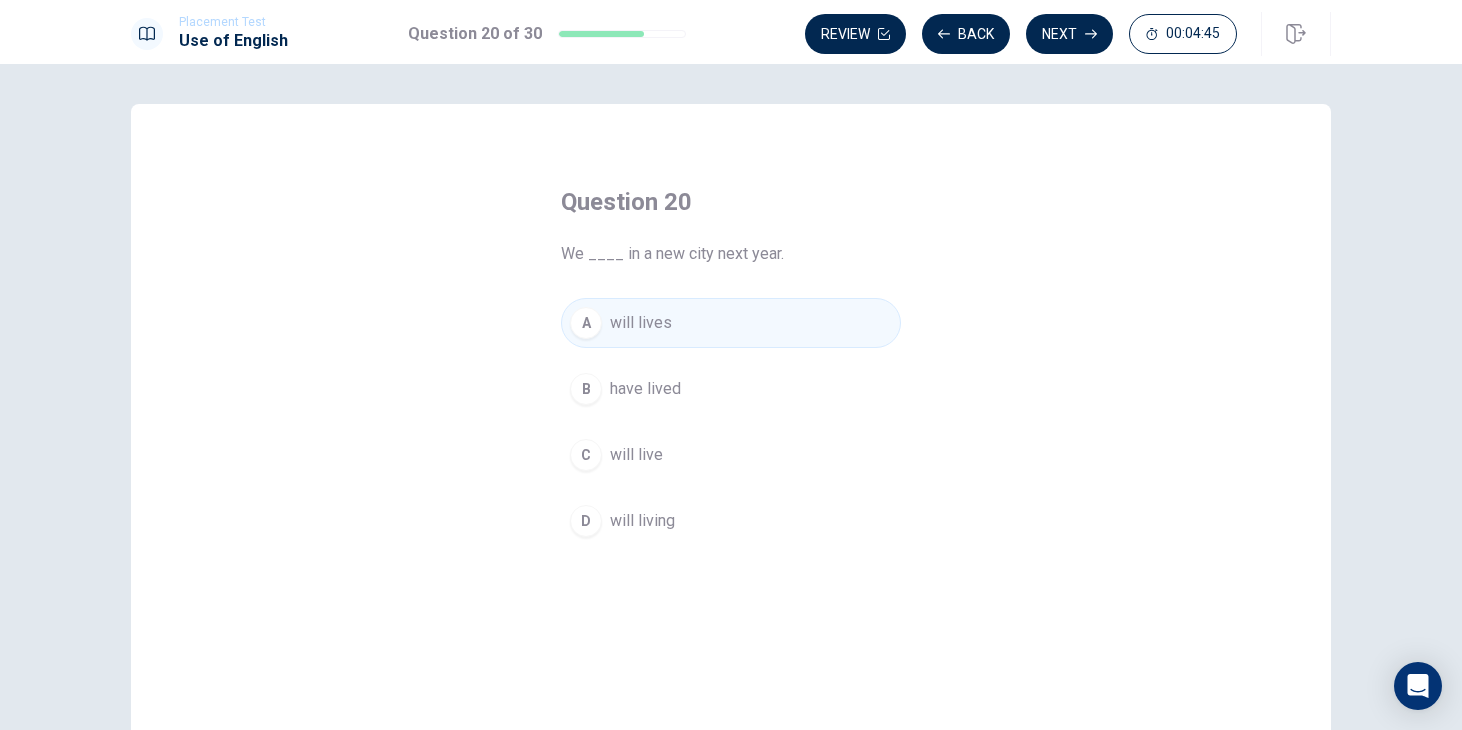 click on "C will live" at bounding box center (731, 455) 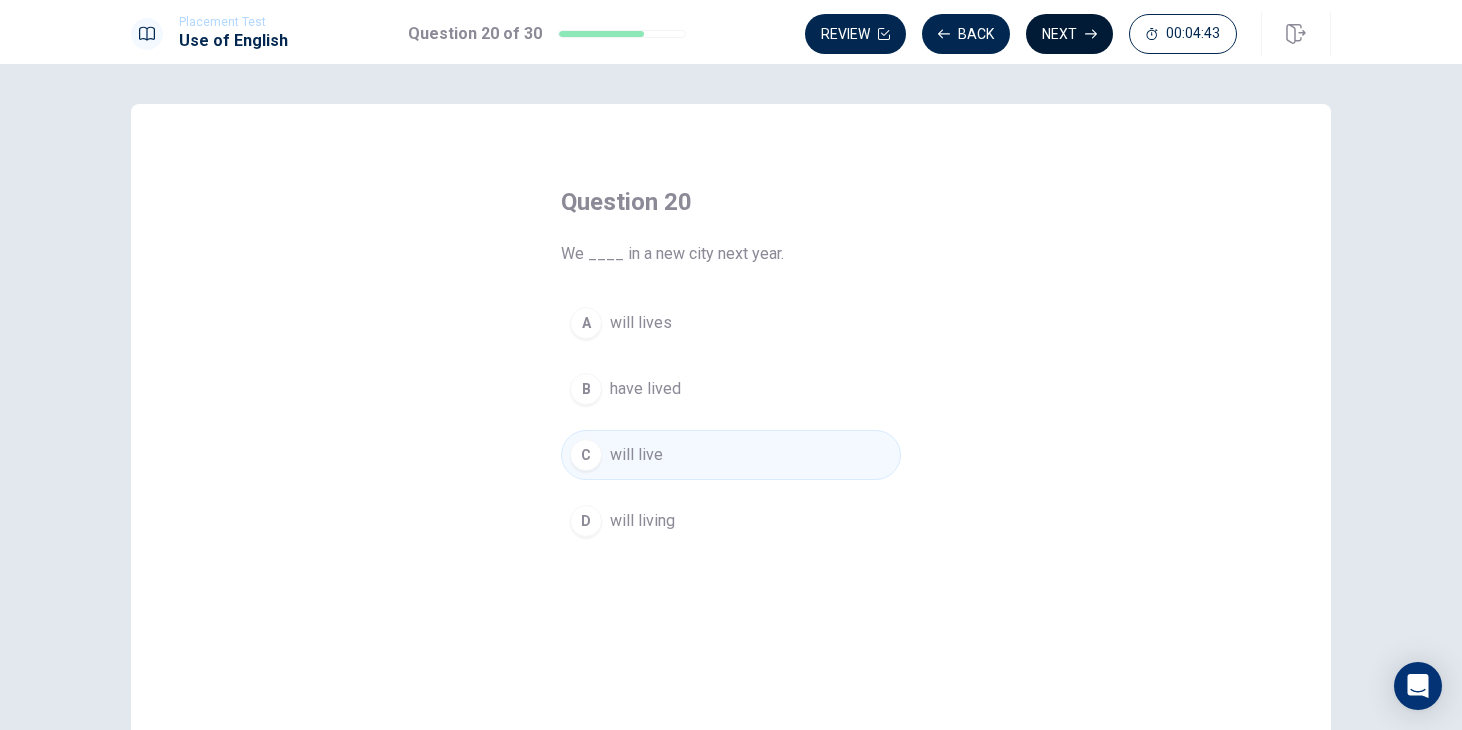 click on "Next" at bounding box center (1069, 34) 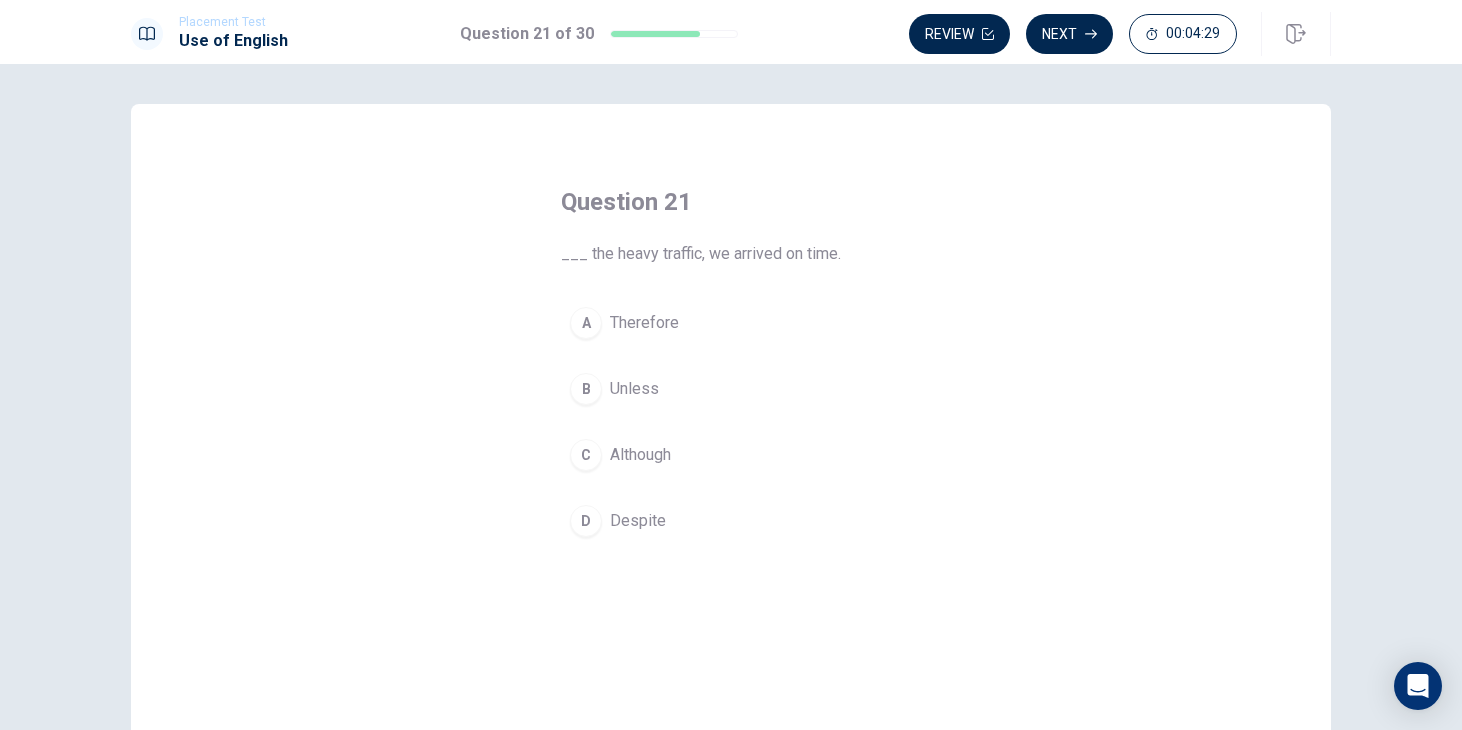 click on "Therefore" at bounding box center (644, 323) 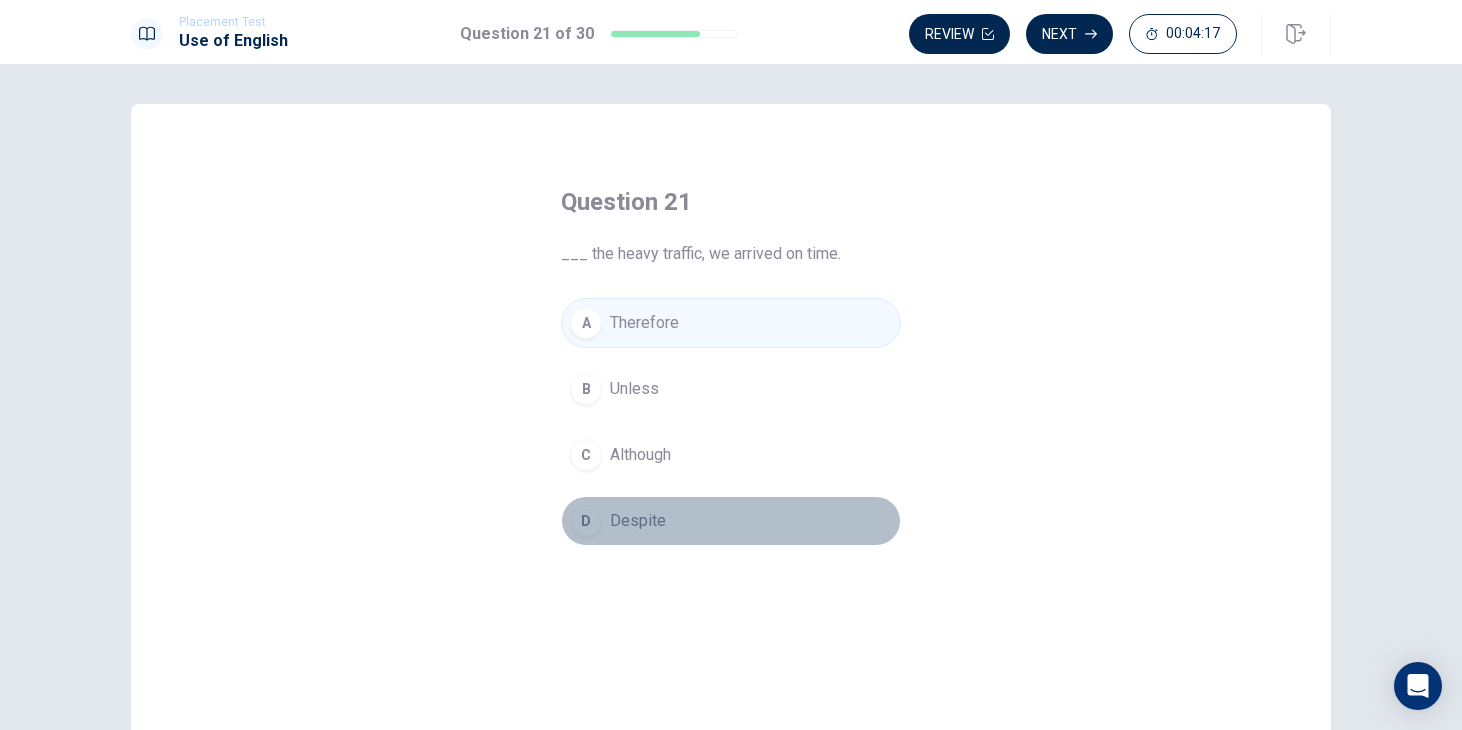 click on "Despite" at bounding box center (638, 521) 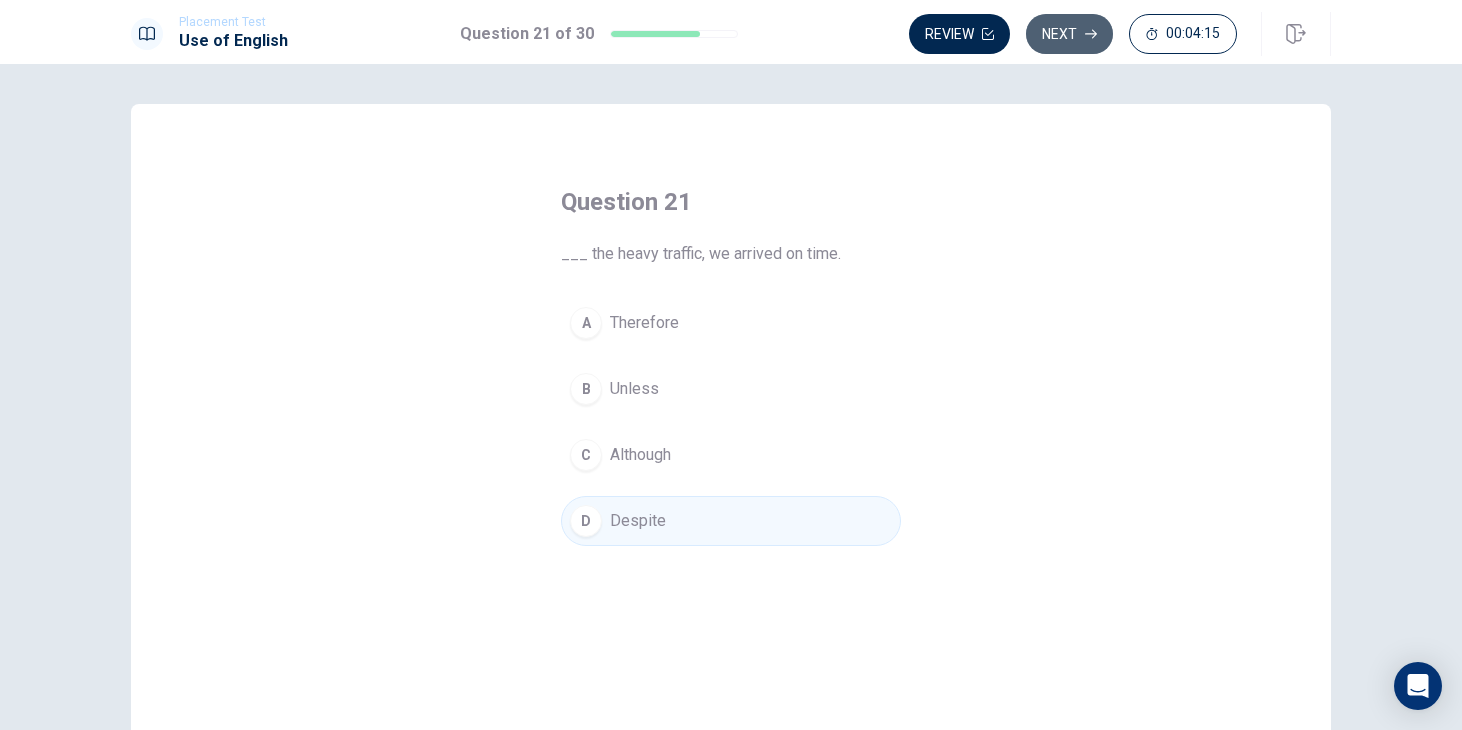 click on "Next" at bounding box center [1069, 34] 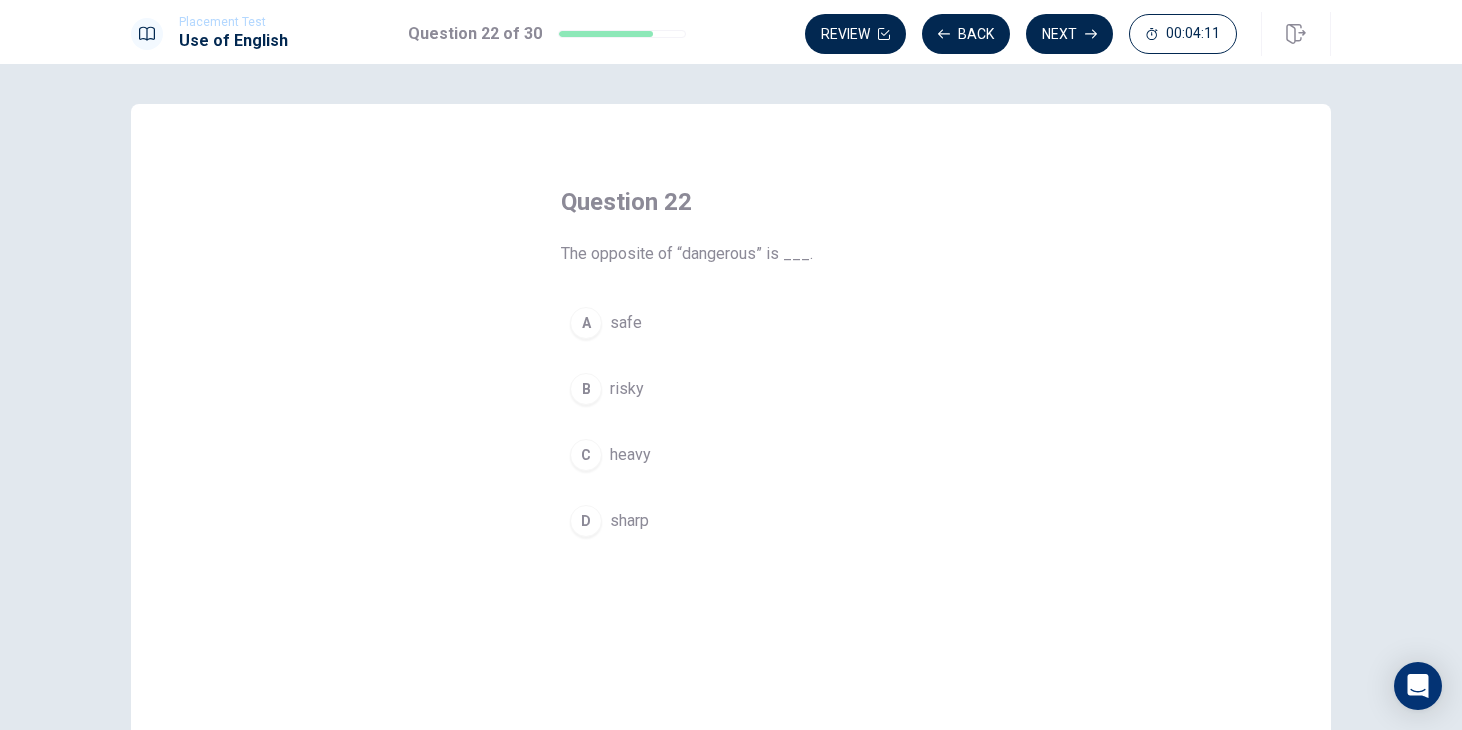 click on "safe" at bounding box center [626, 323] 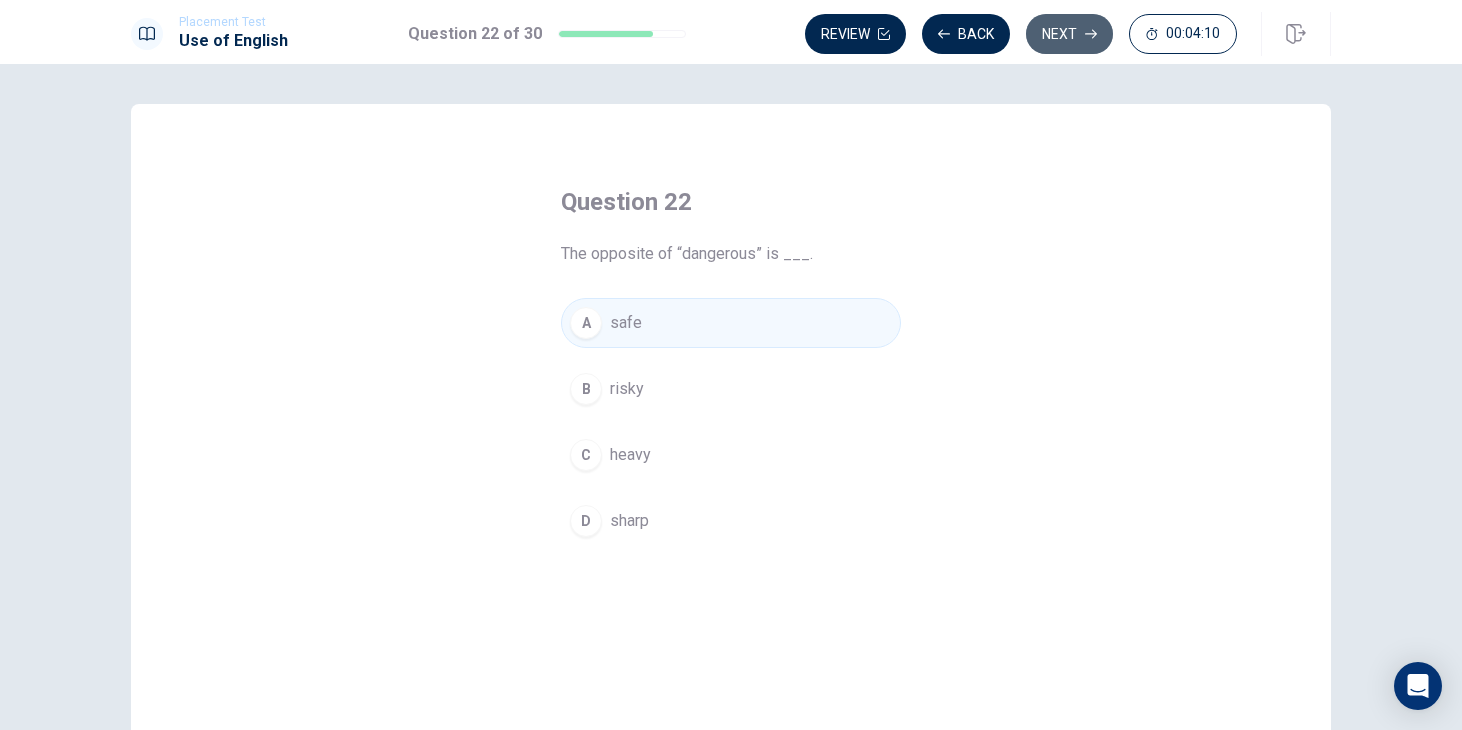 click on "Next" at bounding box center (1069, 34) 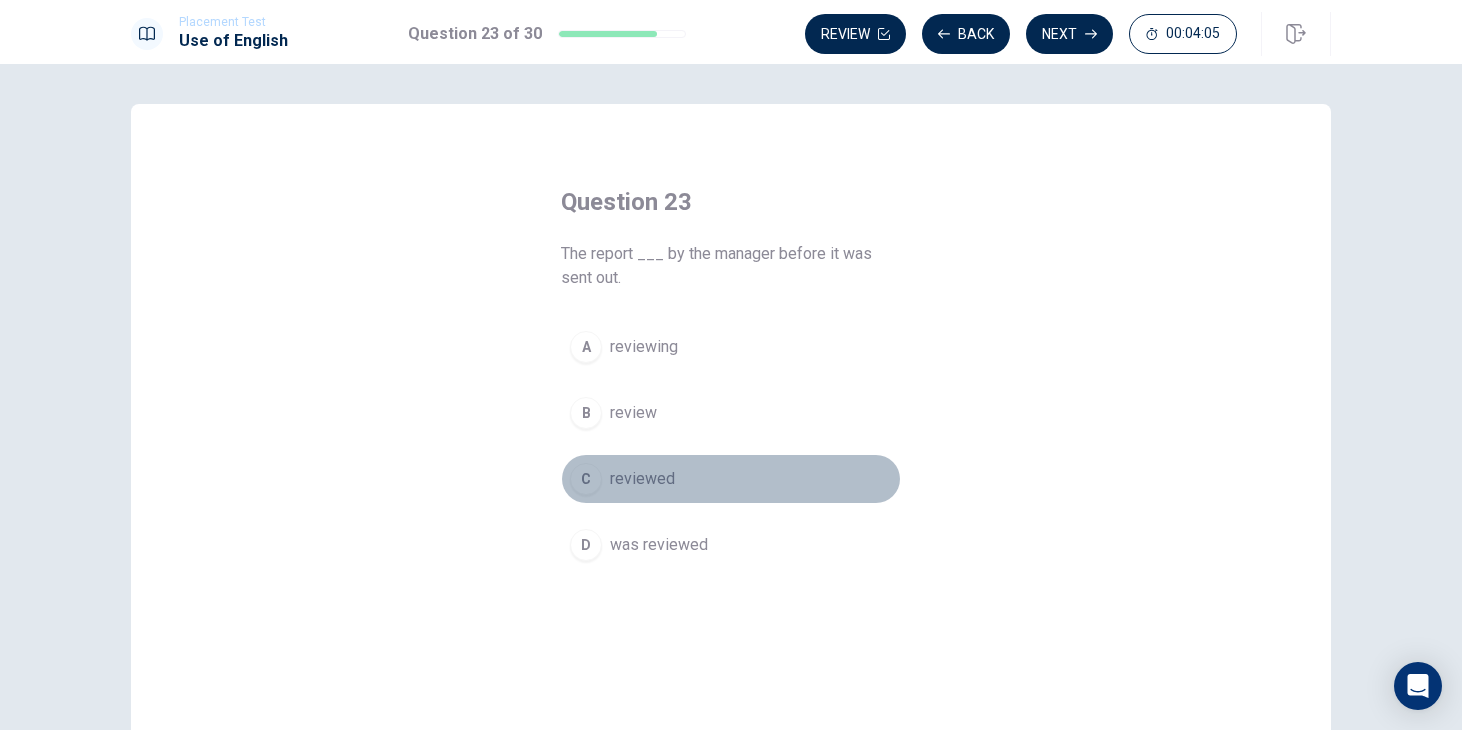 click on "reviewed" at bounding box center (642, 479) 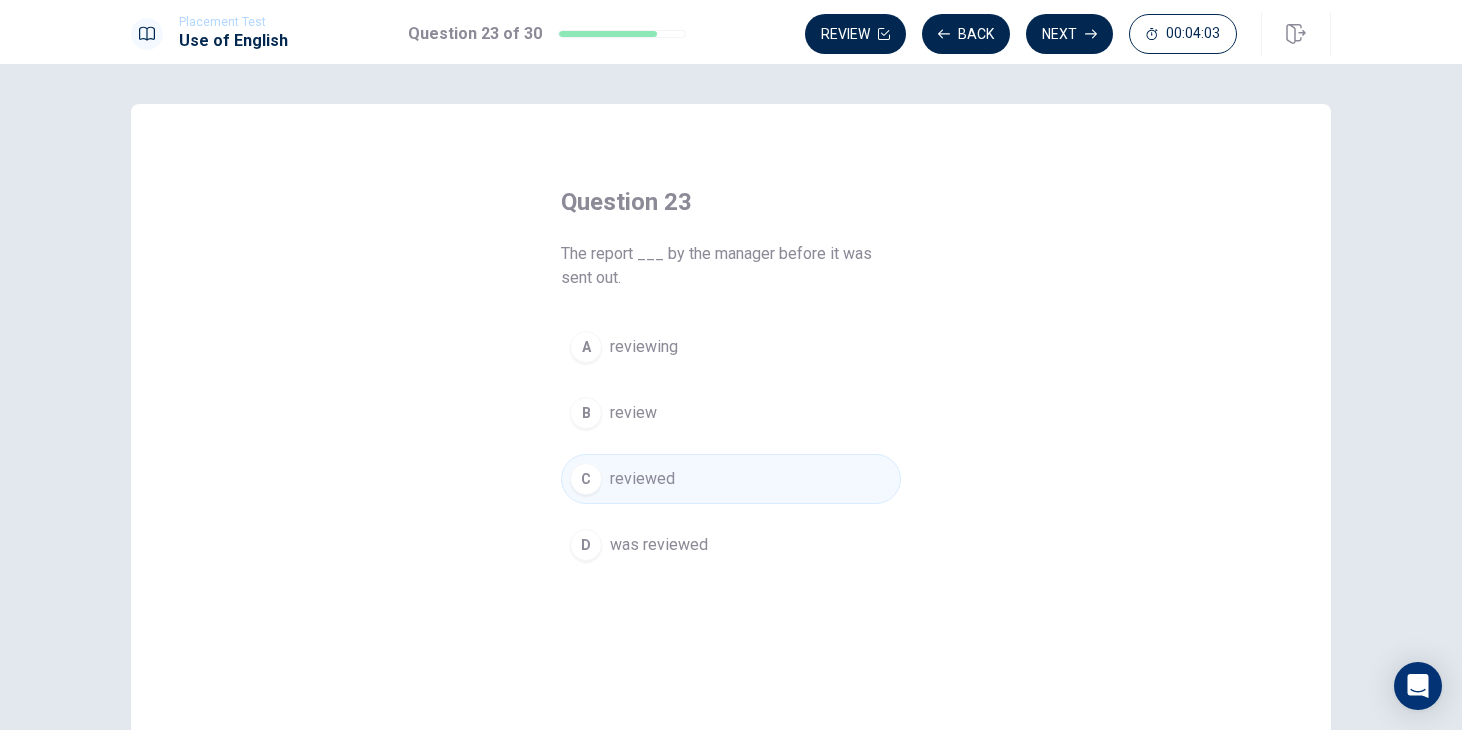 click on "was reviewed" at bounding box center (659, 545) 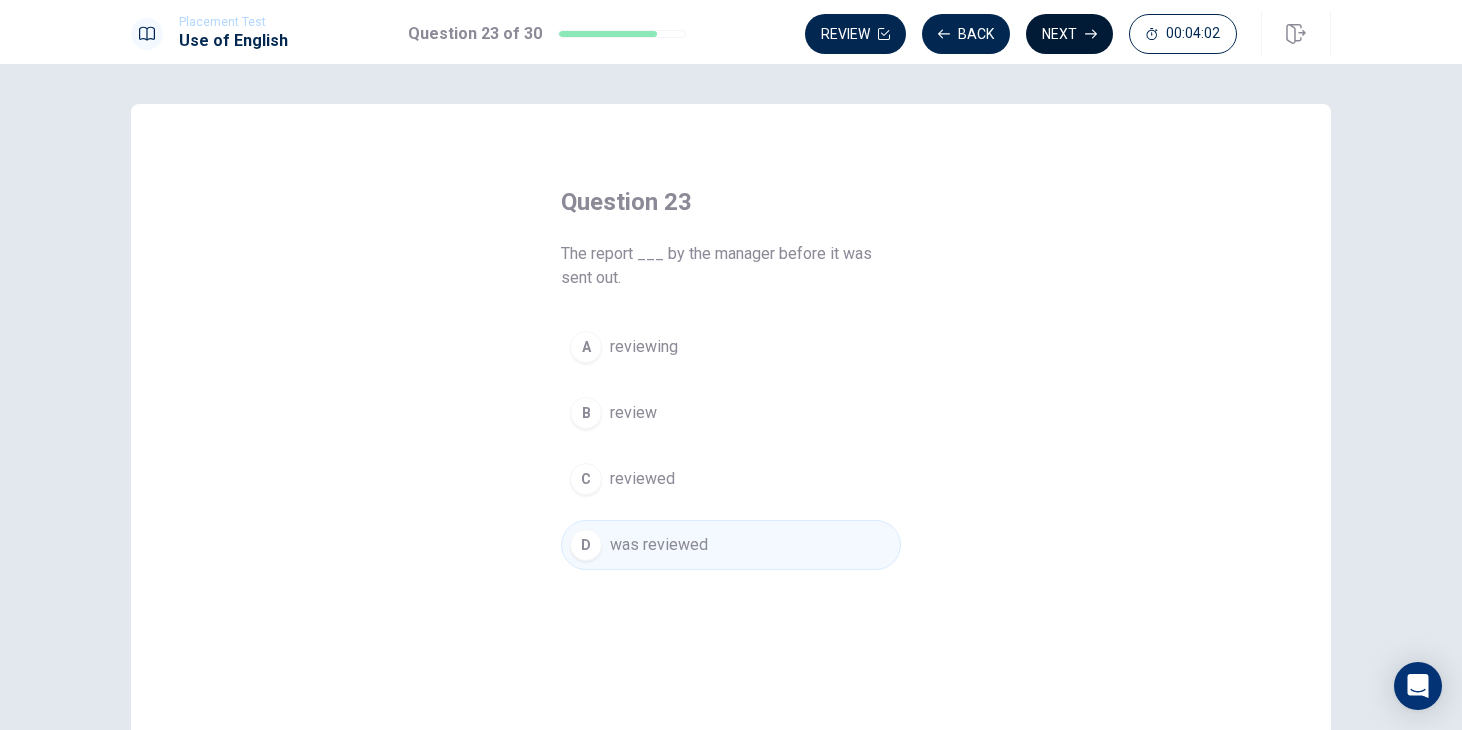 click on "Next" at bounding box center (1069, 34) 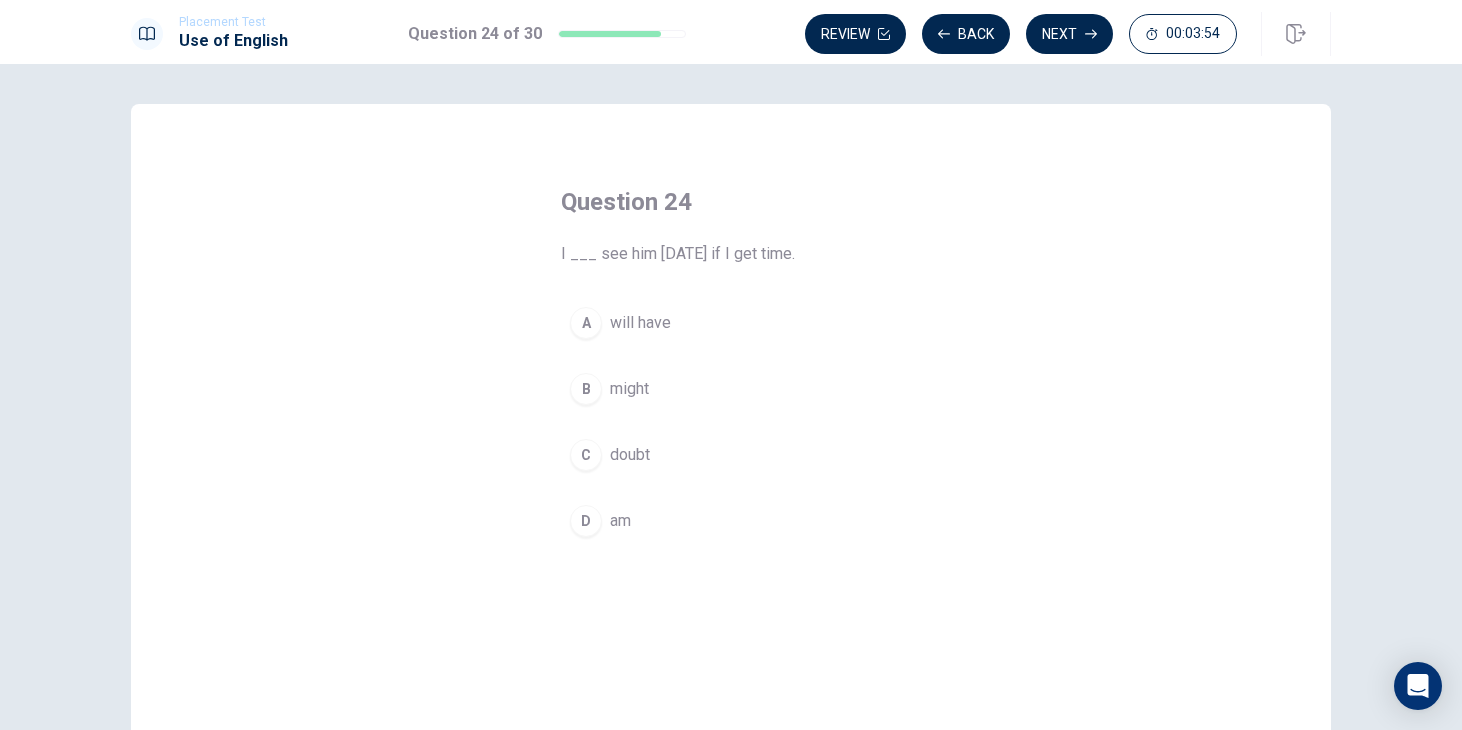 click on "B might" at bounding box center [731, 389] 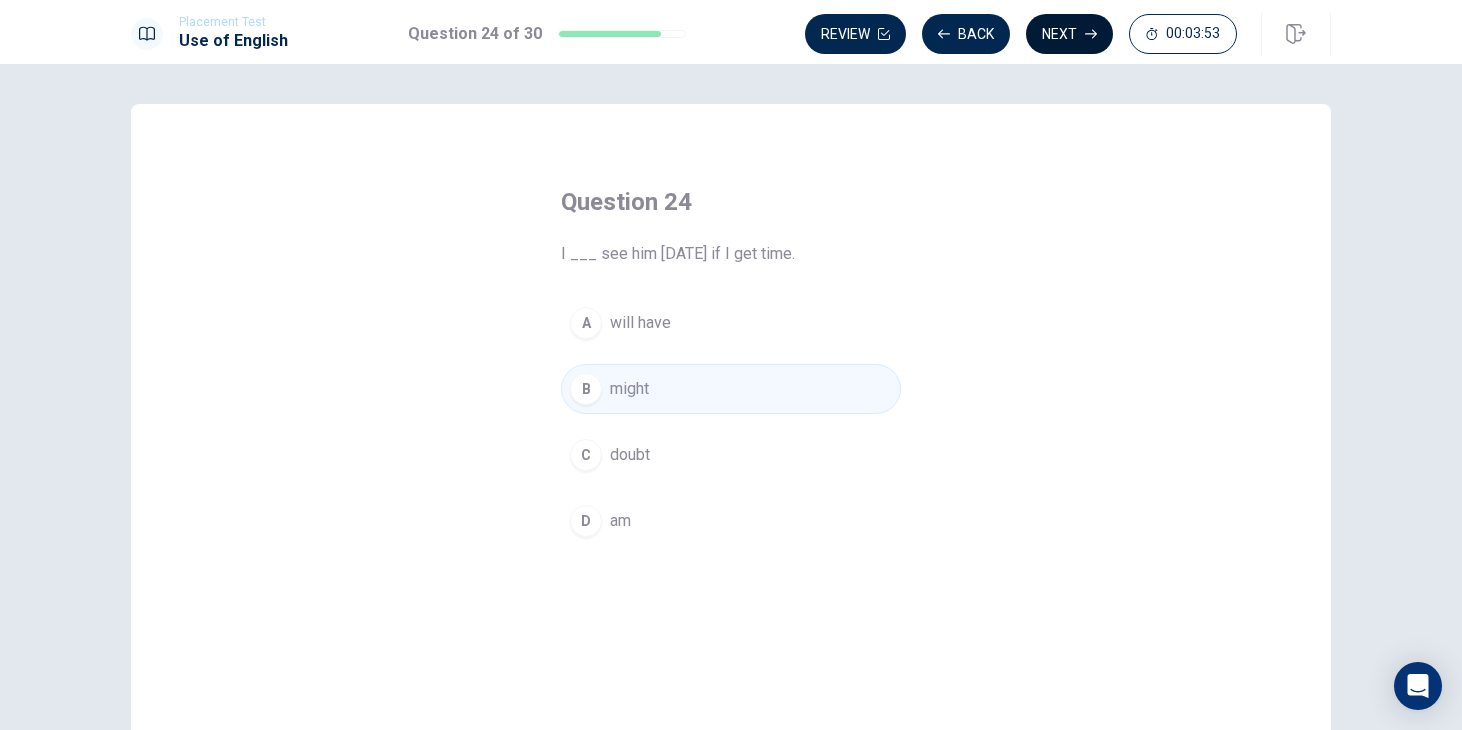 click on "Next" at bounding box center [1069, 34] 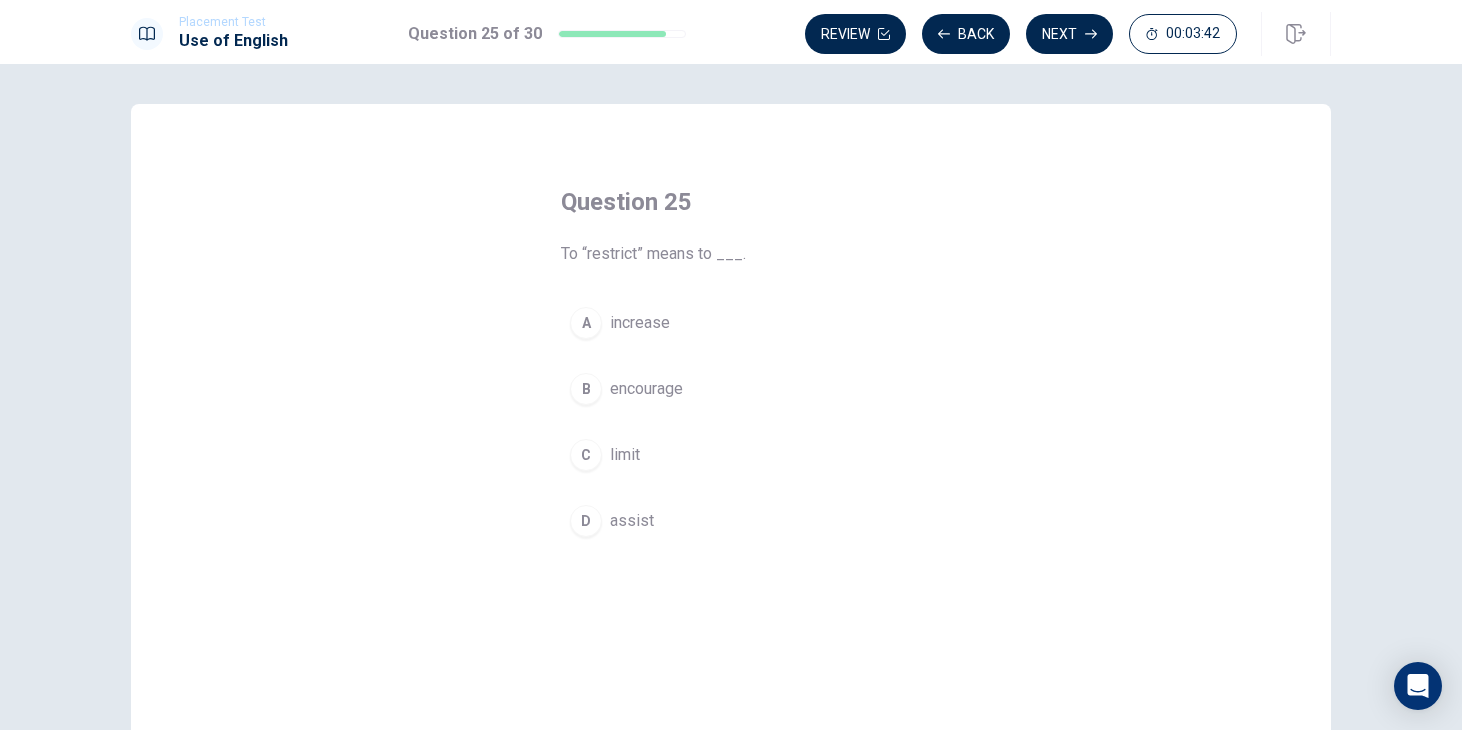 click on "C limit" at bounding box center (731, 455) 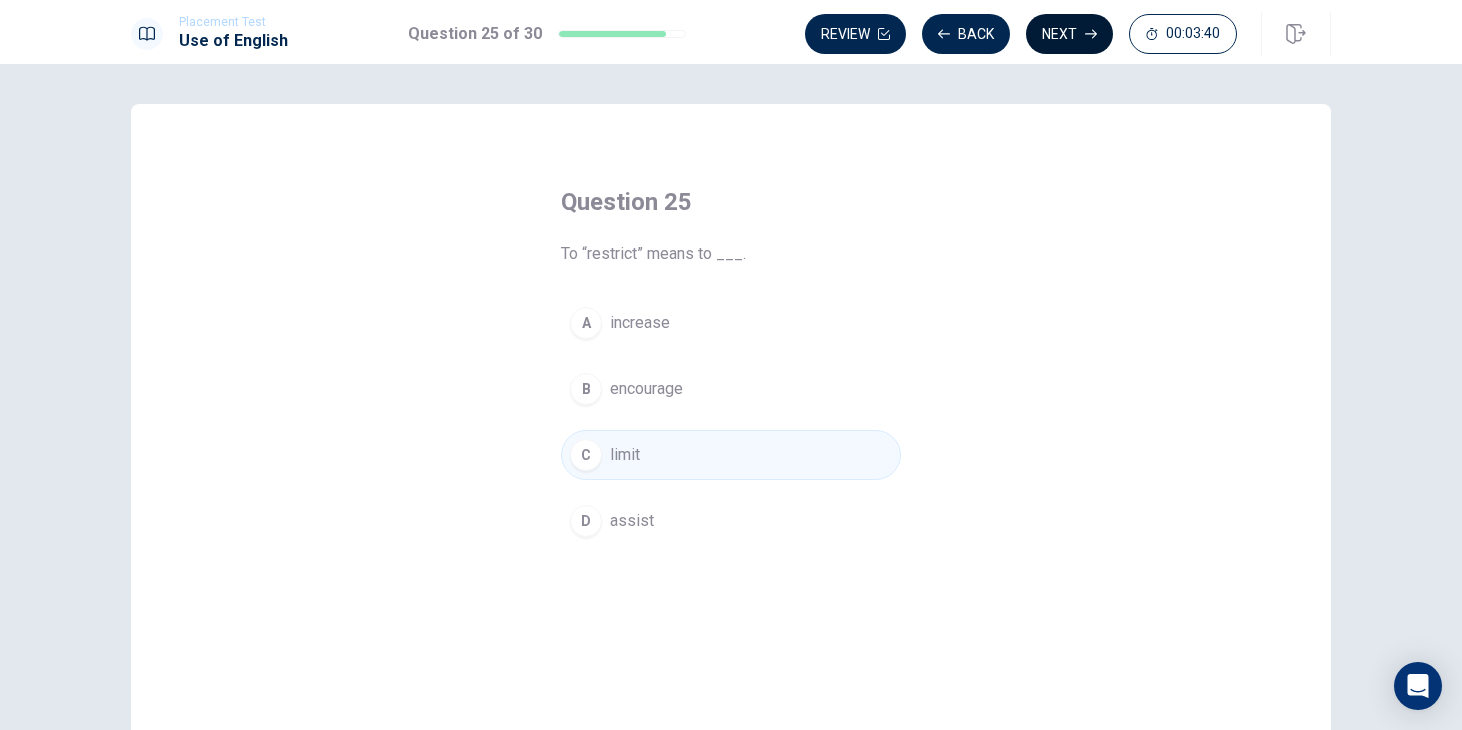 click on "Next" at bounding box center [1069, 34] 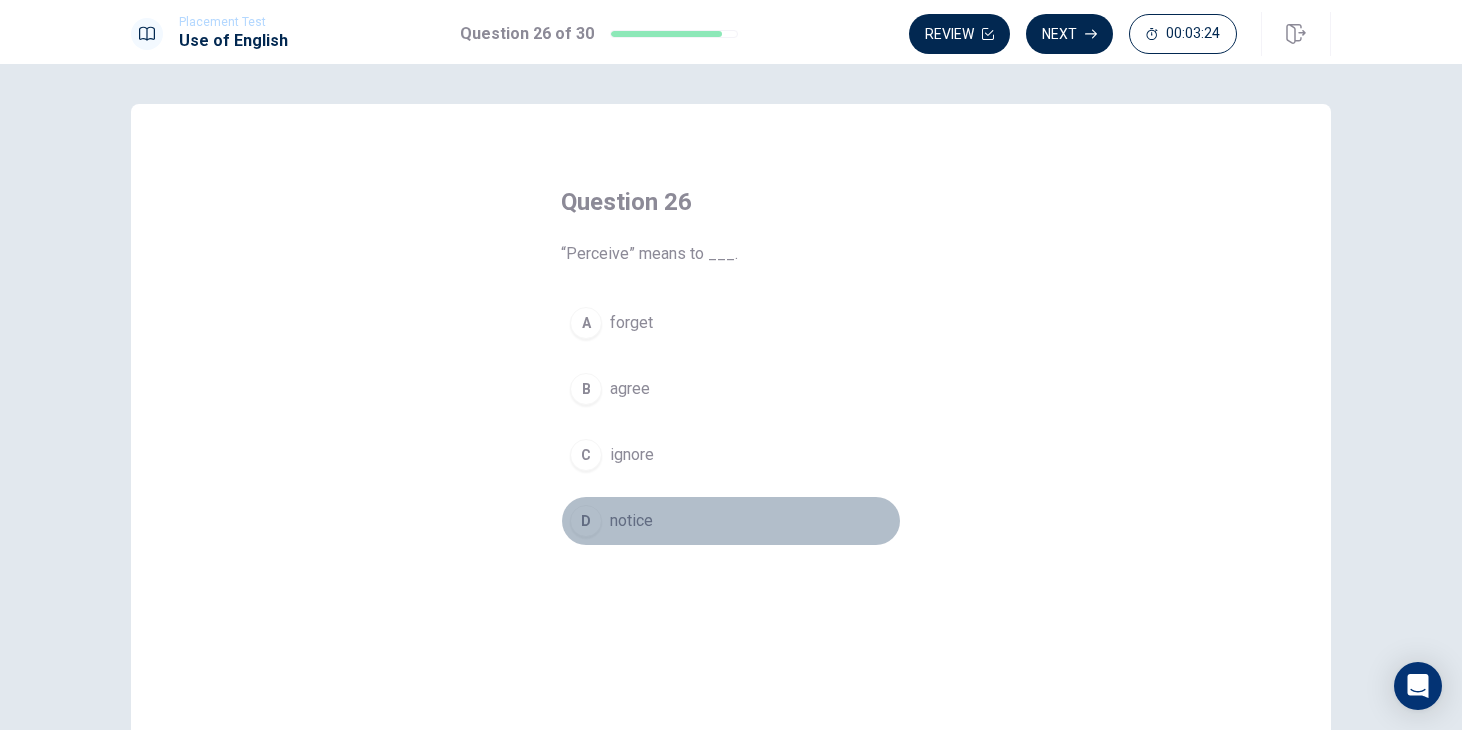 click on "notice" at bounding box center (631, 521) 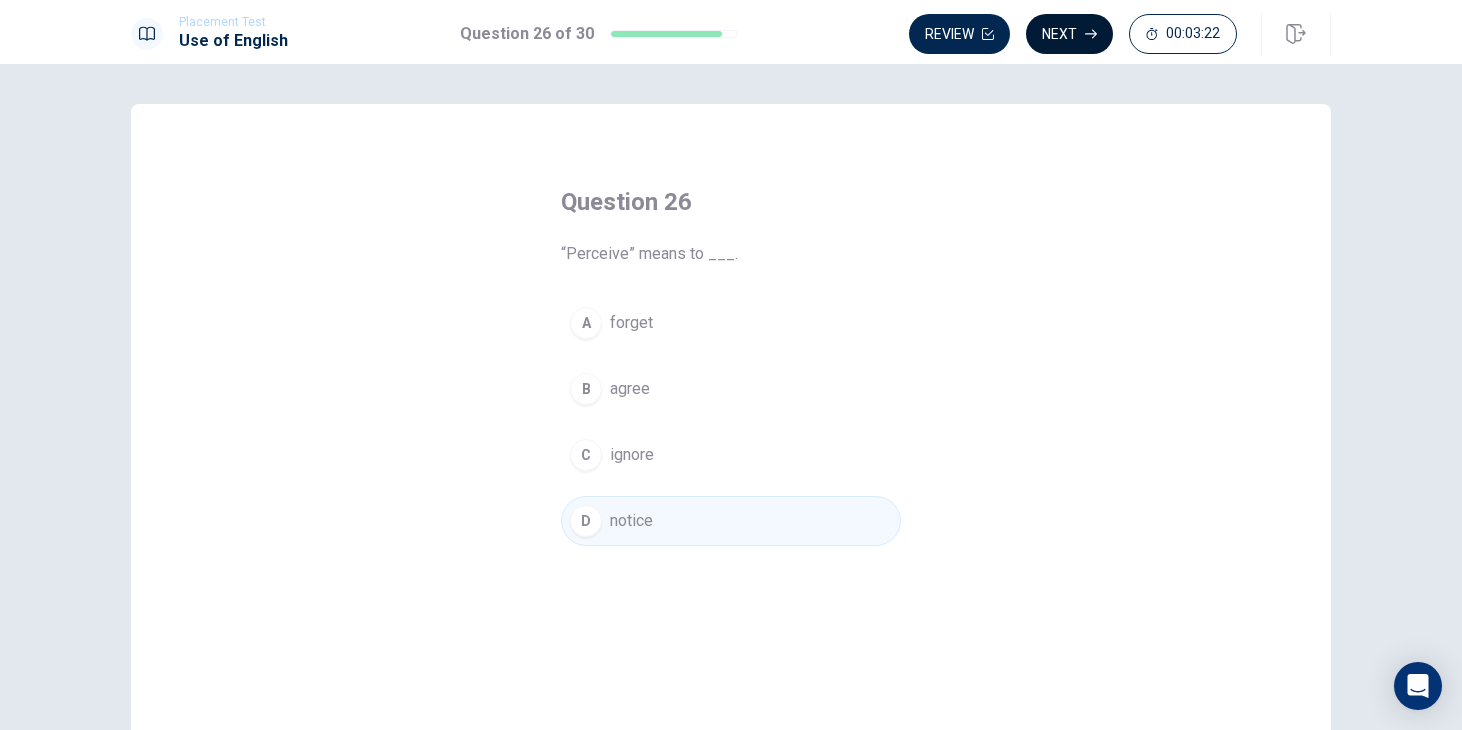 click on "Next" at bounding box center (1069, 34) 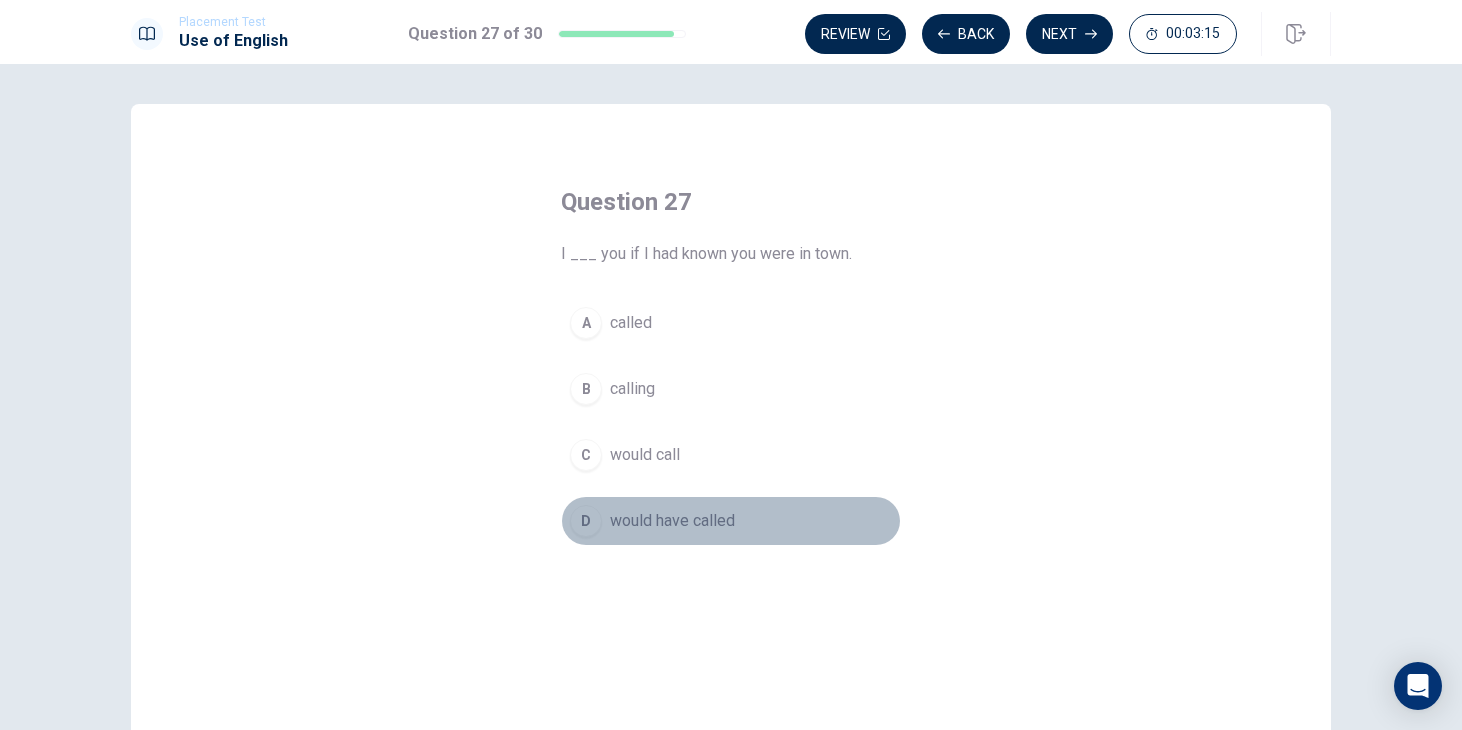 click on "would have called" at bounding box center (672, 521) 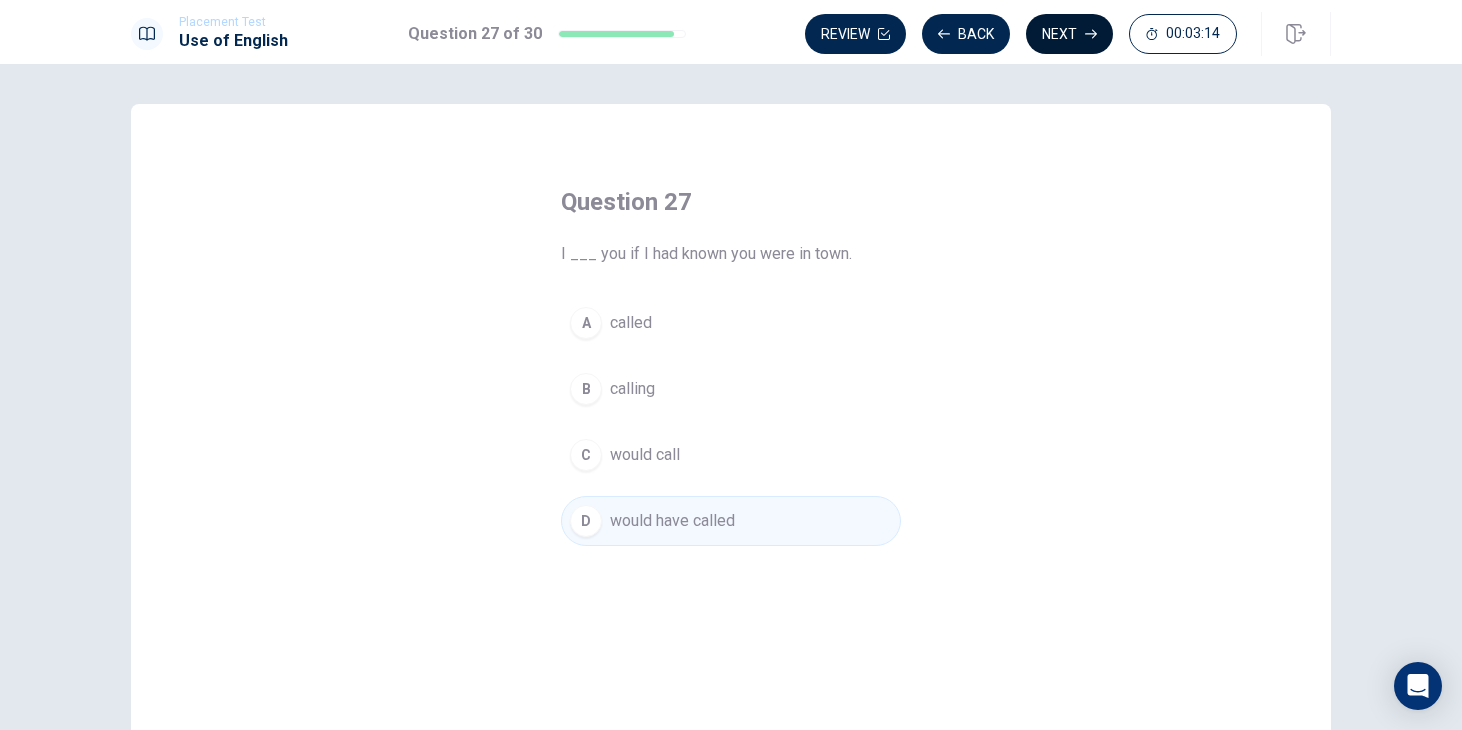 click on "Next" at bounding box center (1069, 34) 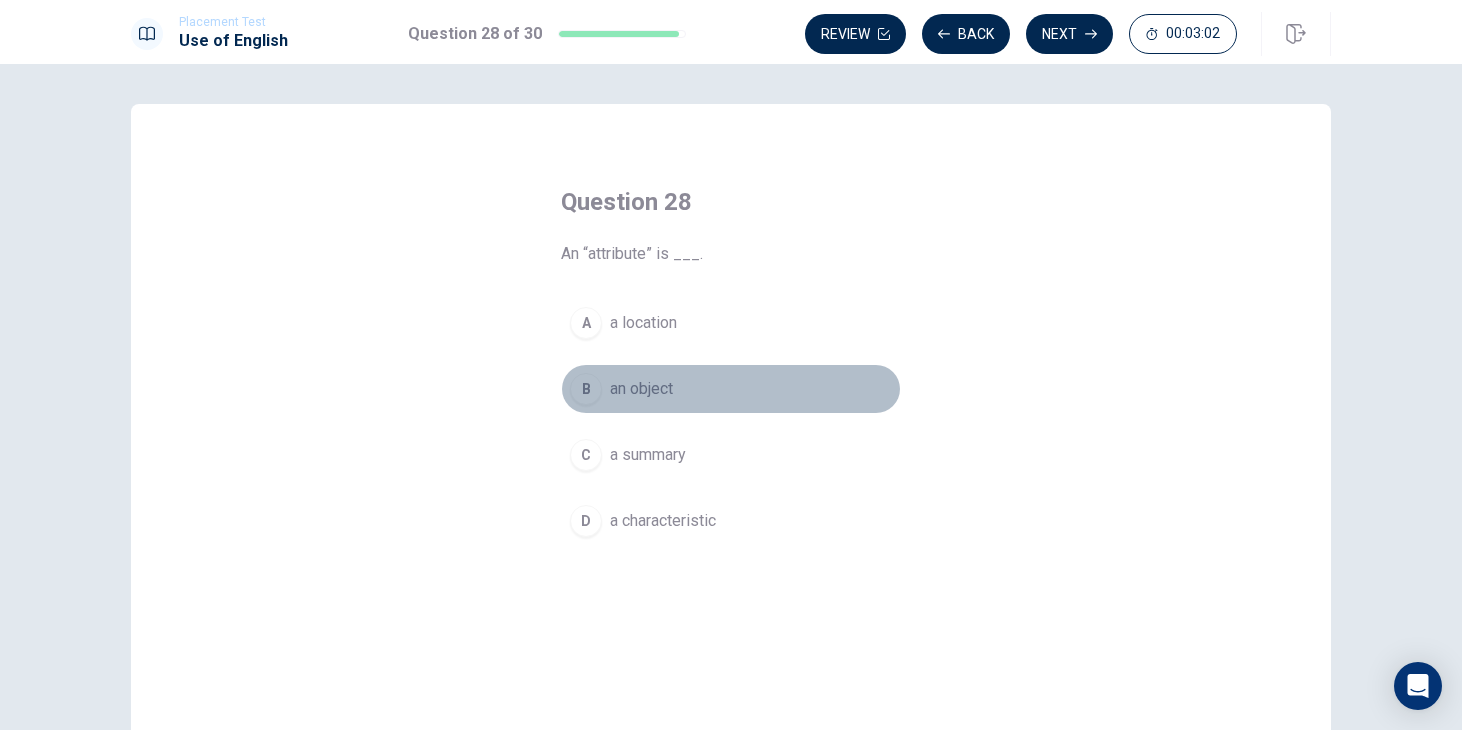 click on "an object" at bounding box center [641, 389] 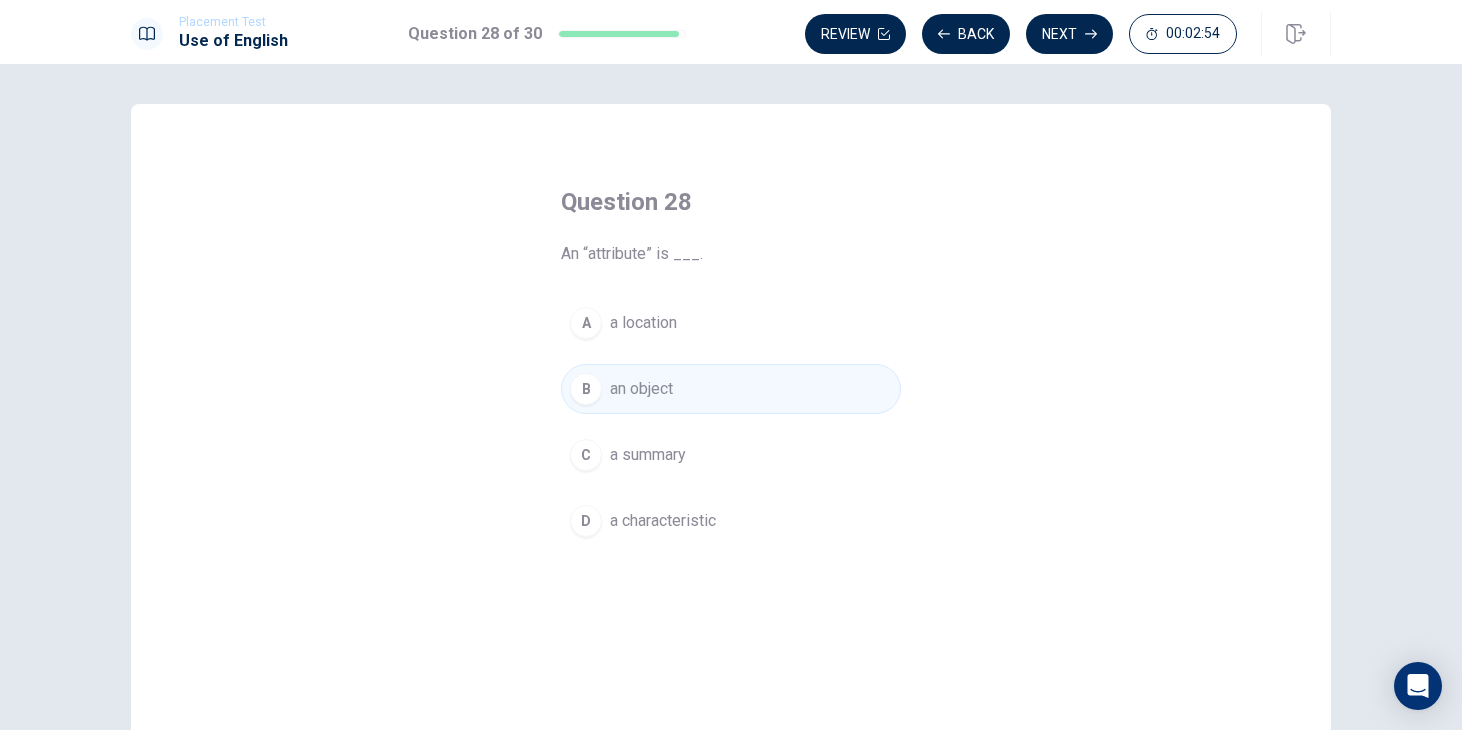 click on "D a characteristic" at bounding box center [731, 521] 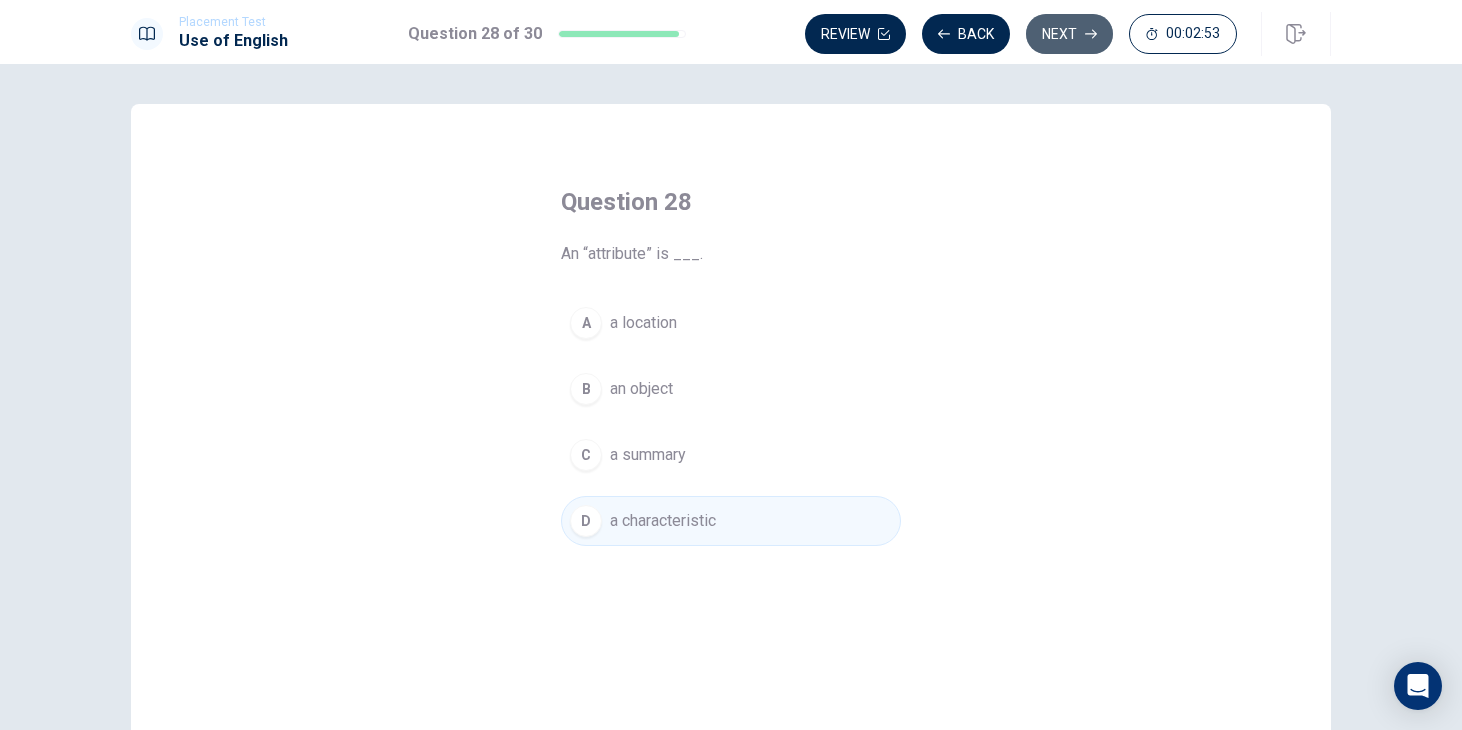 click on "Next" at bounding box center (1069, 34) 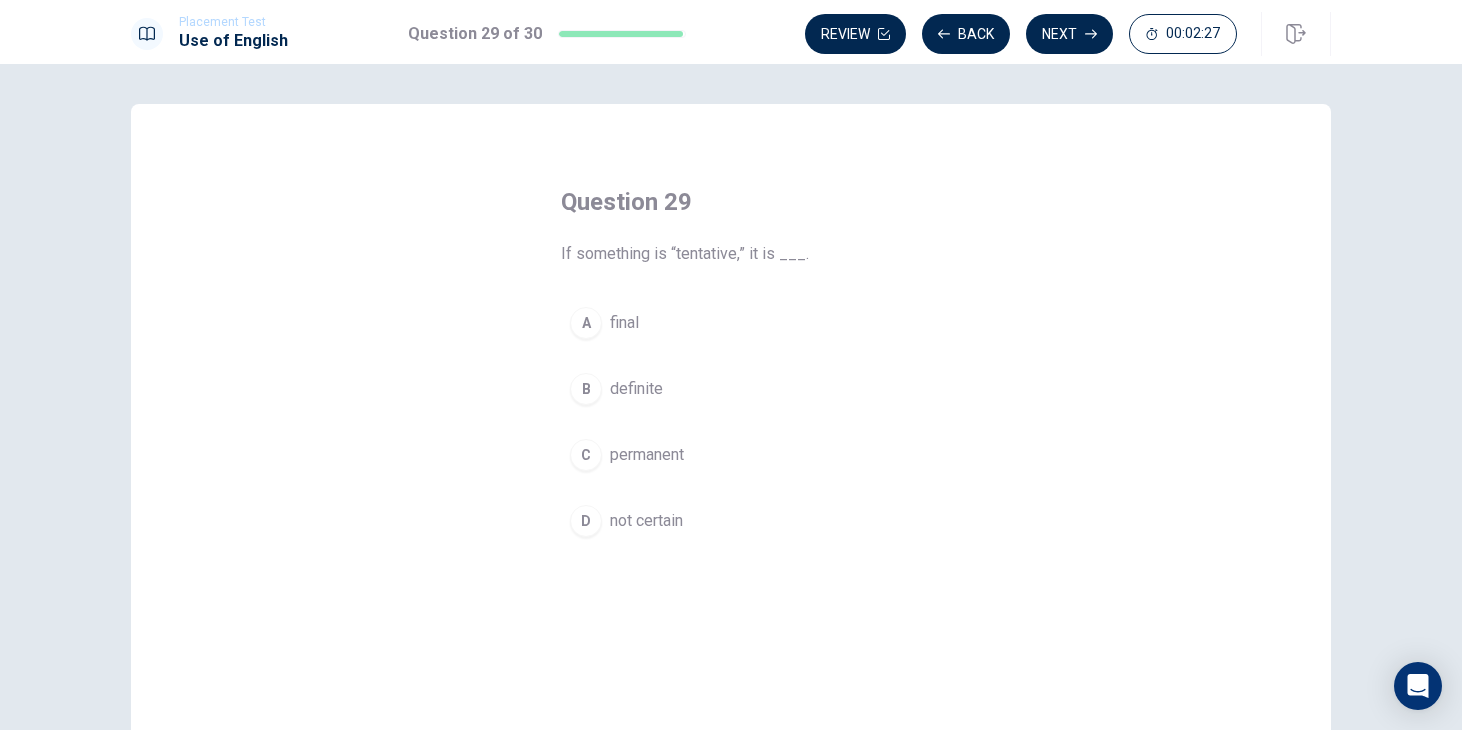 click on "D not certain" at bounding box center (731, 521) 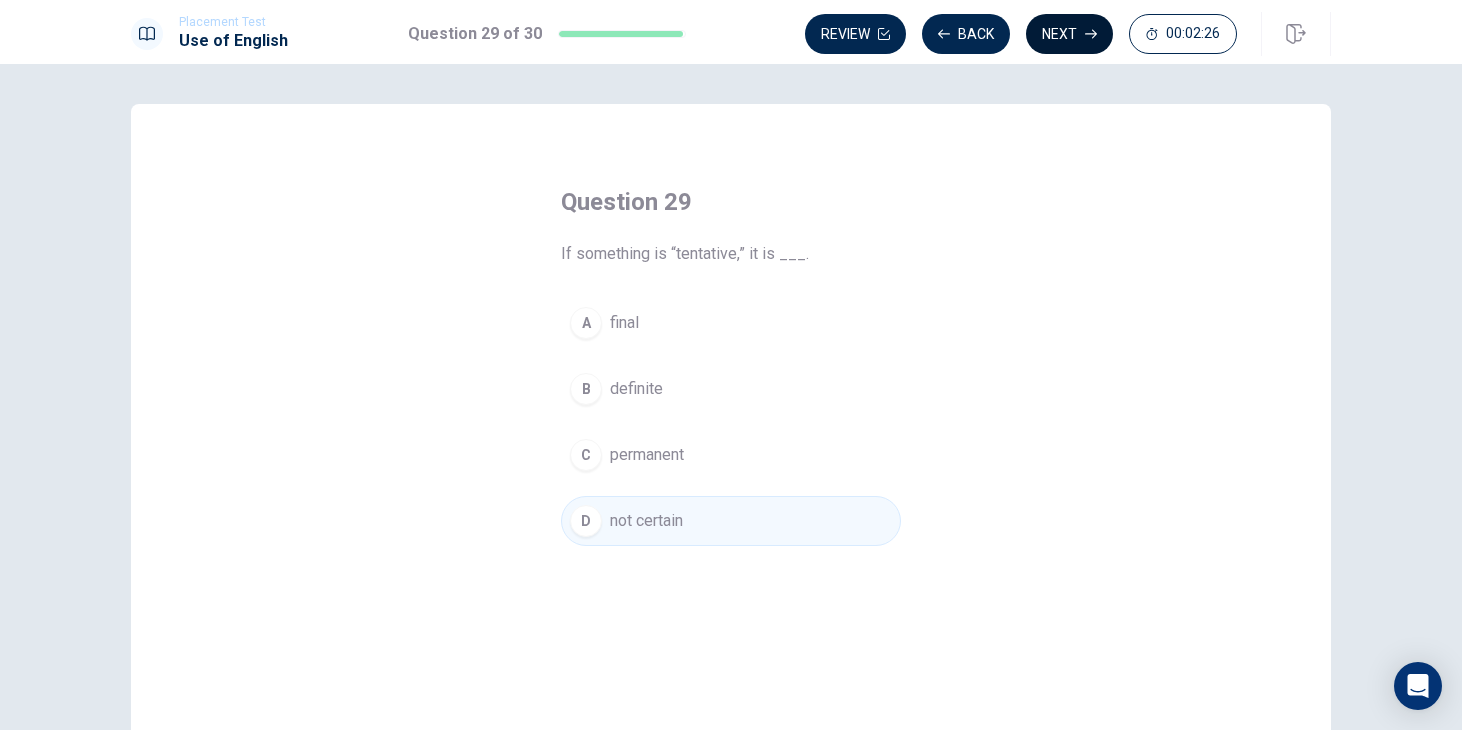 click on "Next" at bounding box center [1069, 34] 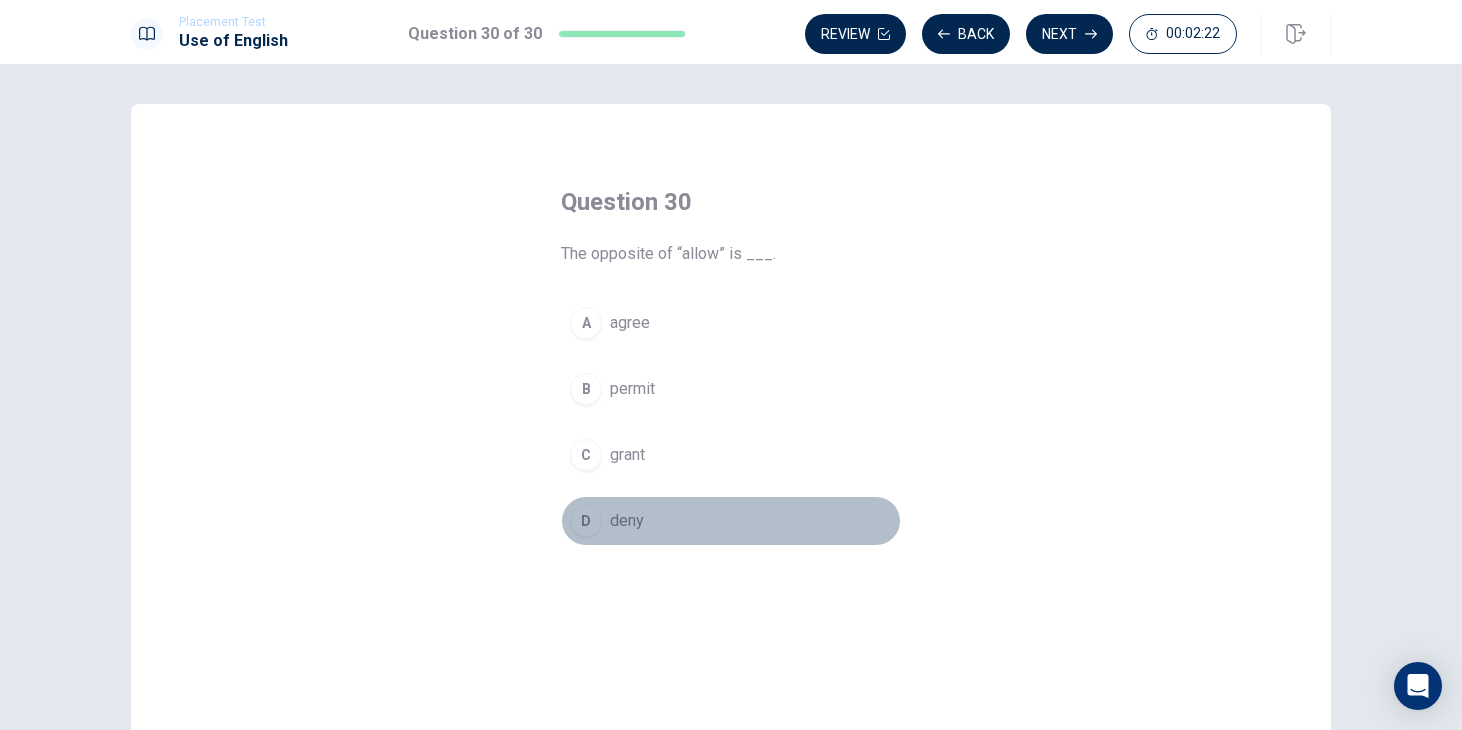 click on "deny" at bounding box center (627, 521) 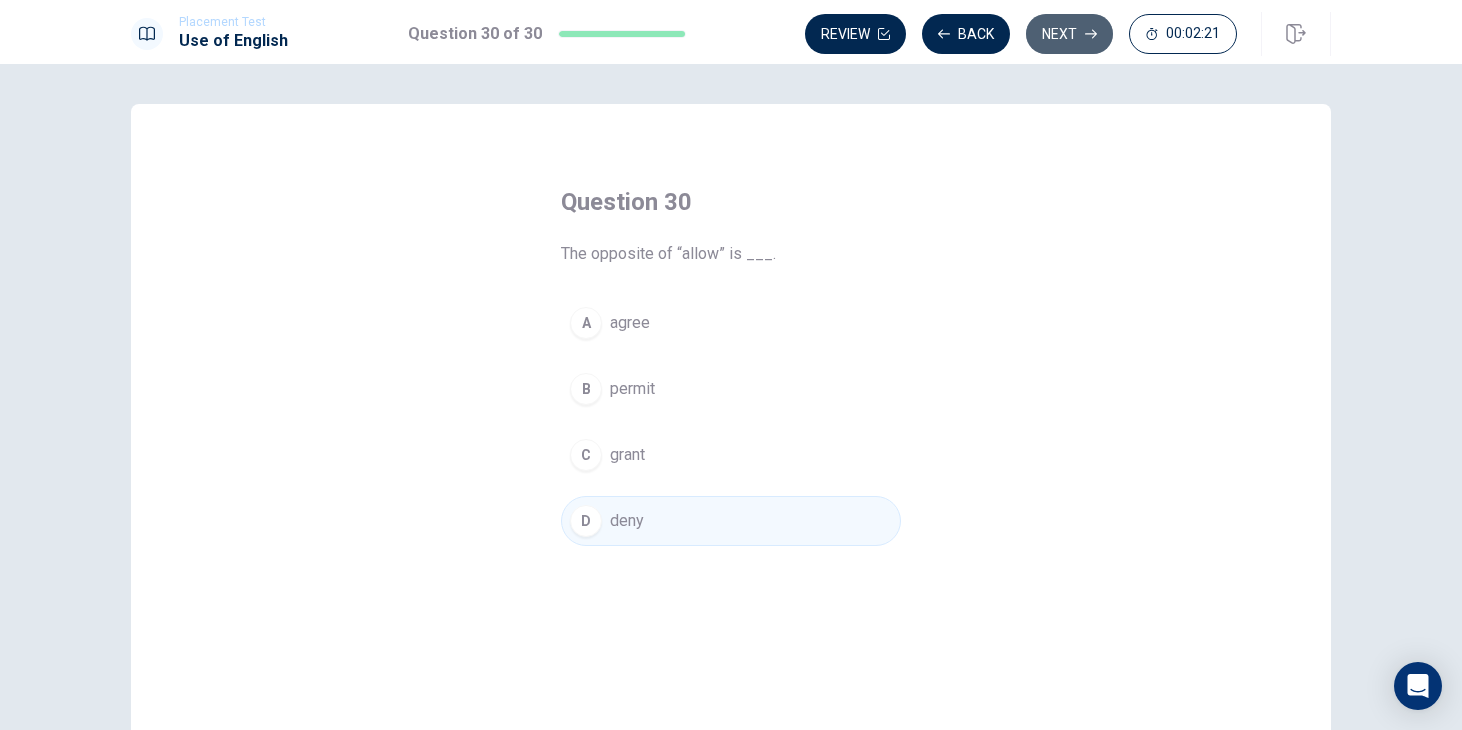 click on "Next" at bounding box center (1069, 34) 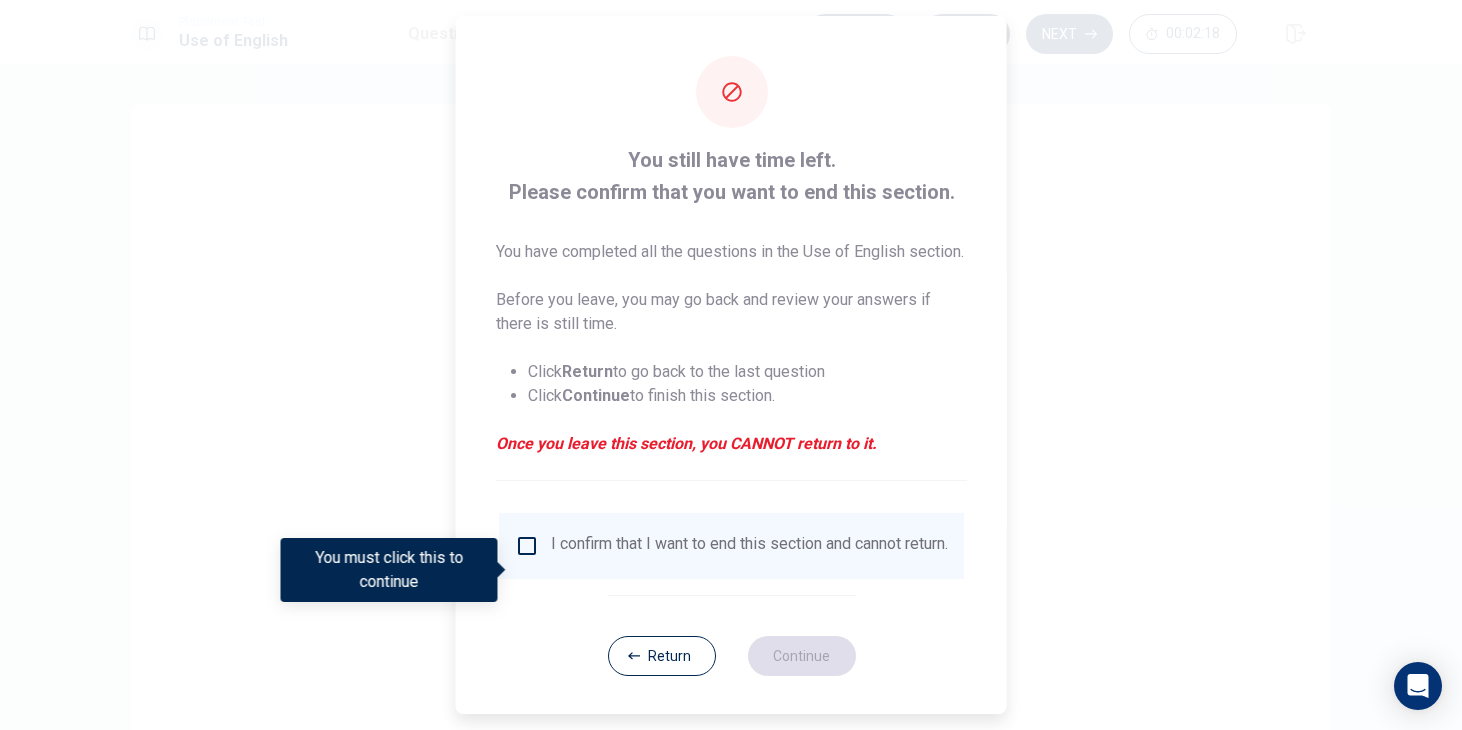 click at bounding box center [527, 546] 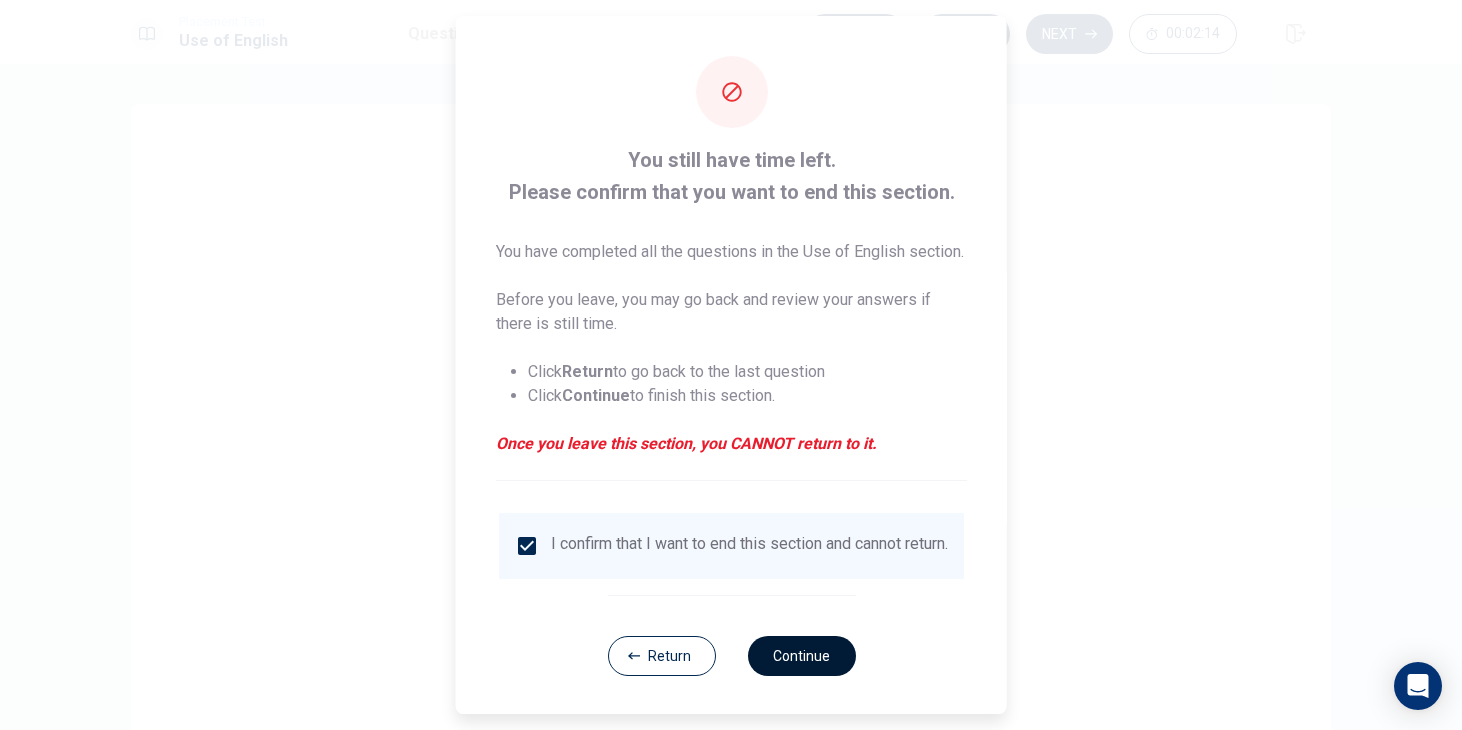 click on "Continue" at bounding box center (801, 656) 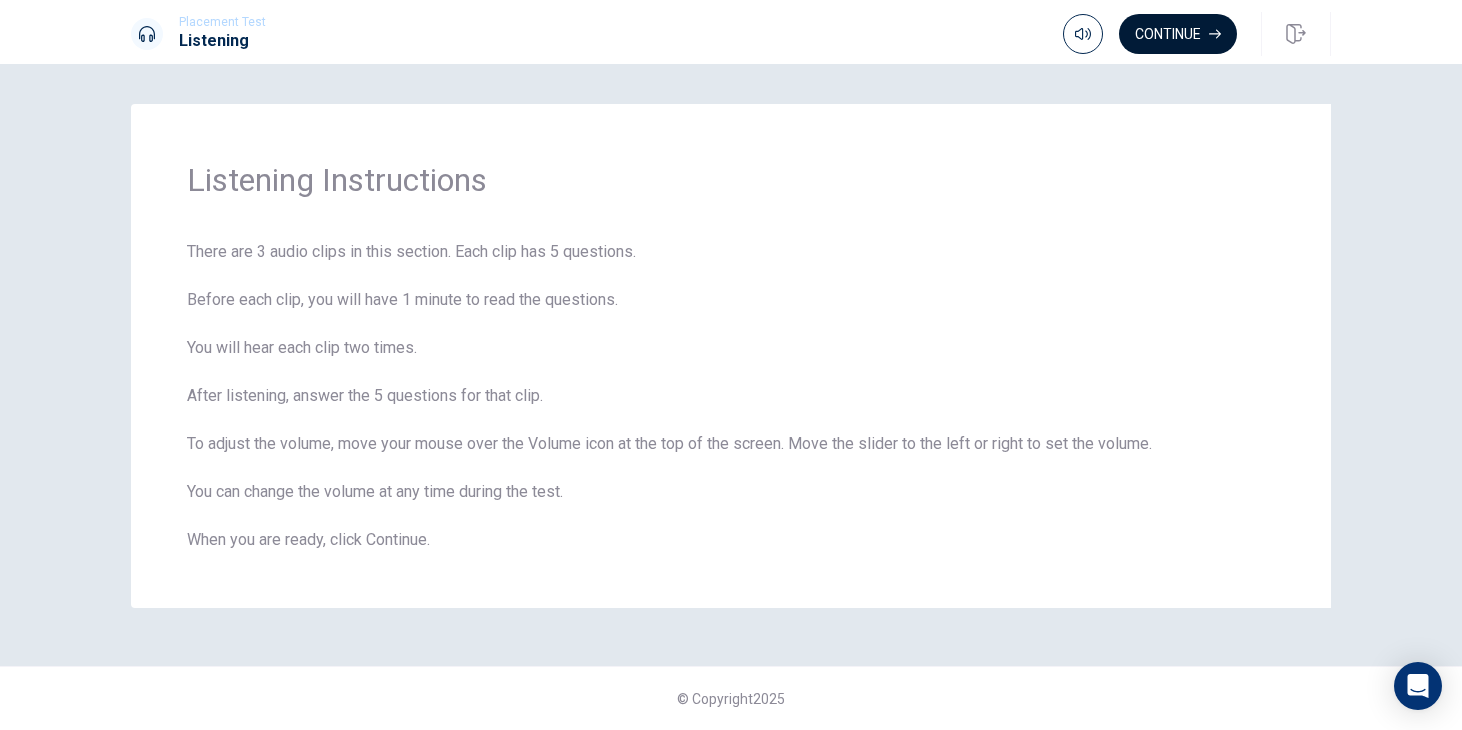 click on "Continue" at bounding box center (1178, 34) 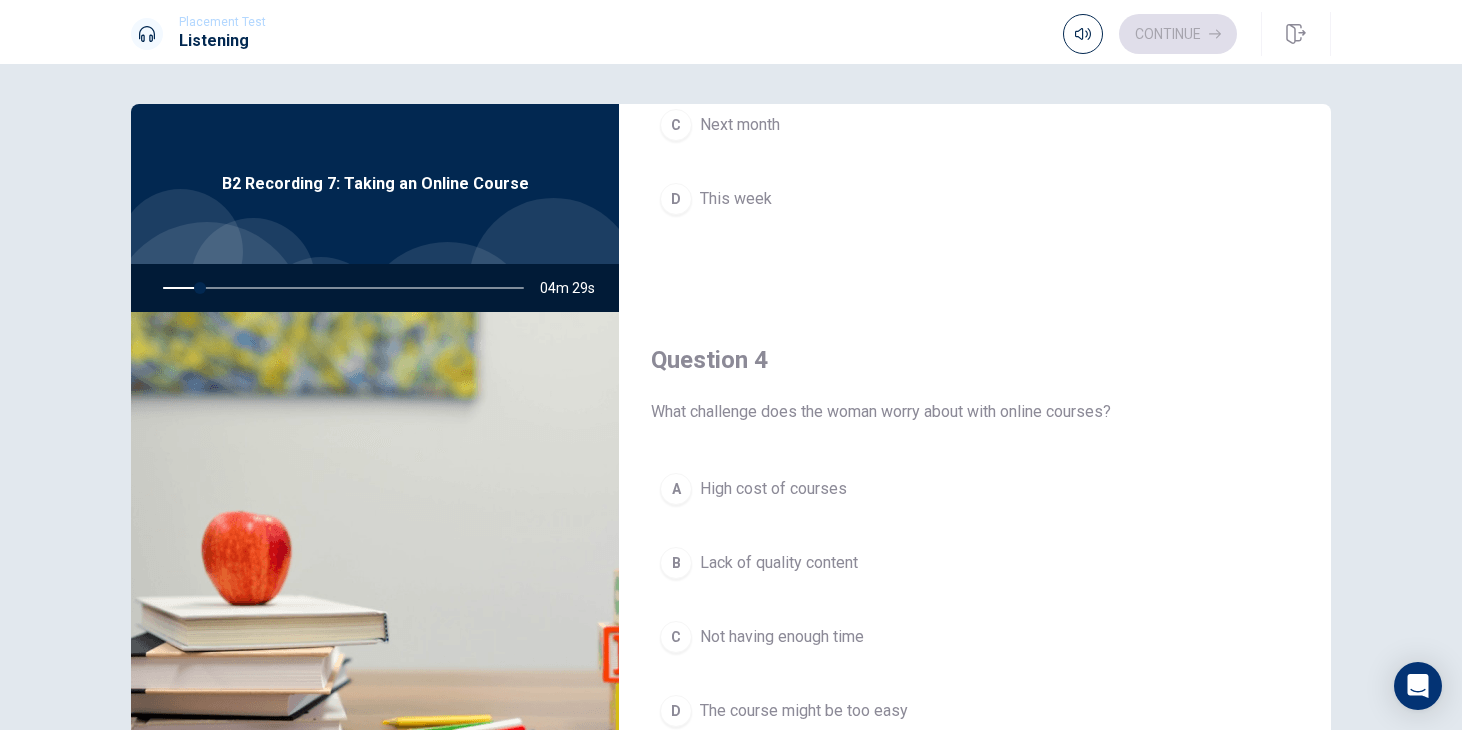 scroll, scrollTop: 1315, scrollLeft: 0, axis: vertical 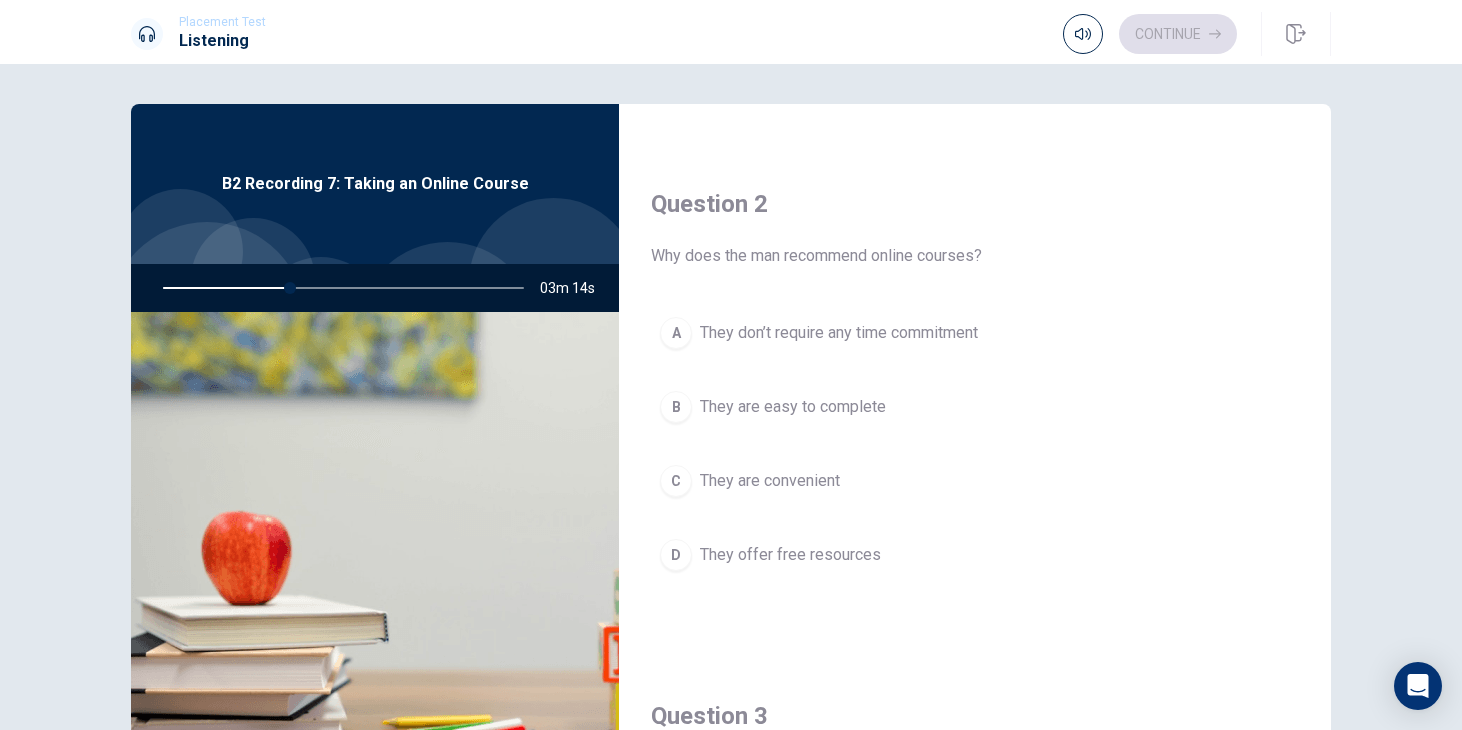 click on "C They are convenient" at bounding box center [975, 481] 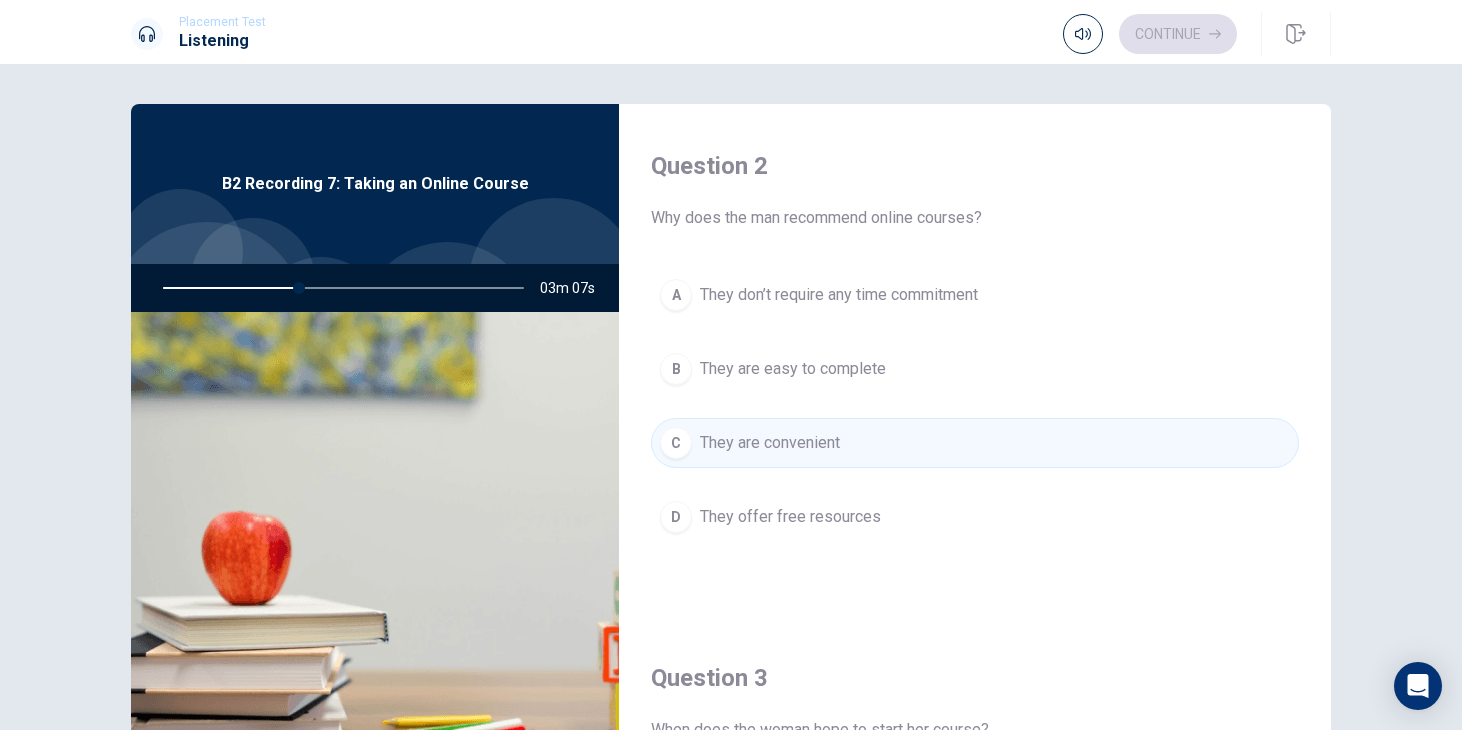 scroll, scrollTop: 0, scrollLeft: 0, axis: both 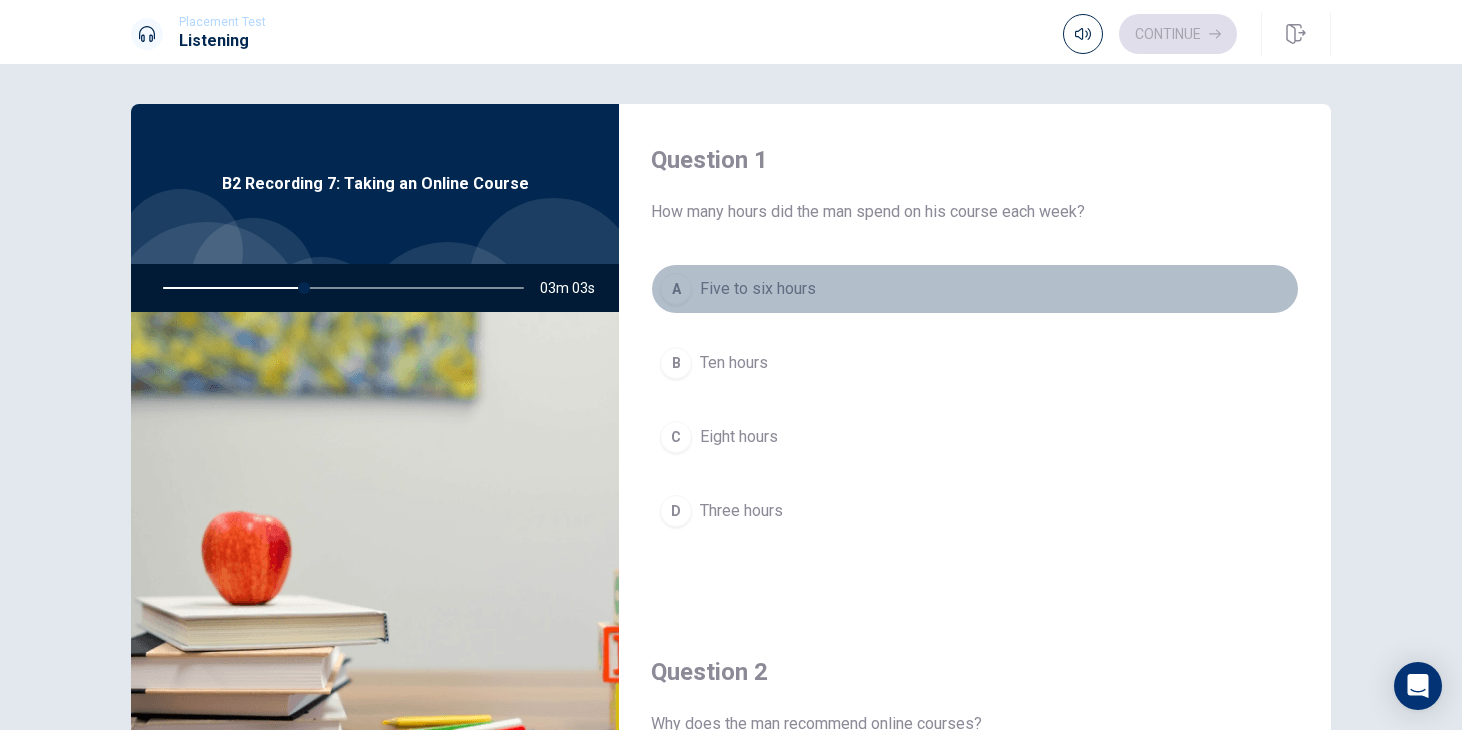 click on "Five to six hours" at bounding box center (758, 289) 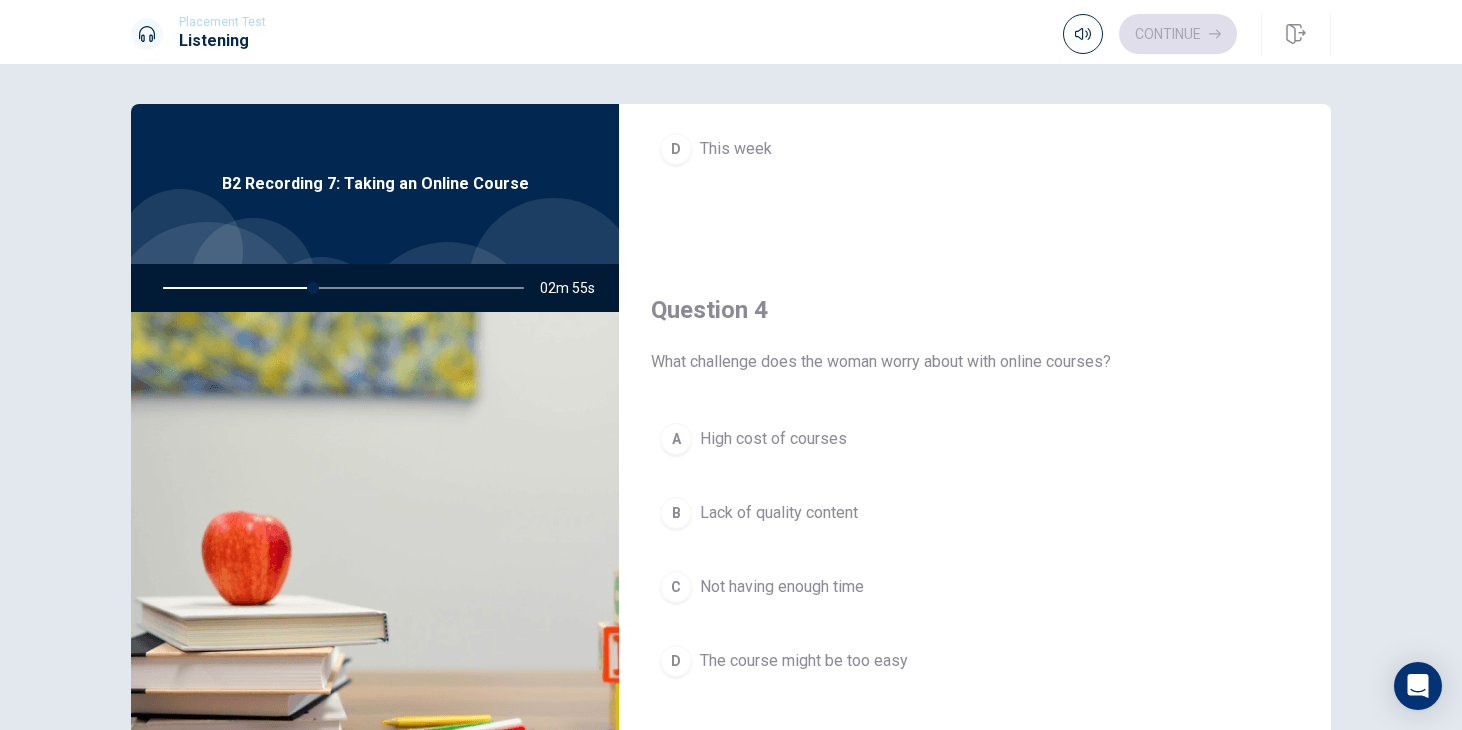 scroll, scrollTop: 1405, scrollLeft: 0, axis: vertical 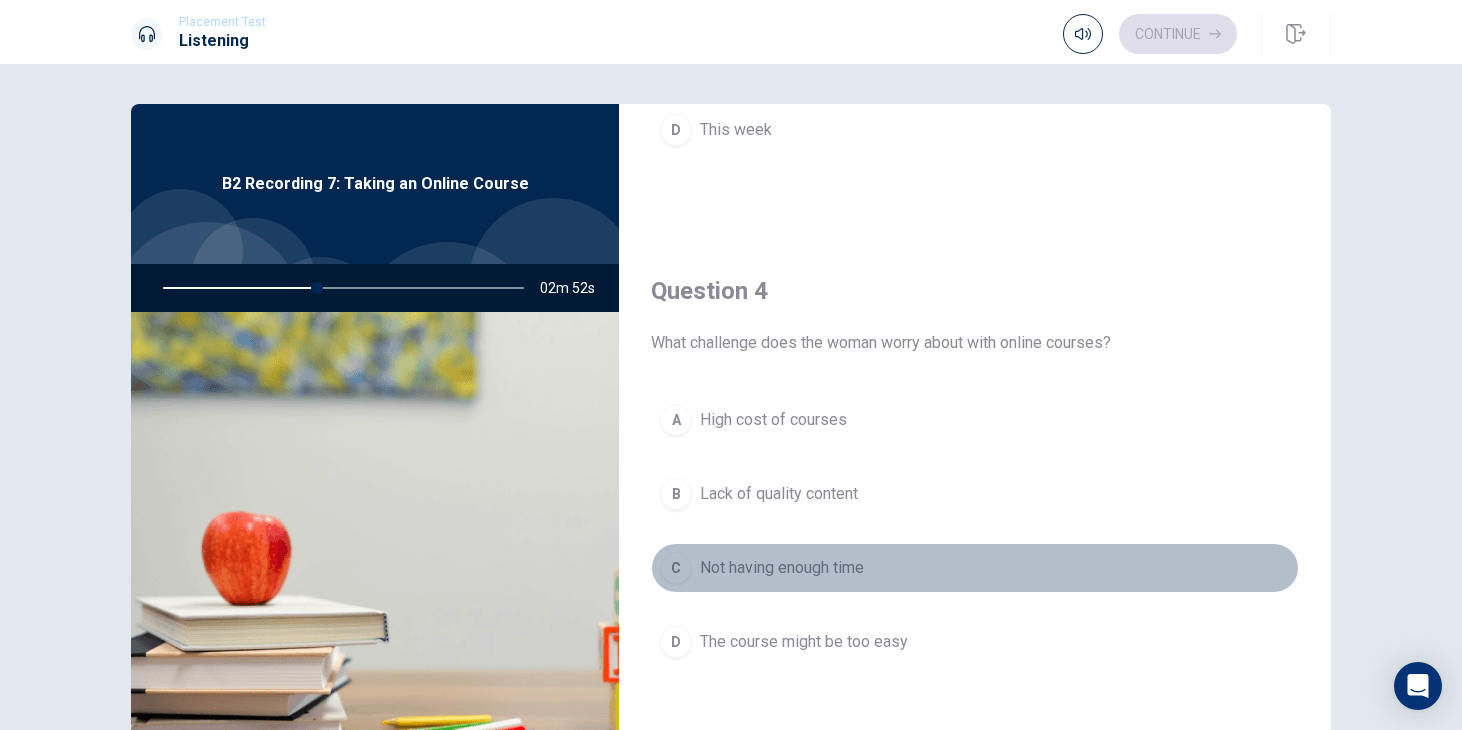 click on "Not having enough time" at bounding box center [782, 568] 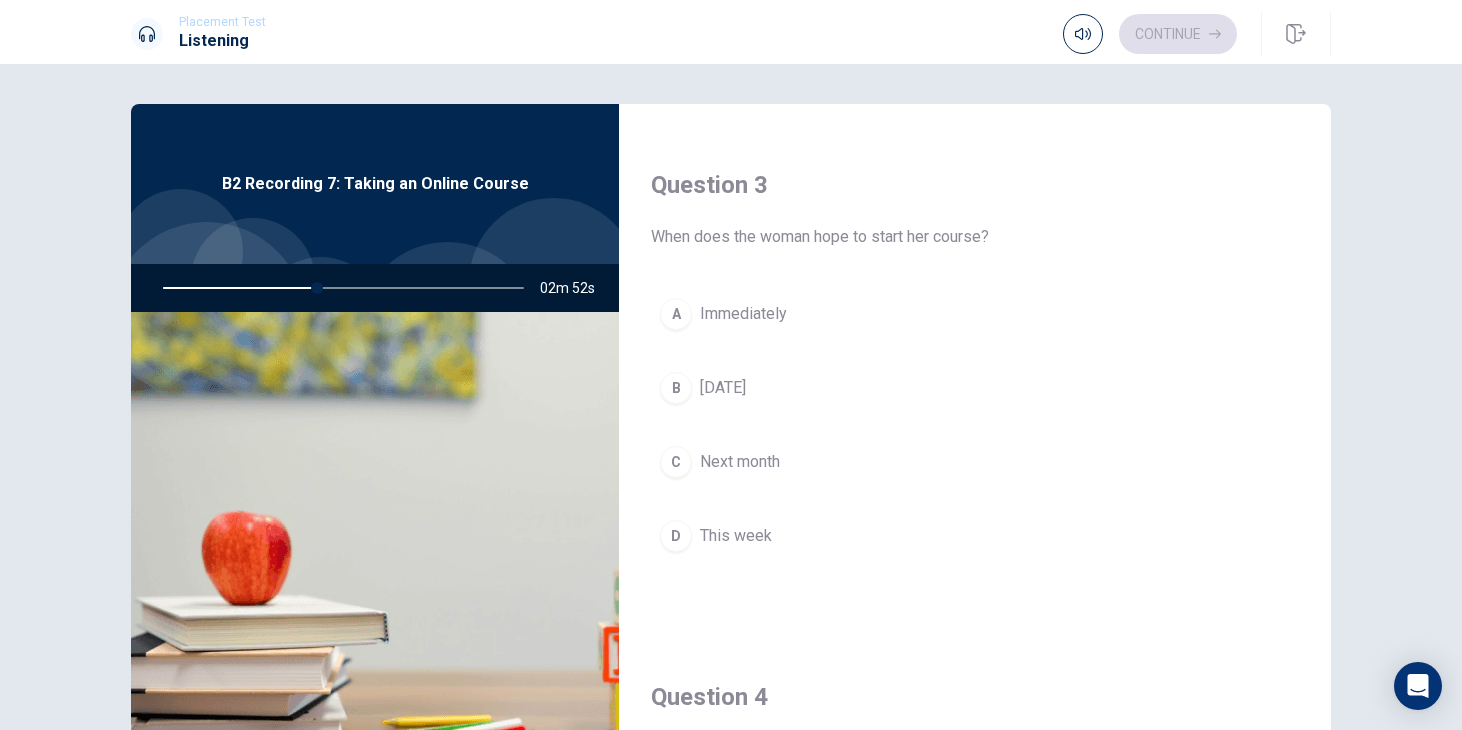 scroll, scrollTop: 957, scrollLeft: 0, axis: vertical 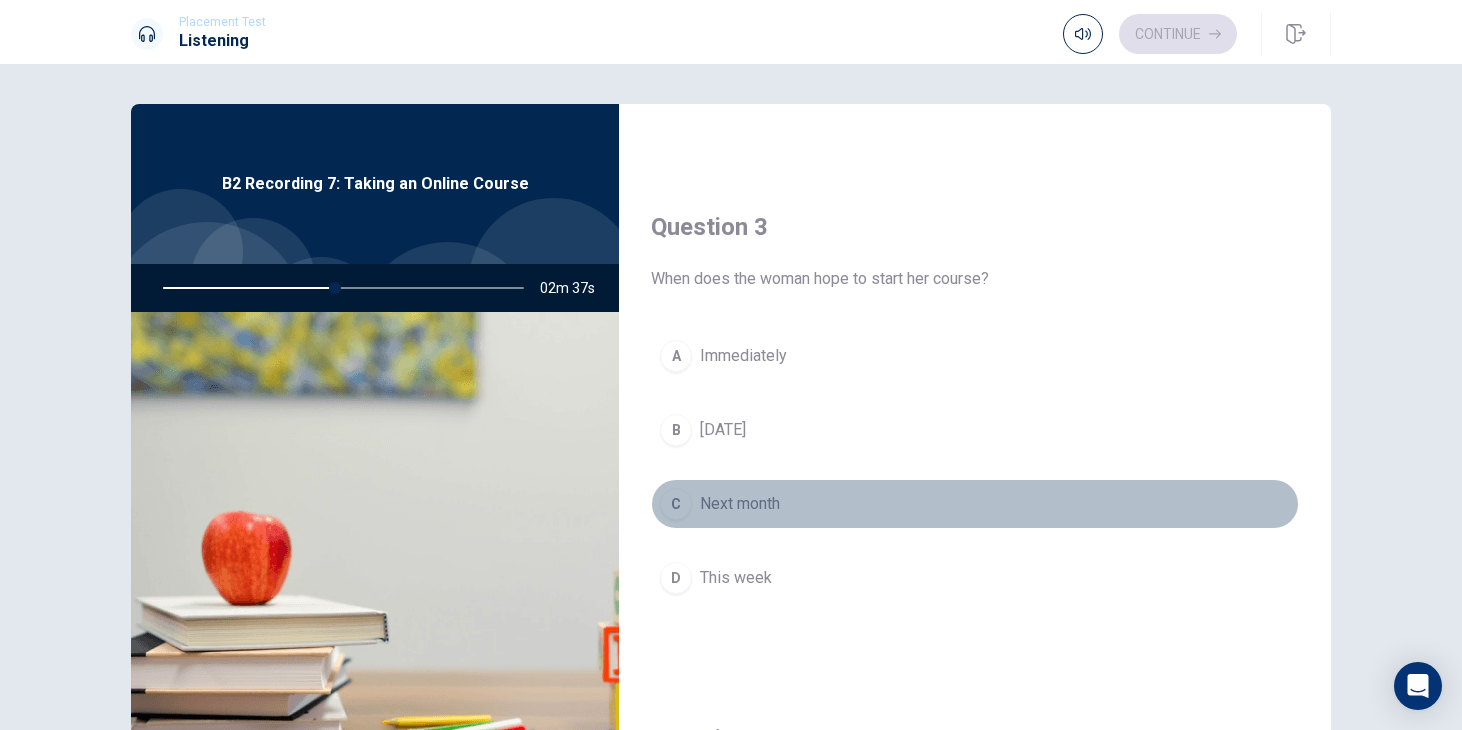 click on "C Next month" at bounding box center [975, 504] 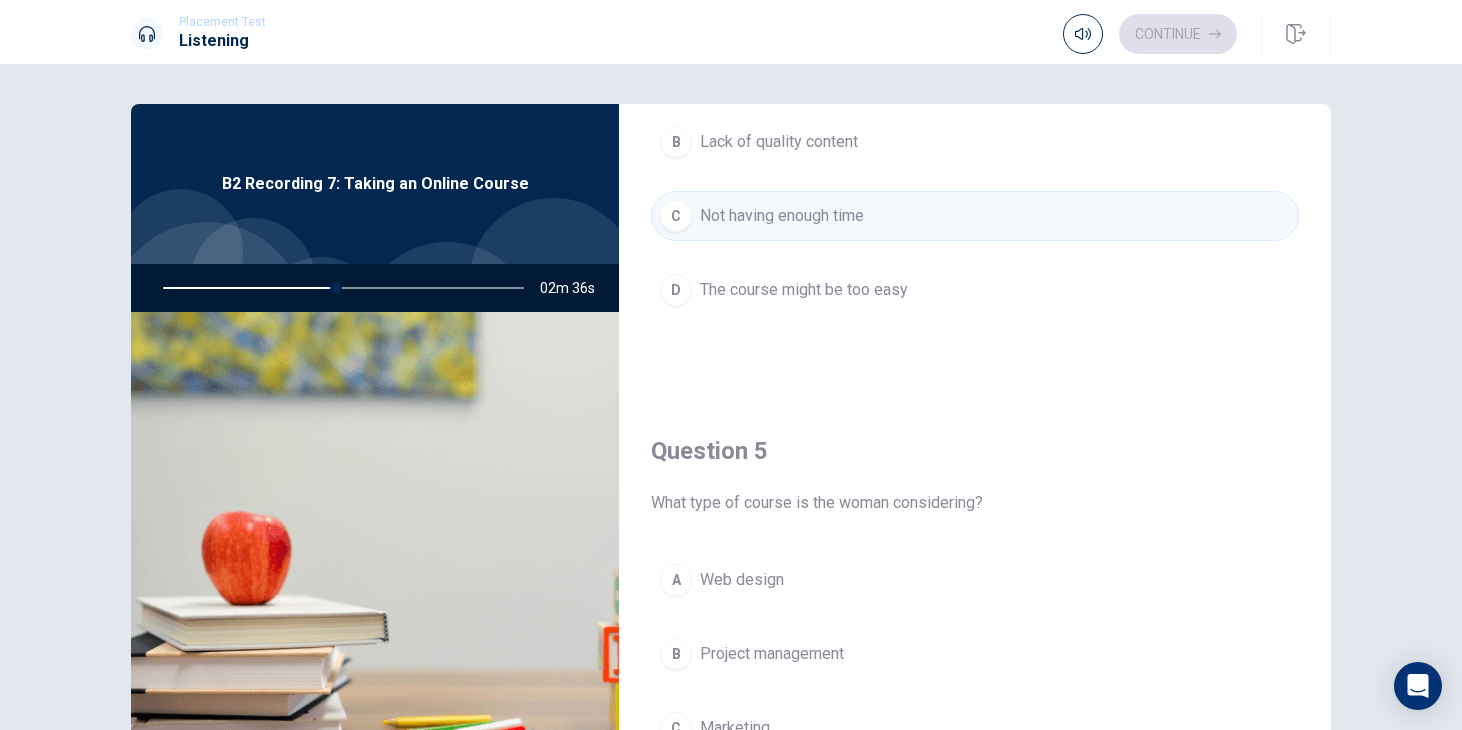 scroll, scrollTop: 1865, scrollLeft: 0, axis: vertical 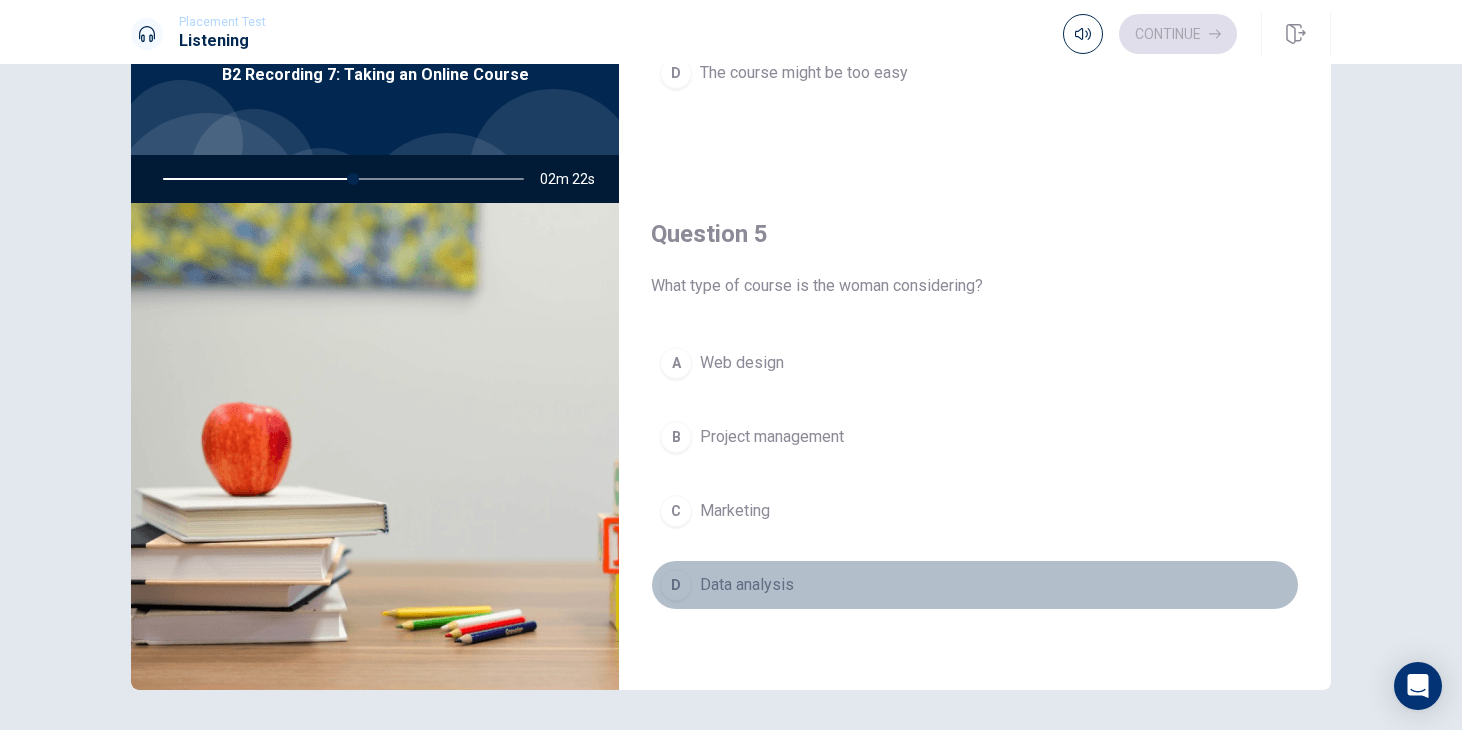 click on "D Data analysis" at bounding box center [975, 585] 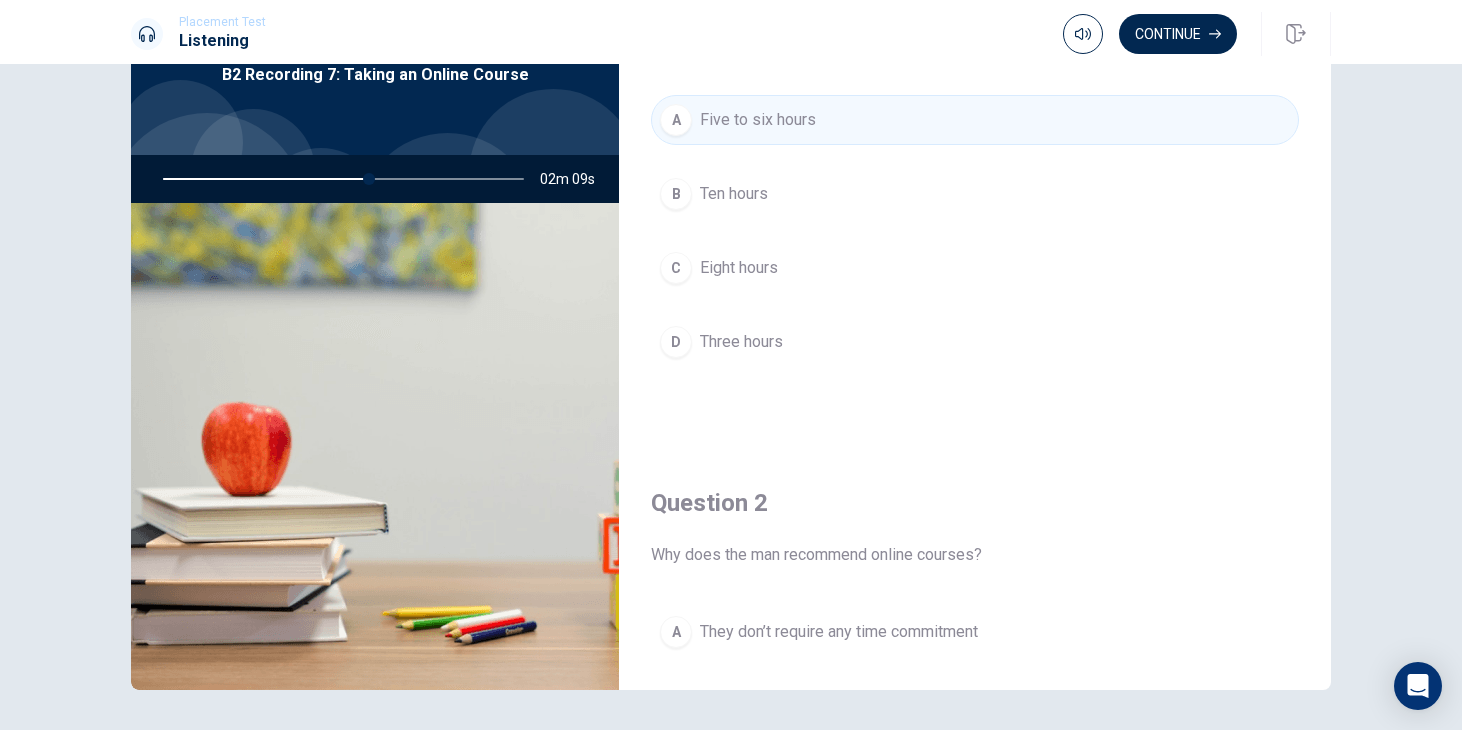 scroll, scrollTop: 0, scrollLeft: 0, axis: both 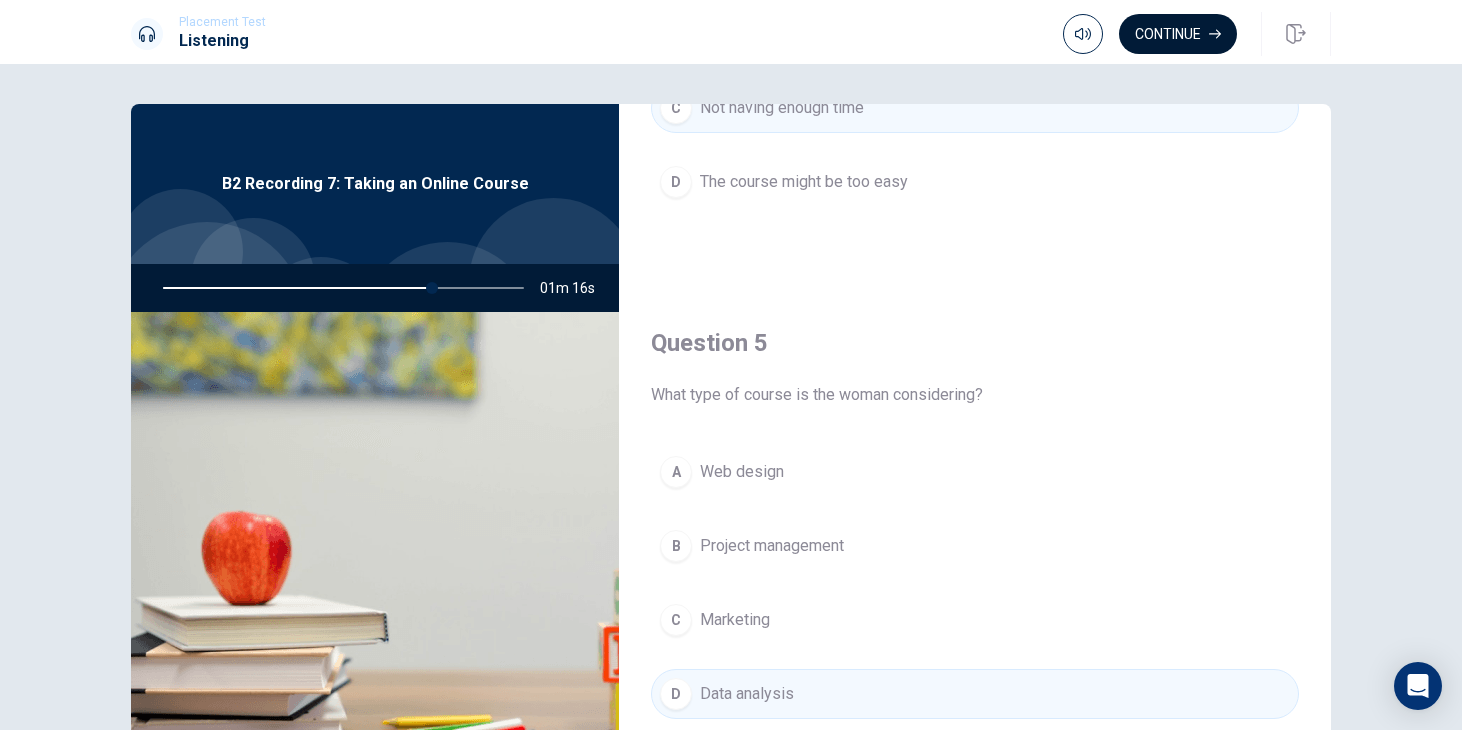 click on "Continue" at bounding box center [1178, 34] 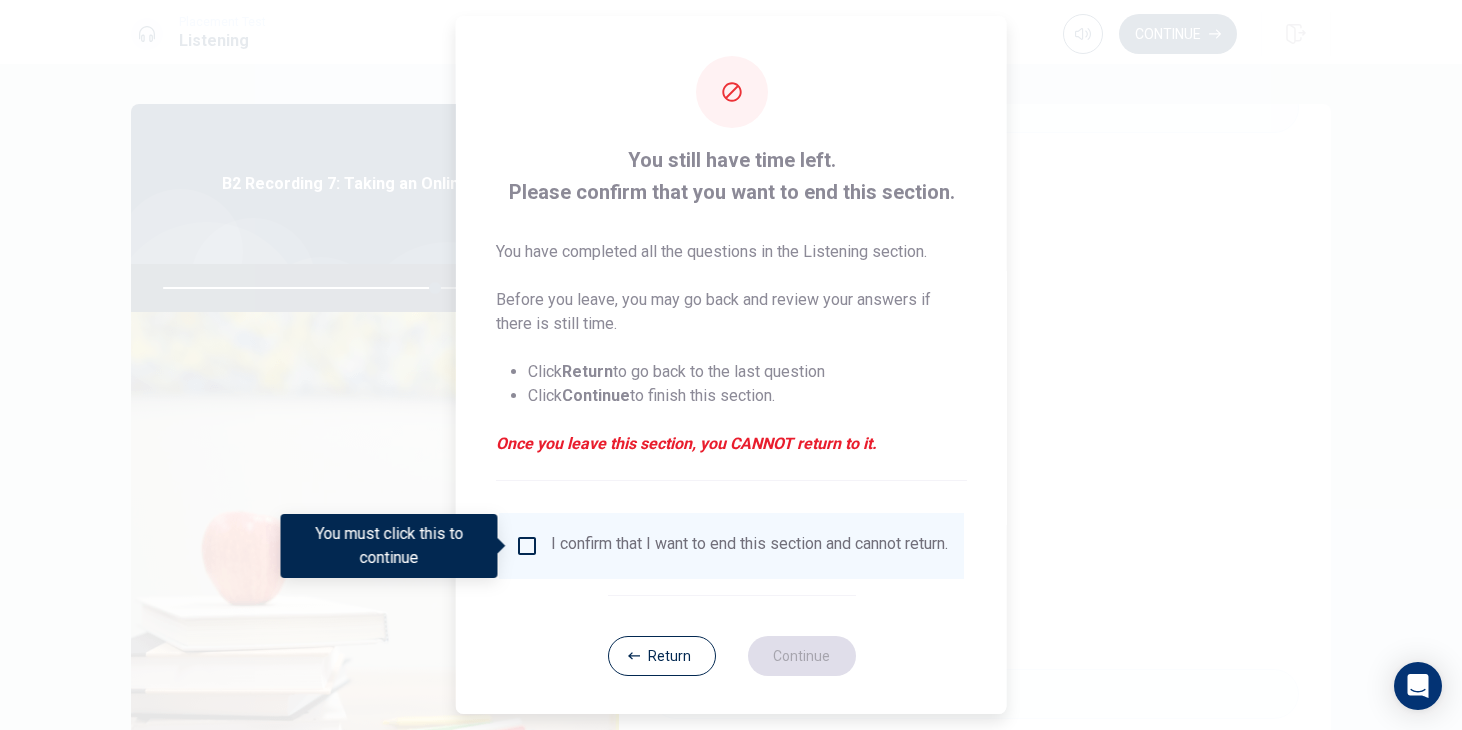 click at bounding box center (527, 546) 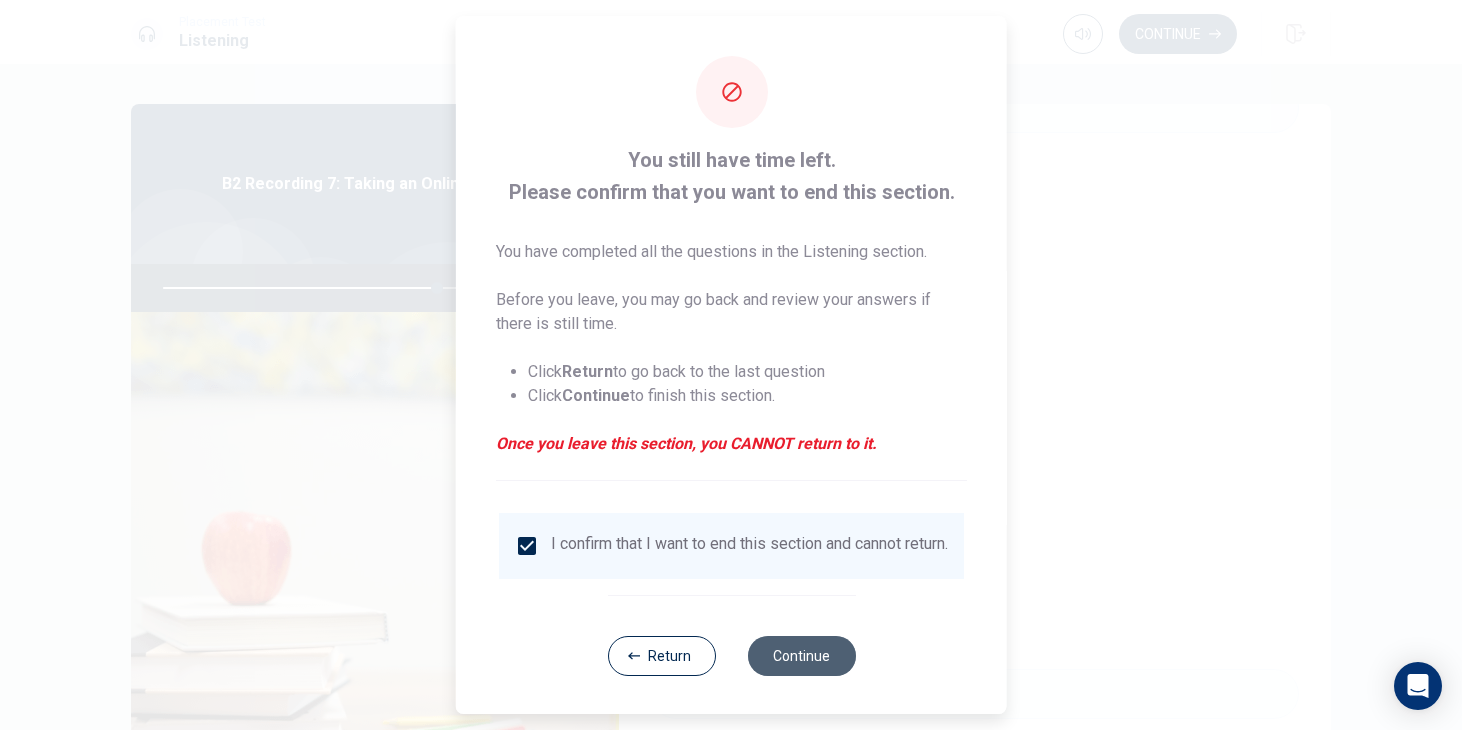 click on "Continue" at bounding box center (801, 656) 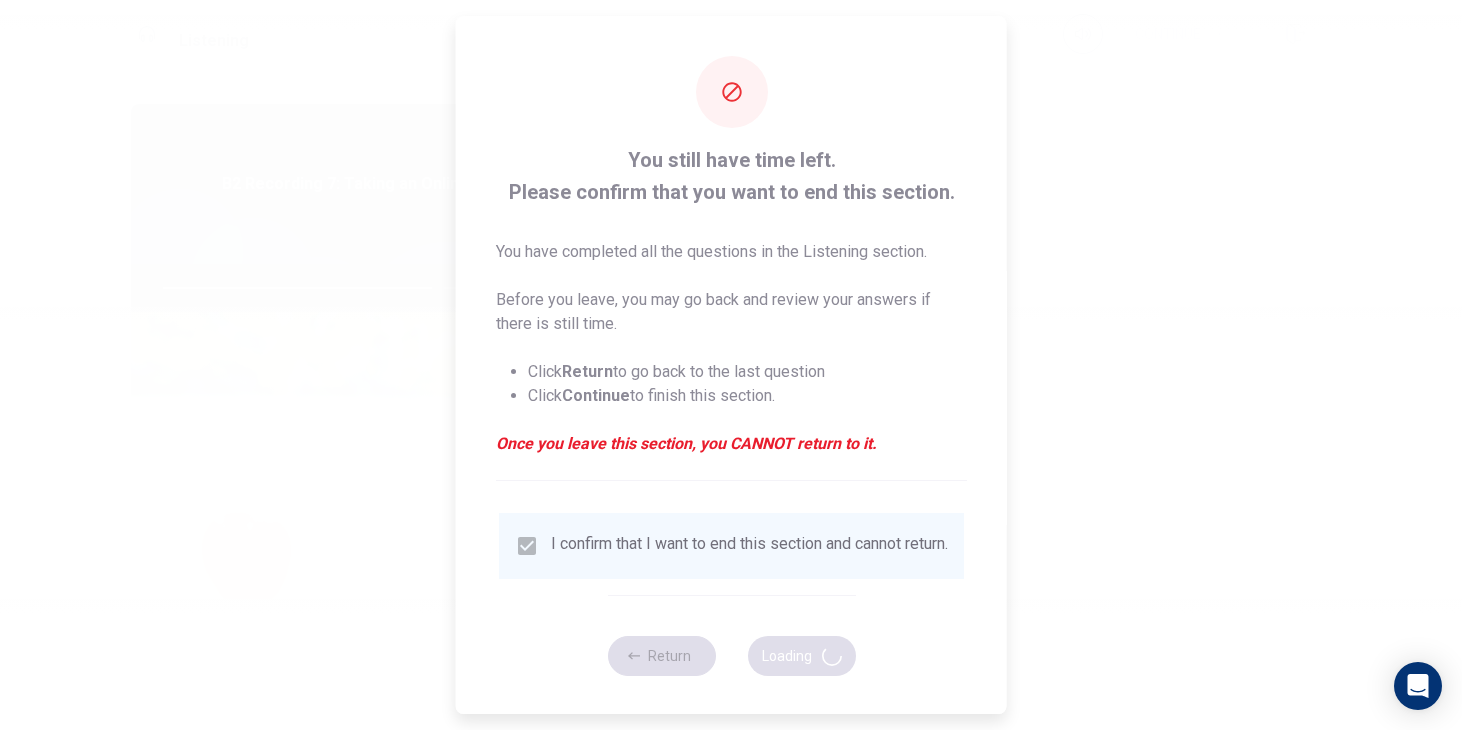 type on "77" 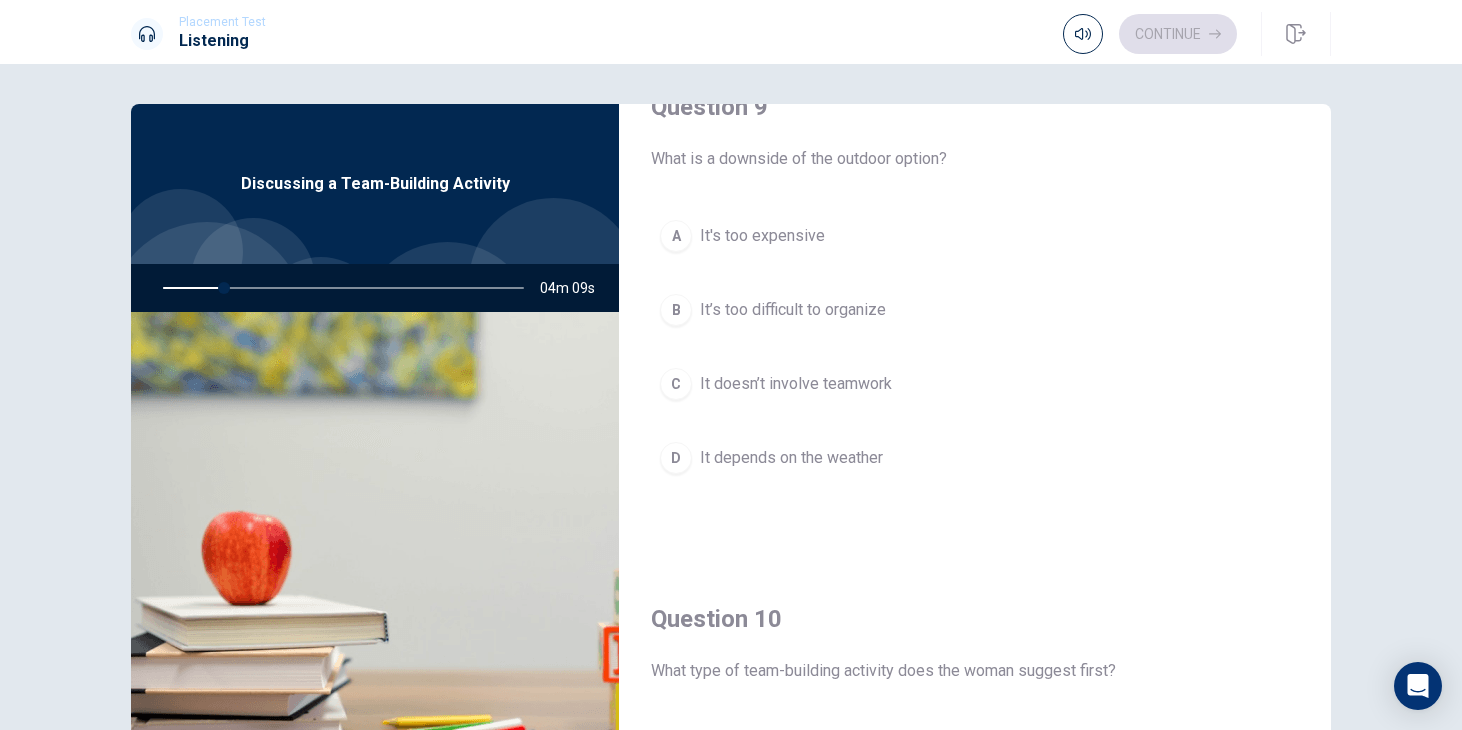 scroll, scrollTop: 1865, scrollLeft: 0, axis: vertical 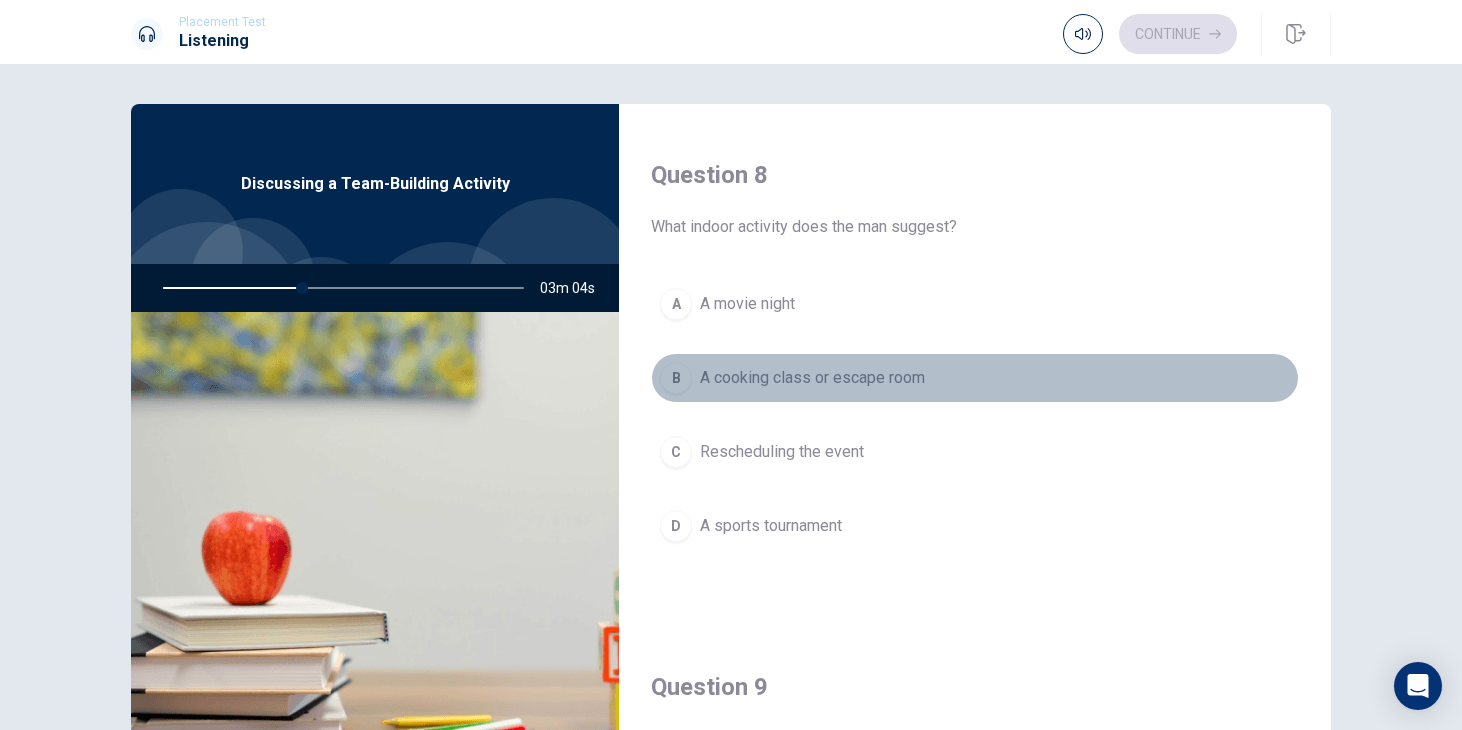click on "A cooking class or escape room" at bounding box center (812, 378) 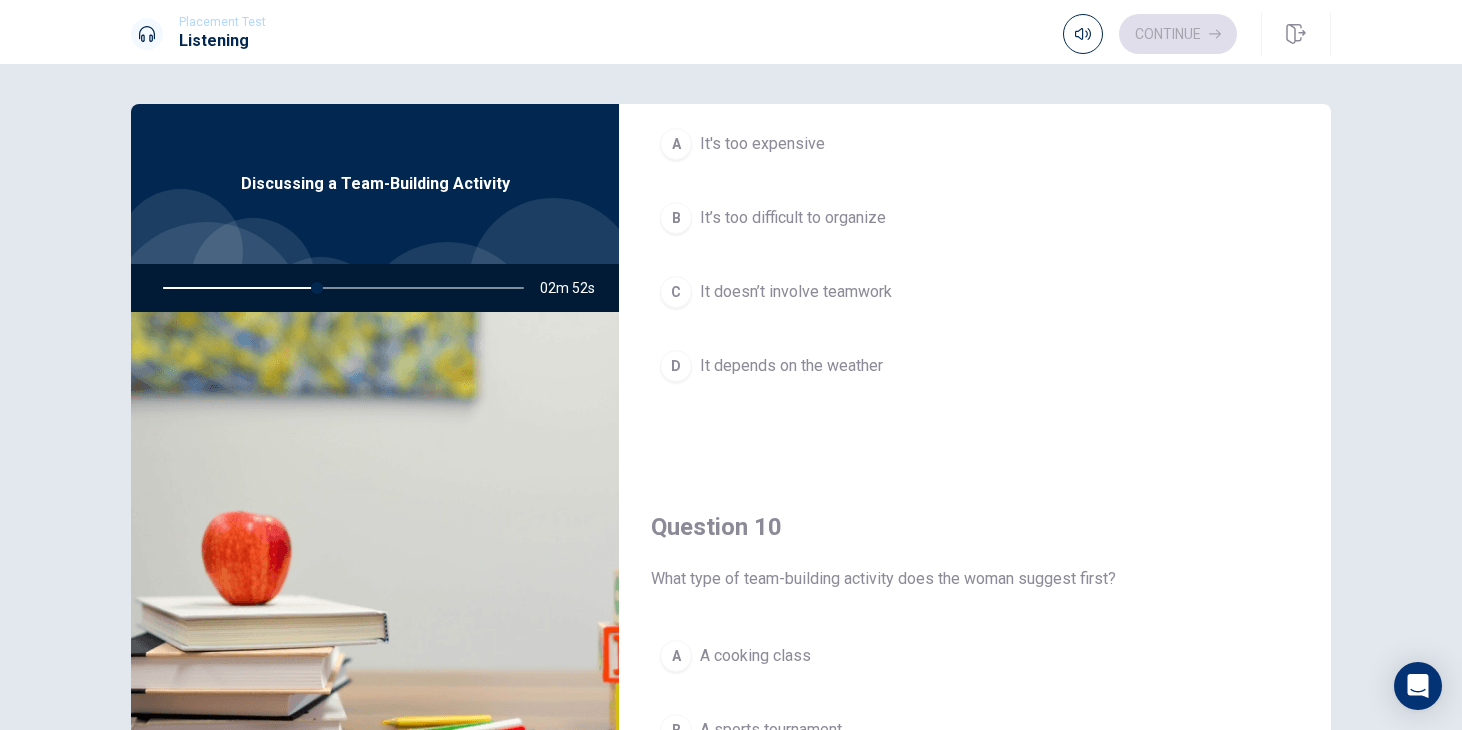 scroll, scrollTop: 1865, scrollLeft: 0, axis: vertical 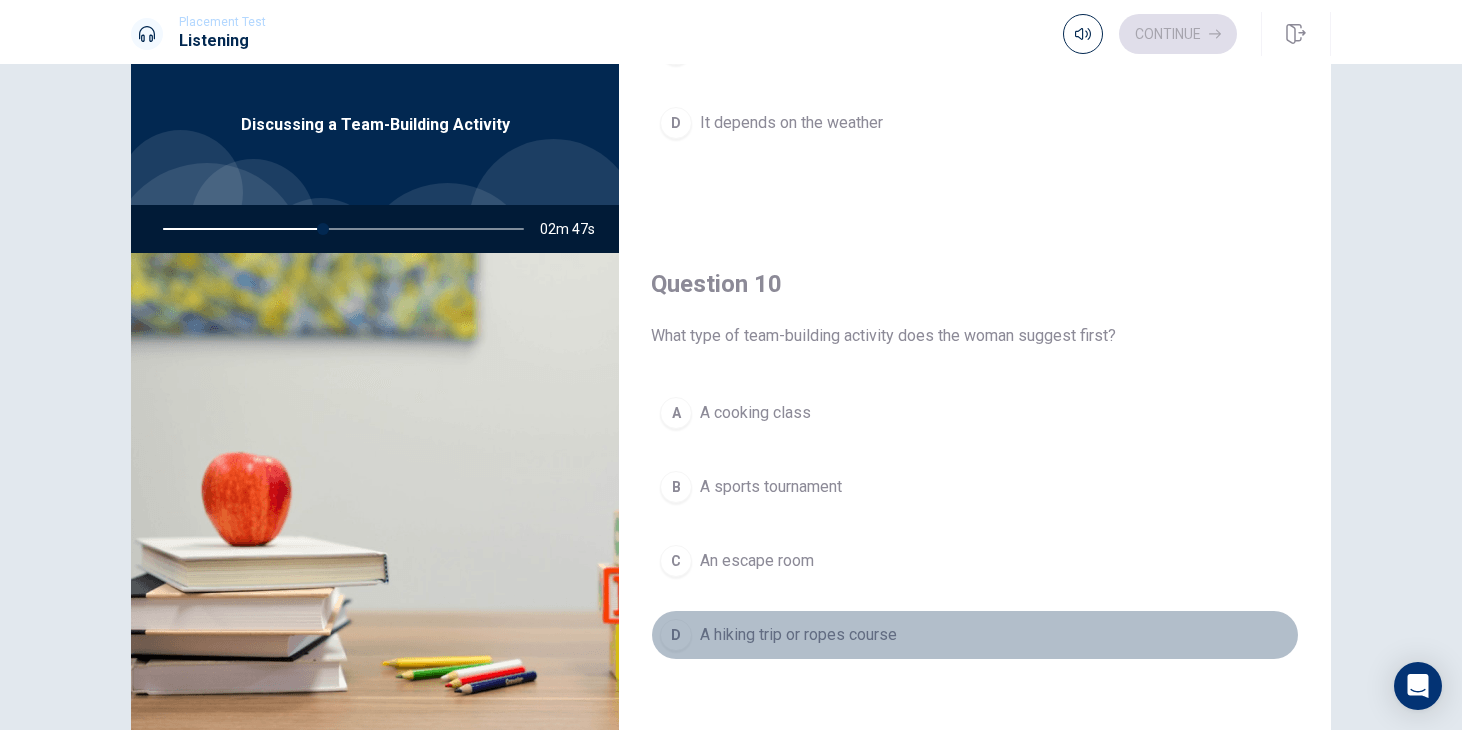 click on "A hiking trip or ropes course" at bounding box center [798, 635] 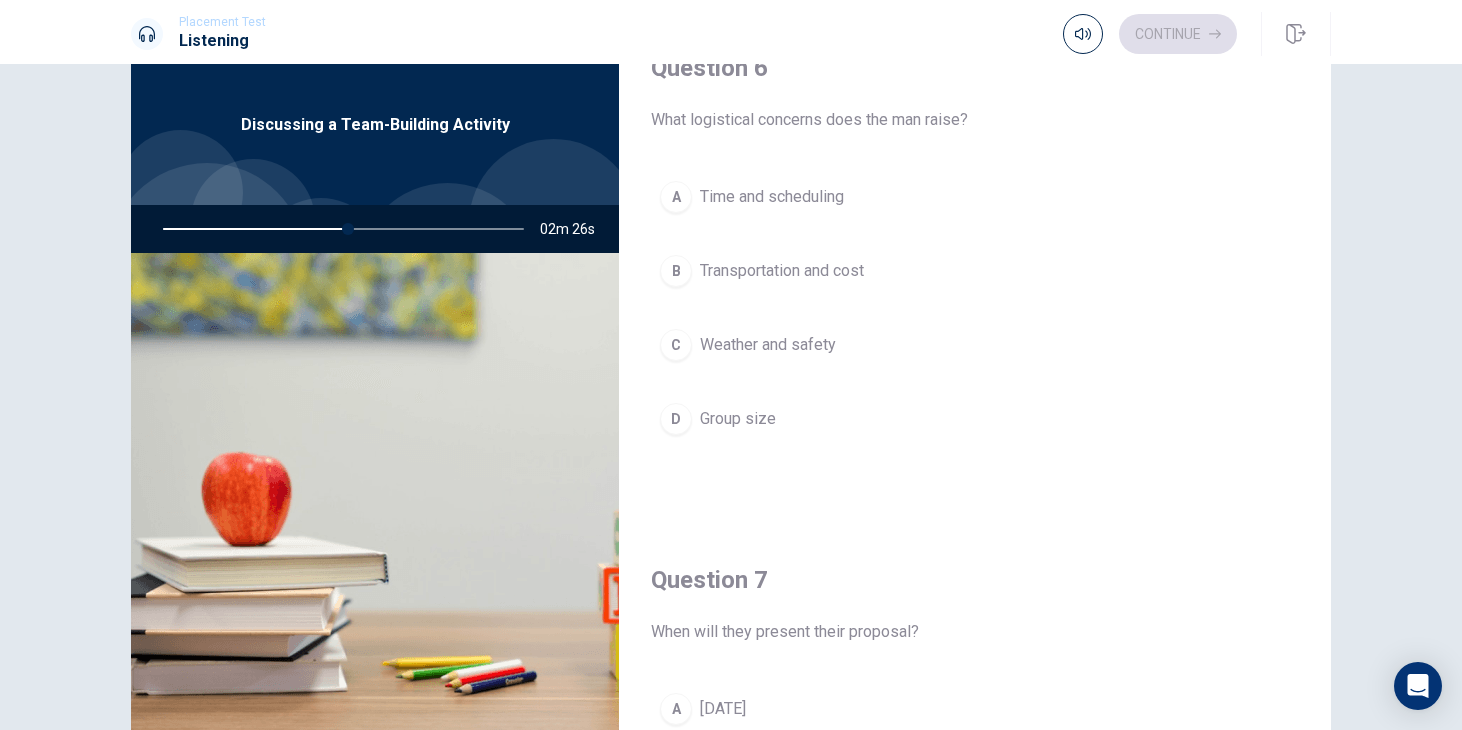 scroll, scrollTop: 0, scrollLeft: 0, axis: both 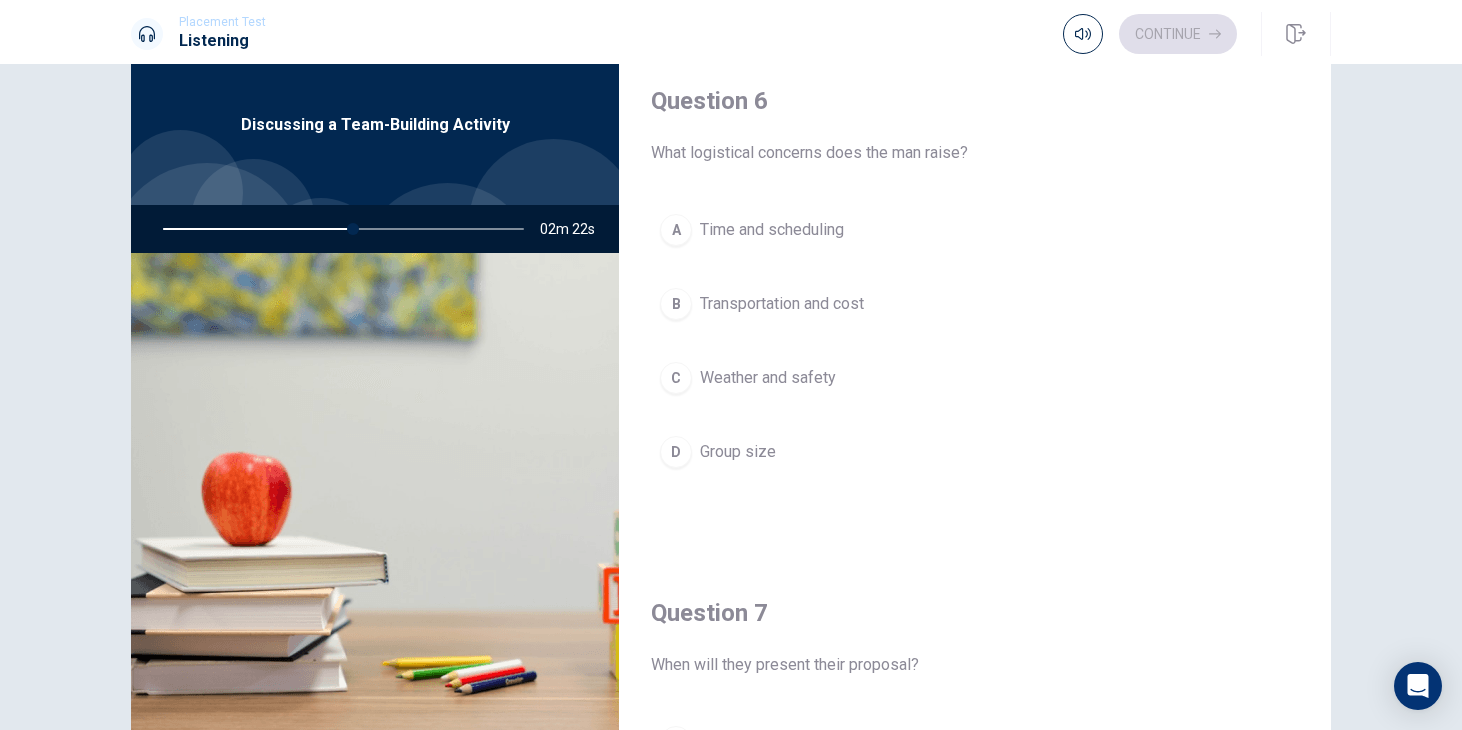 click on "Transportation and cost" at bounding box center [782, 304] 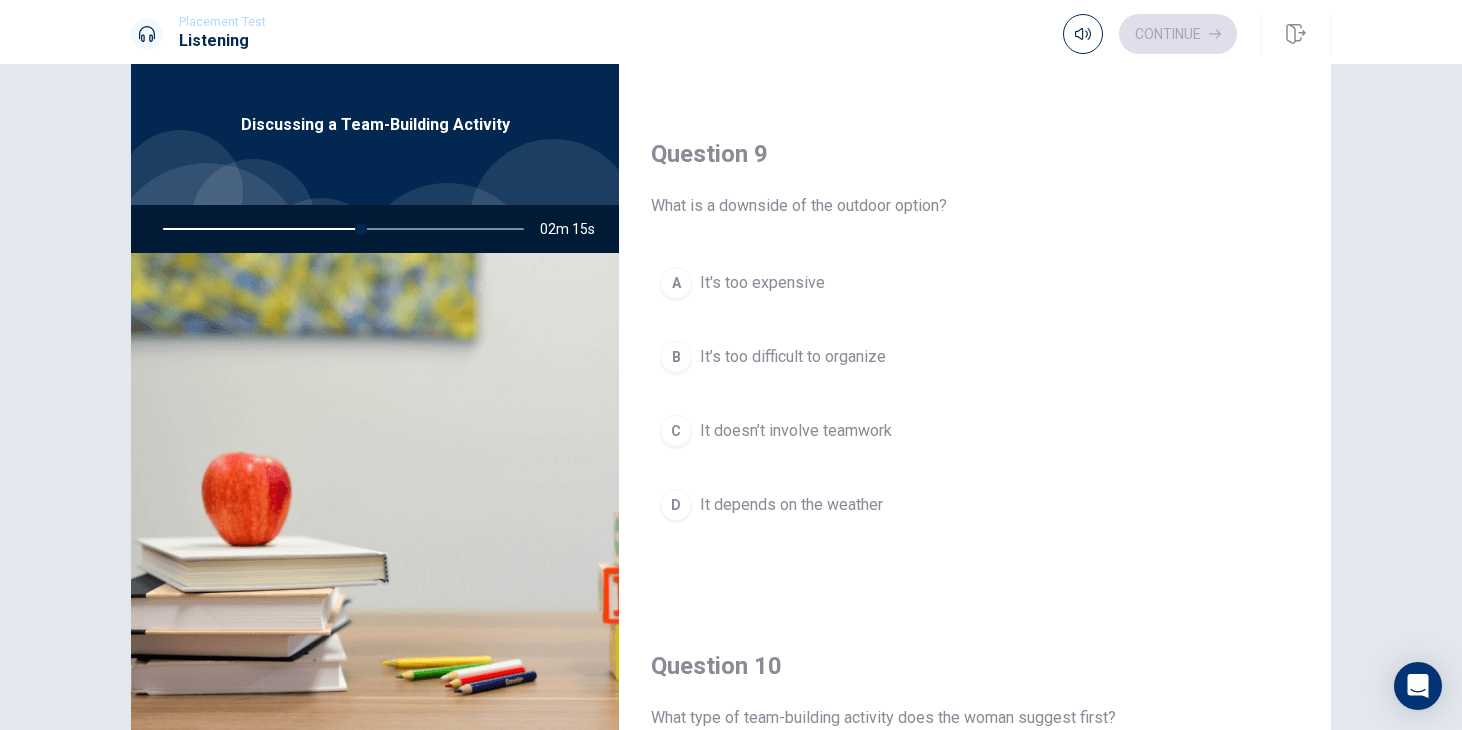 scroll, scrollTop: 1482, scrollLeft: 0, axis: vertical 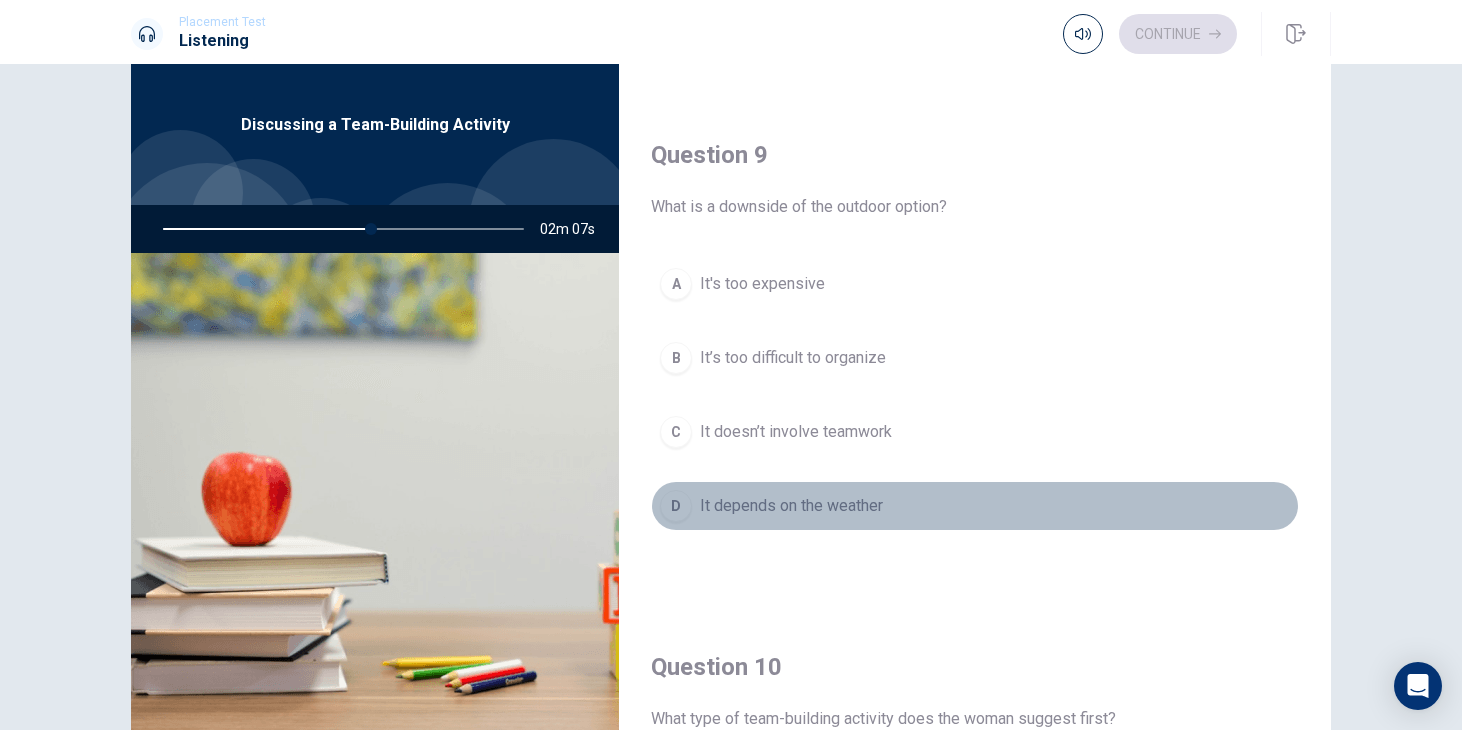click on "D It depends on the weather" at bounding box center (975, 506) 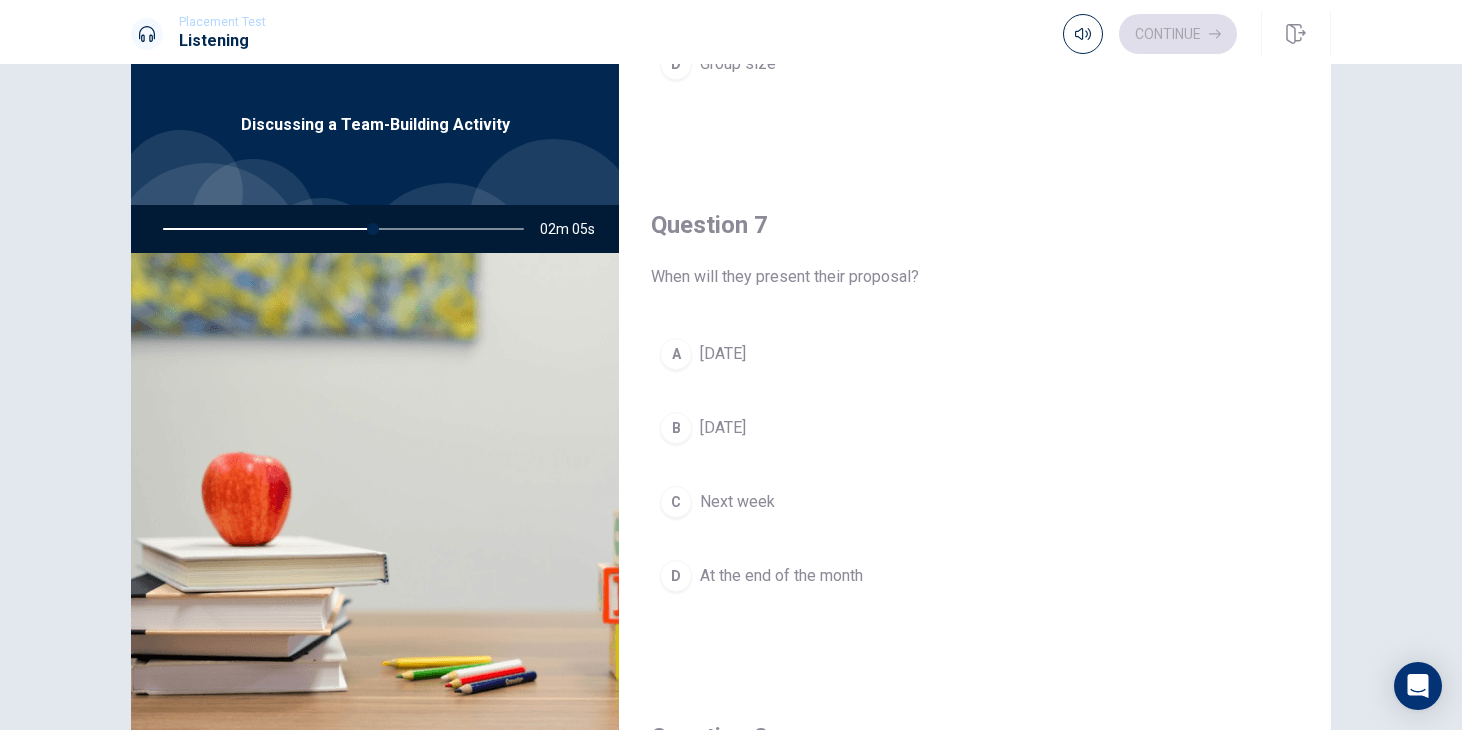 scroll, scrollTop: 384, scrollLeft: 0, axis: vertical 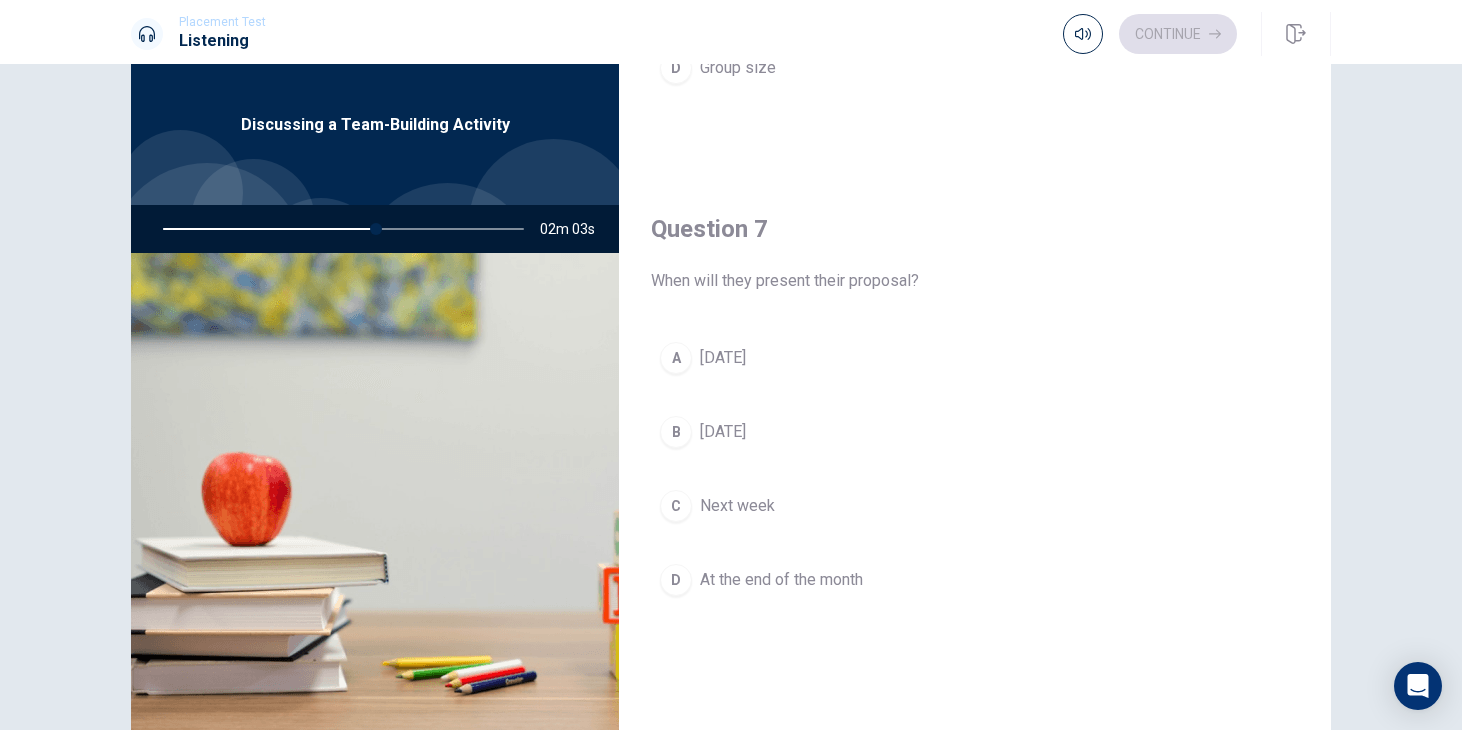click on "C Next week" at bounding box center [975, 506] 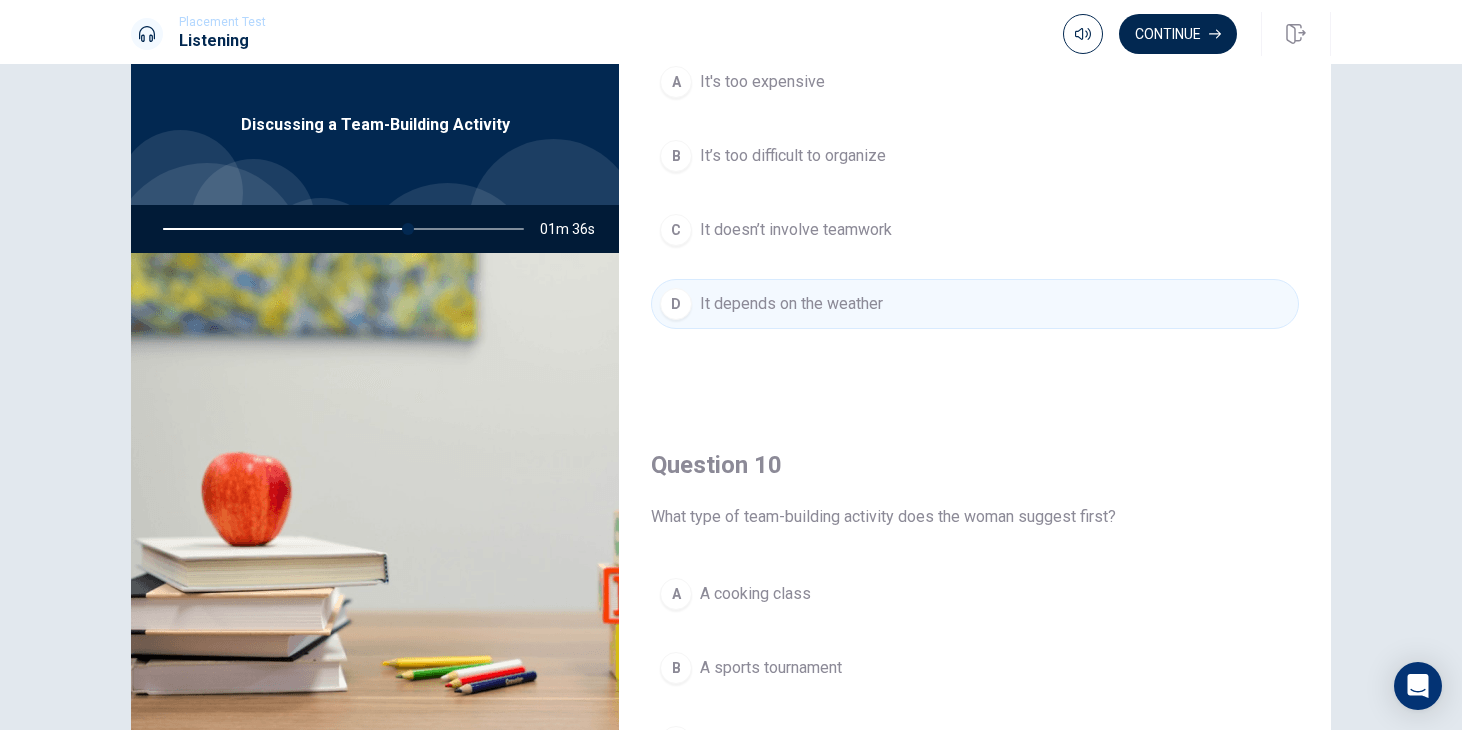 scroll, scrollTop: 1865, scrollLeft: 0, axis: vertical 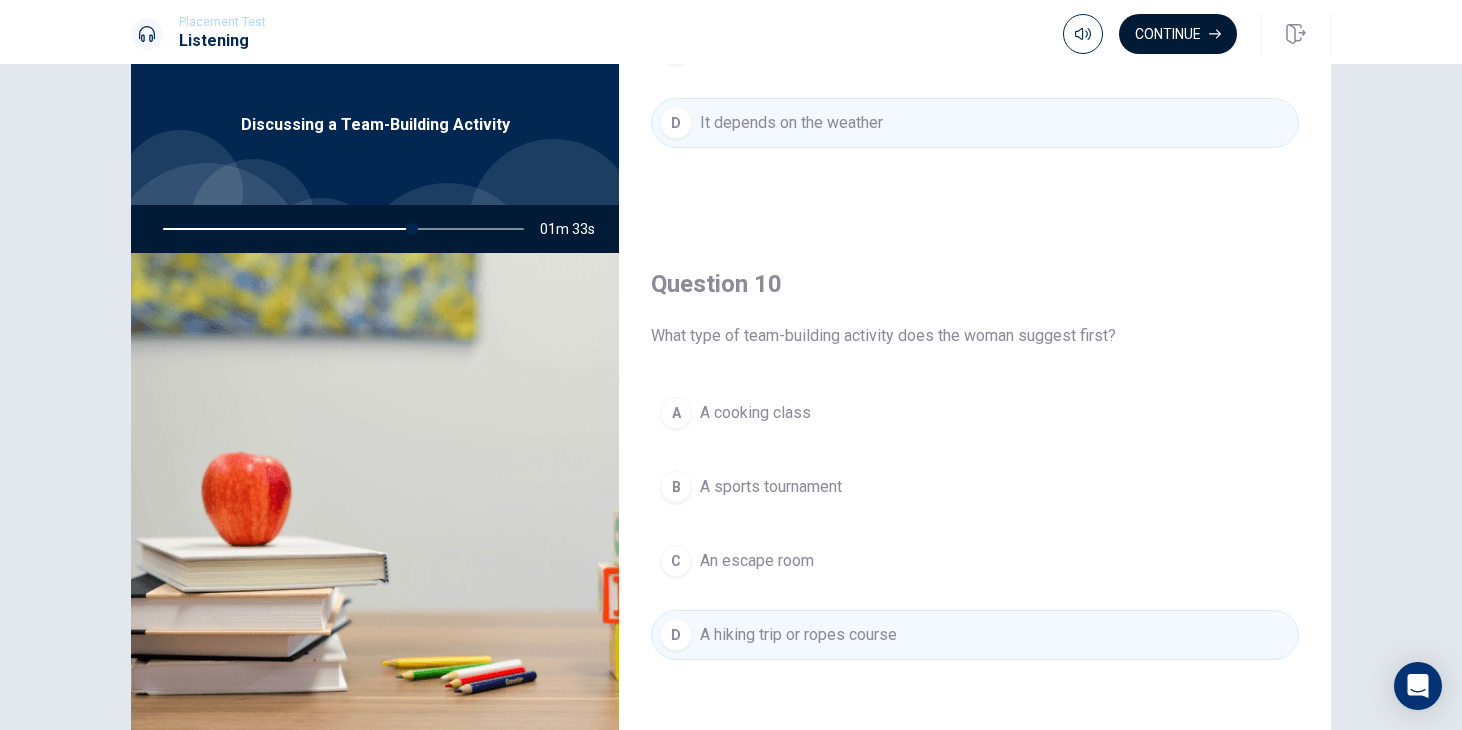 click on "Continue" at bounding box center [1178, 34] 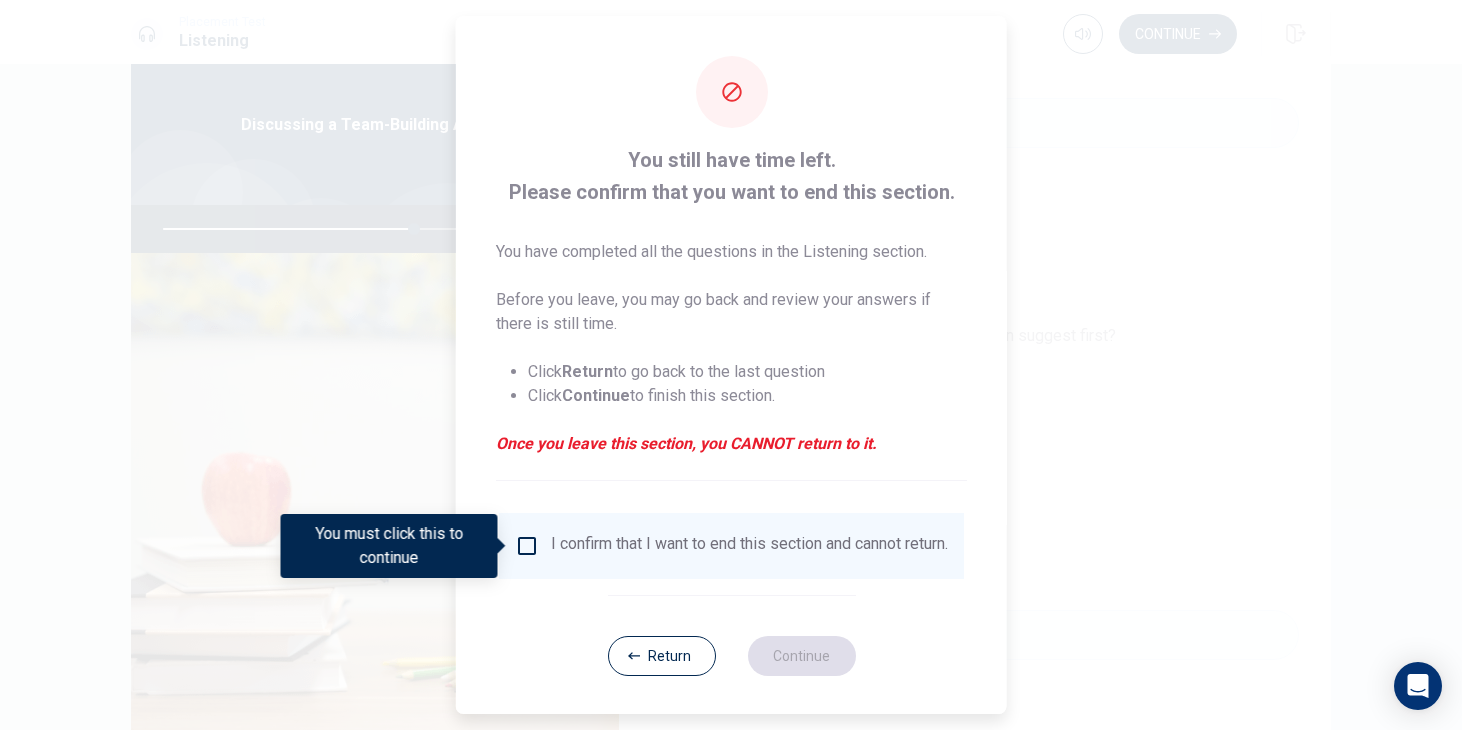 click at bounding box center (527, 546) 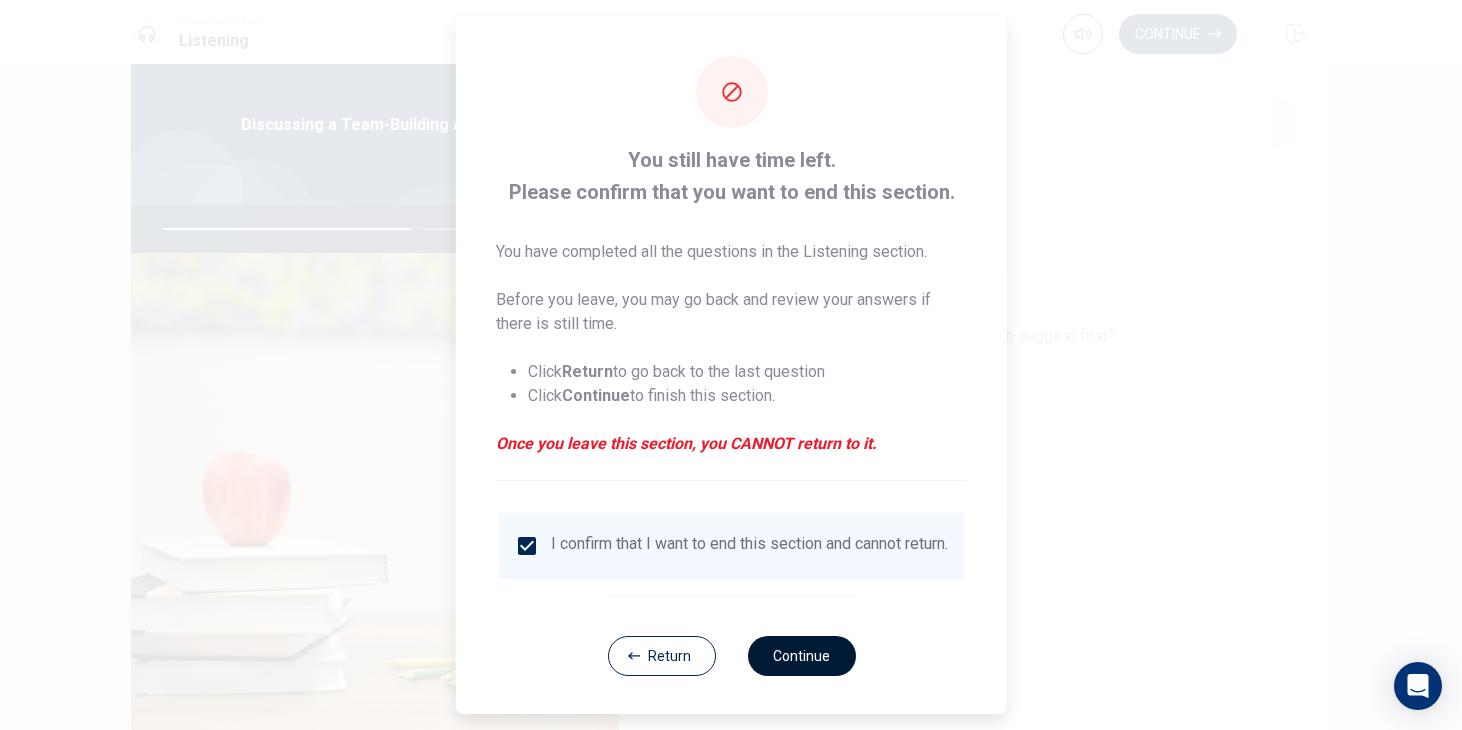 click on "Continue" at bounding box center [801, 656] 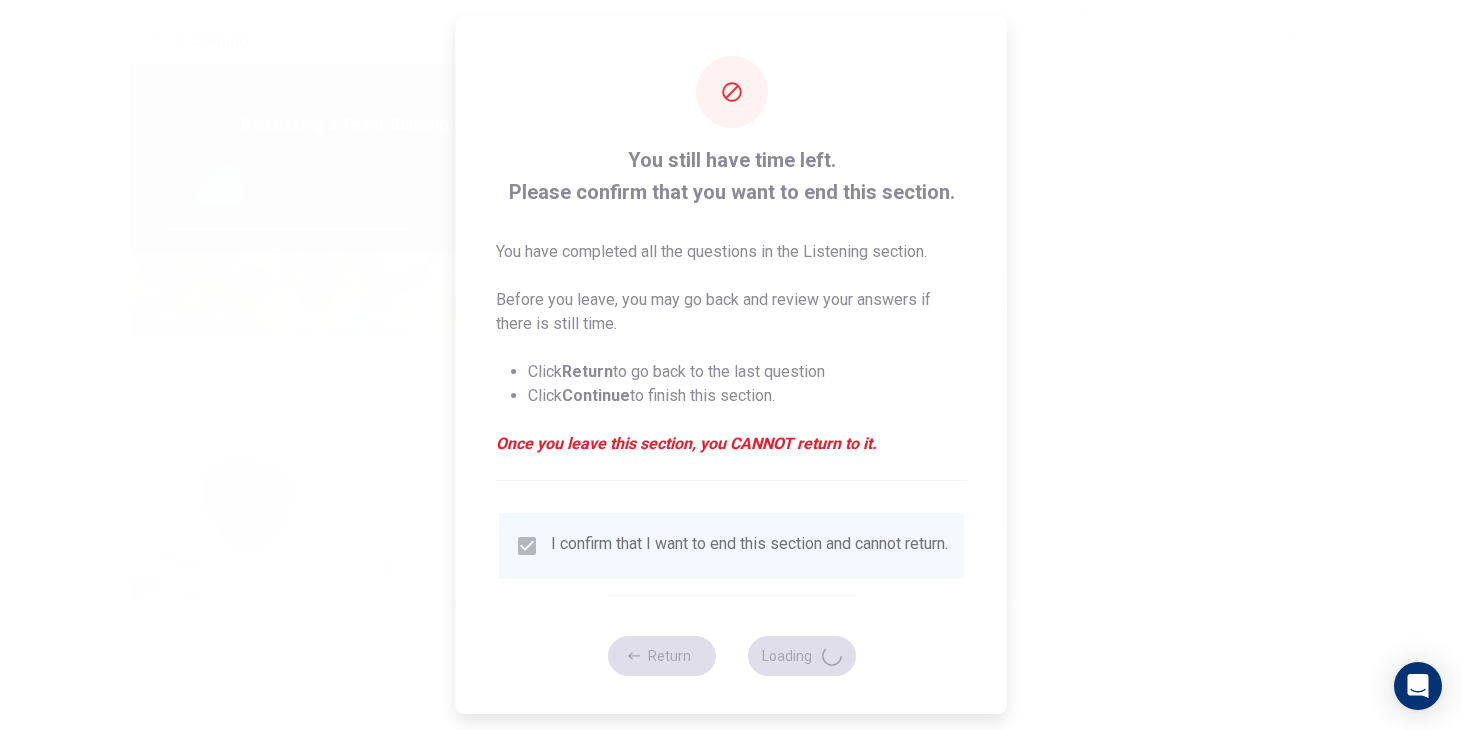 type on "71" 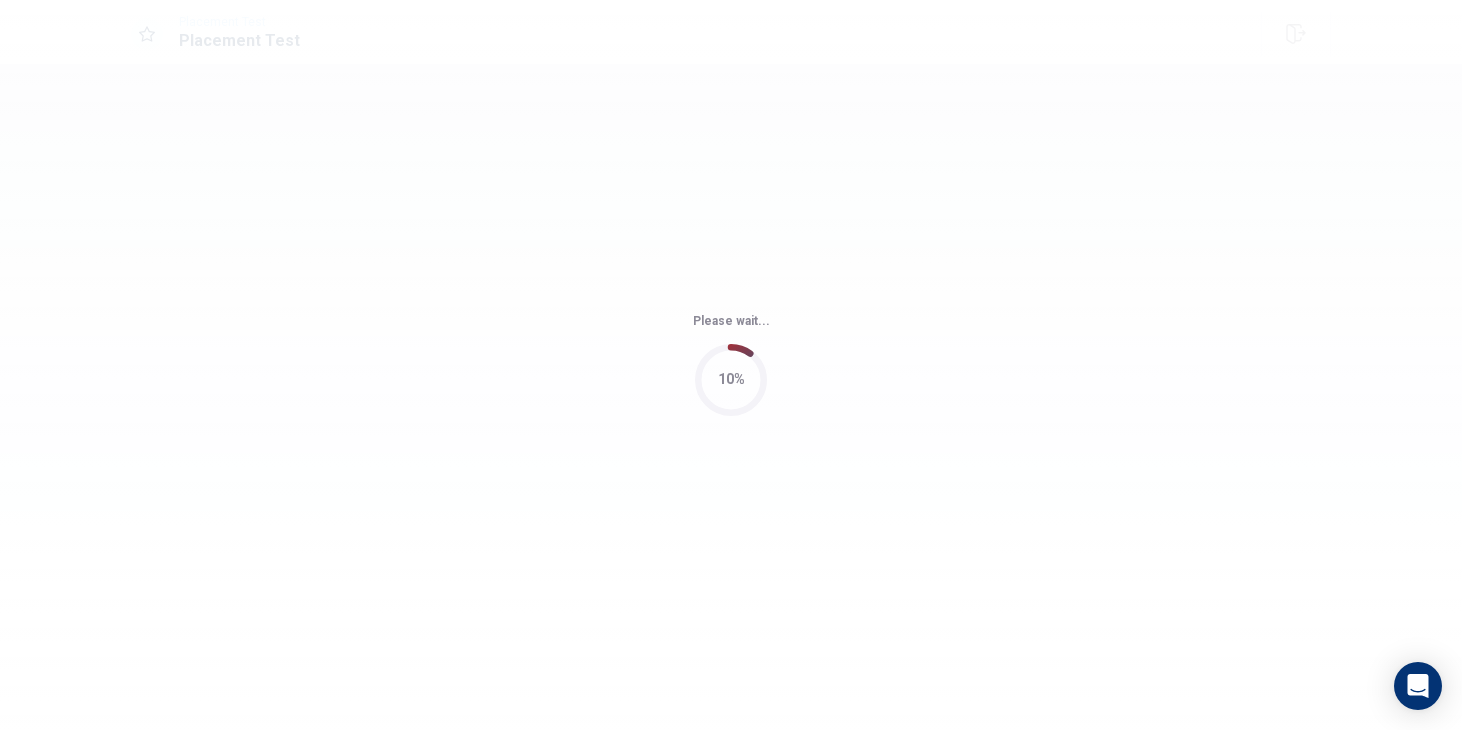 scroll, scrollTop: 0, scrollLeft: 0, axis: both 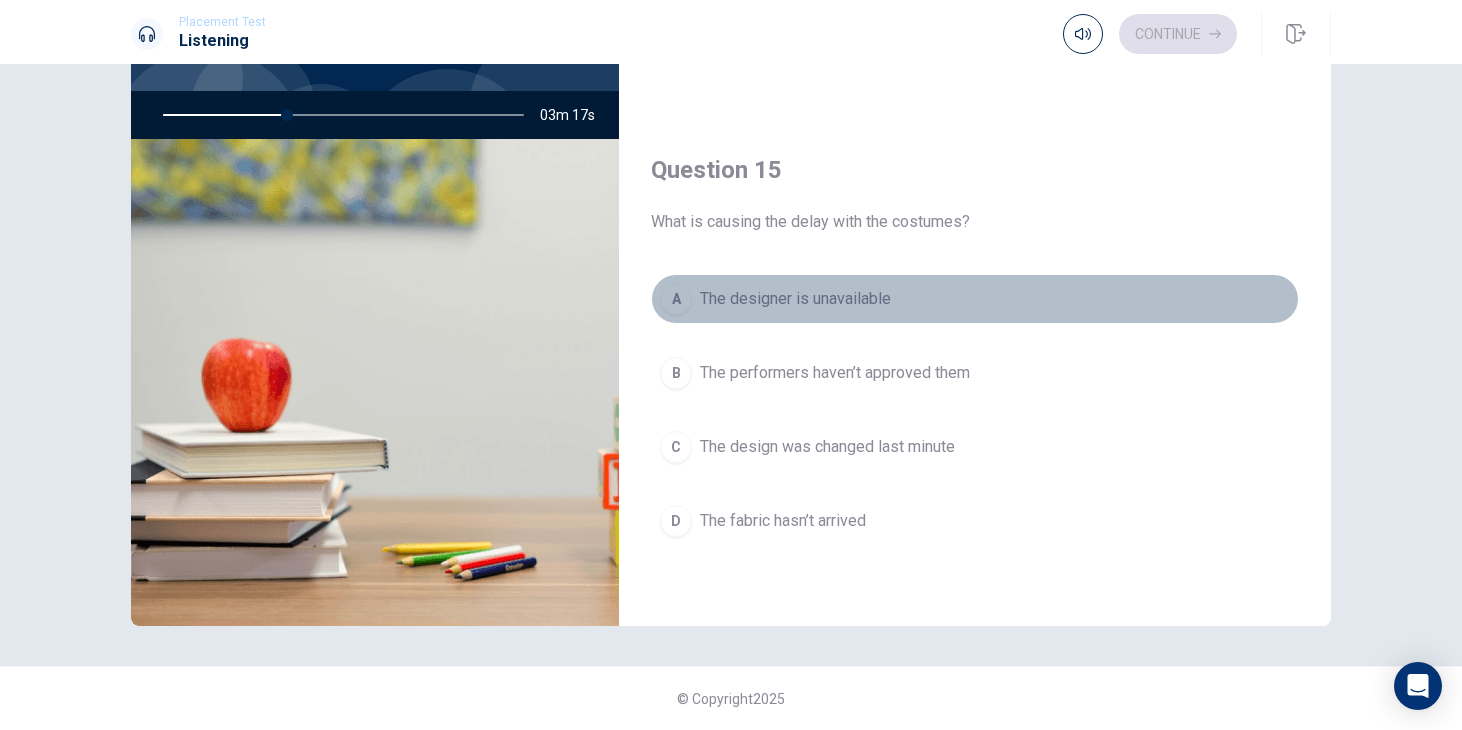 click on "A The designer is unavailable" at bounding box center (975, 299) 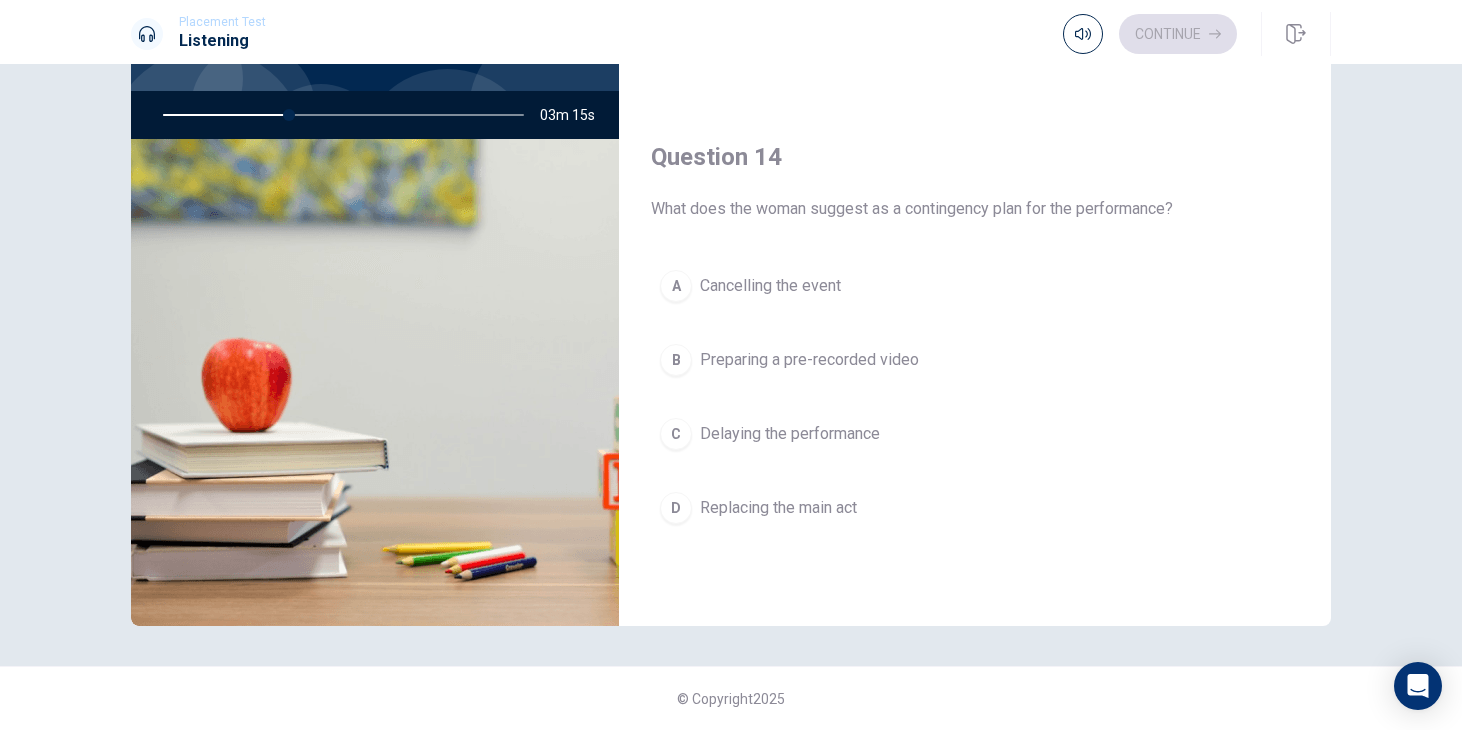 scroll, scrollTop: 1354, scrollLeft: 0, axis: vertical 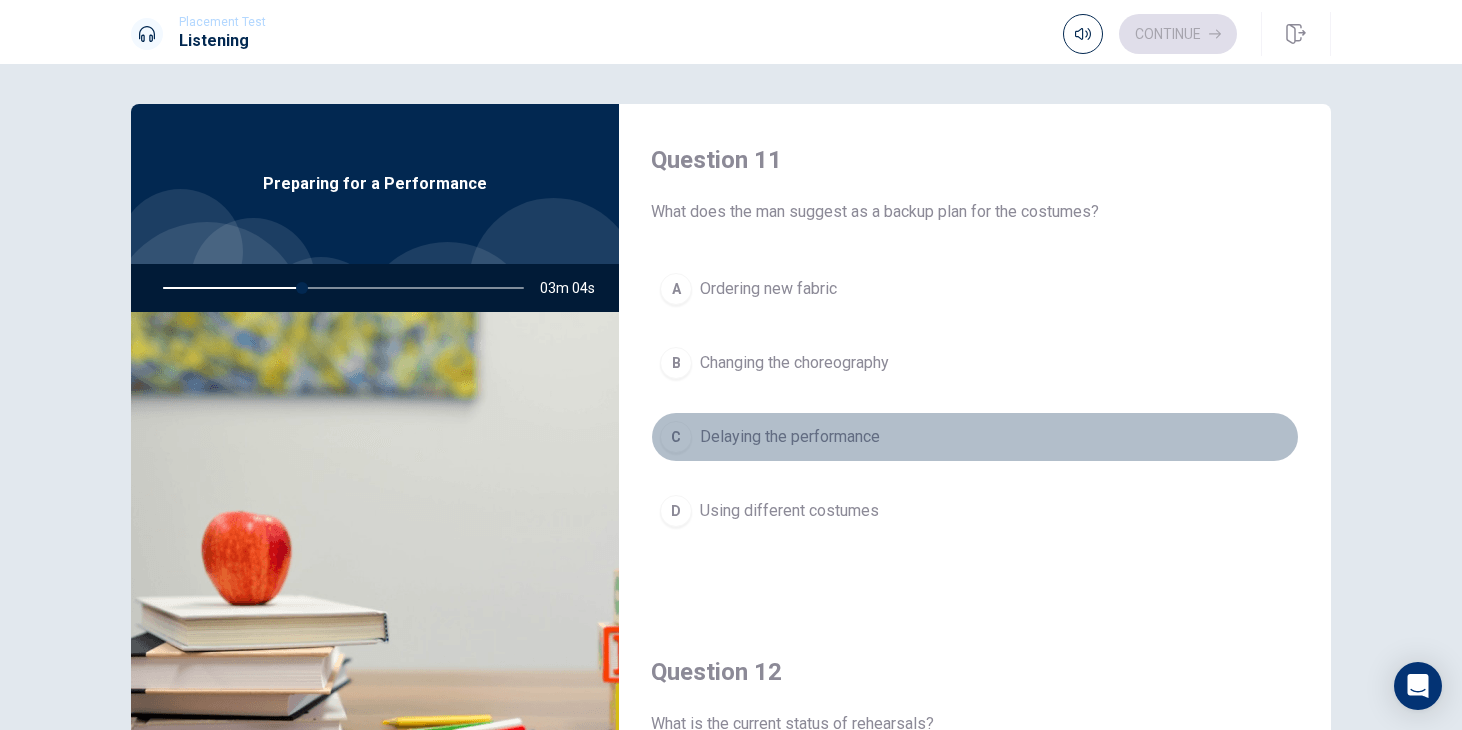 click on "C Delaying the performance" at bounding box center [975, 437] 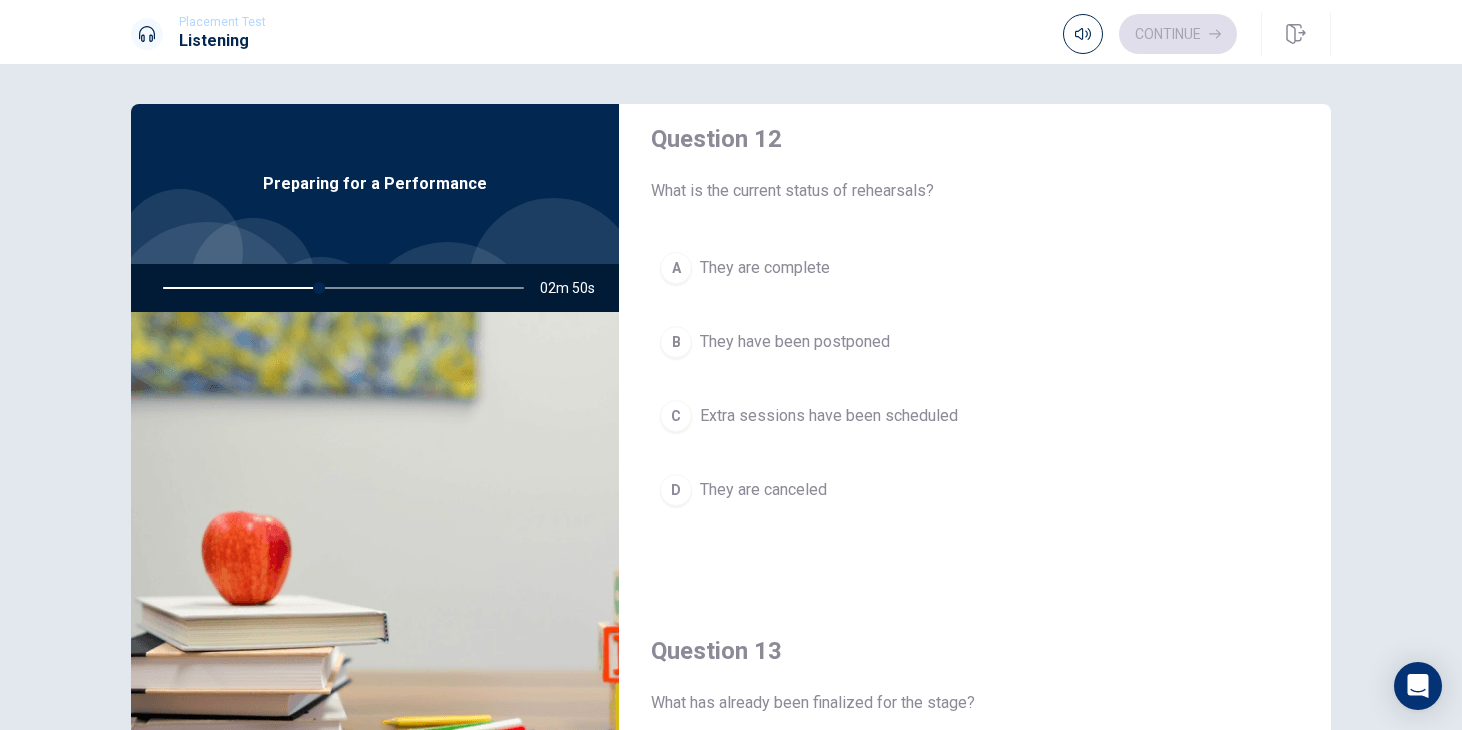 scroll, scrollTop: 532, scrollLeft: 0, axis: vertical 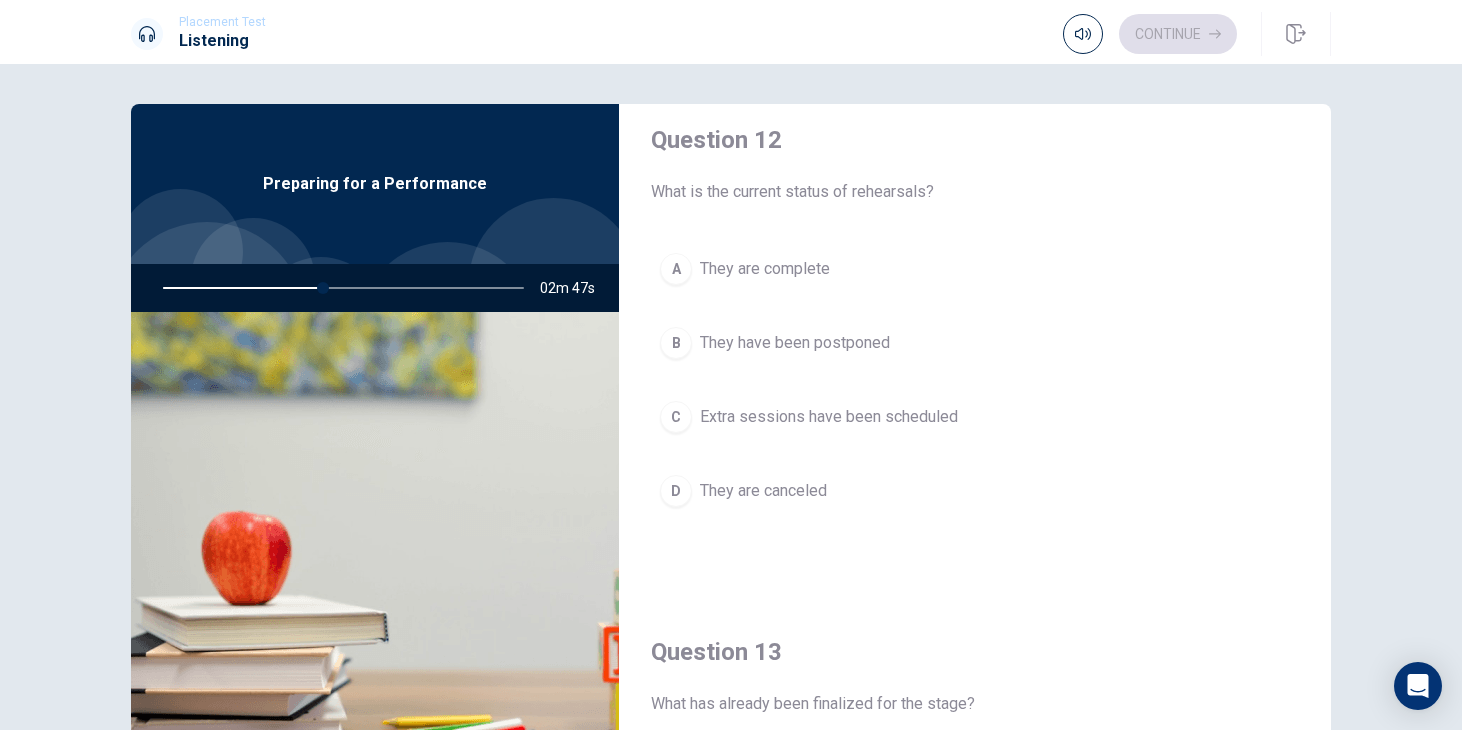 click on "They are complete" at bounding box center (765, 269) 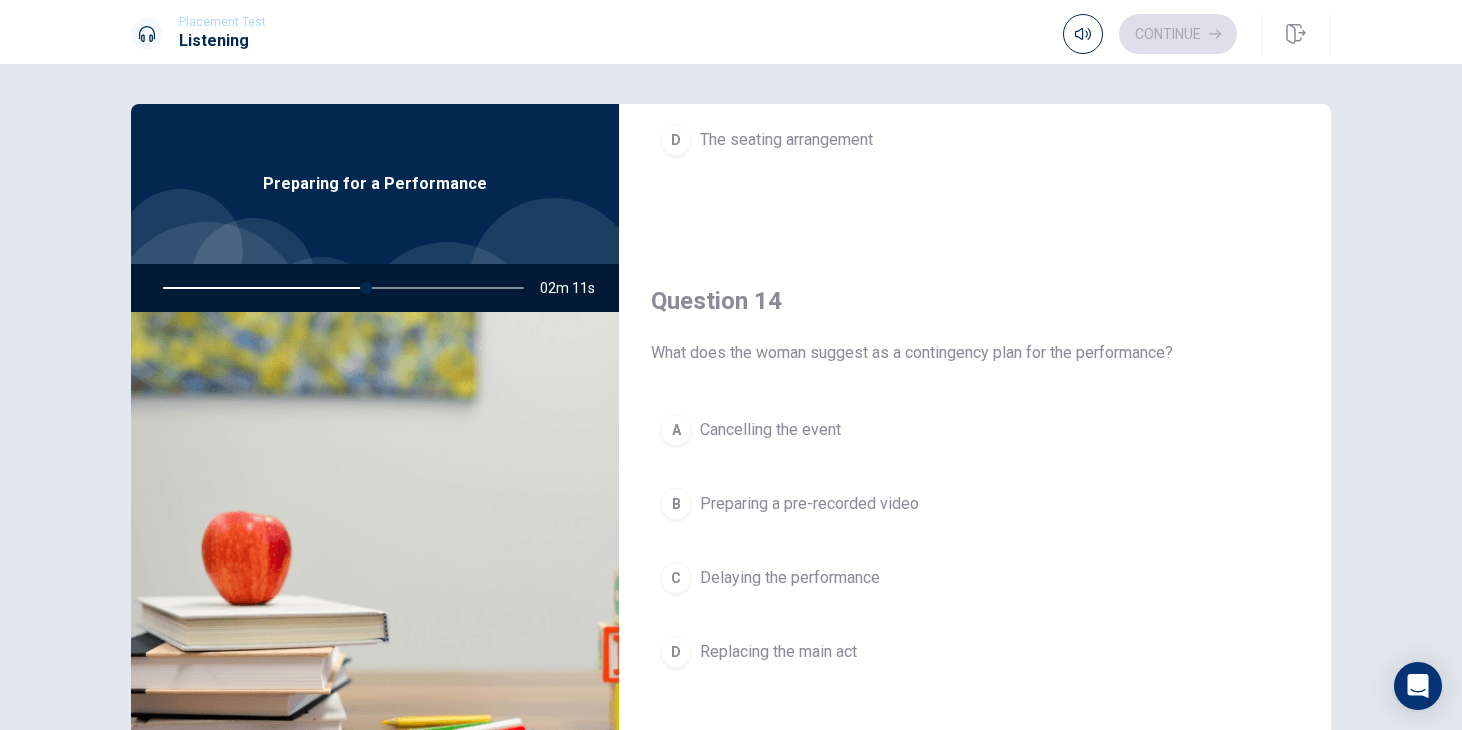 scroll, scrollTop: 1401, scrollLeft: 0, axis: vertical 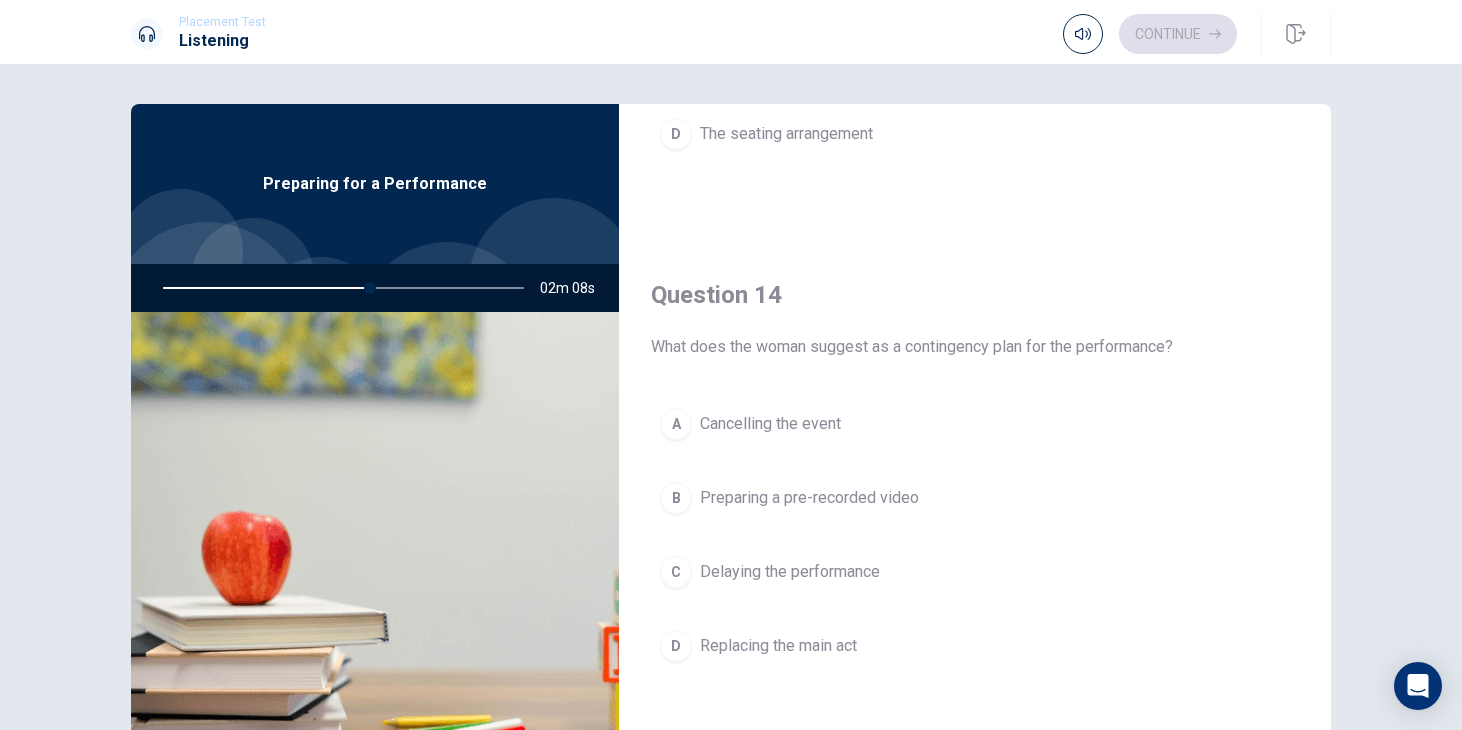 click on "Delaying the performance" at bounding box center [790, 572] 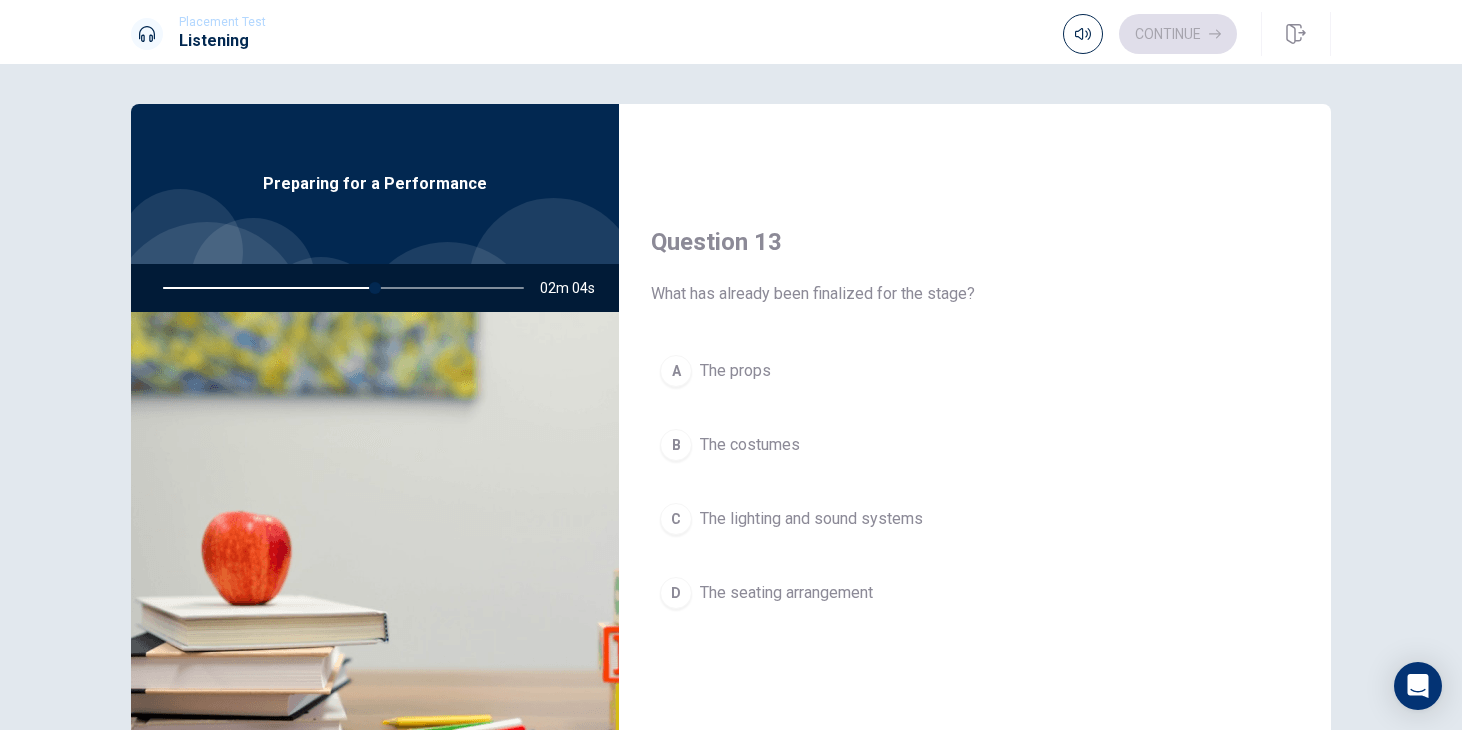 scroll, scrollTop: 941, scrollLeft: 0, axis: vertical 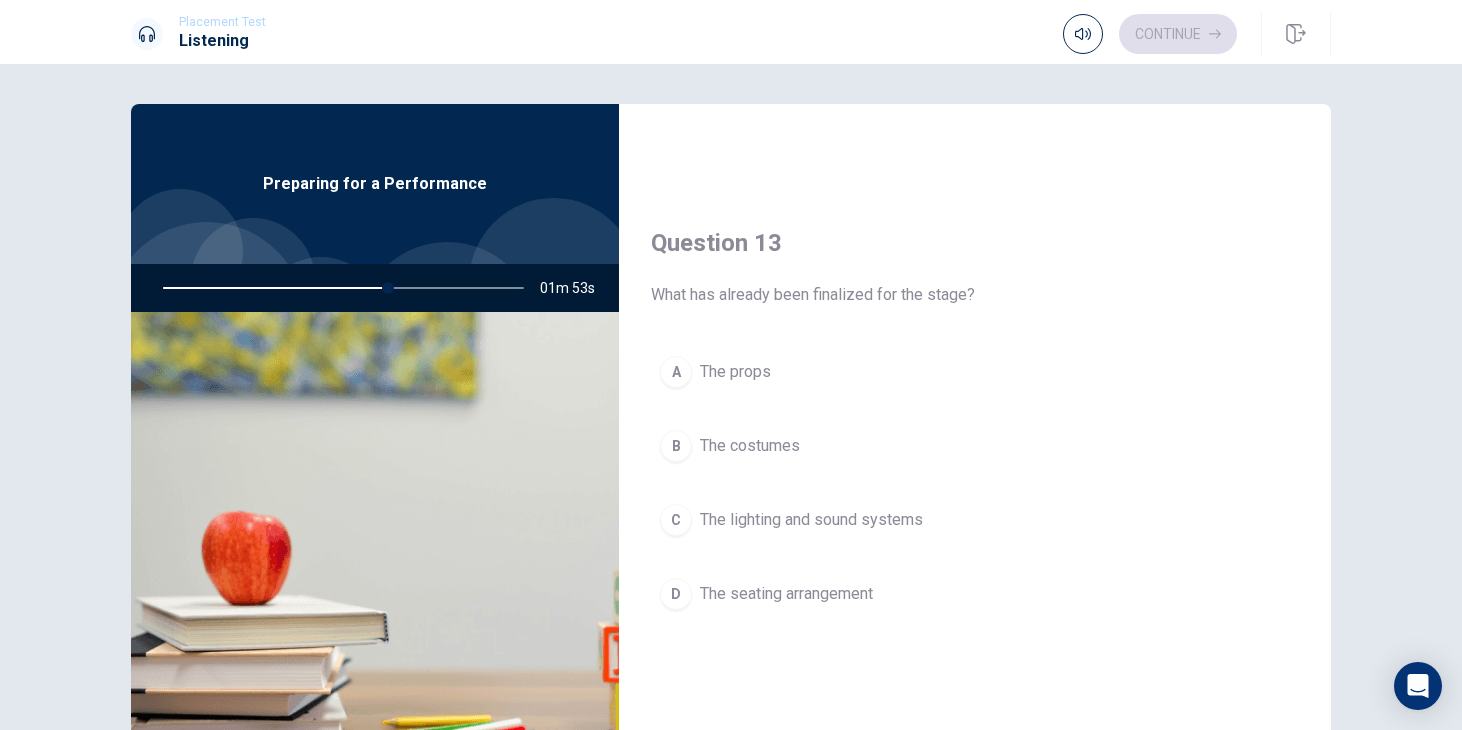 click on "The lighting and sound systems" at bounding box center (811, 520) 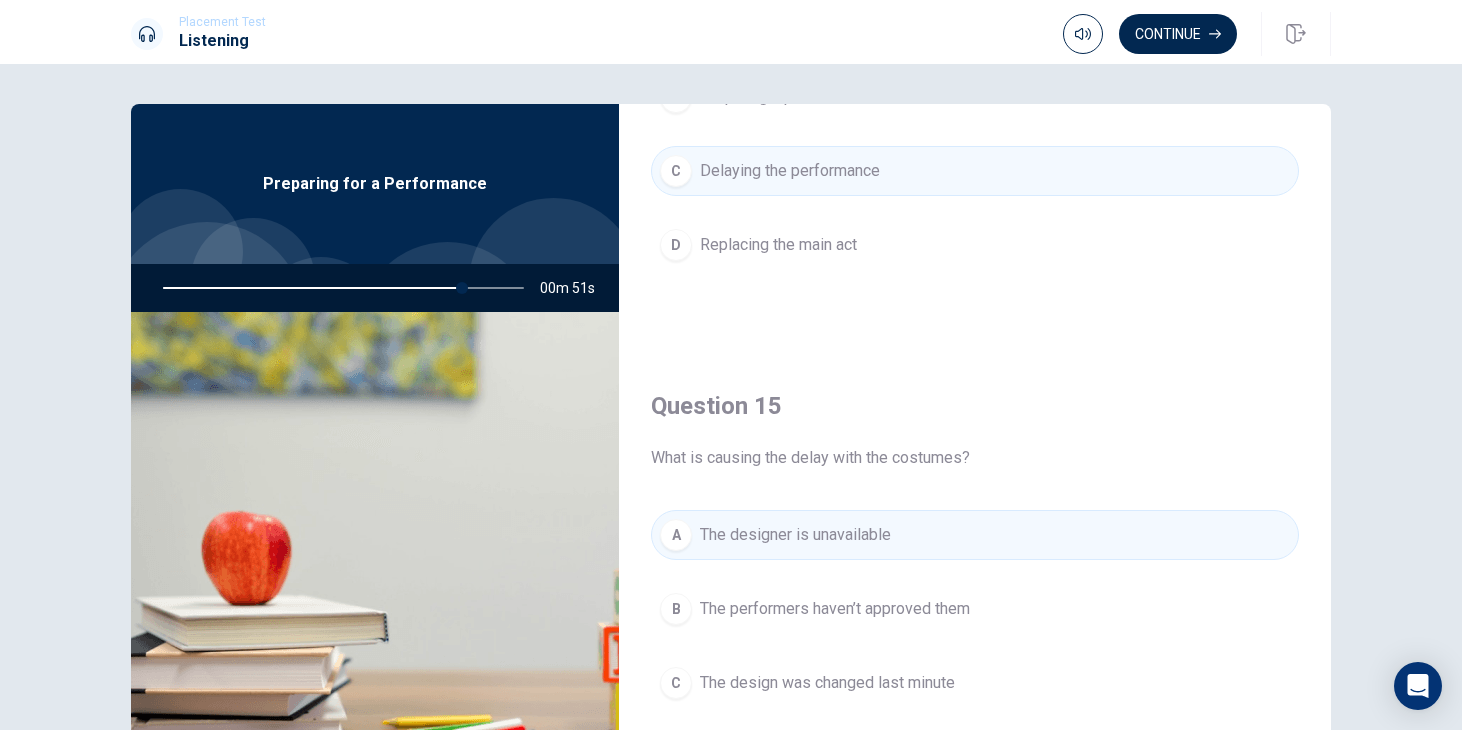scroll, scrollTop: 1865, scrollLeft: 0, axis: vertical 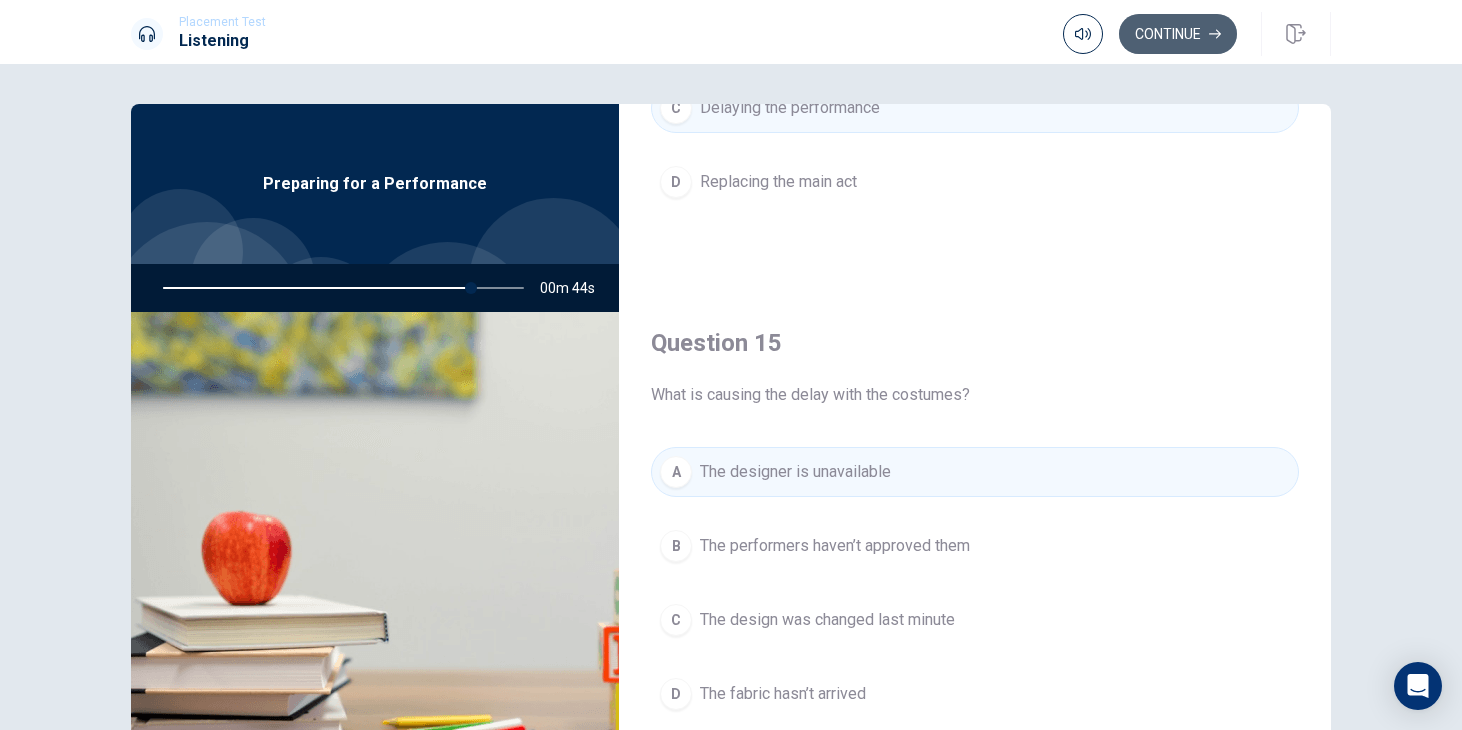 click on "Continue" at bounding box center (1178, 34) 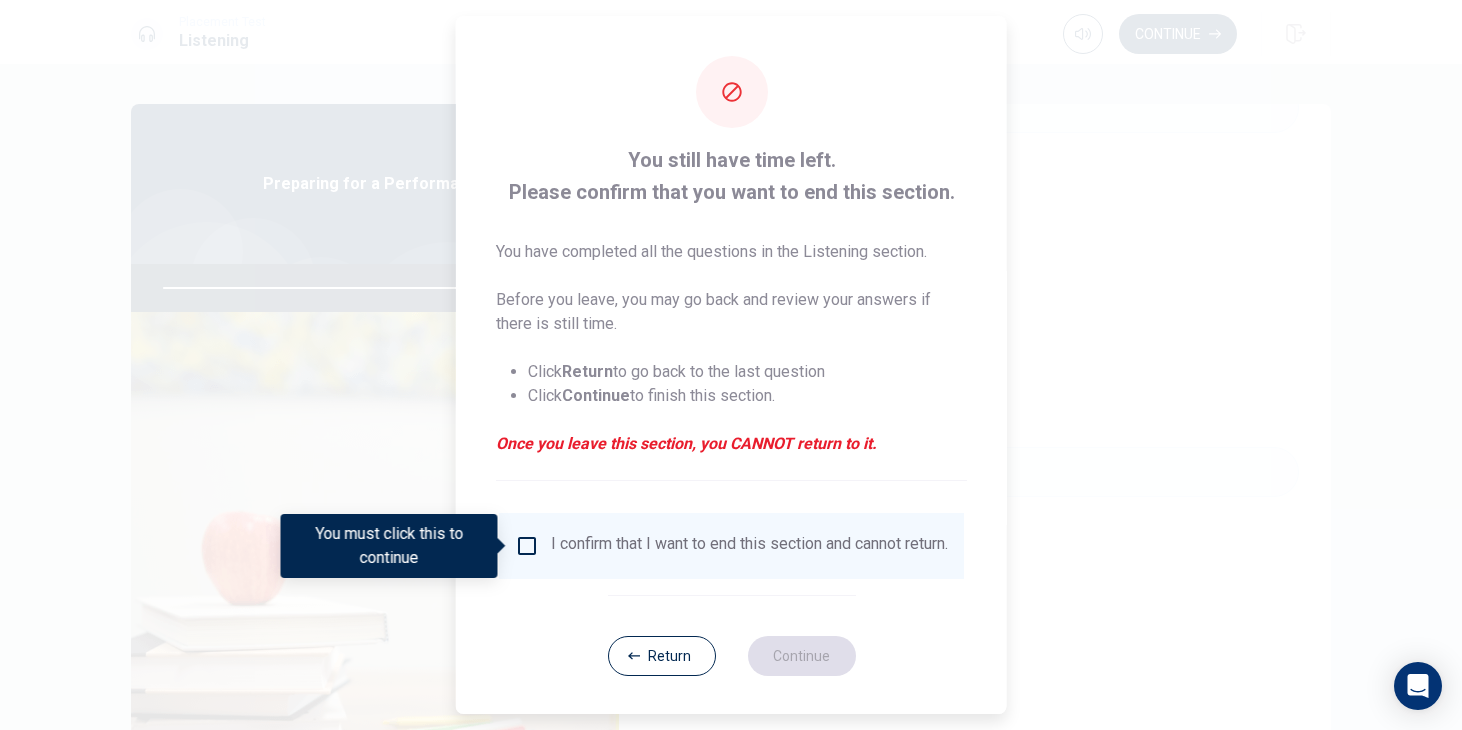 click at bounding box center (527, 546) 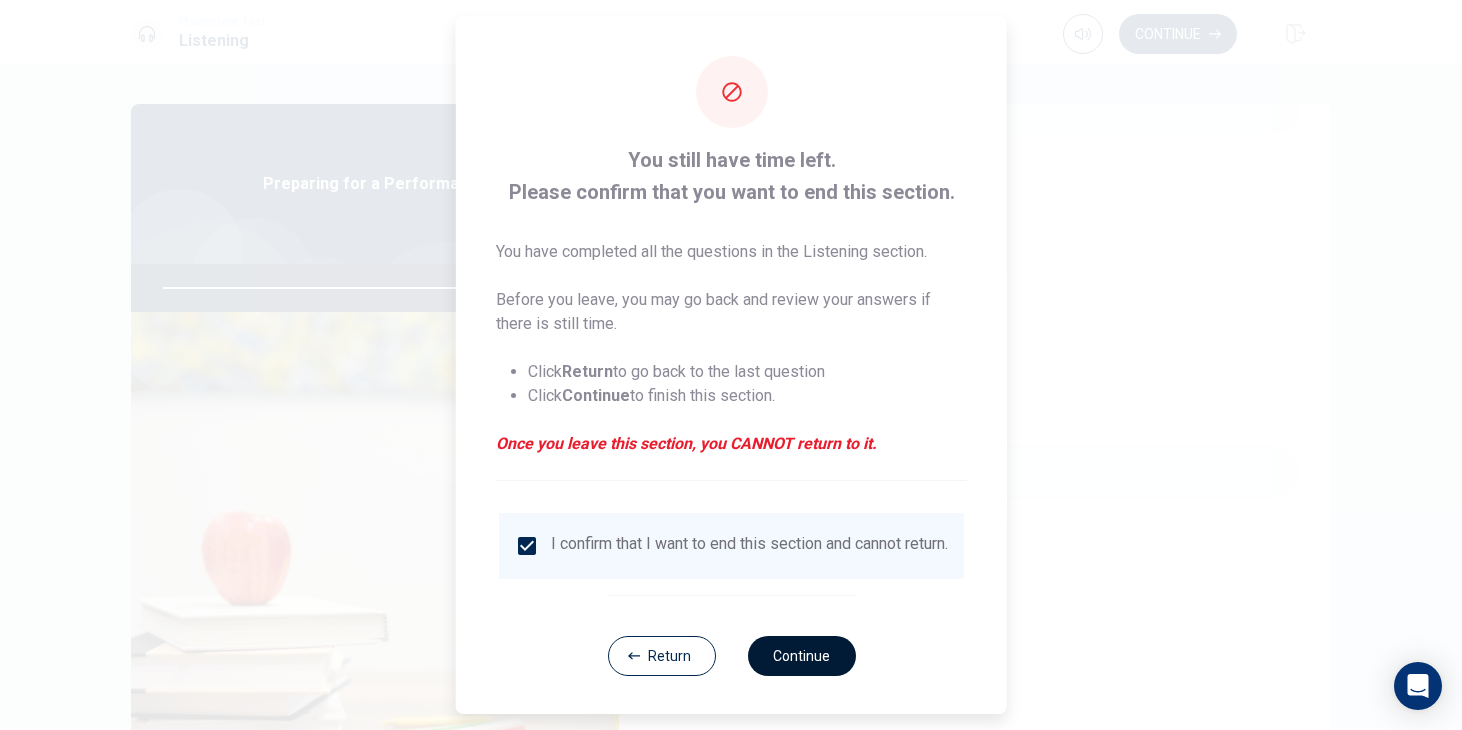click on "Continue" at bounding box center [801, 656] 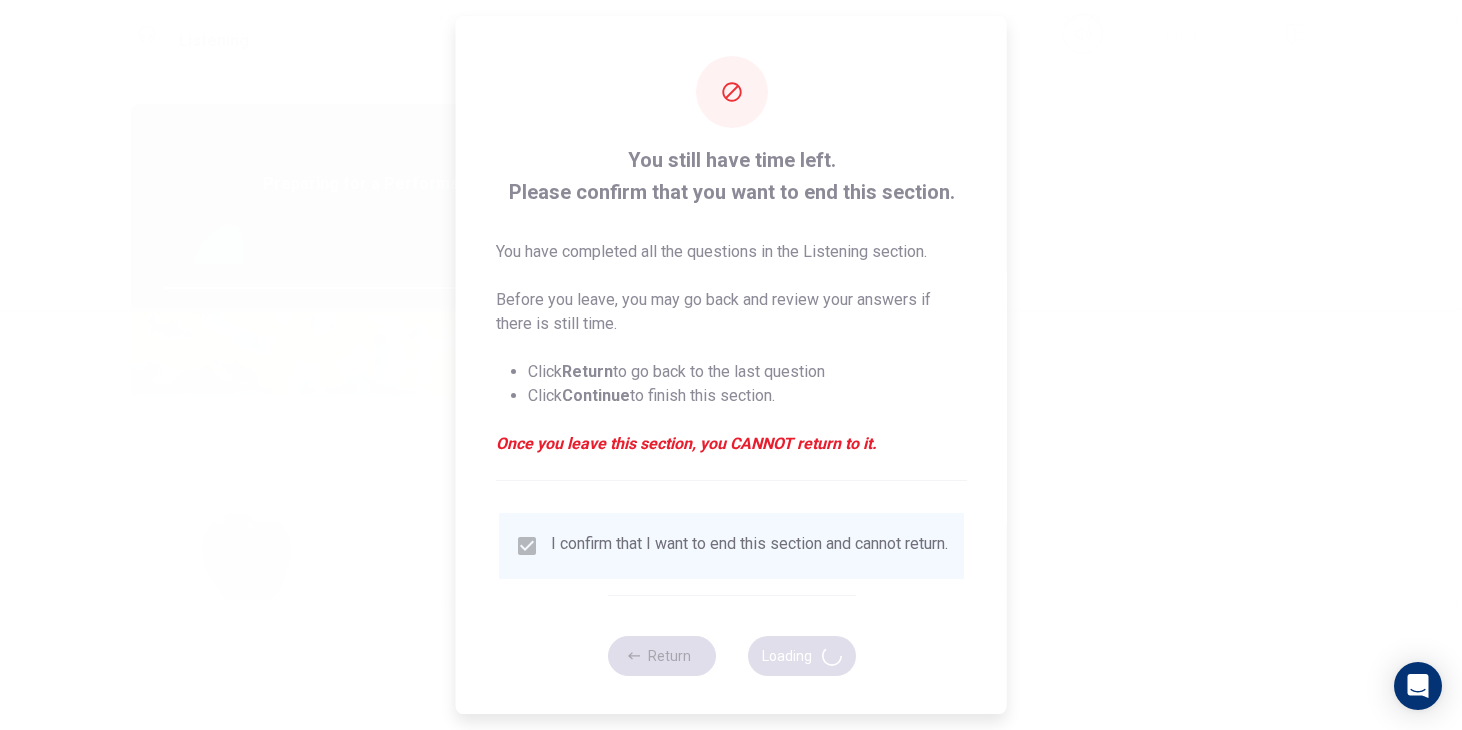 type on "87" 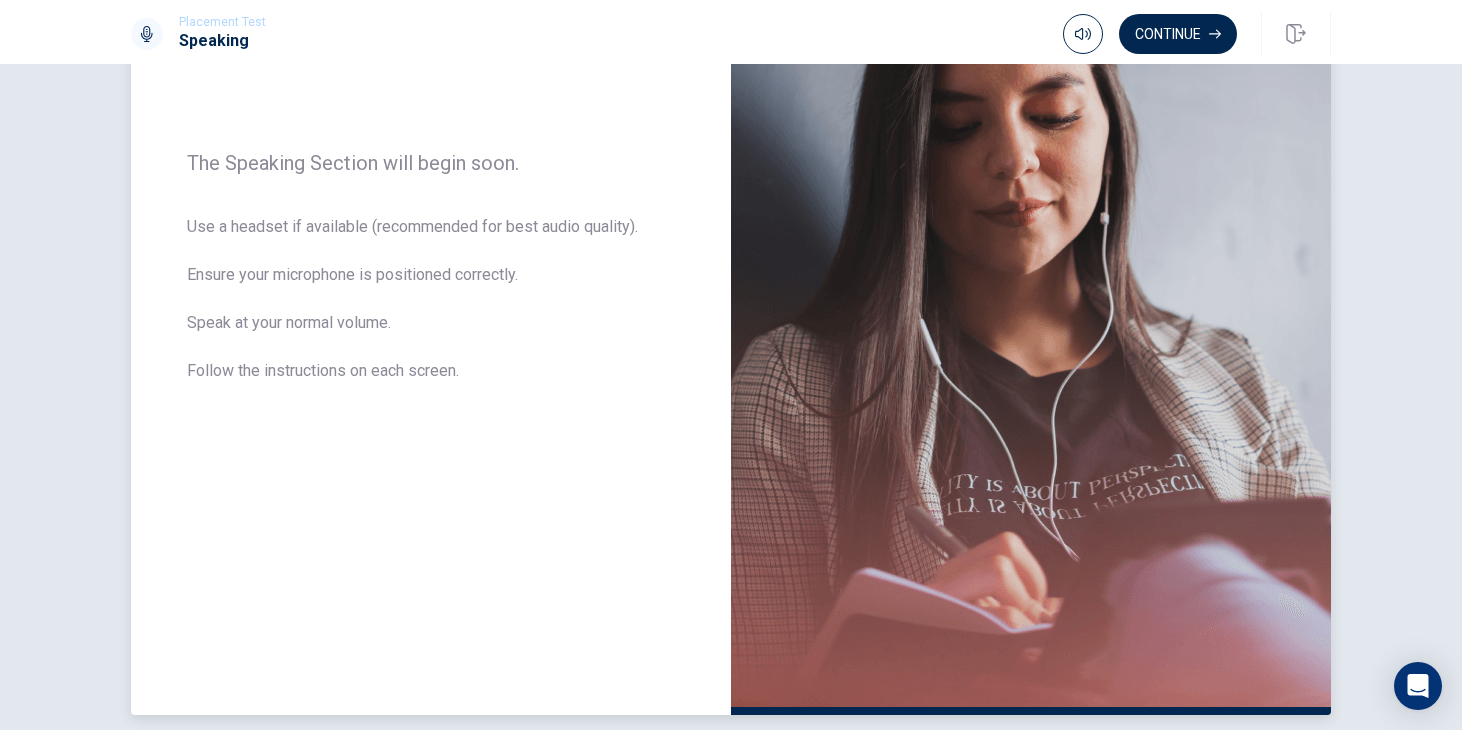 scroll, scrollTop: 262, scrollLeft: 0, axis: vertical 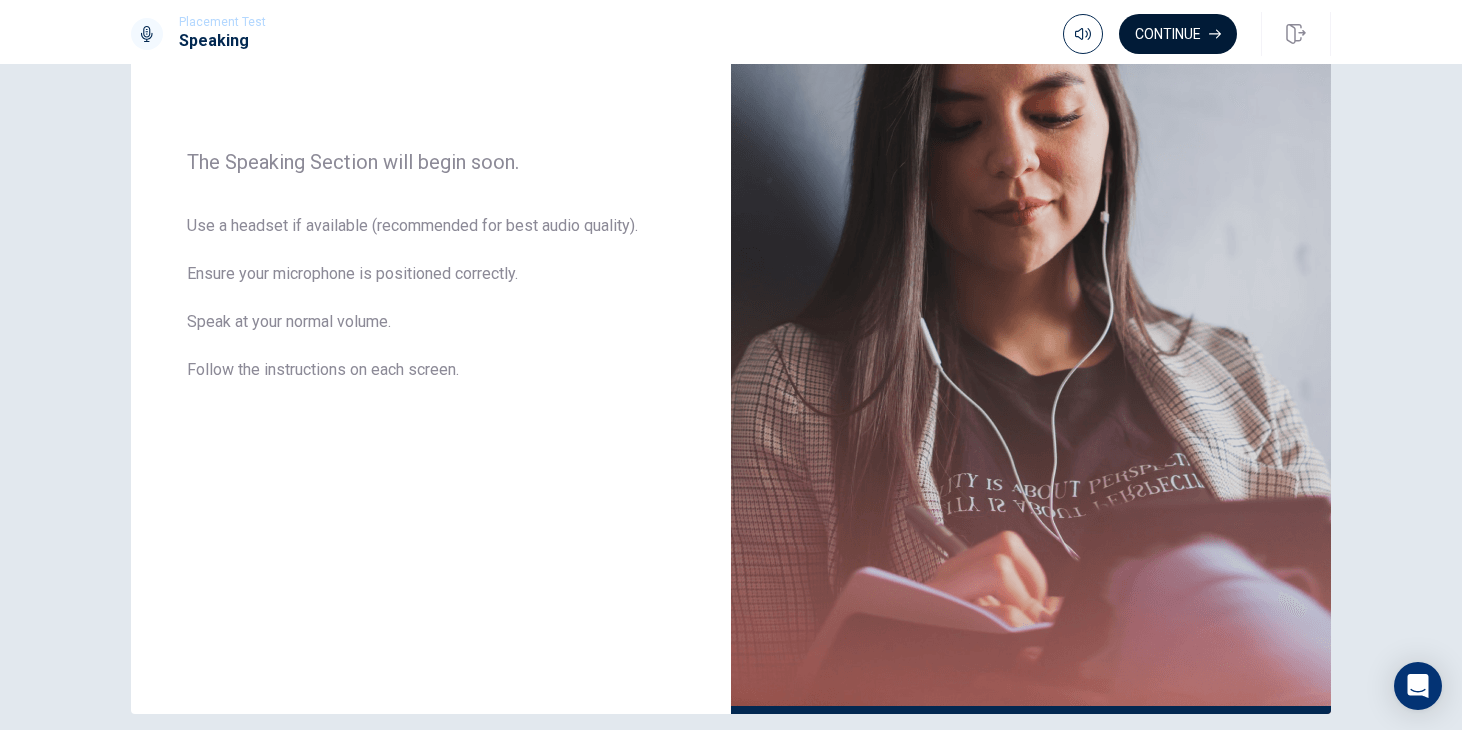 click on "Continue" at bounding box center [1178, 34] 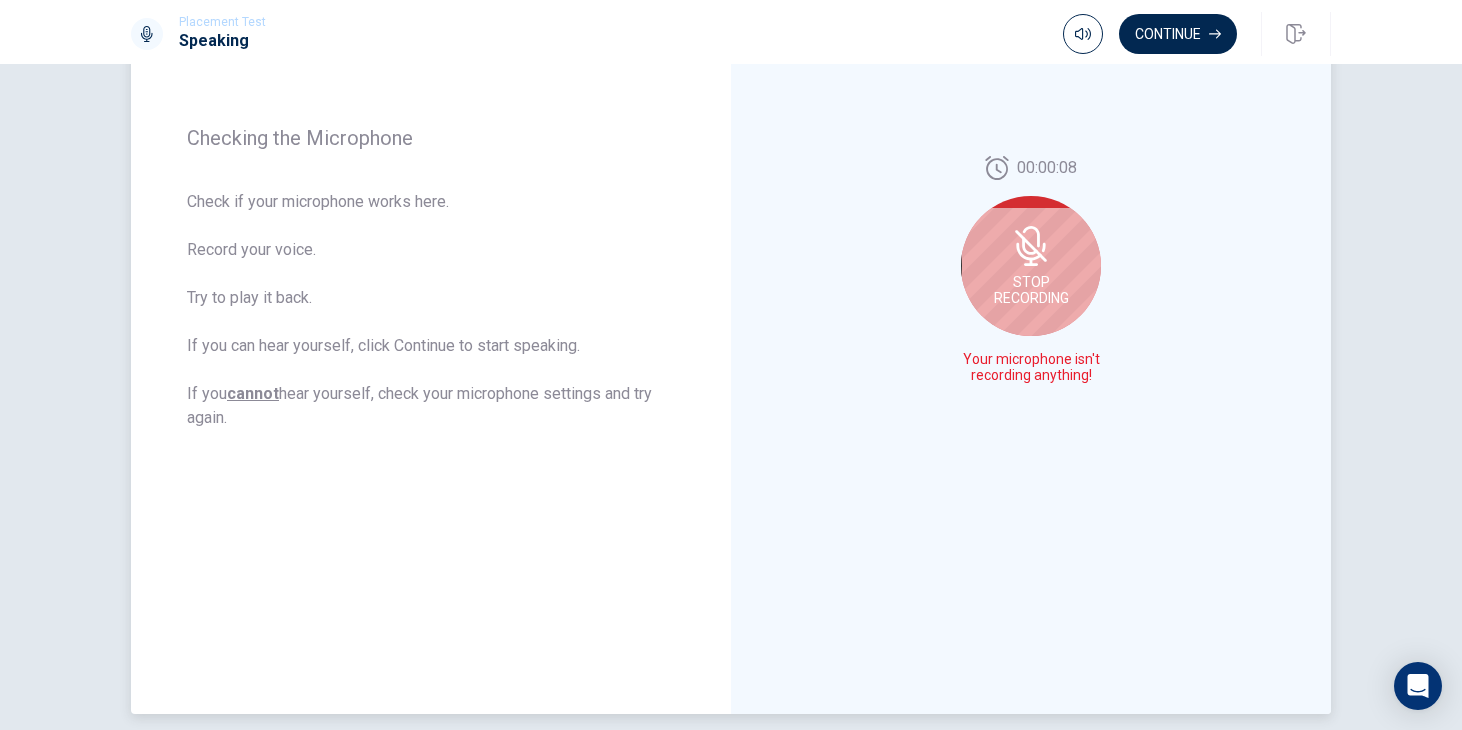 click on "Stop   Recording" at bounding box center (1031, 266) 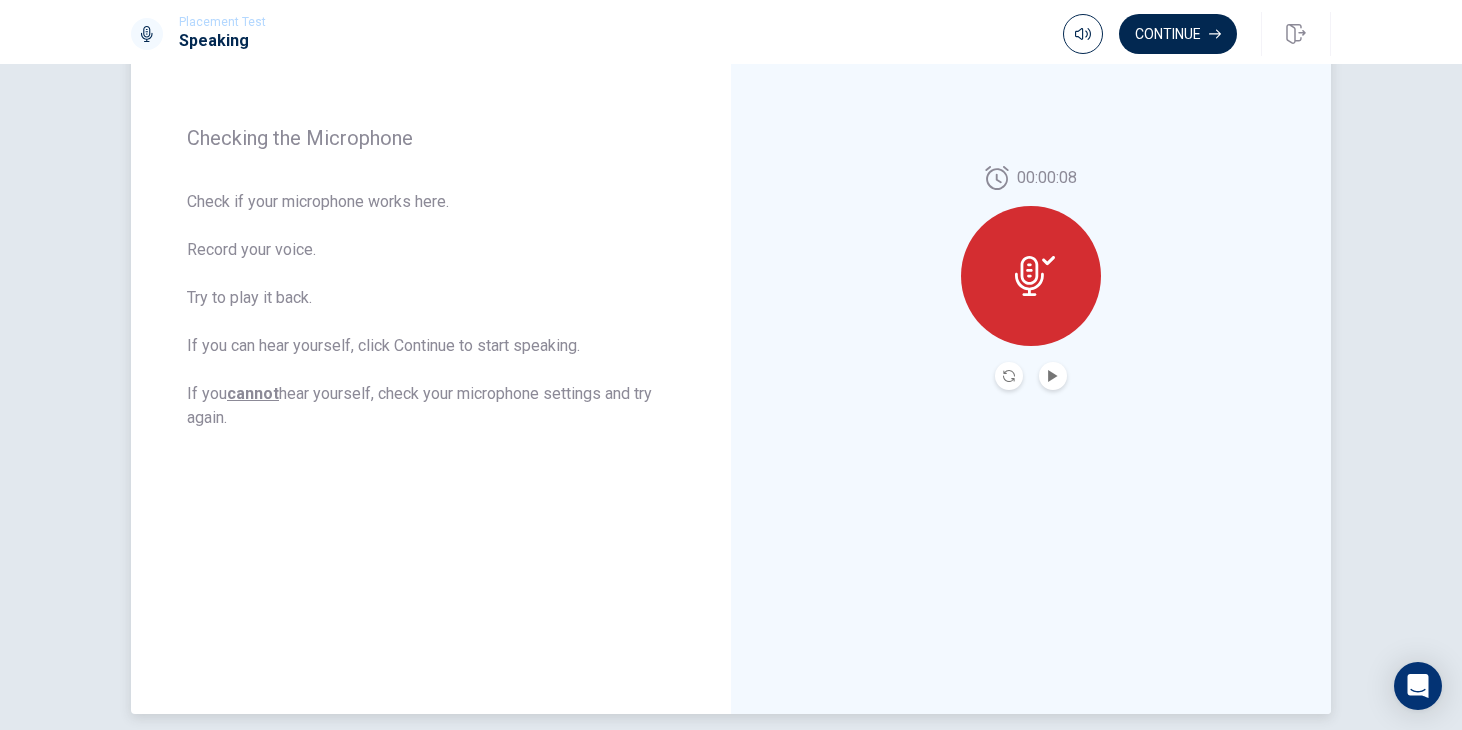 click at bounding box center [1031, 276] 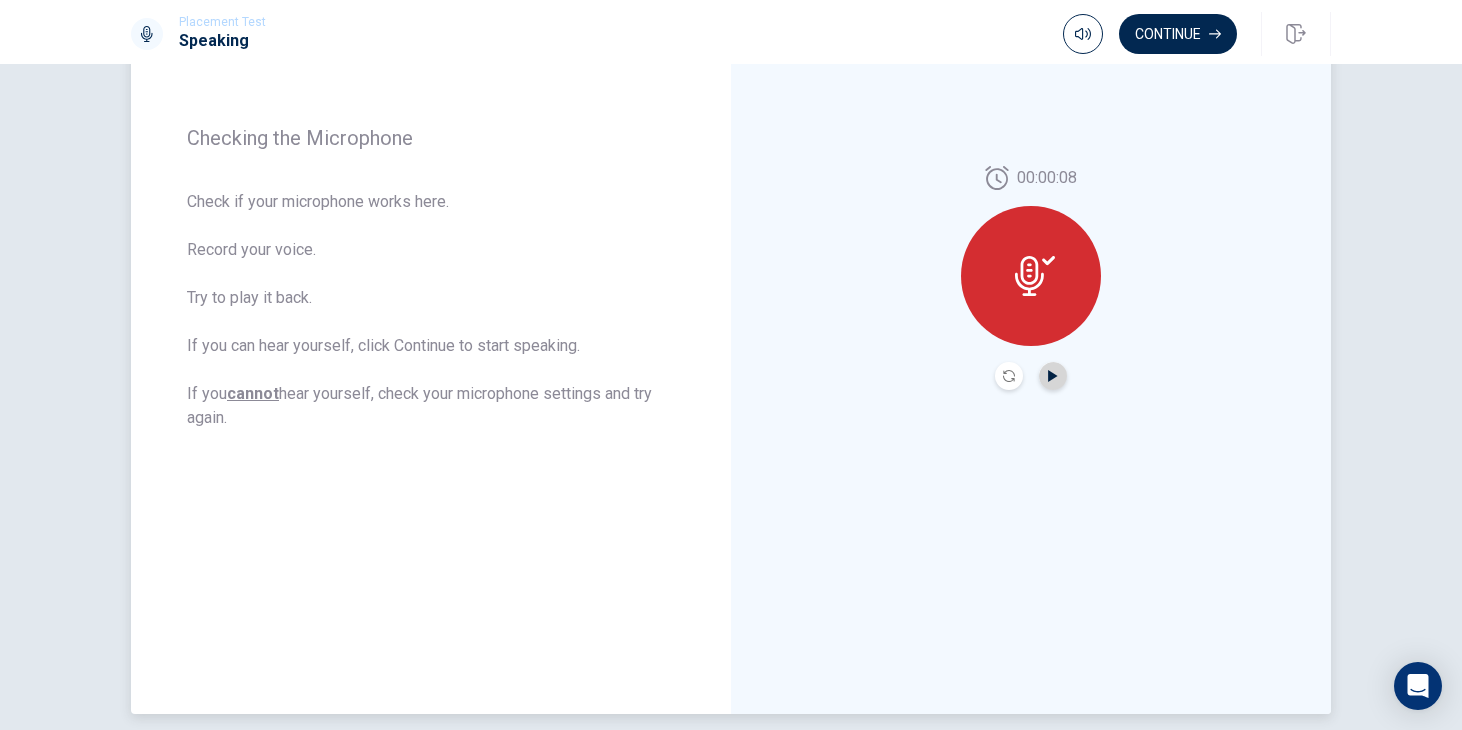 click 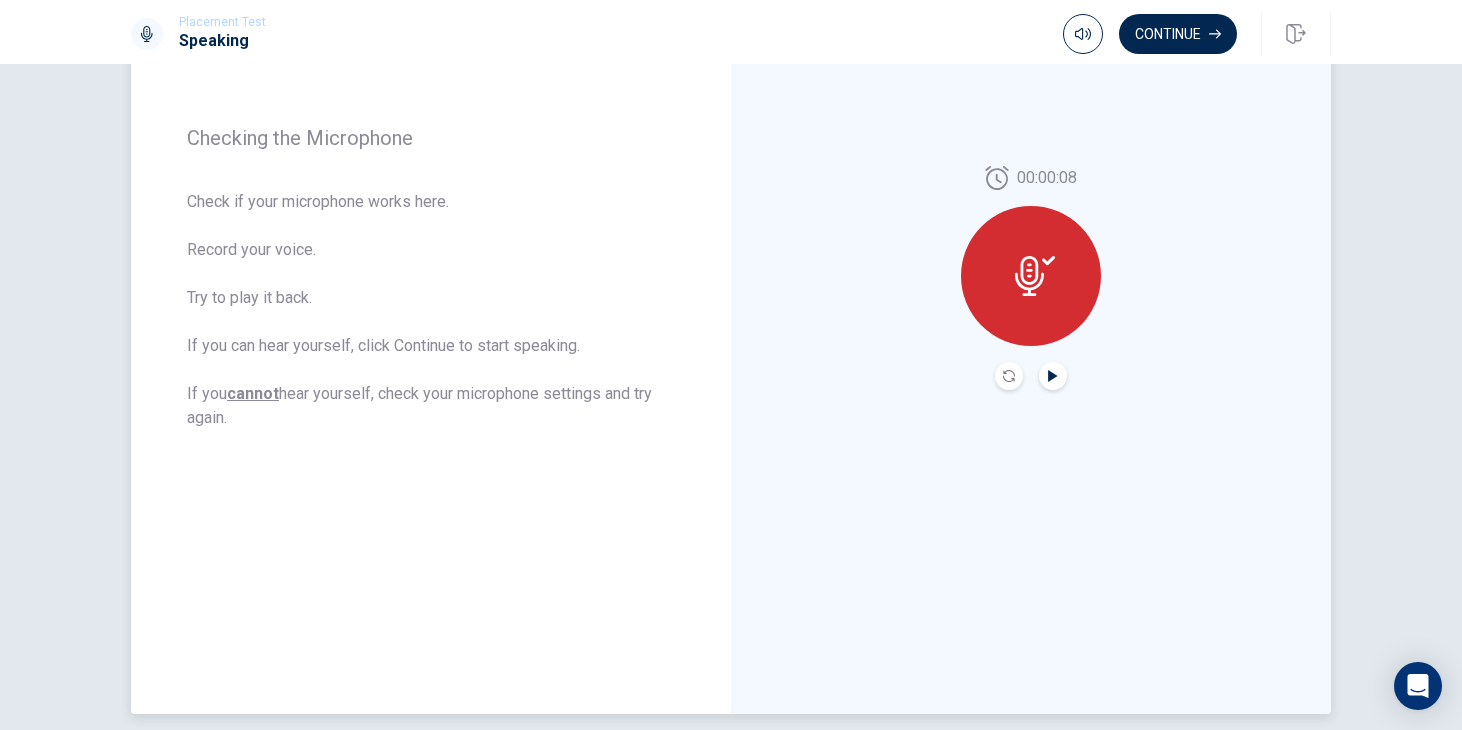 click 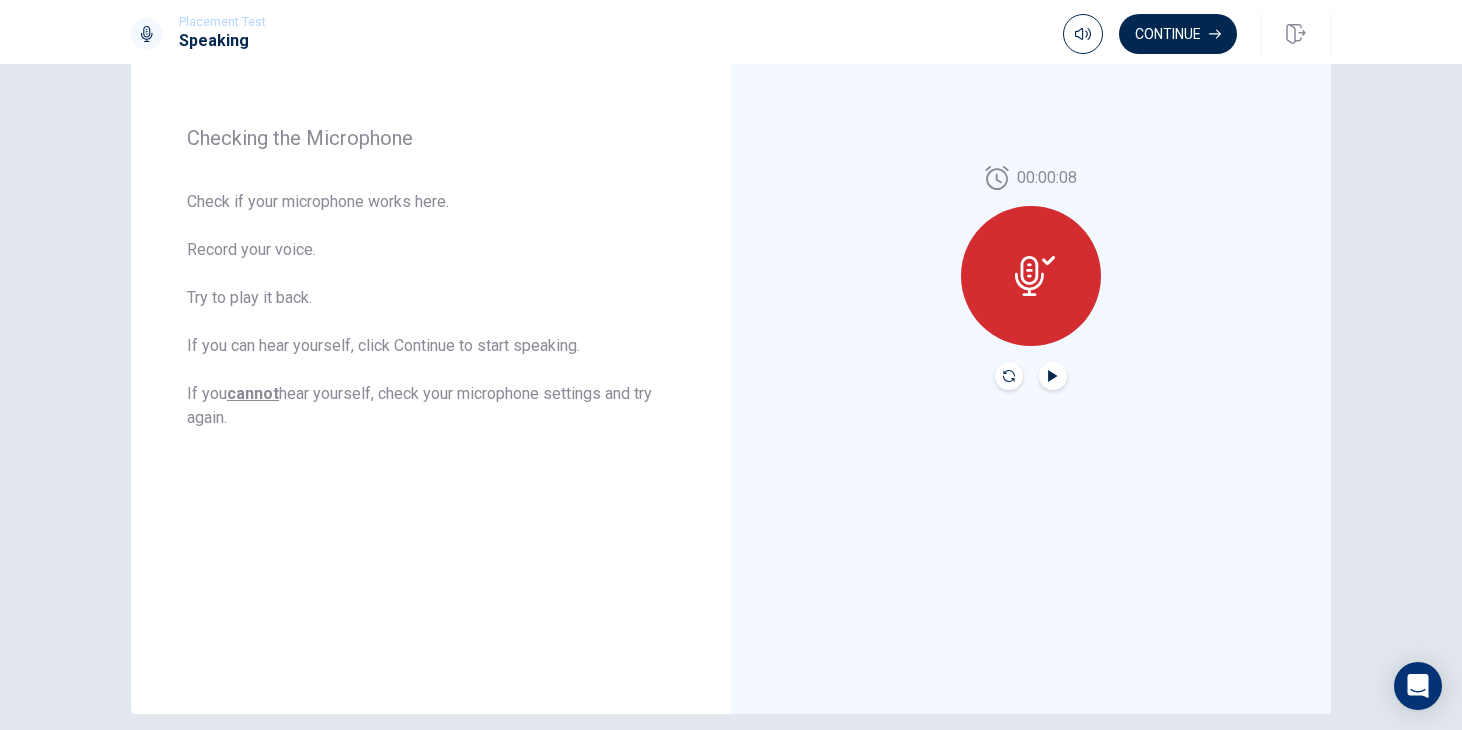 click 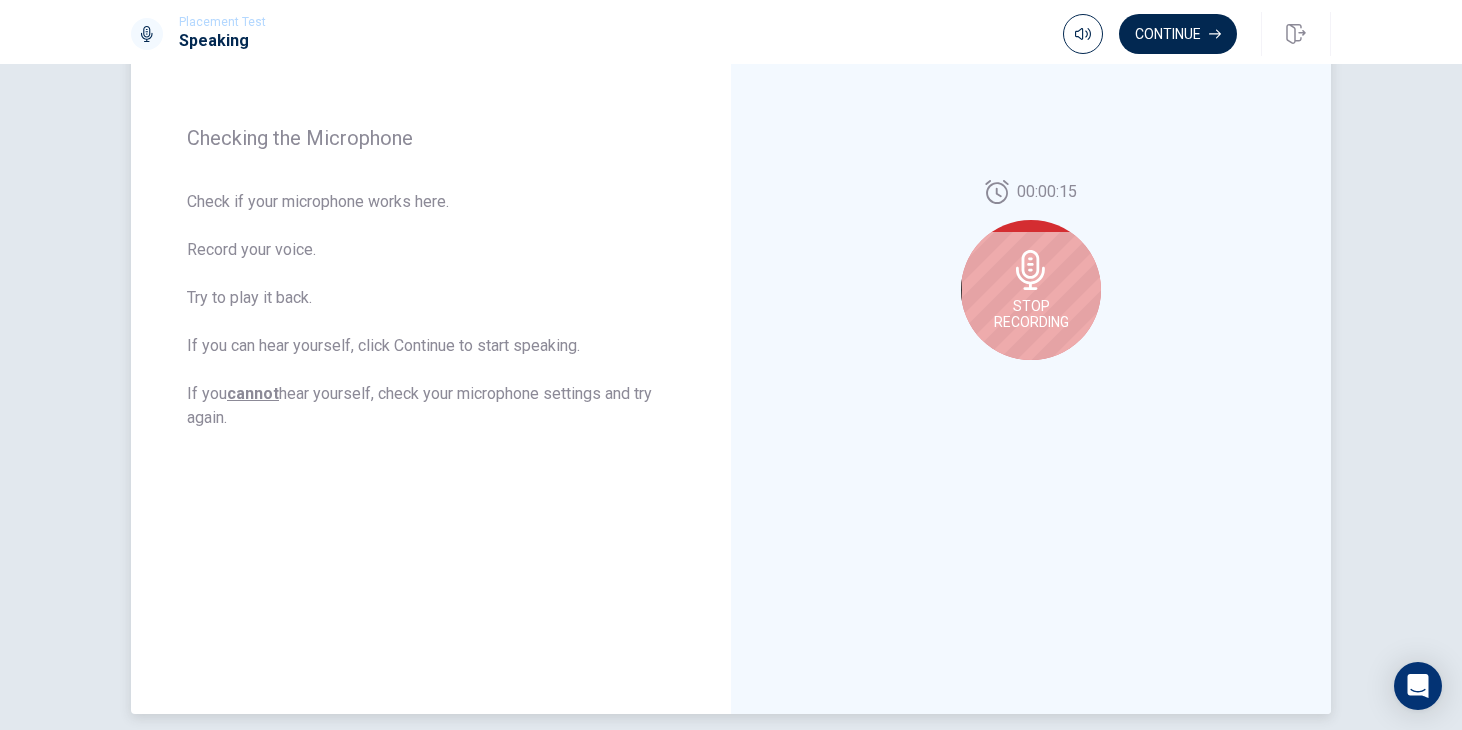click on "Stop   Recording" at bounding box center [1031, 290] 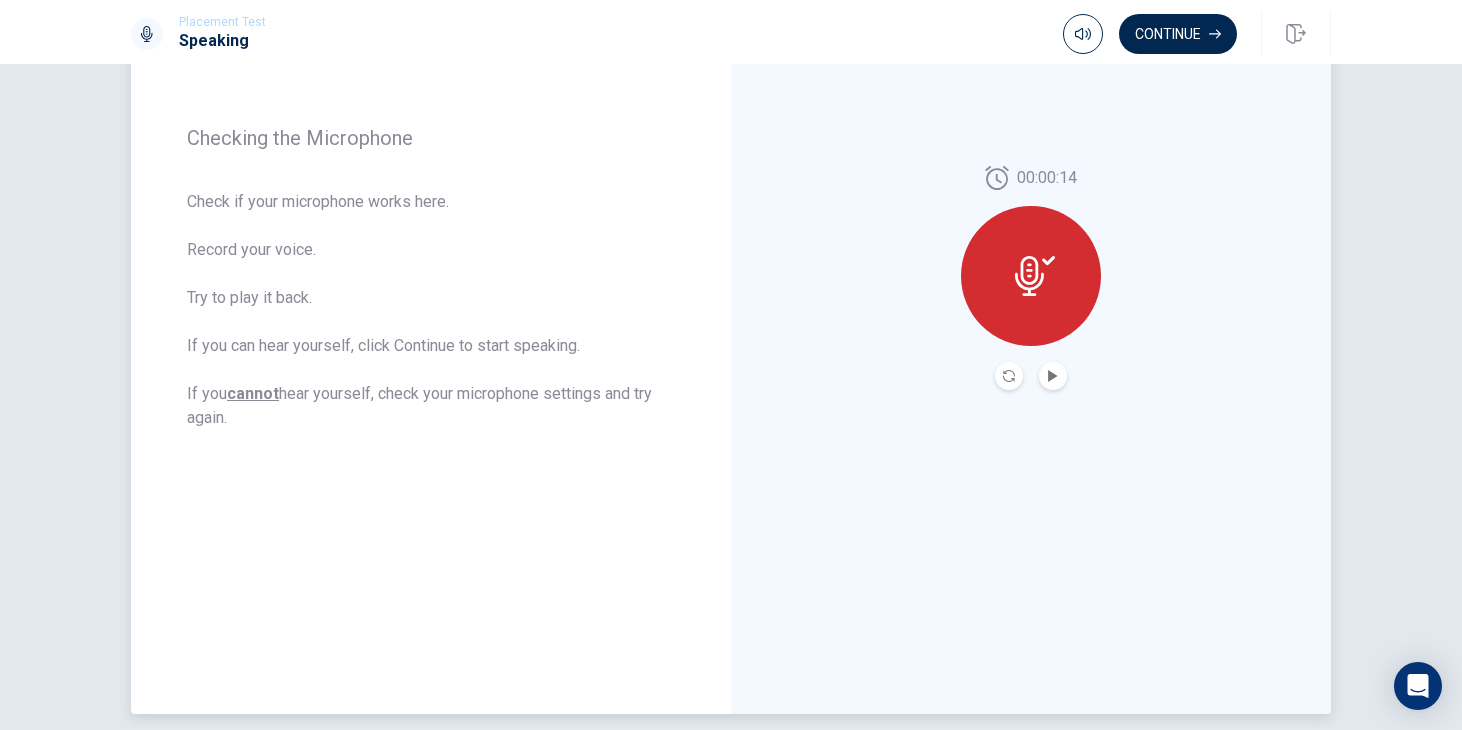 click 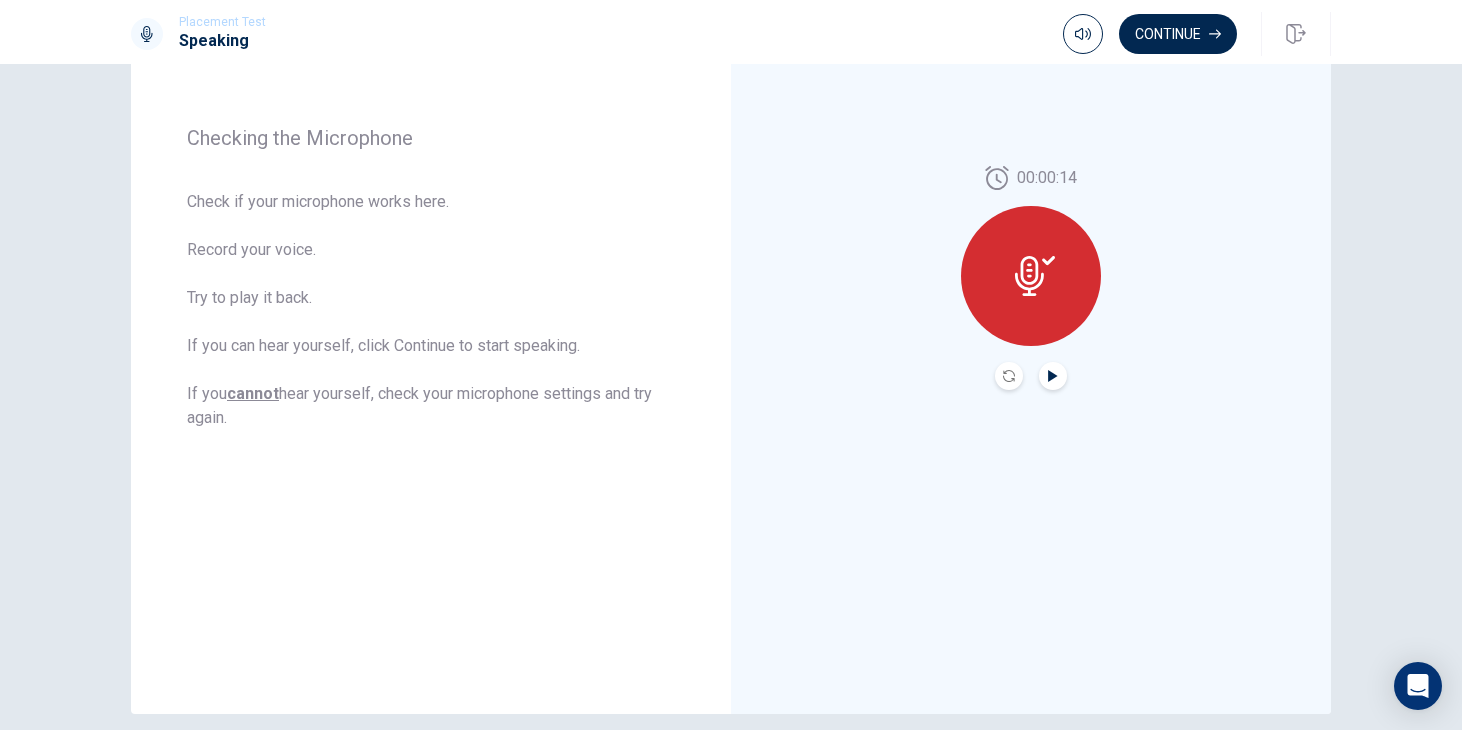 click 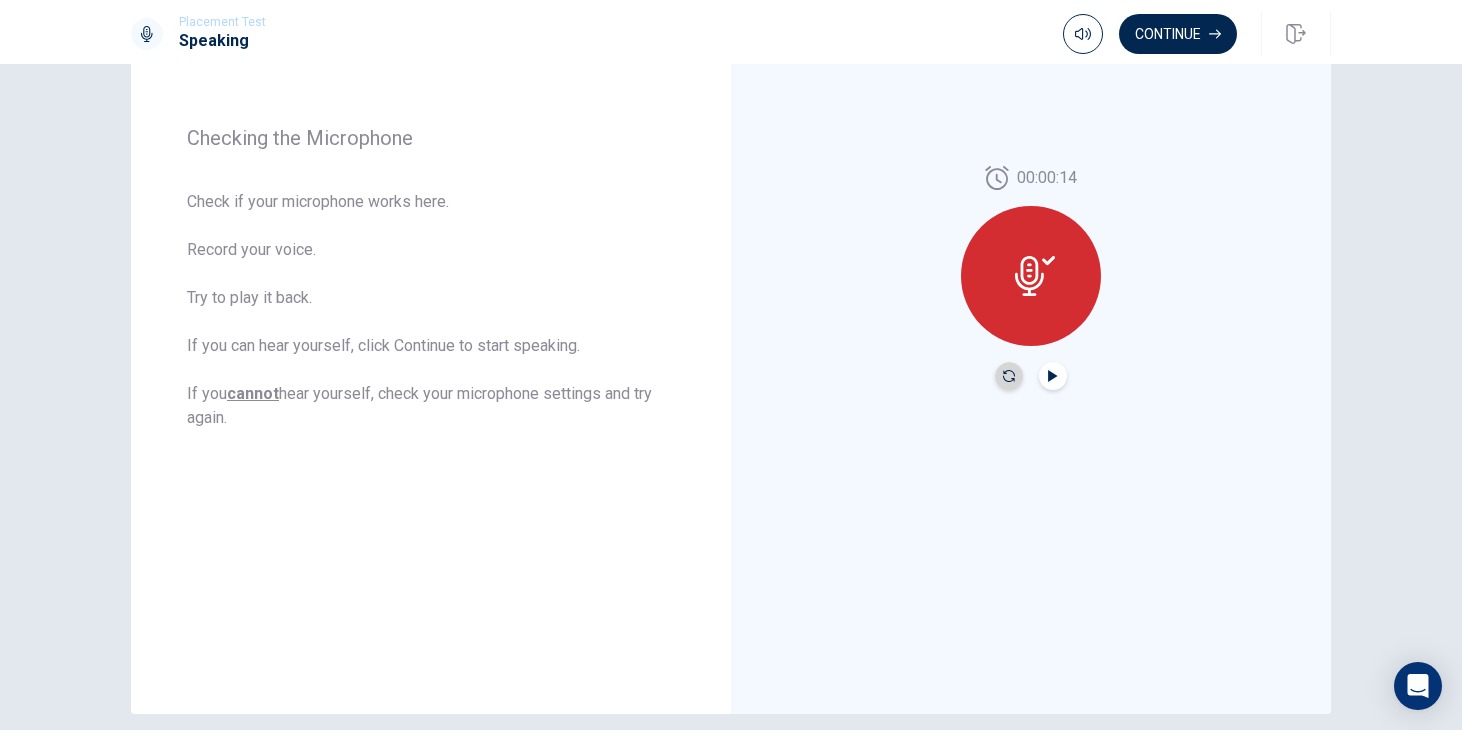 click 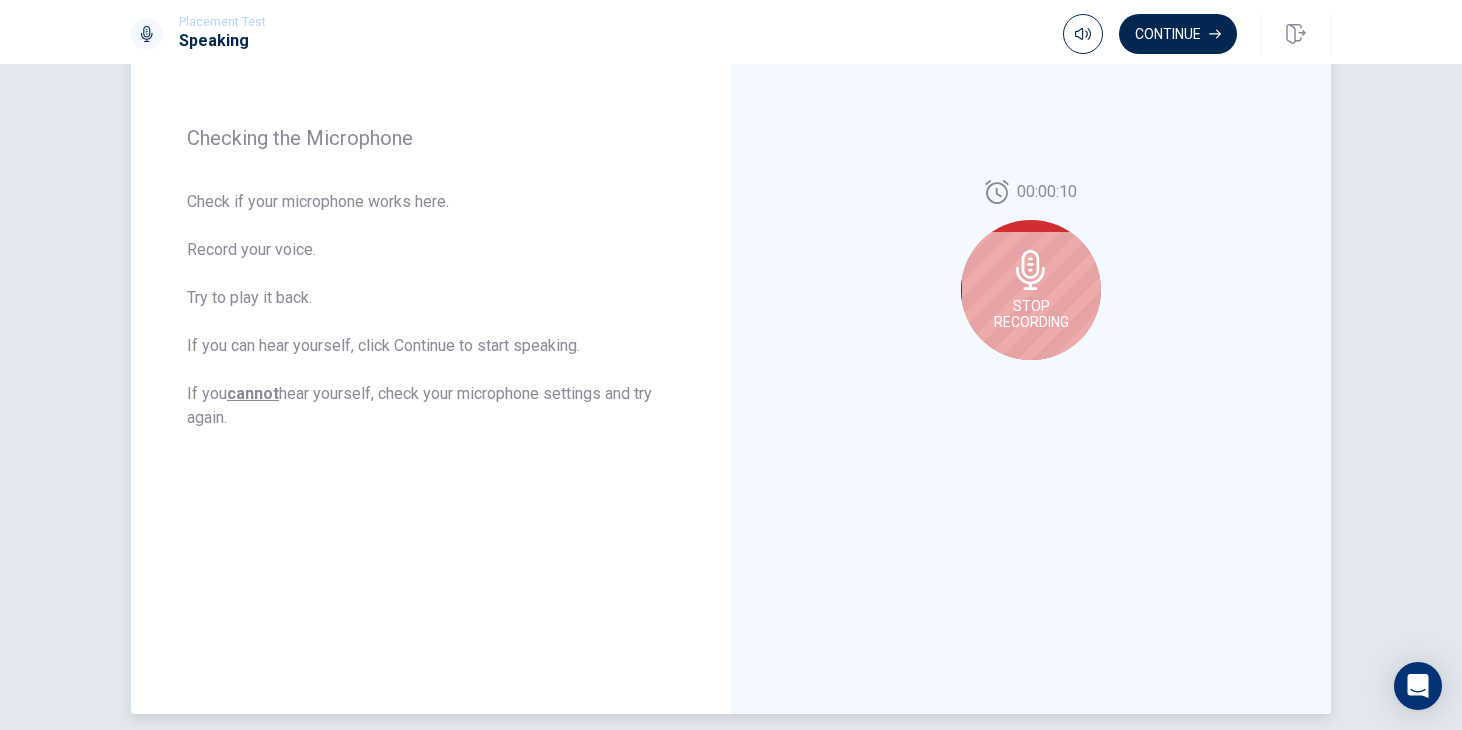 click on "Stop   Recording" at bounding box center (1031, 314) 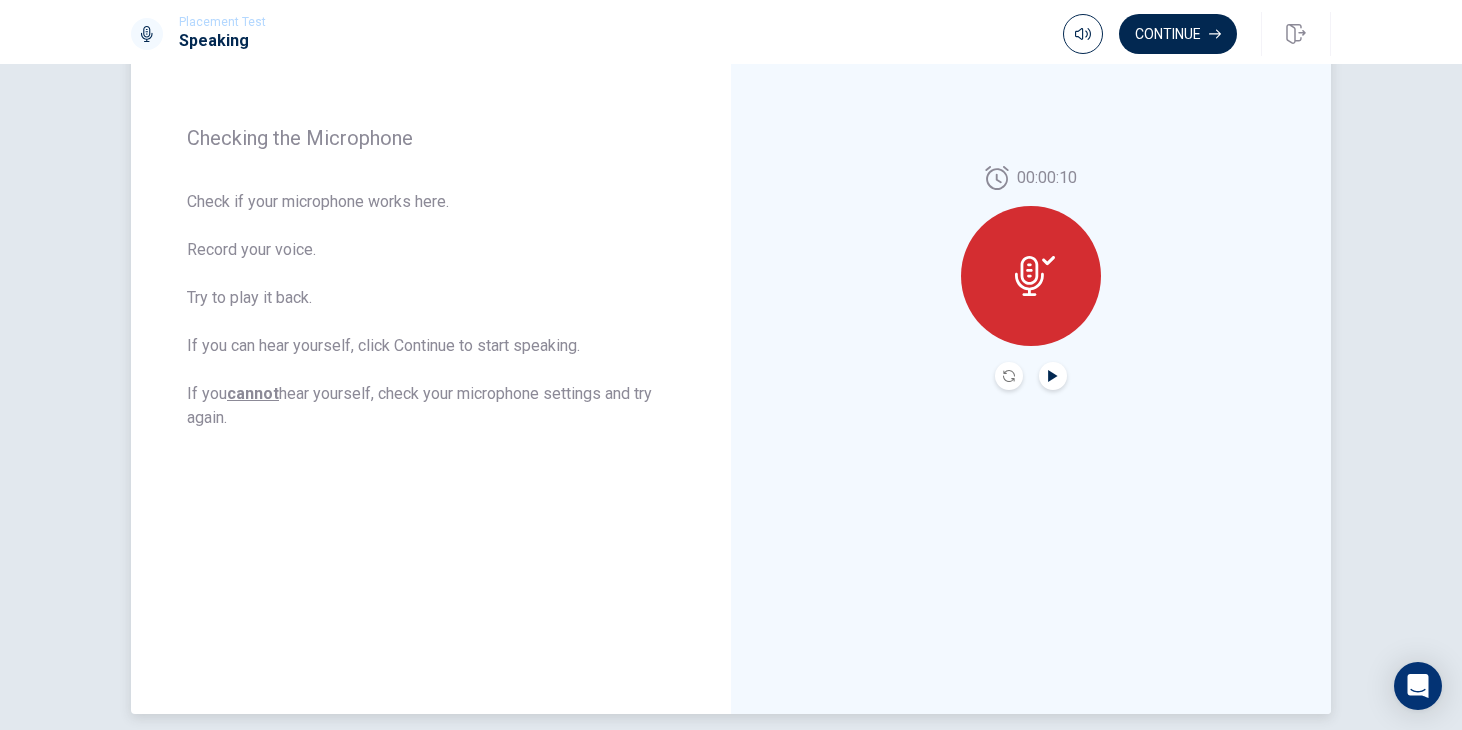 click 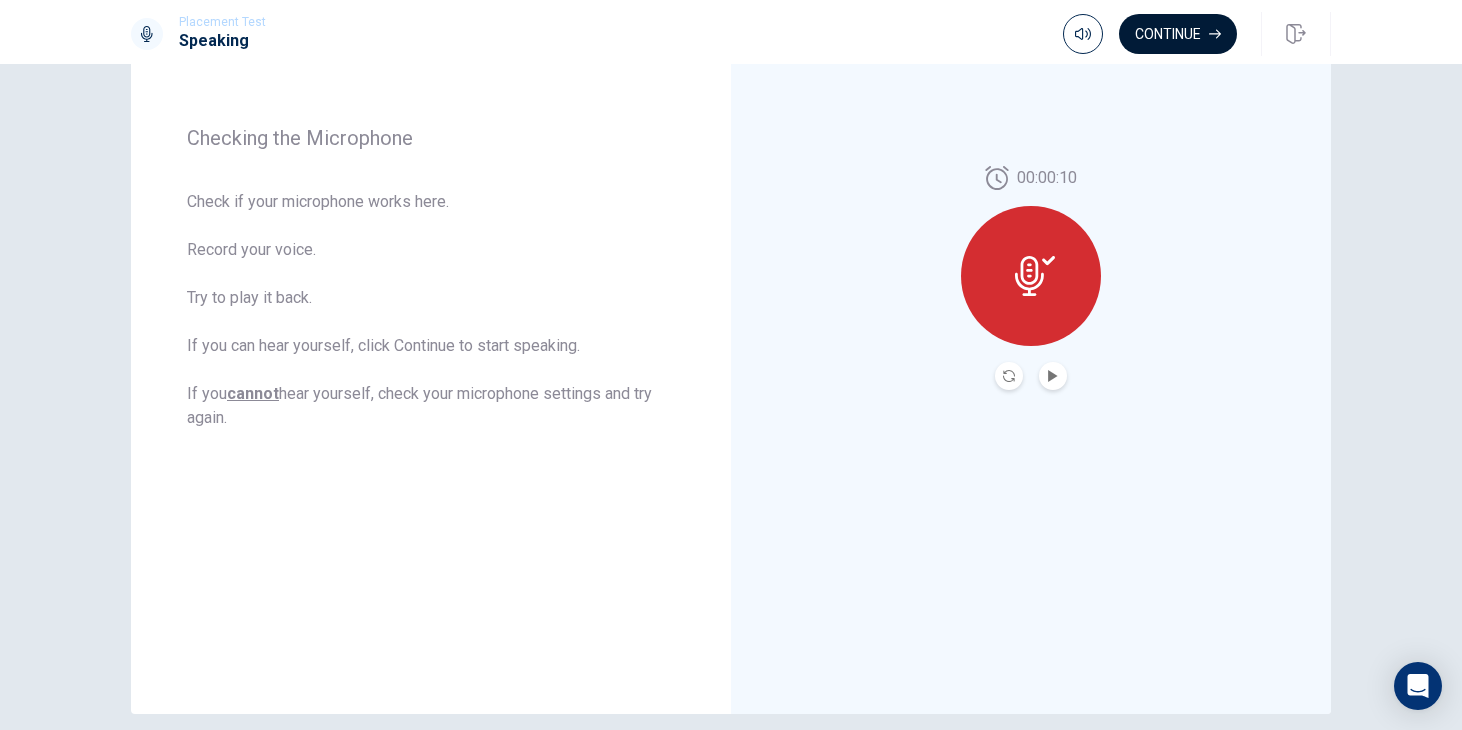 click on "Continue" at bounding box center (1178, 34) 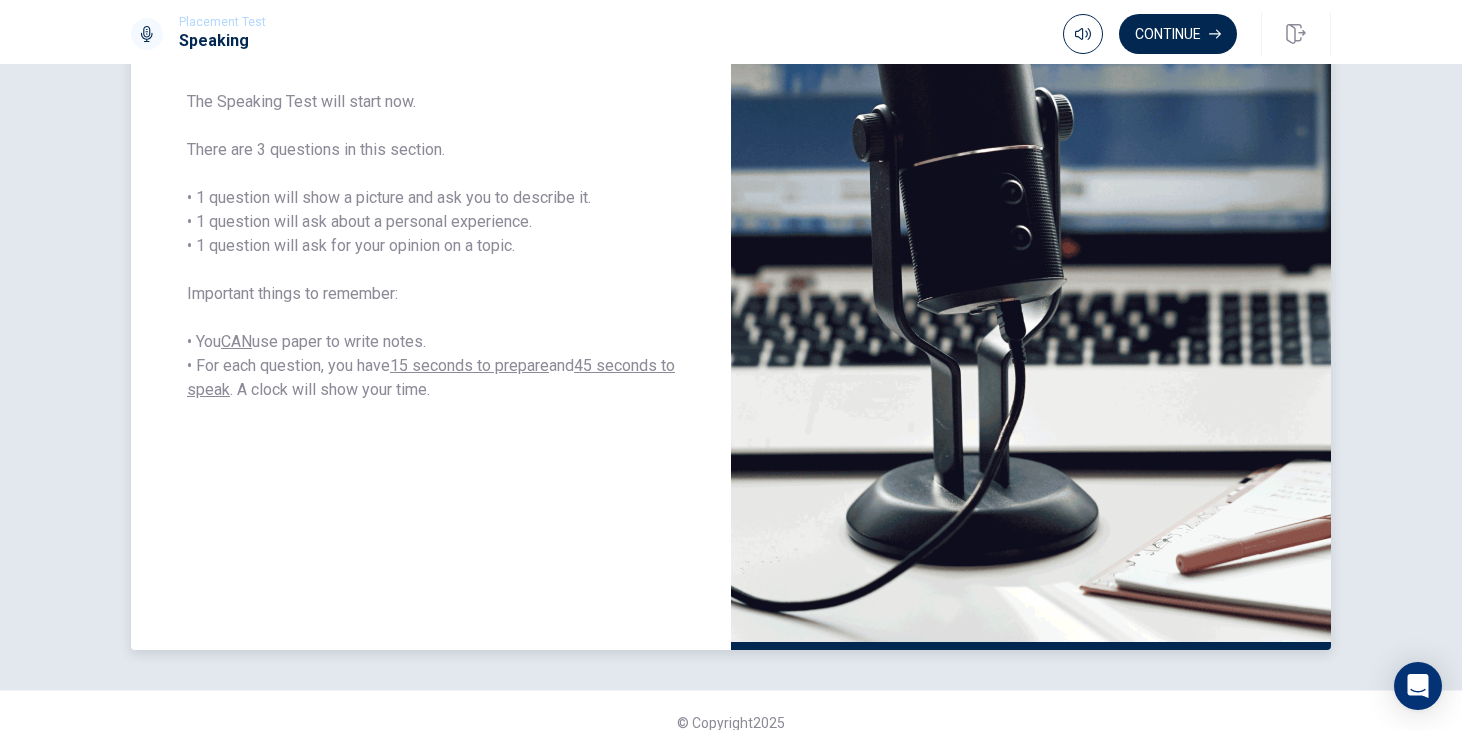 scroll, scrollTop: 330, scrollLeft: 0, axis: vertical 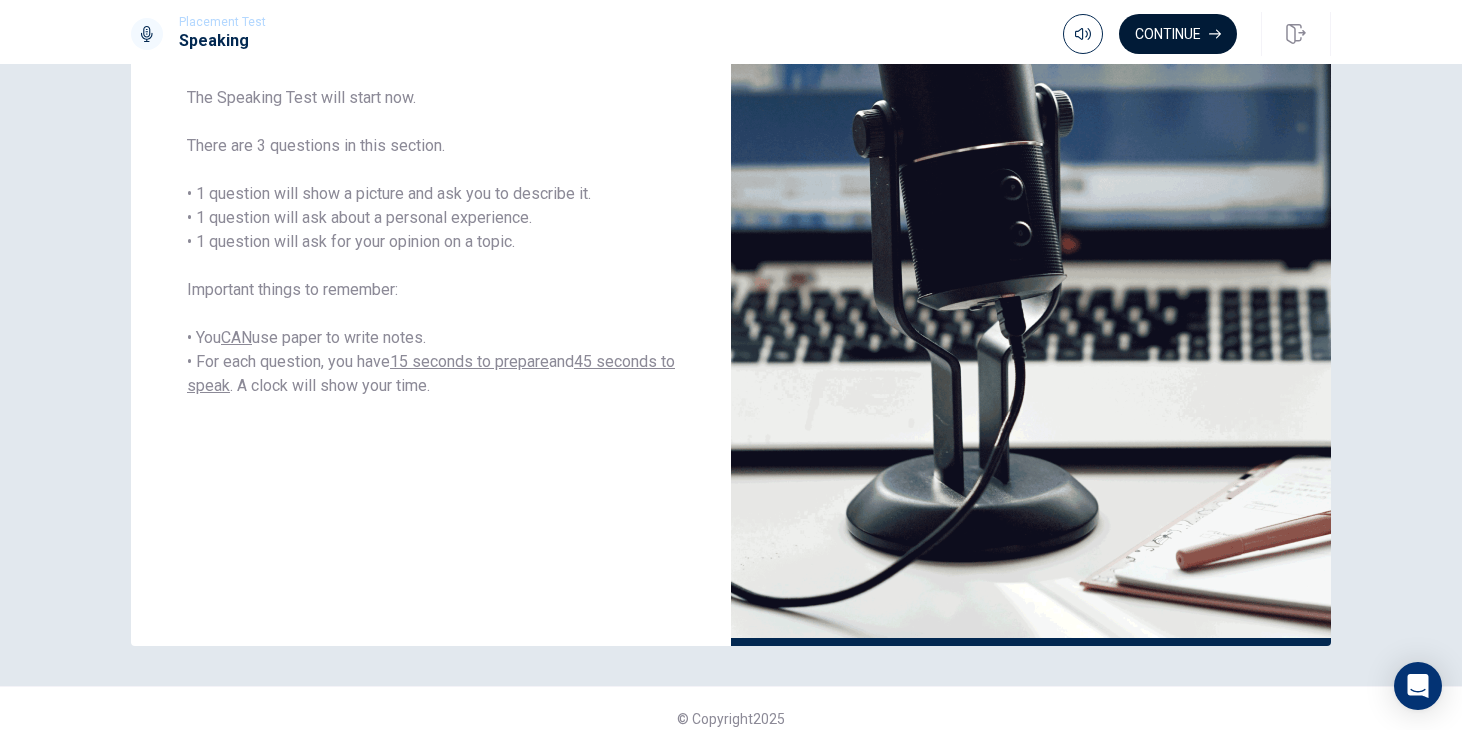 click on "Continue" at bounding box center [1178, 34] 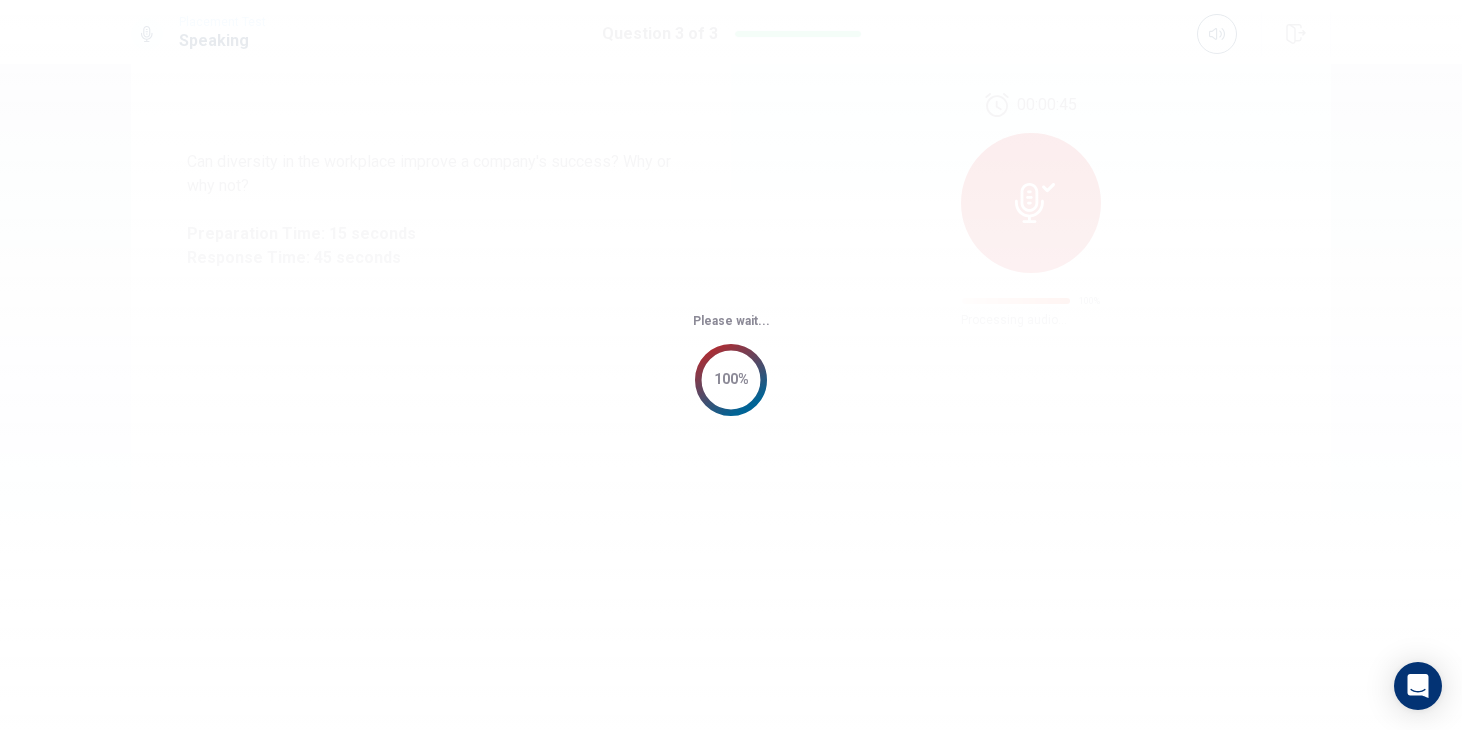 scroll, scrollTop: 0, scrollLeft: 0, axis: both 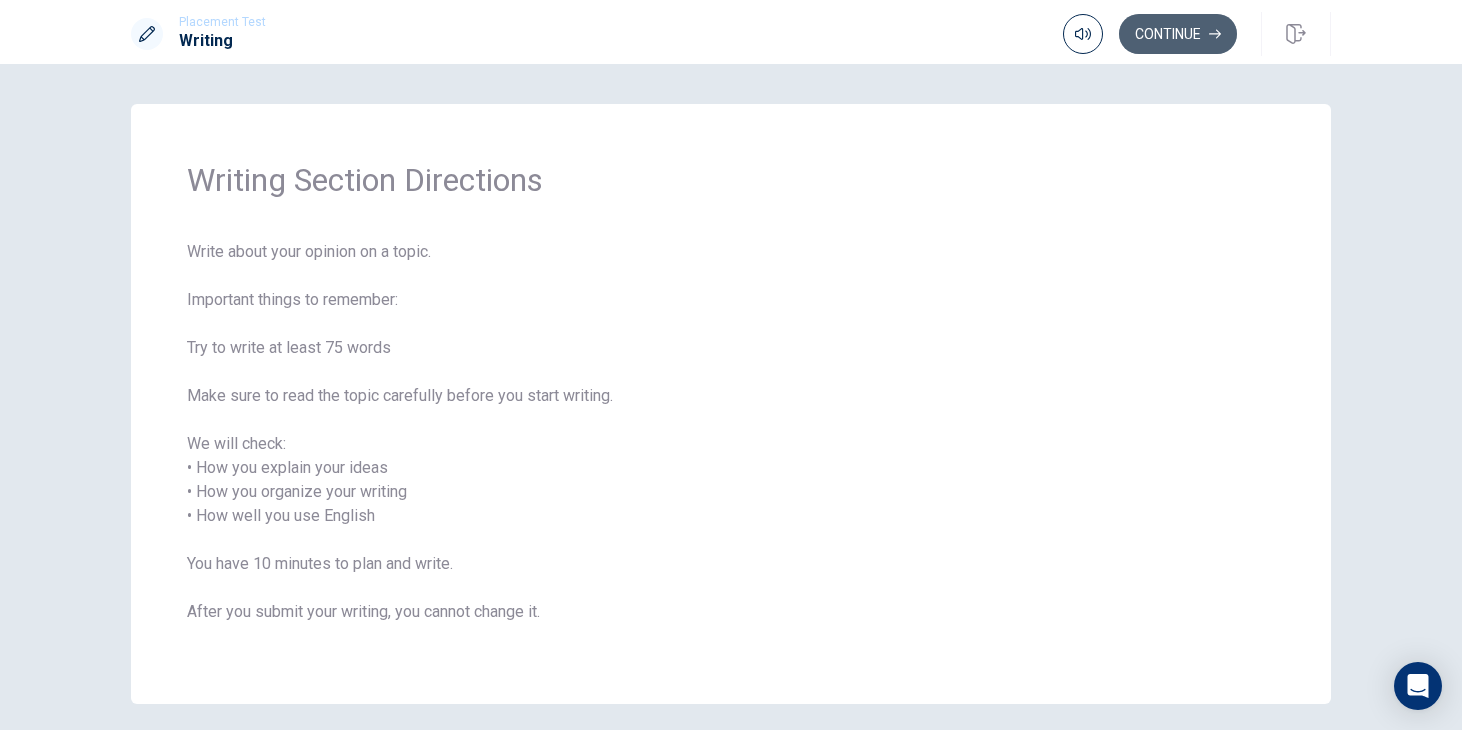 click on "Continue" at bounding box center [1178, 34] 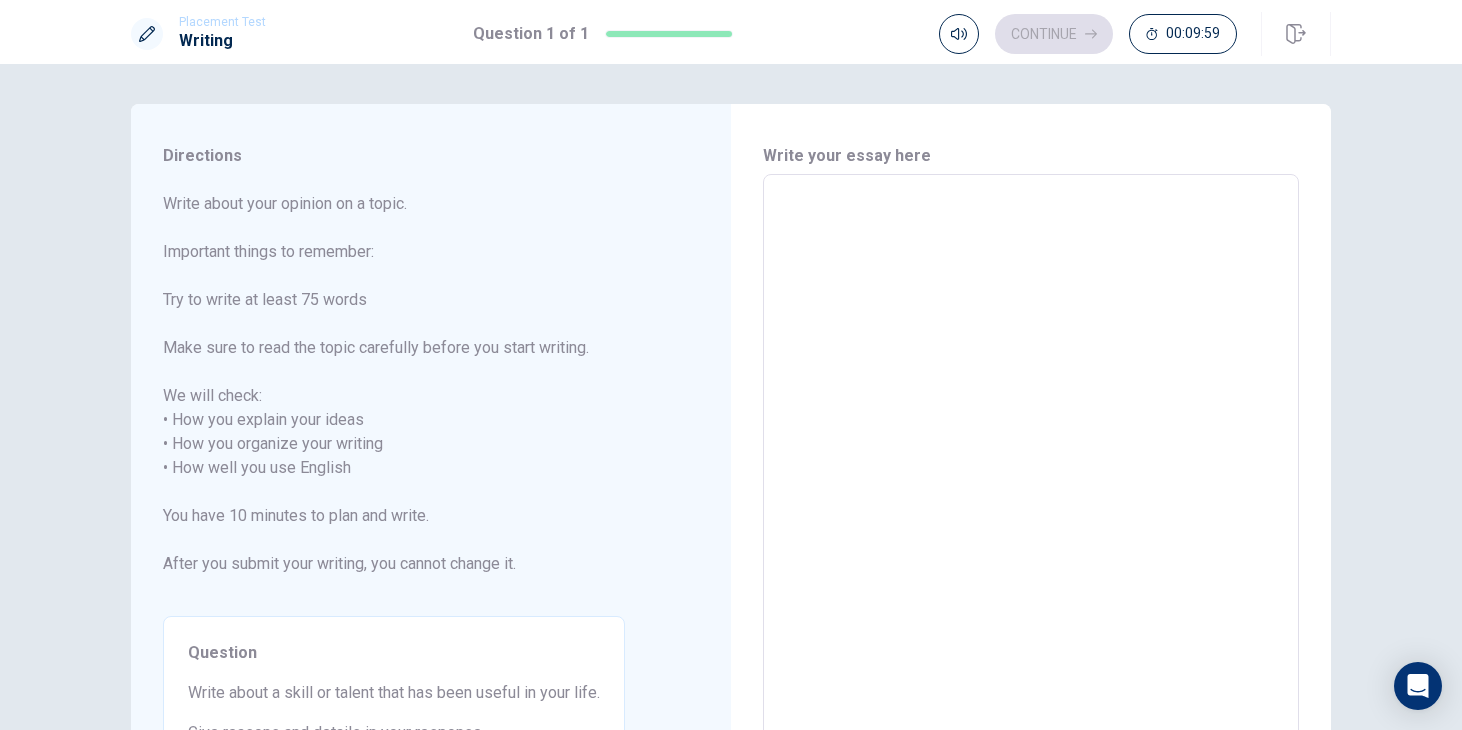 click at bounding box center [1031, 456] 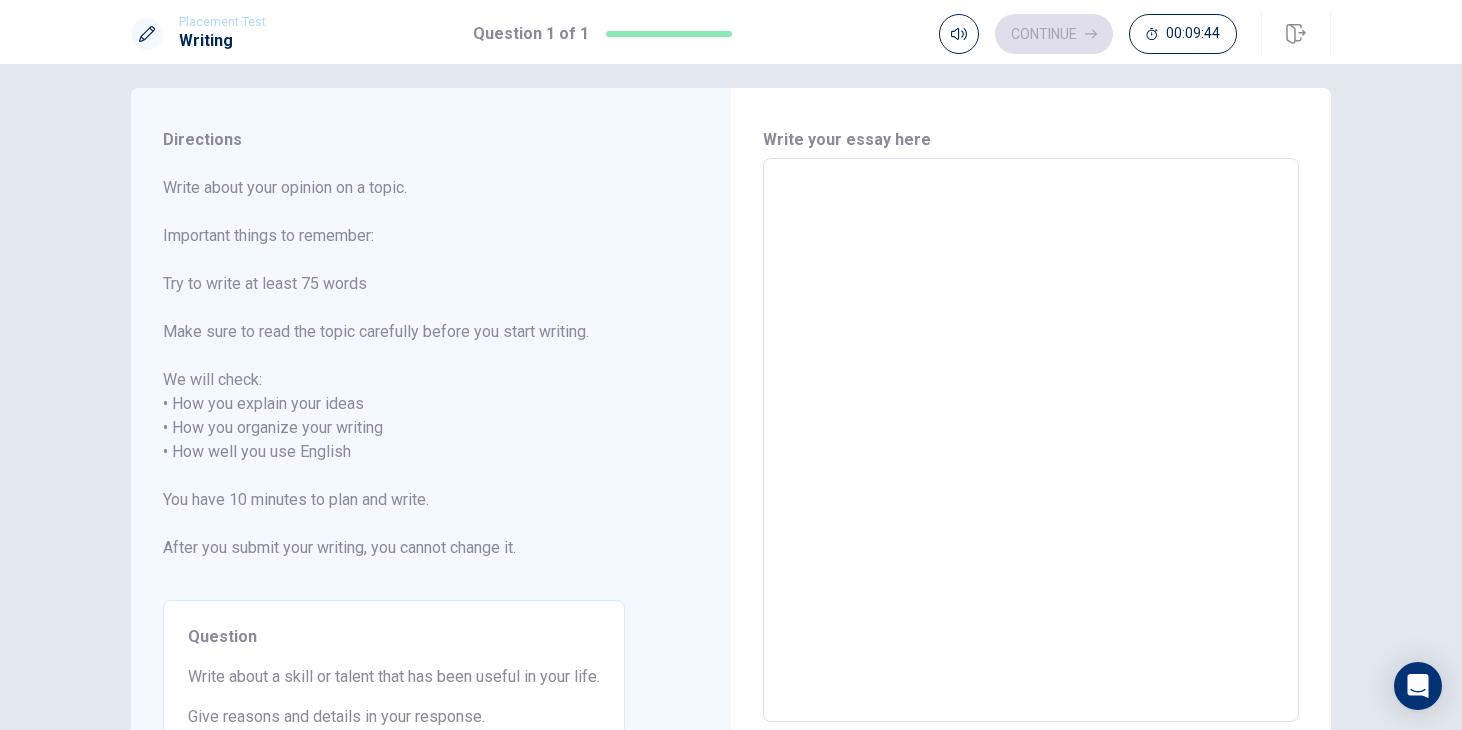 scroll, scrollTop: 17, scrollLeft: 0, axis: vertical 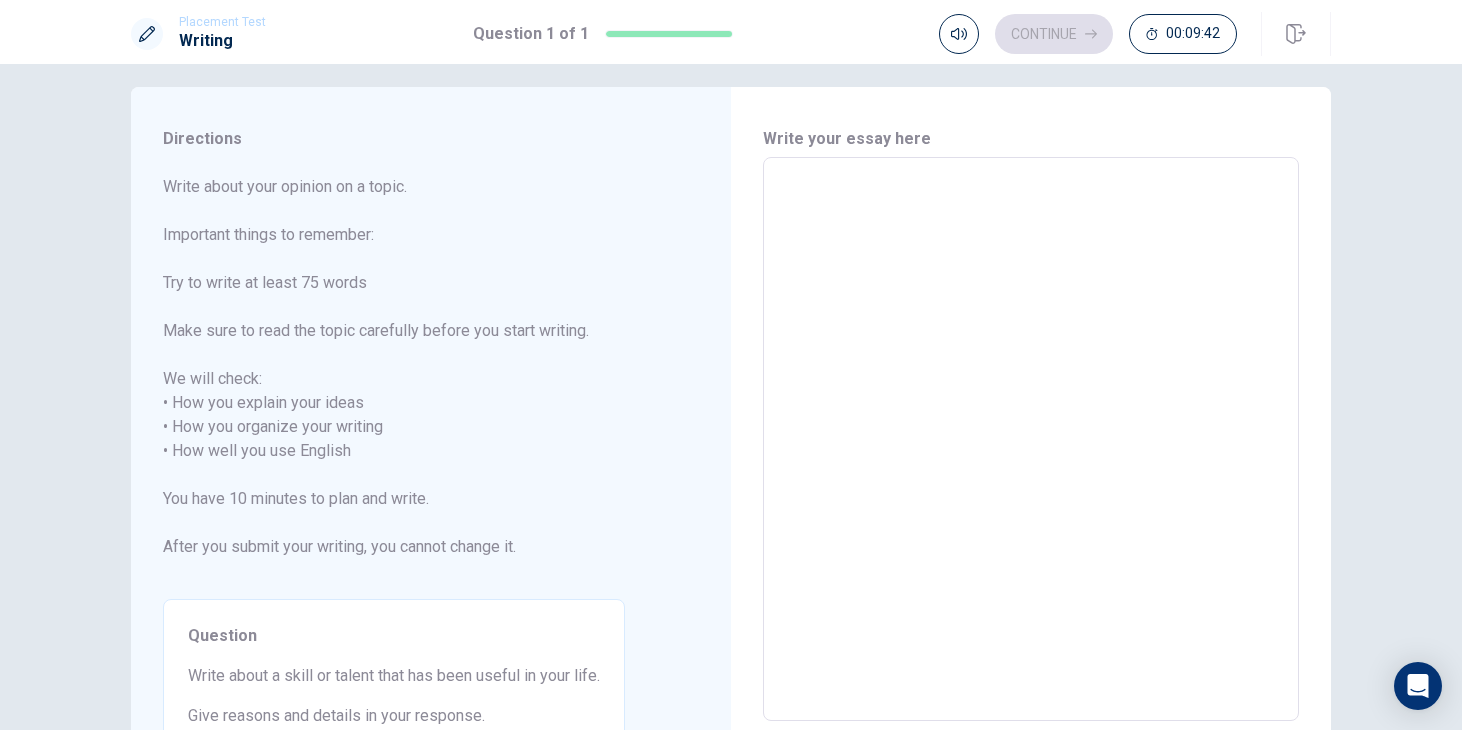 type on "I" 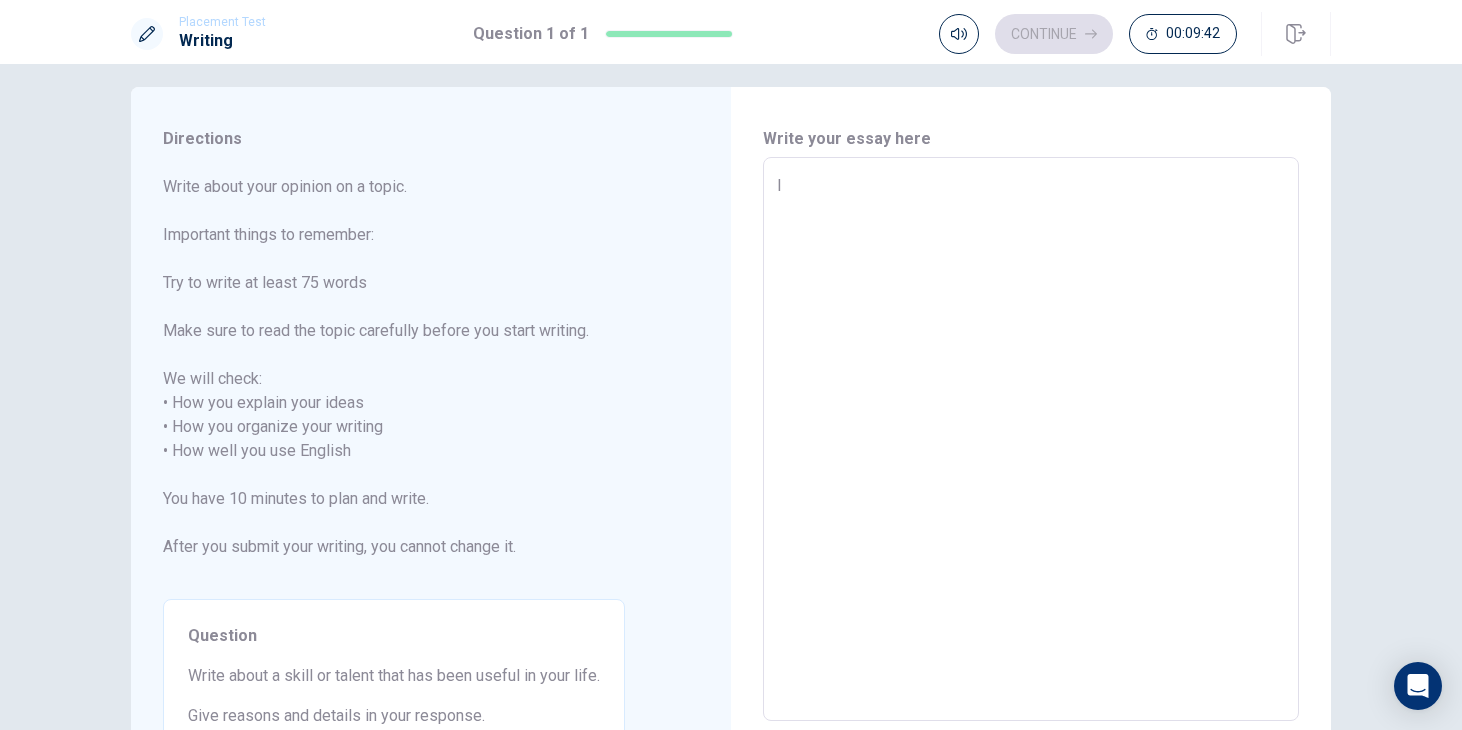 type on "x" 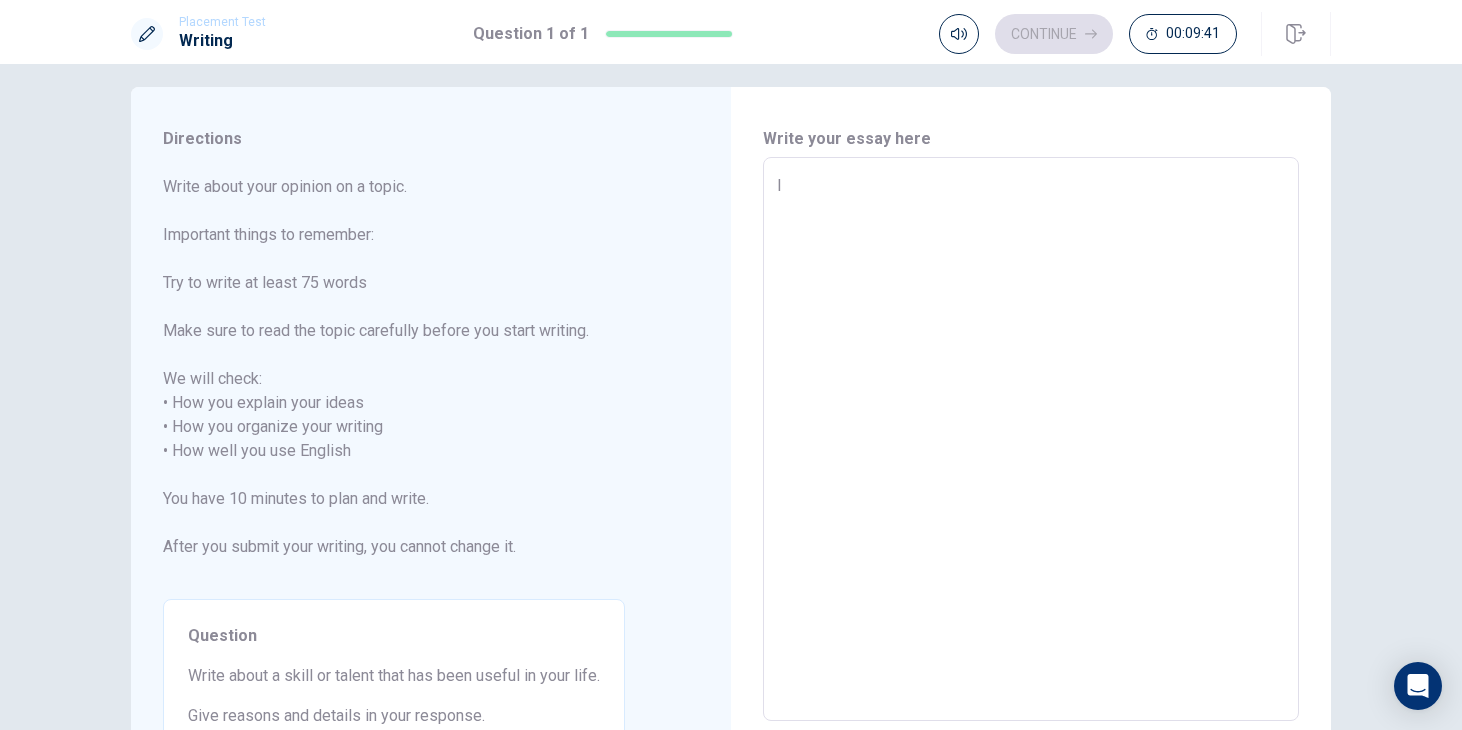 type on "It" 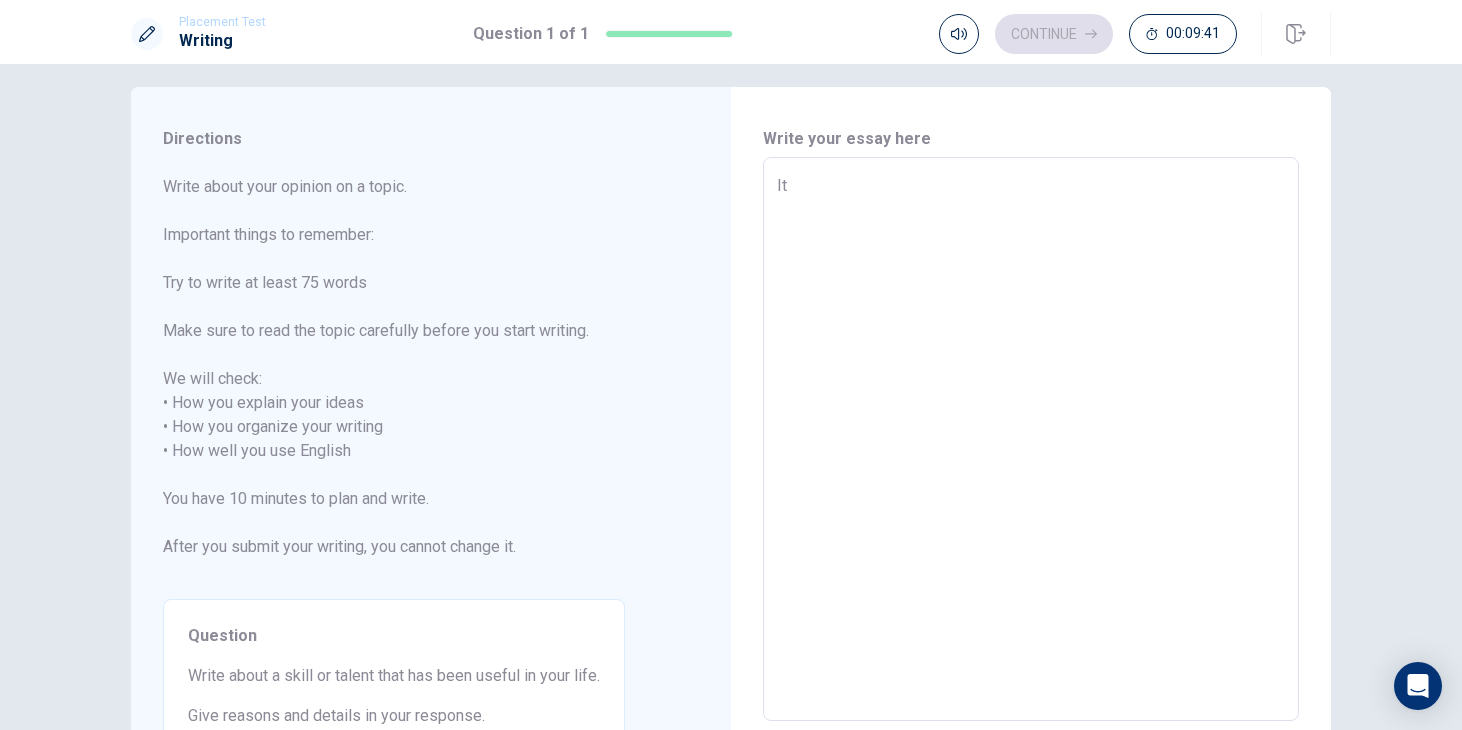 type on "x" 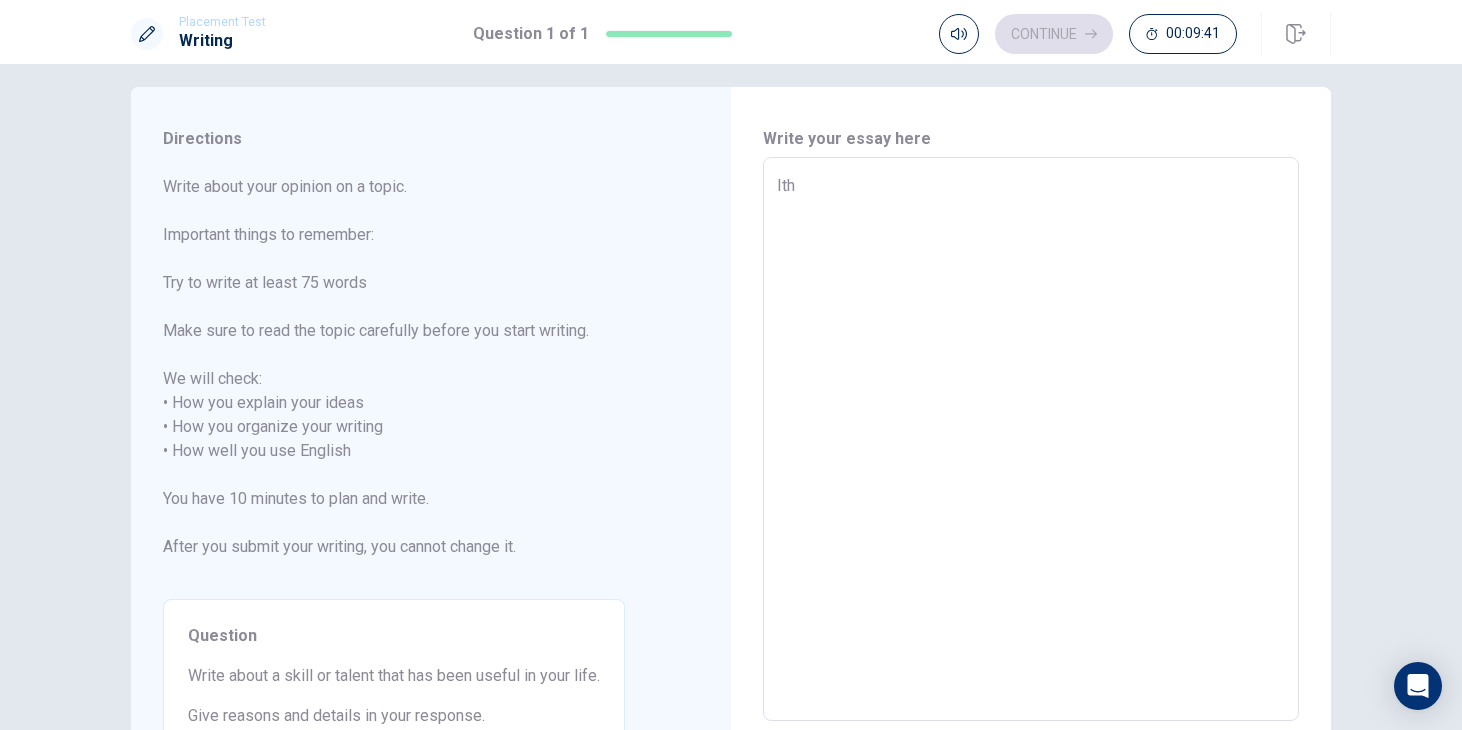 type on "x" 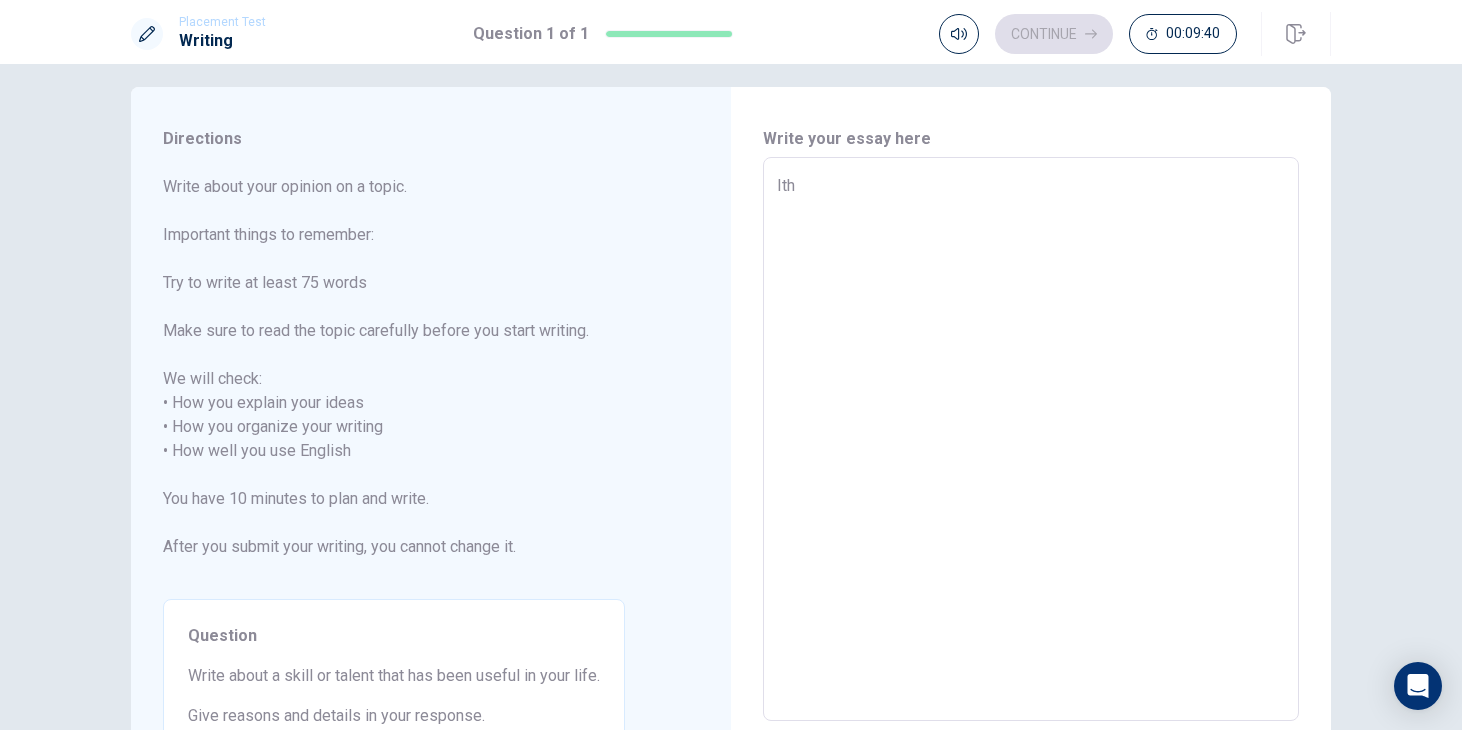 type on "It" 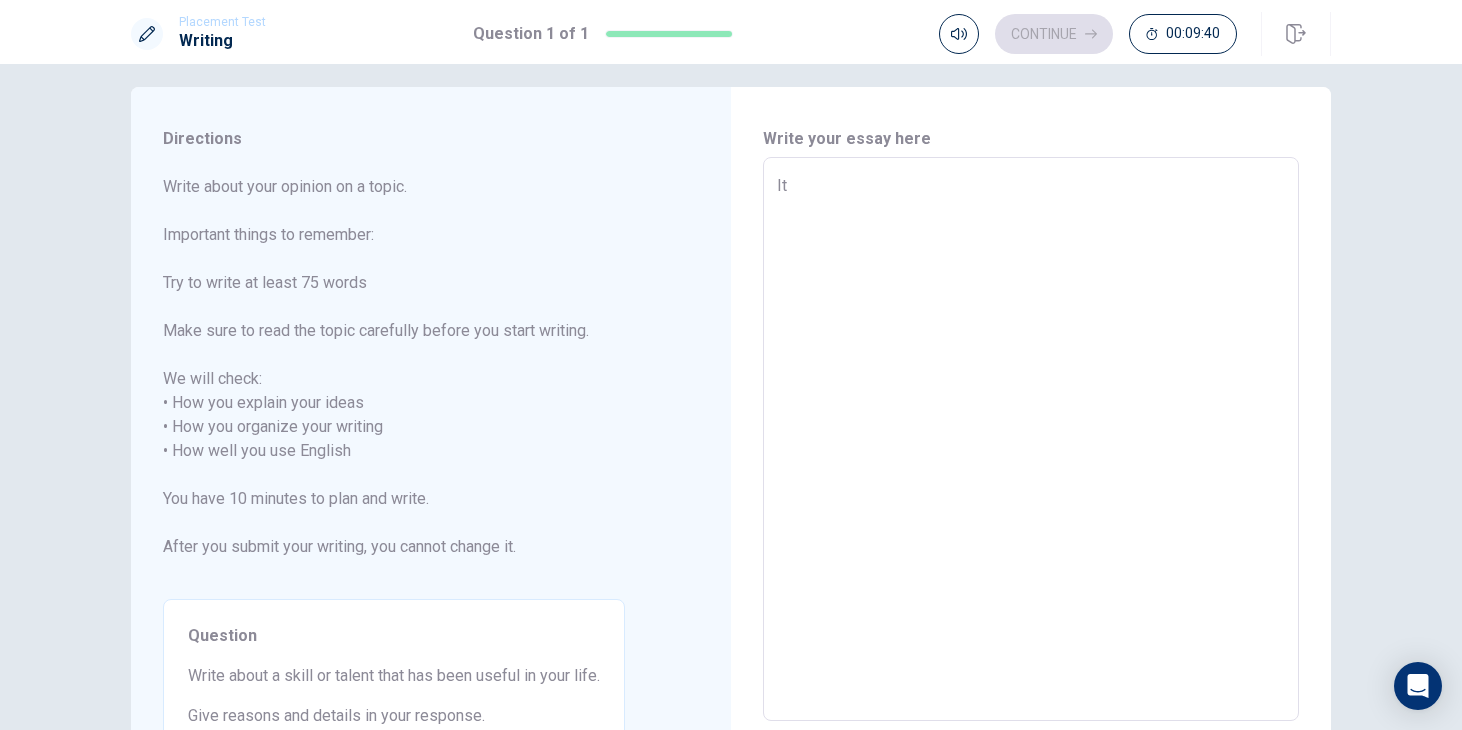type on "x" 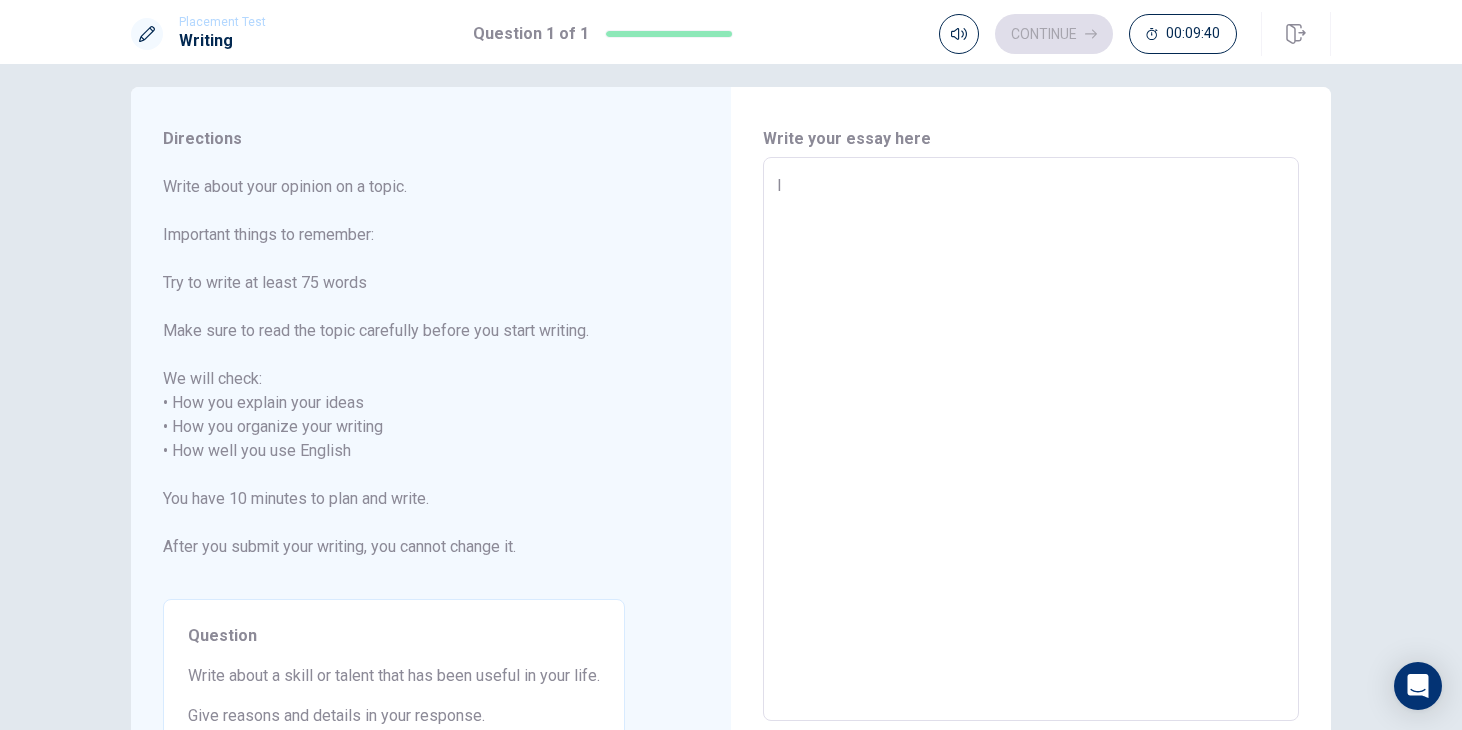 type on "x" 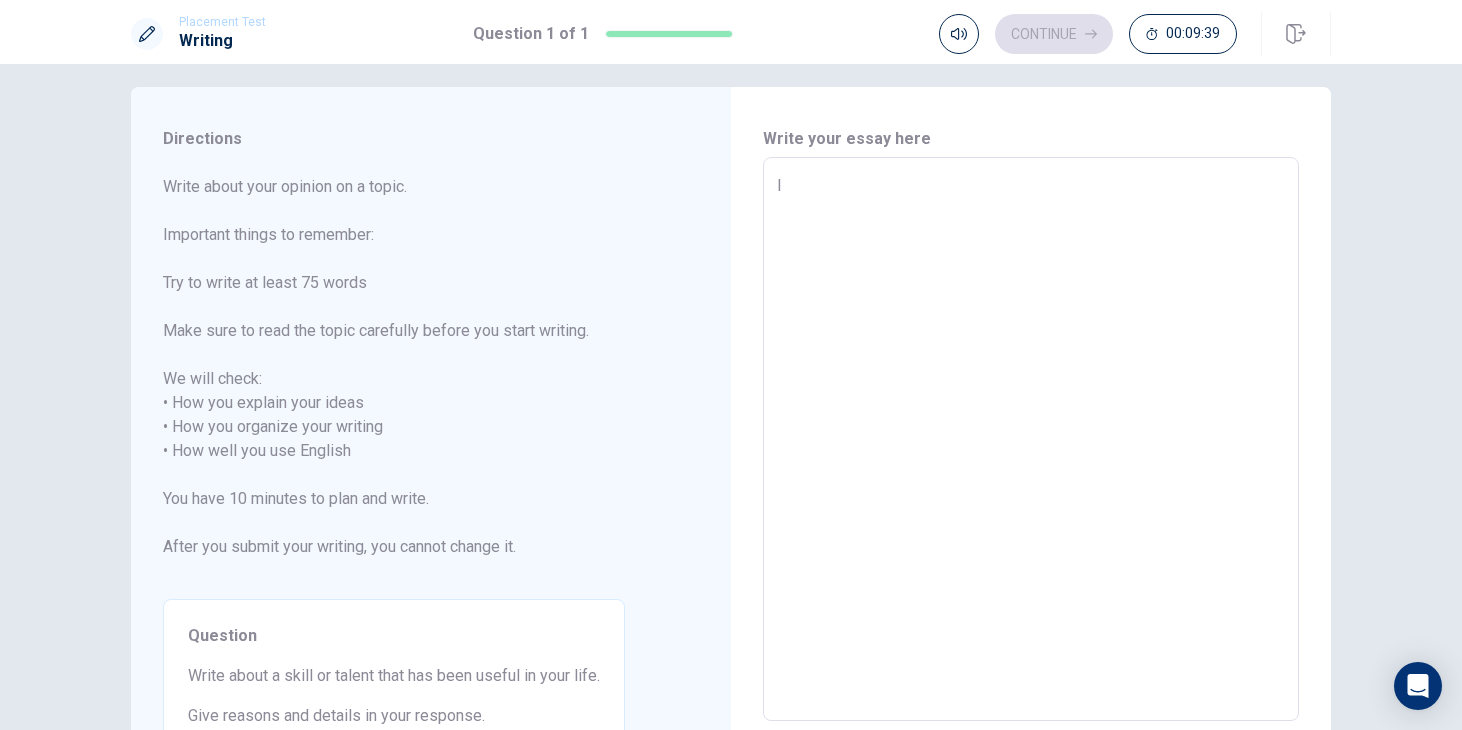 type on "I" 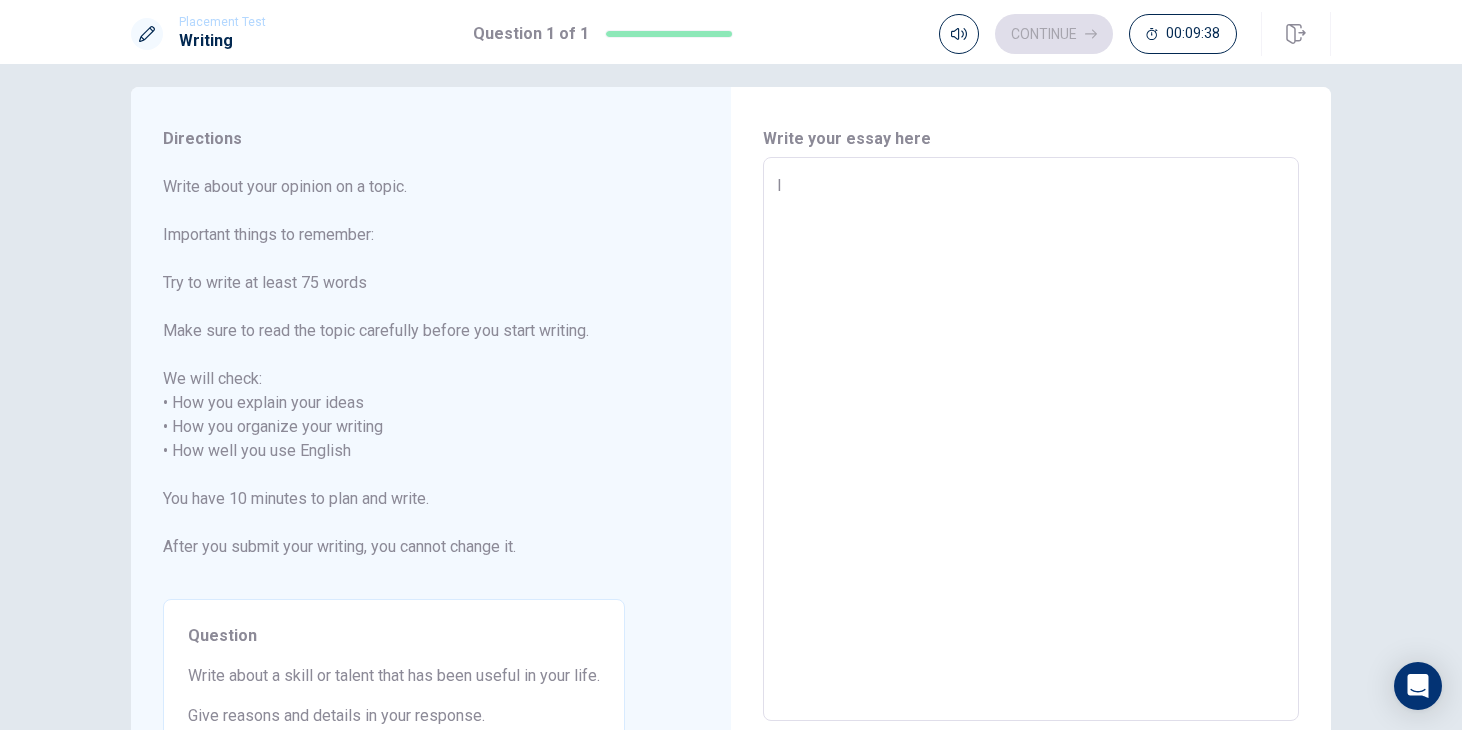 type on "I t" 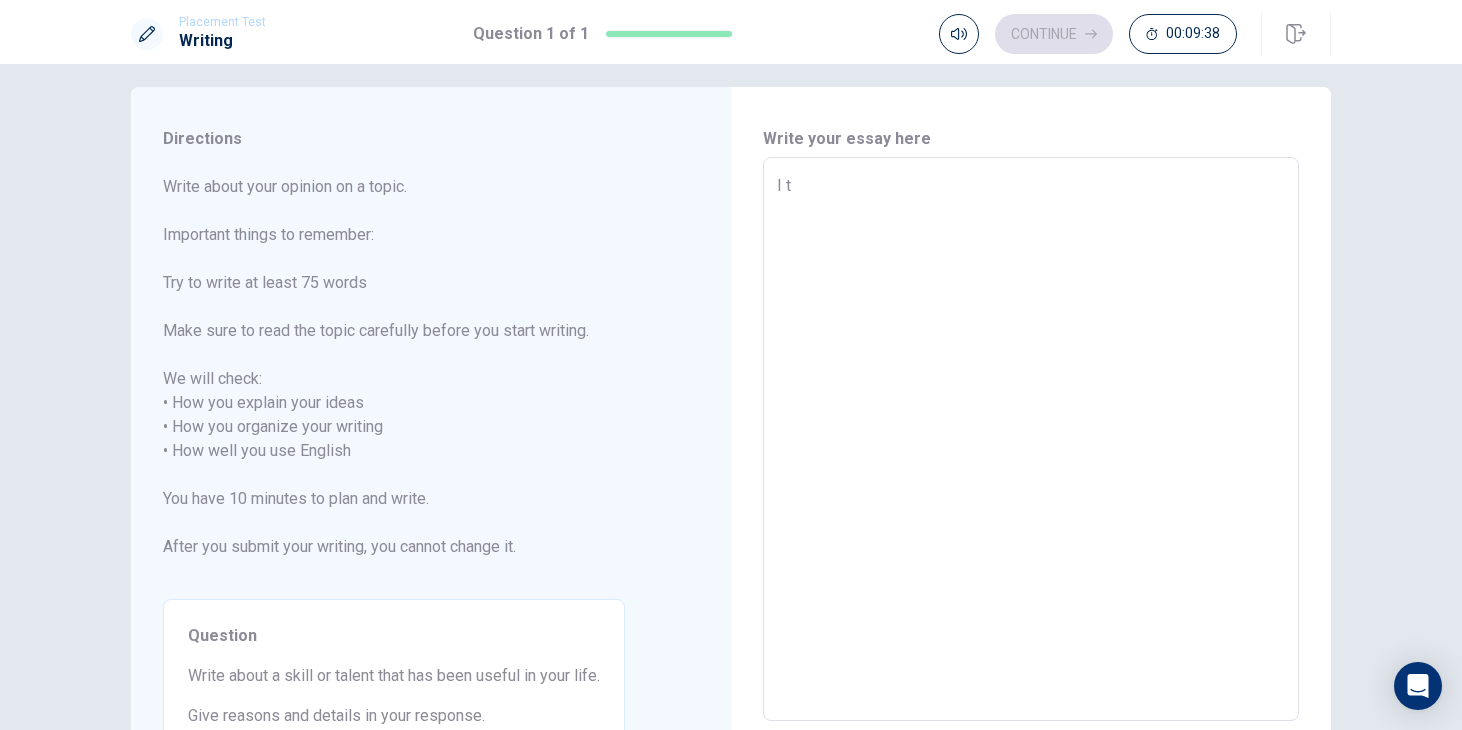 type on "x" 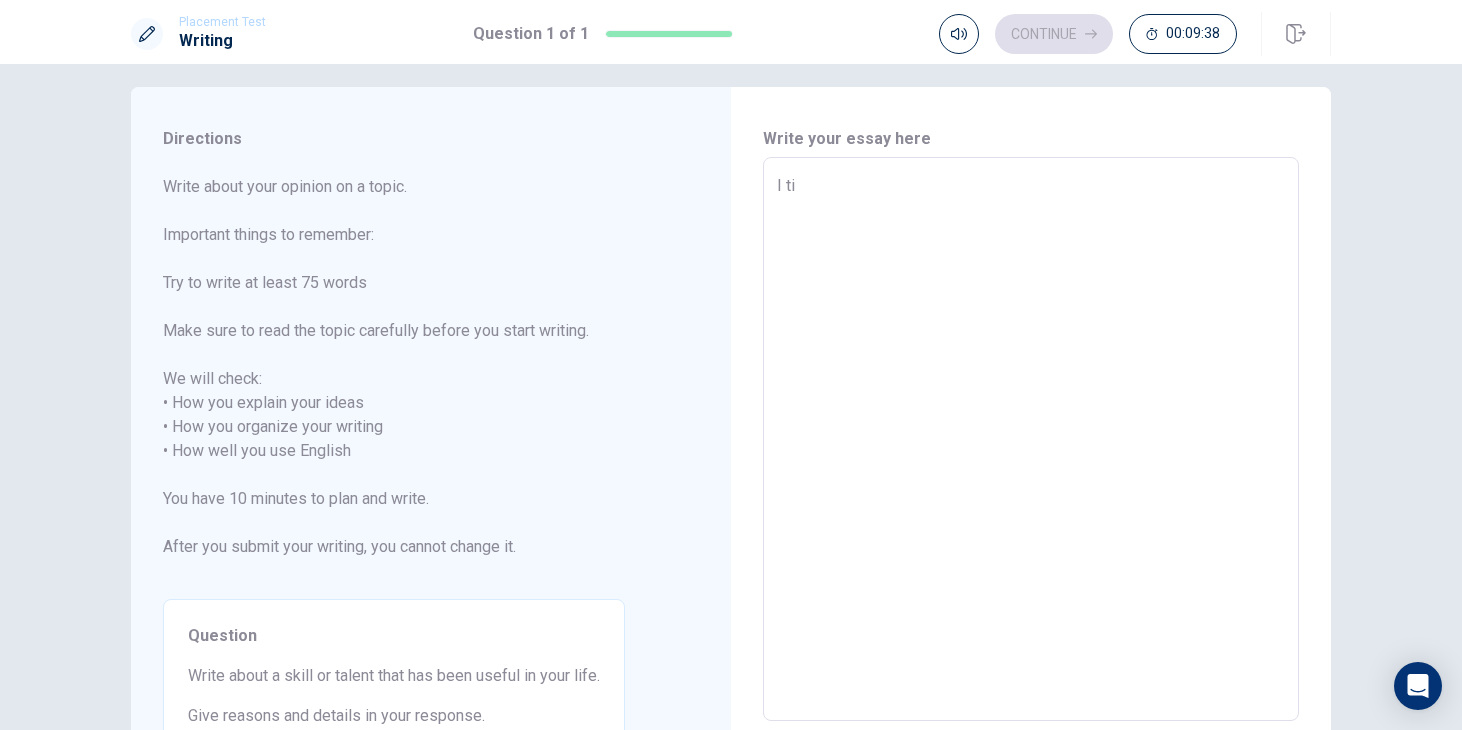 type on "x" 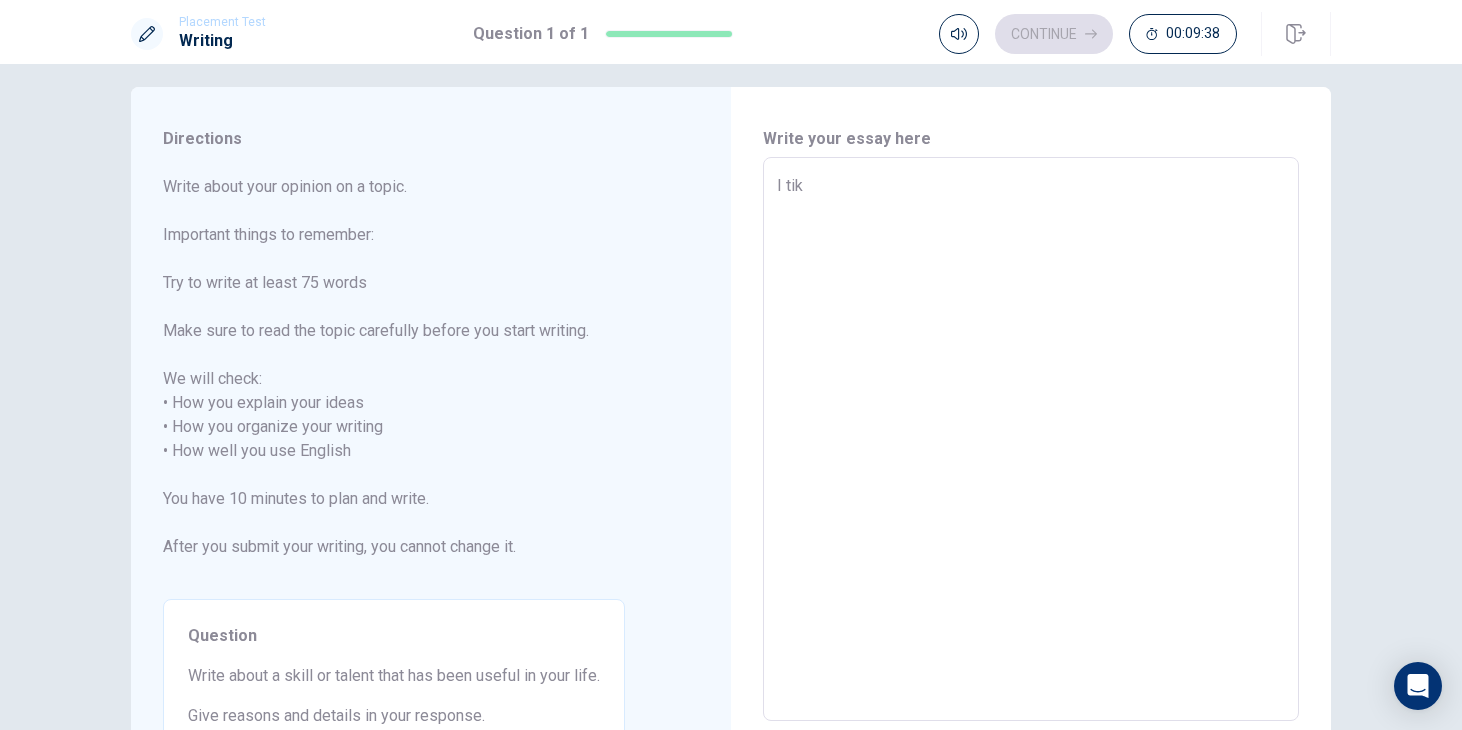 type on "x" 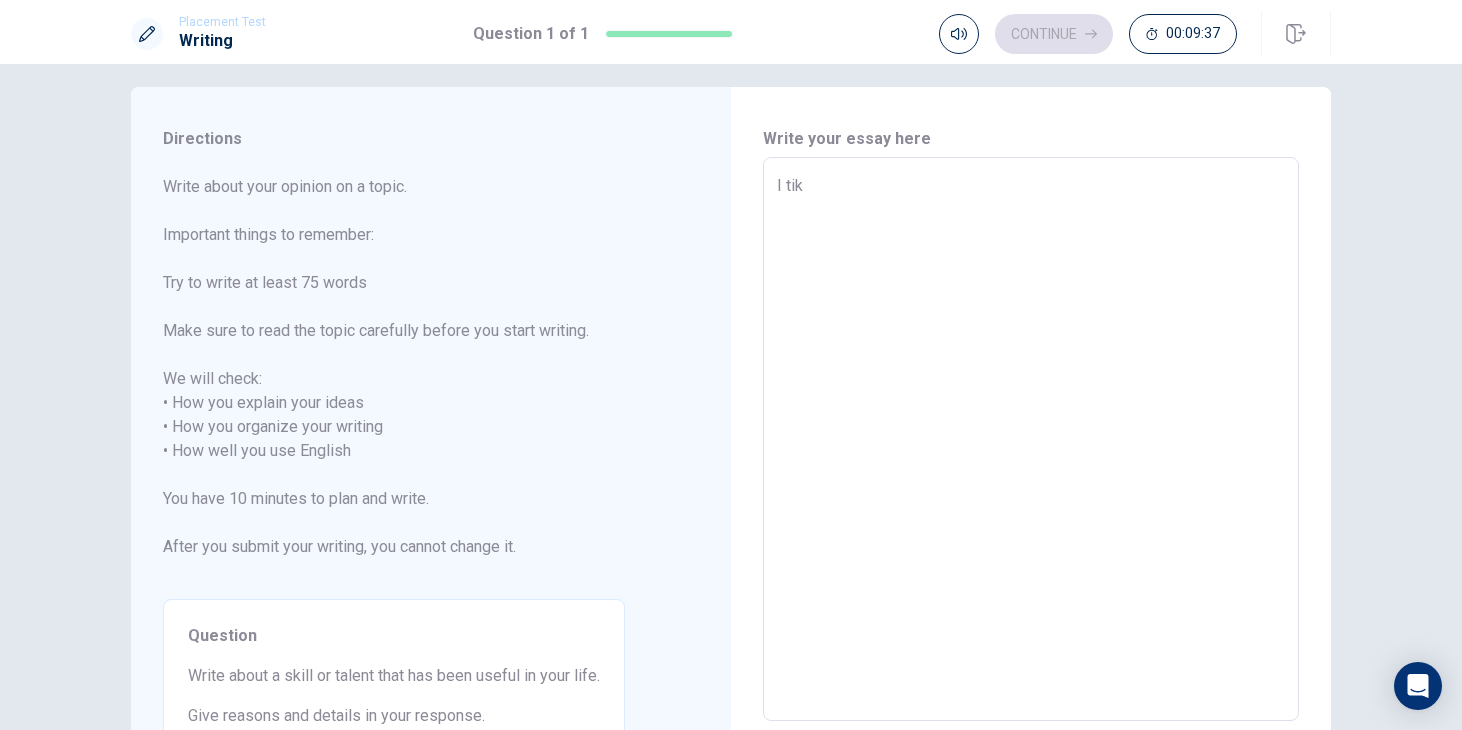 type on "I ti" 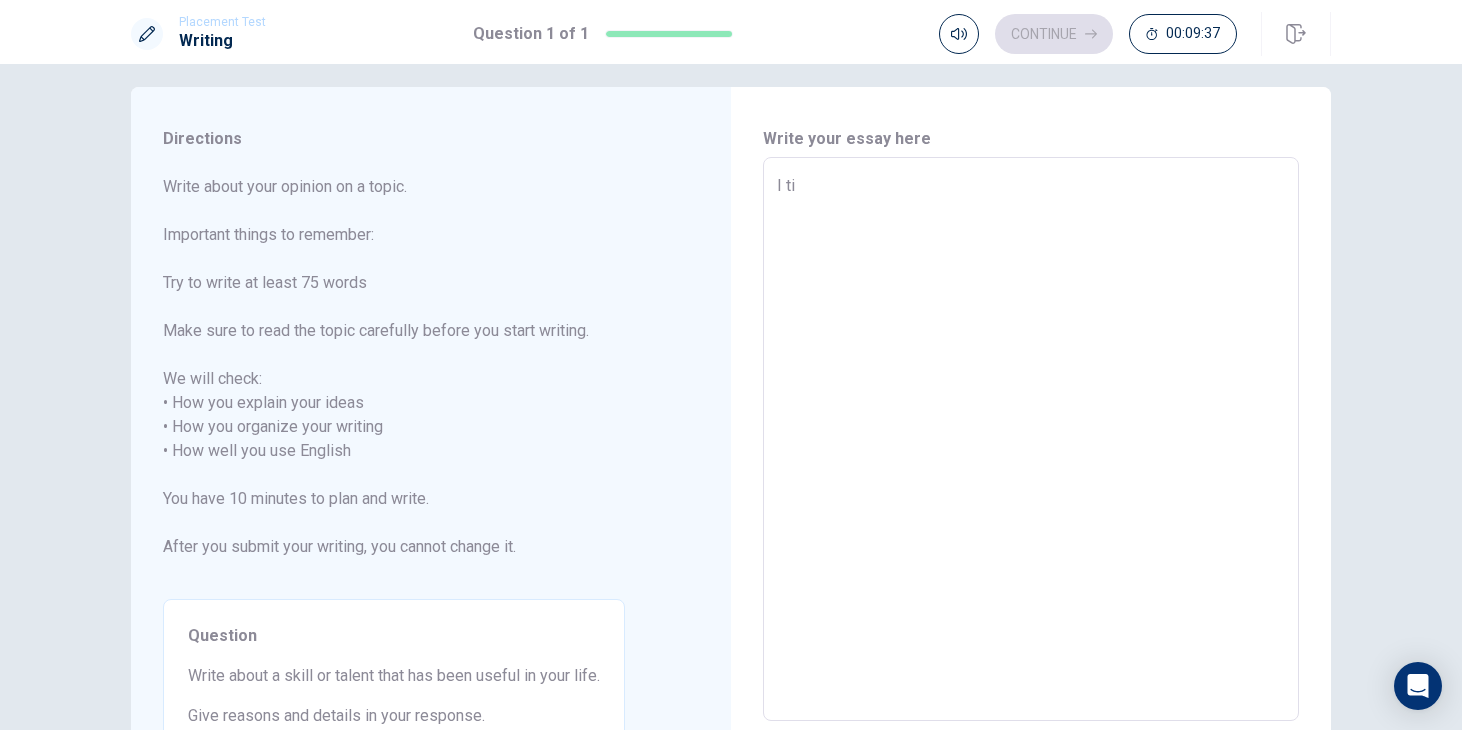 type on "x" 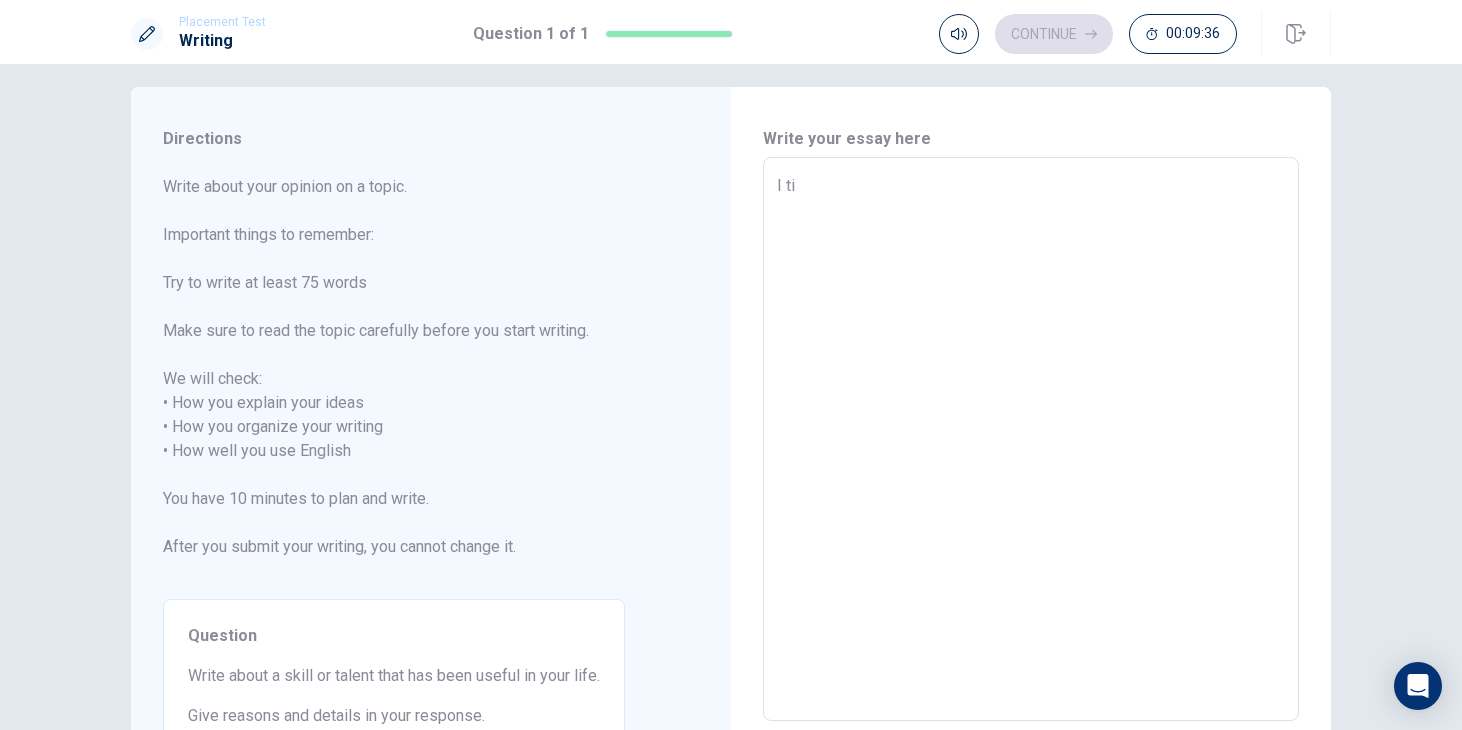 type on "I t" 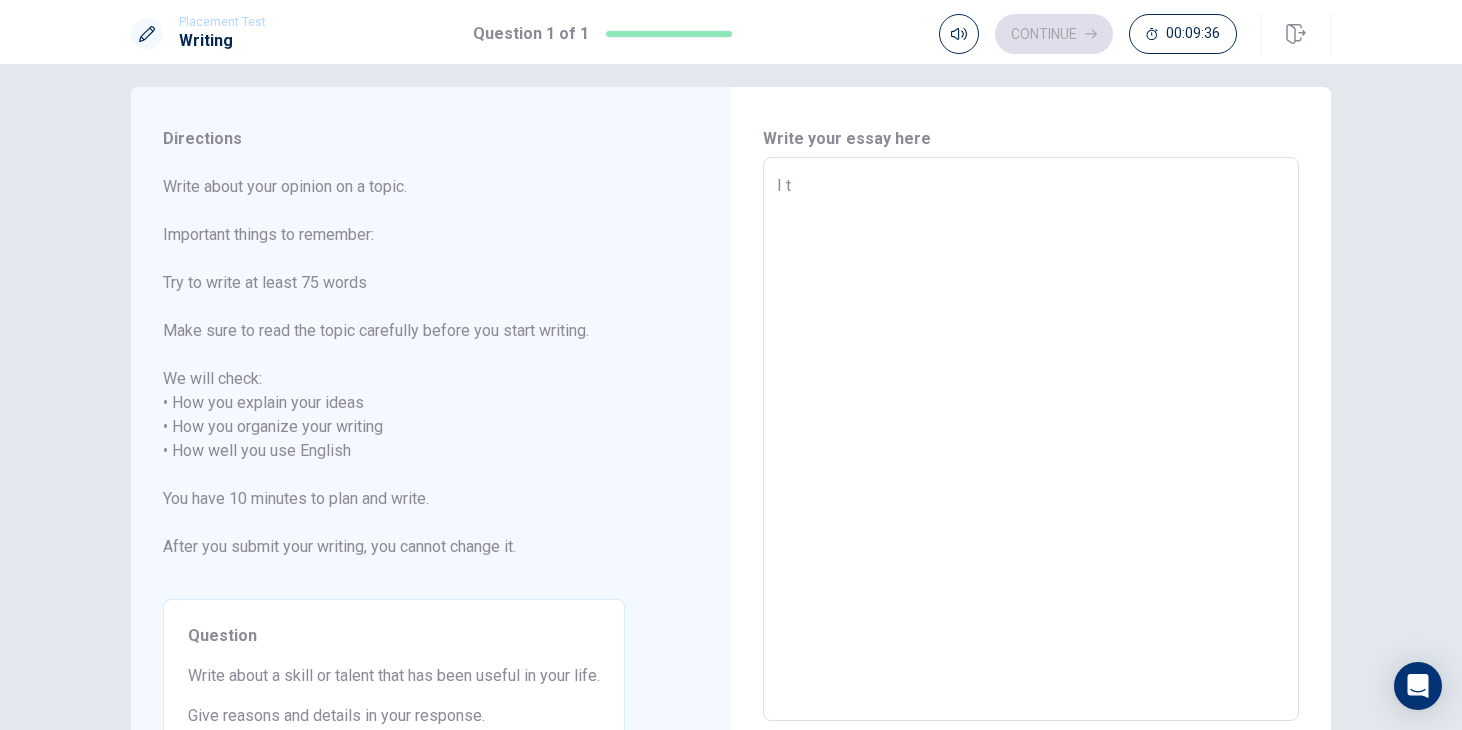 type on "x" 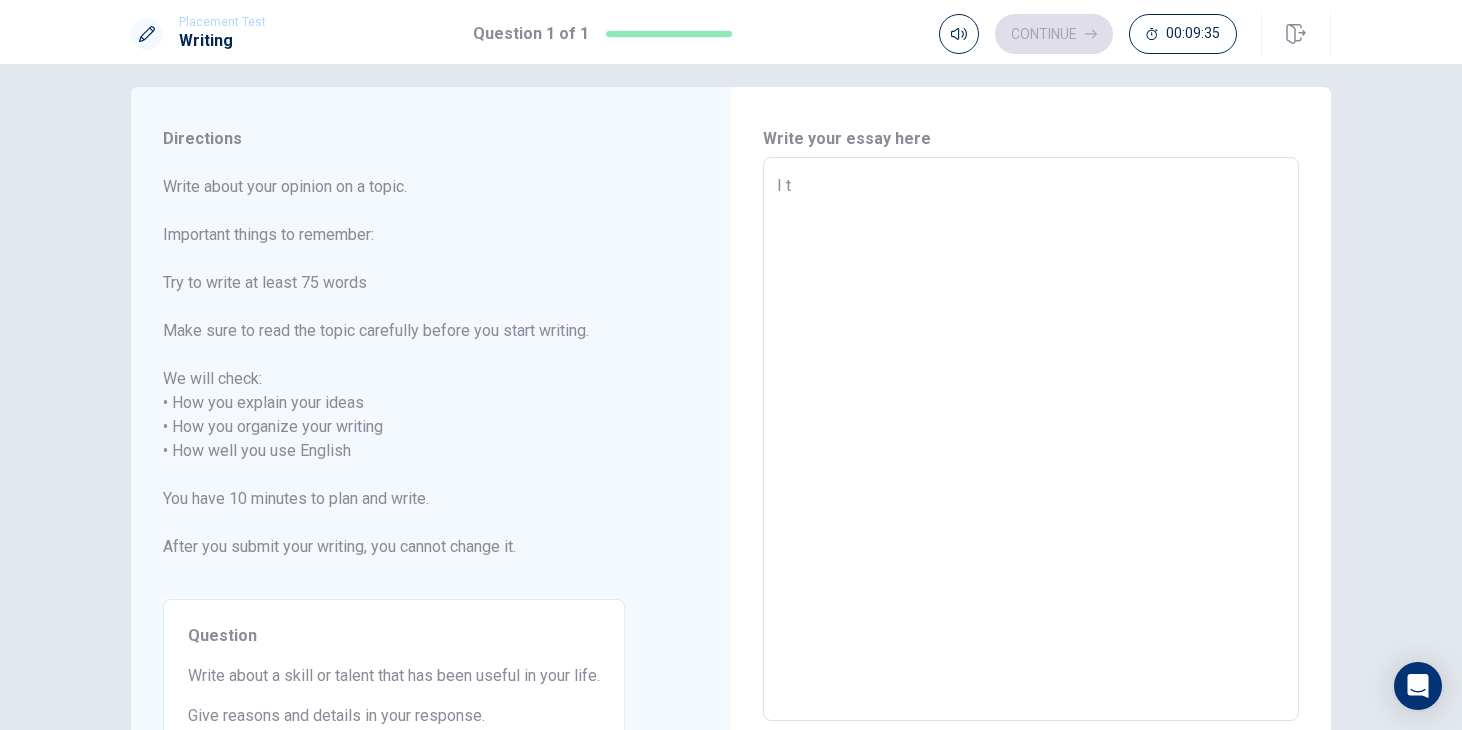 type on "I tj" 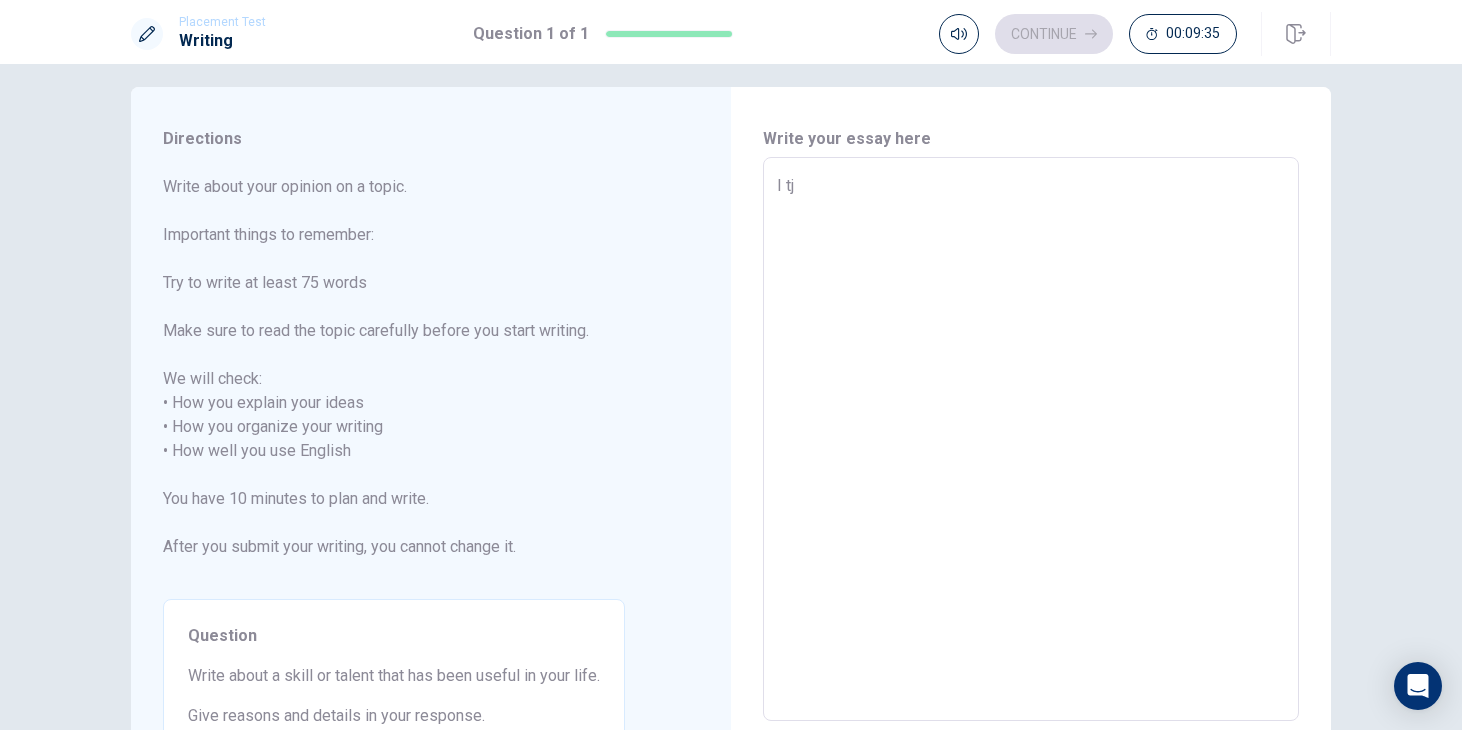 type on "x" 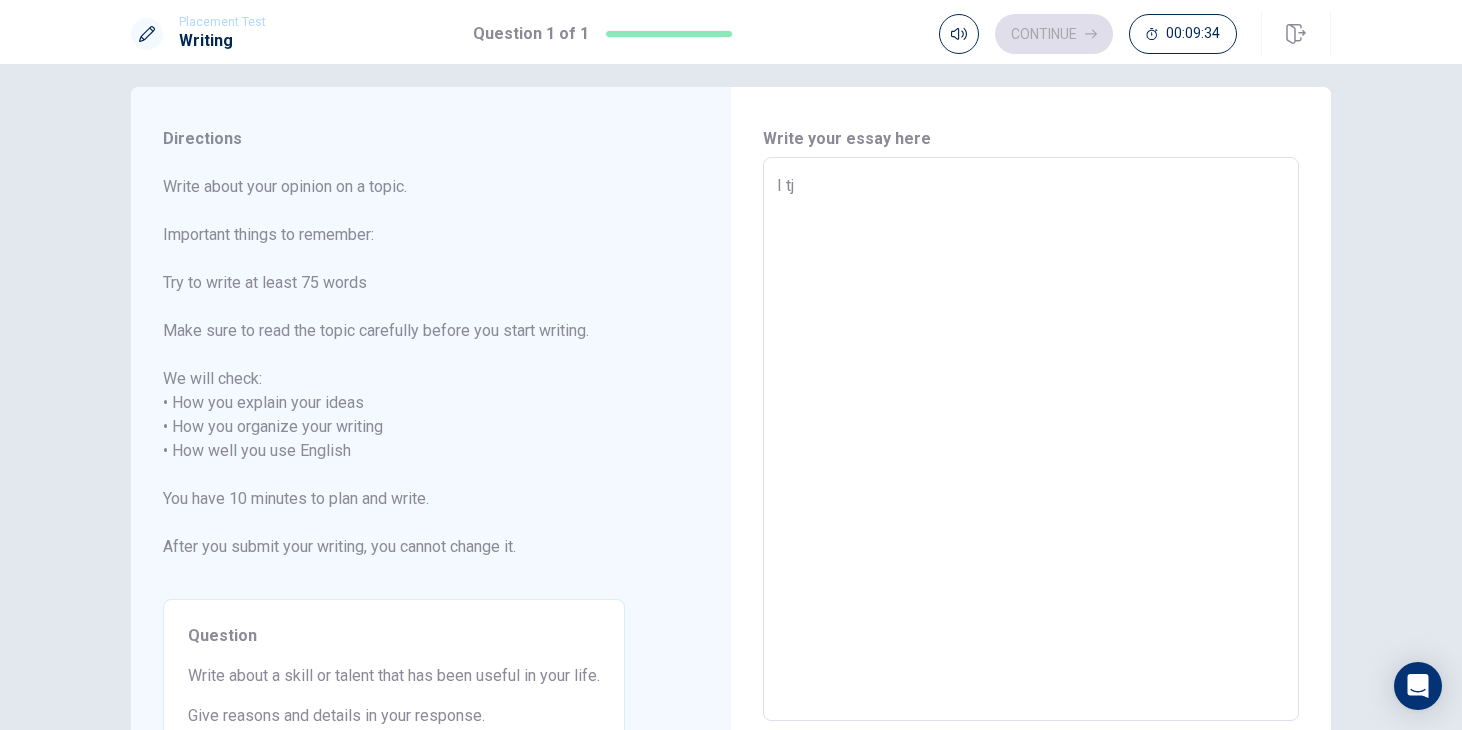 type on "I t" 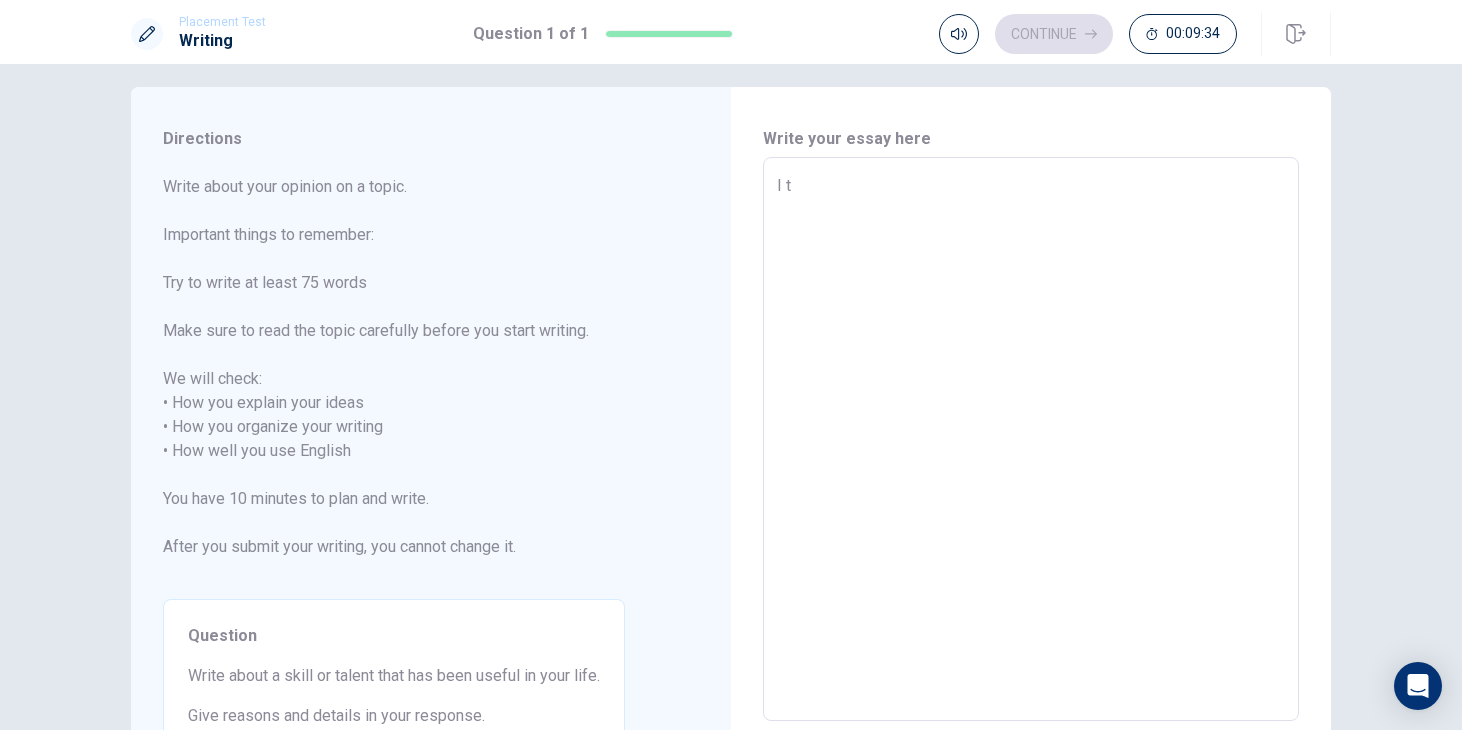 type on "x" 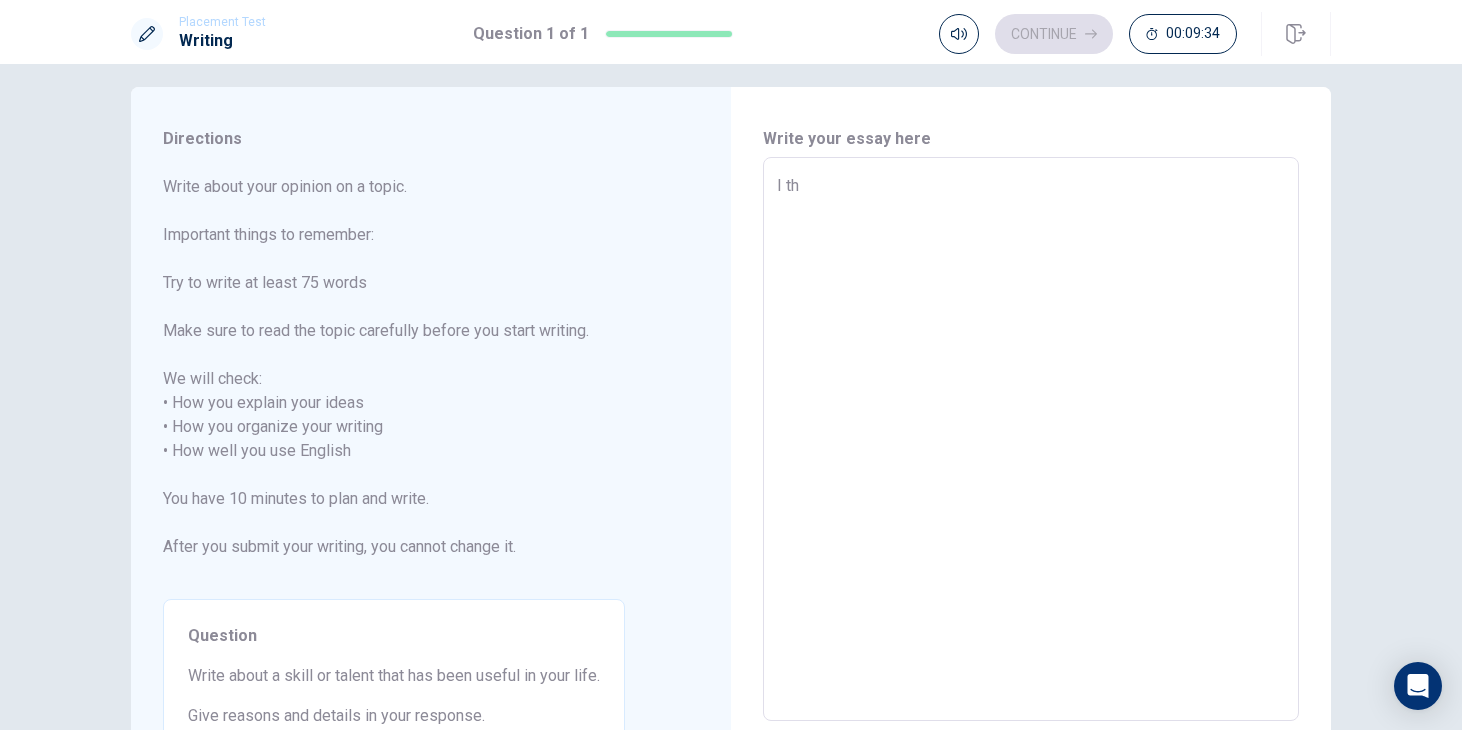 type on "x" 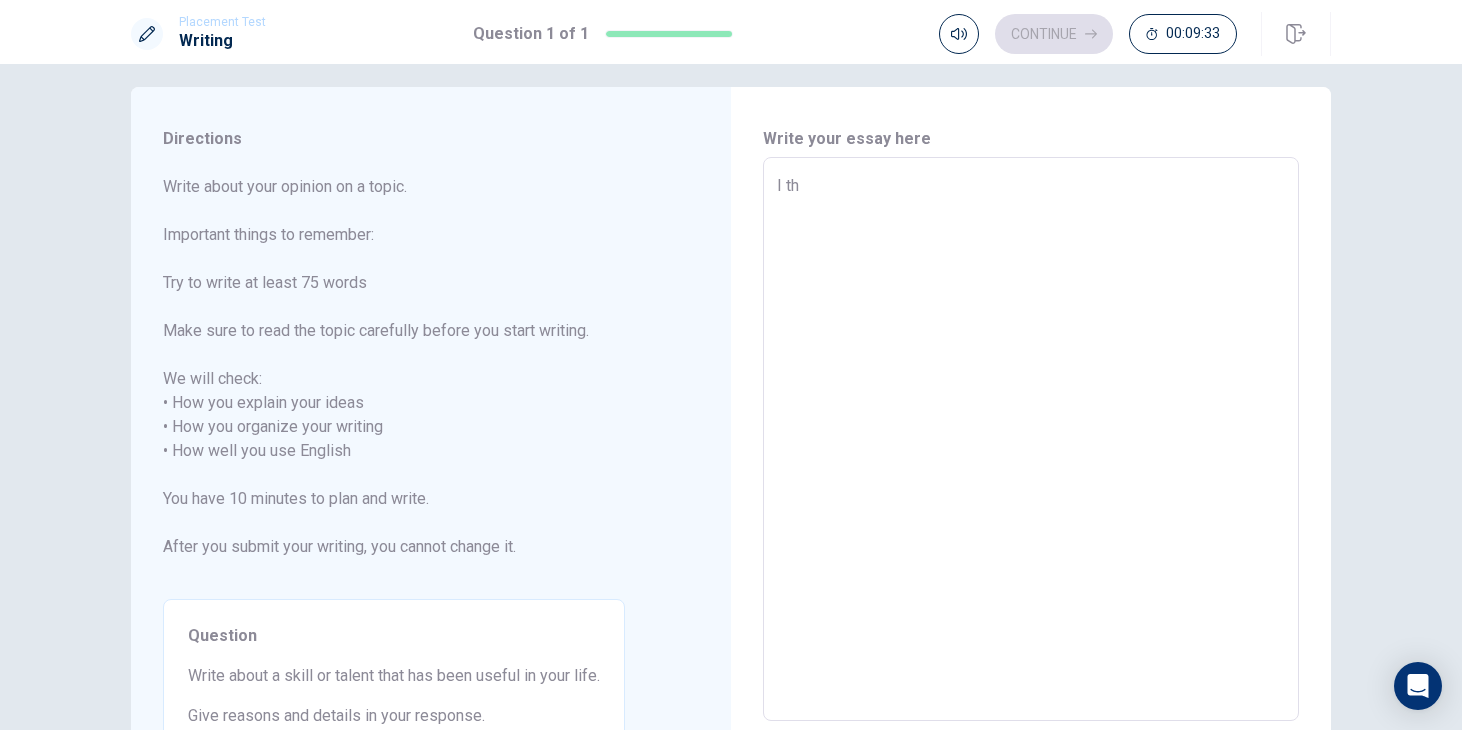 type on "I thi" 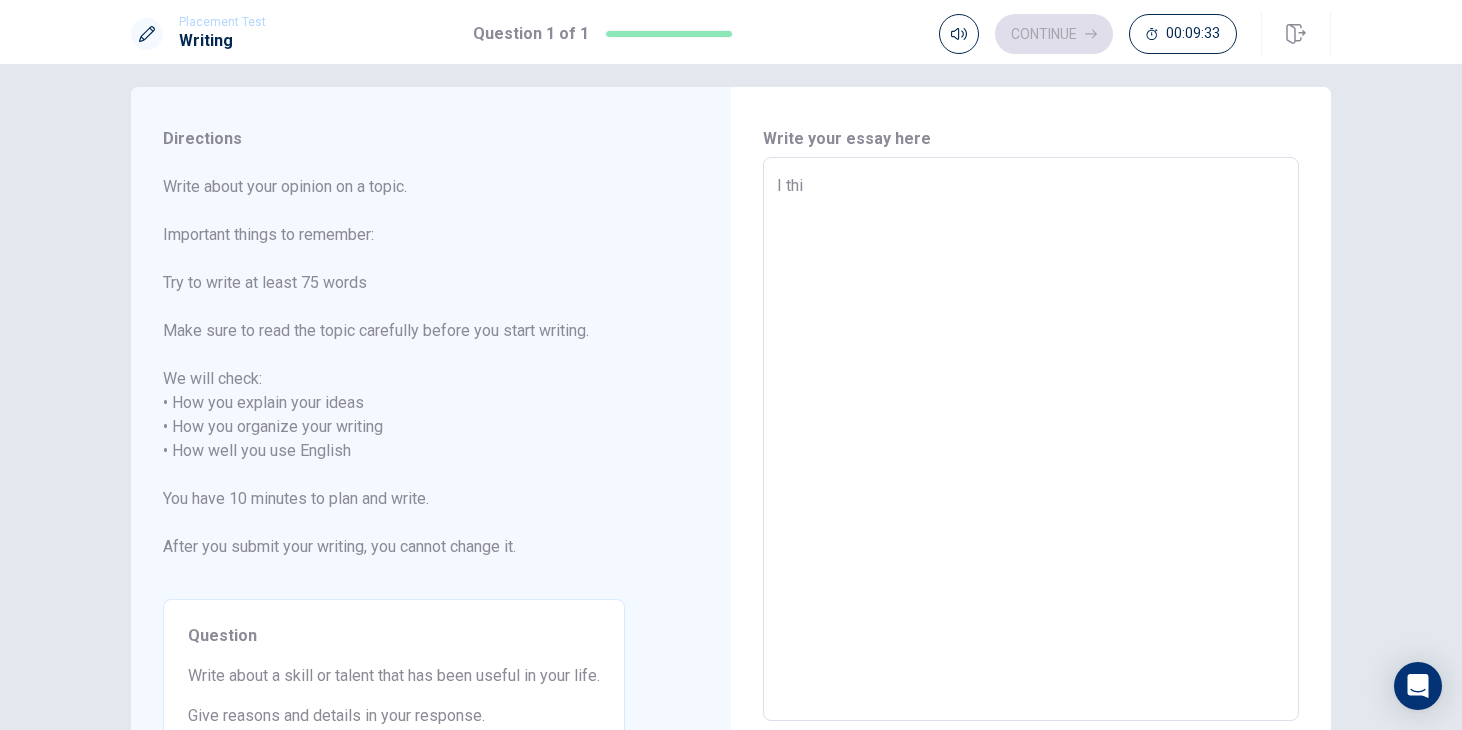 type on "x" 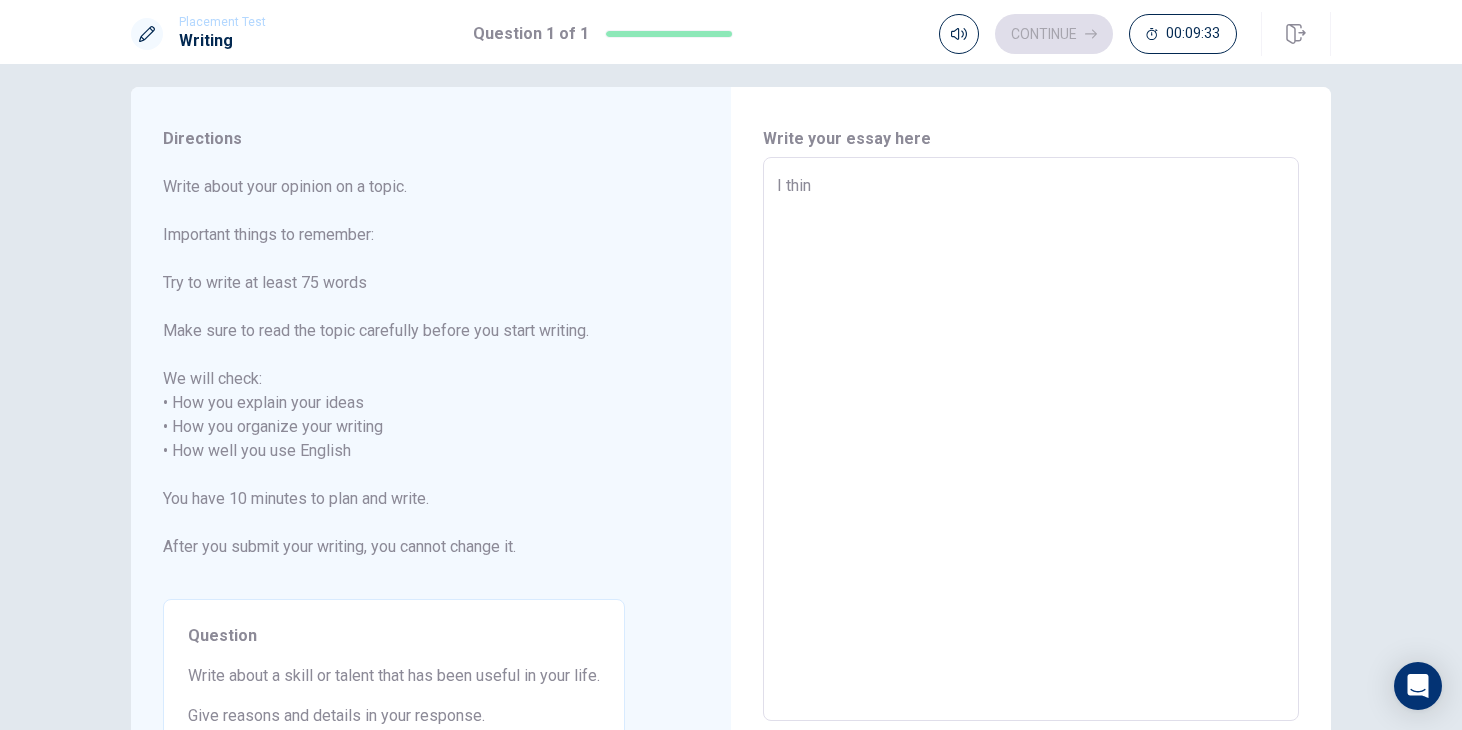type on "x" 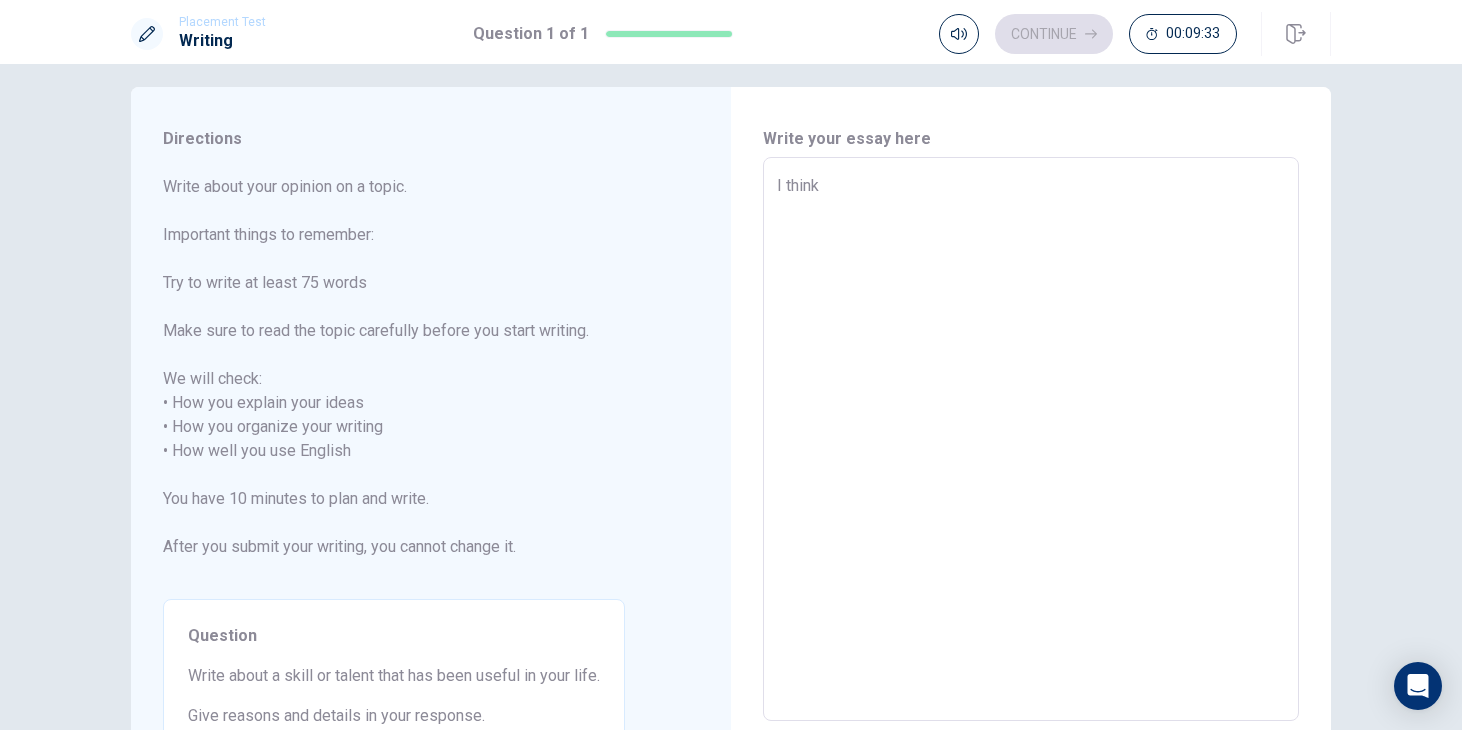 type on "x" 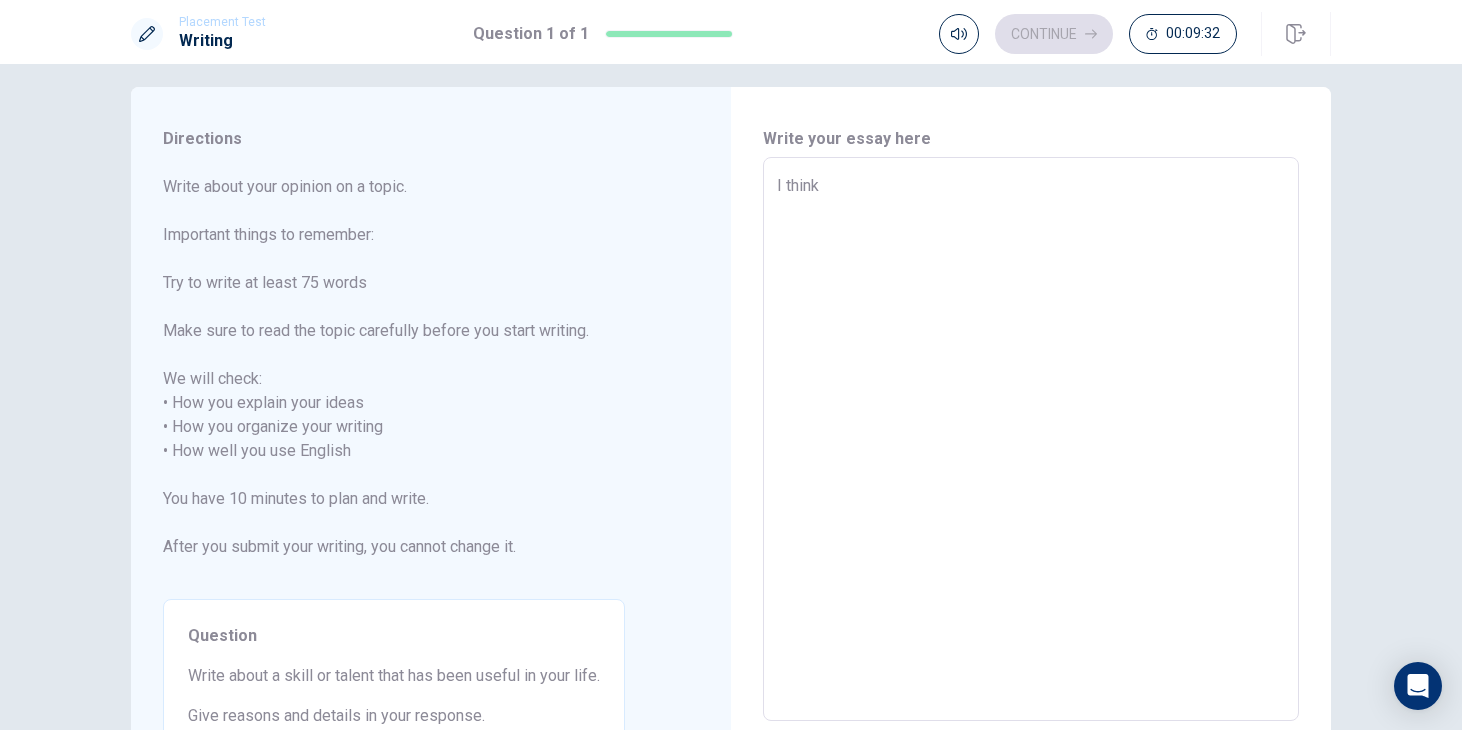 type on "x" 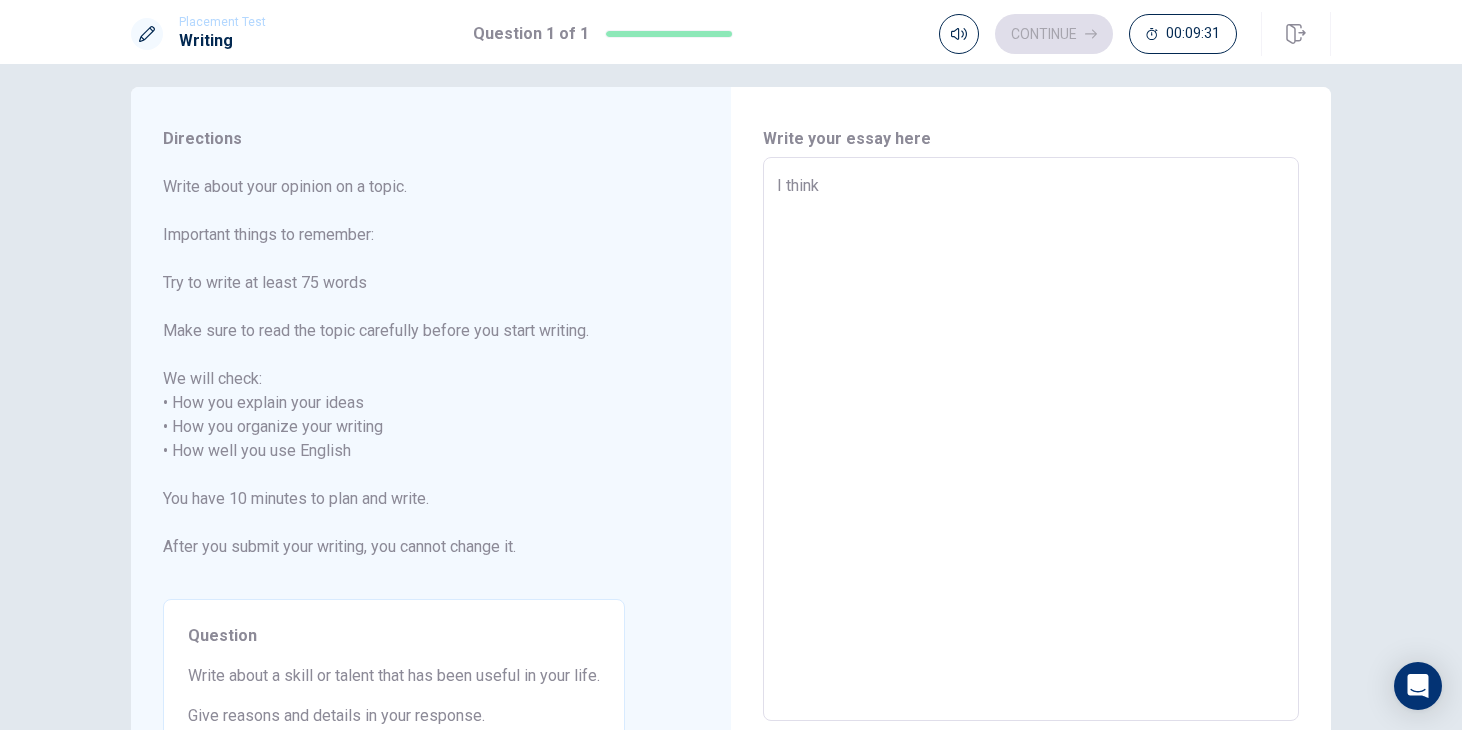 type on "I think t" 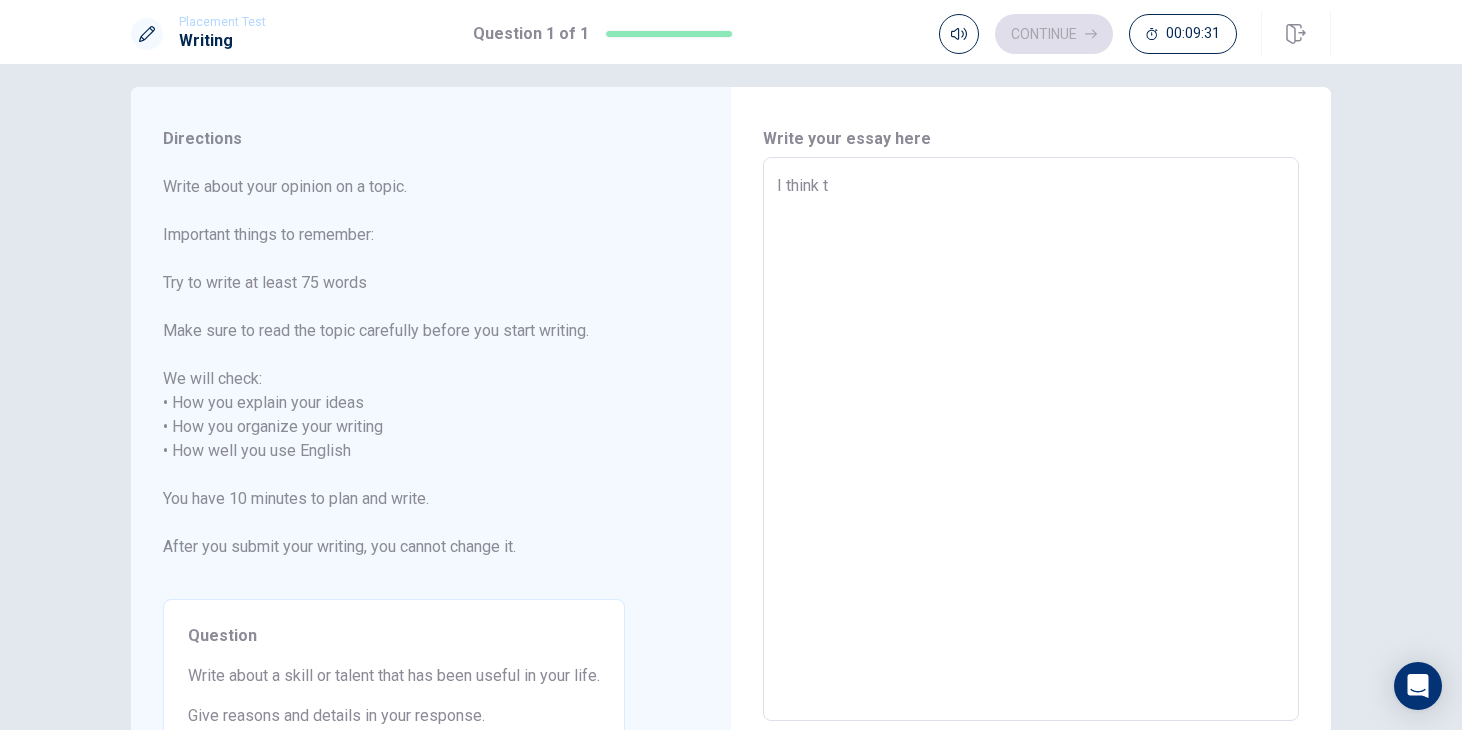 type on "x" 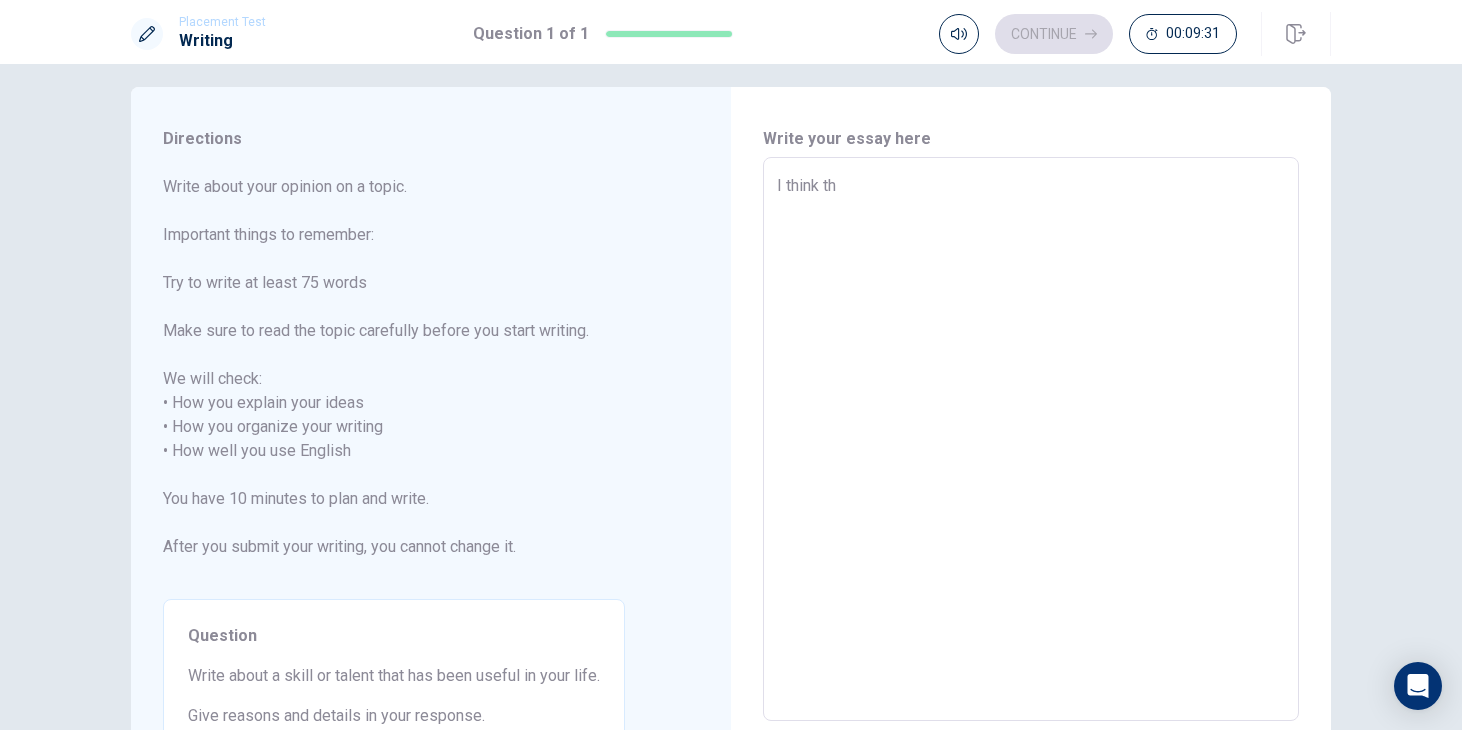 type on "x" 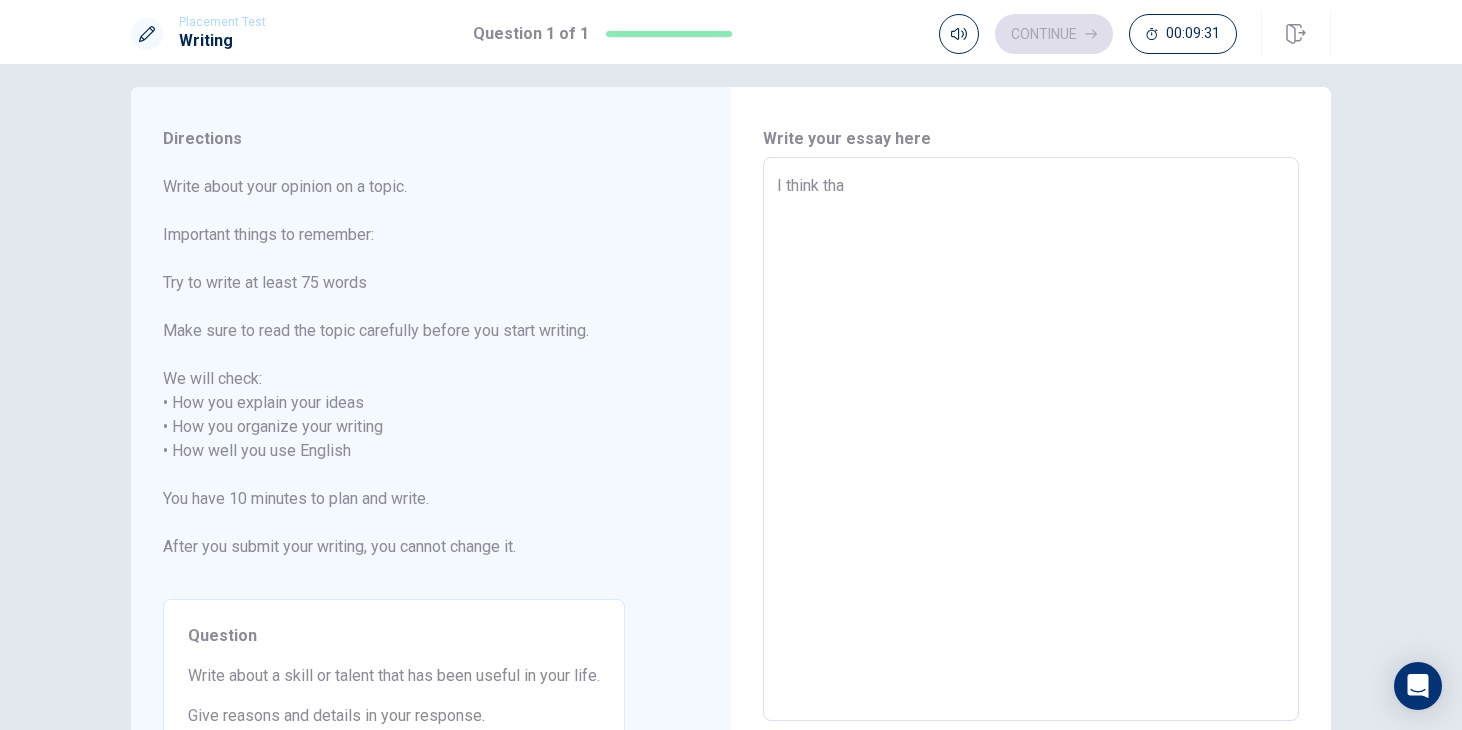 type on "x" 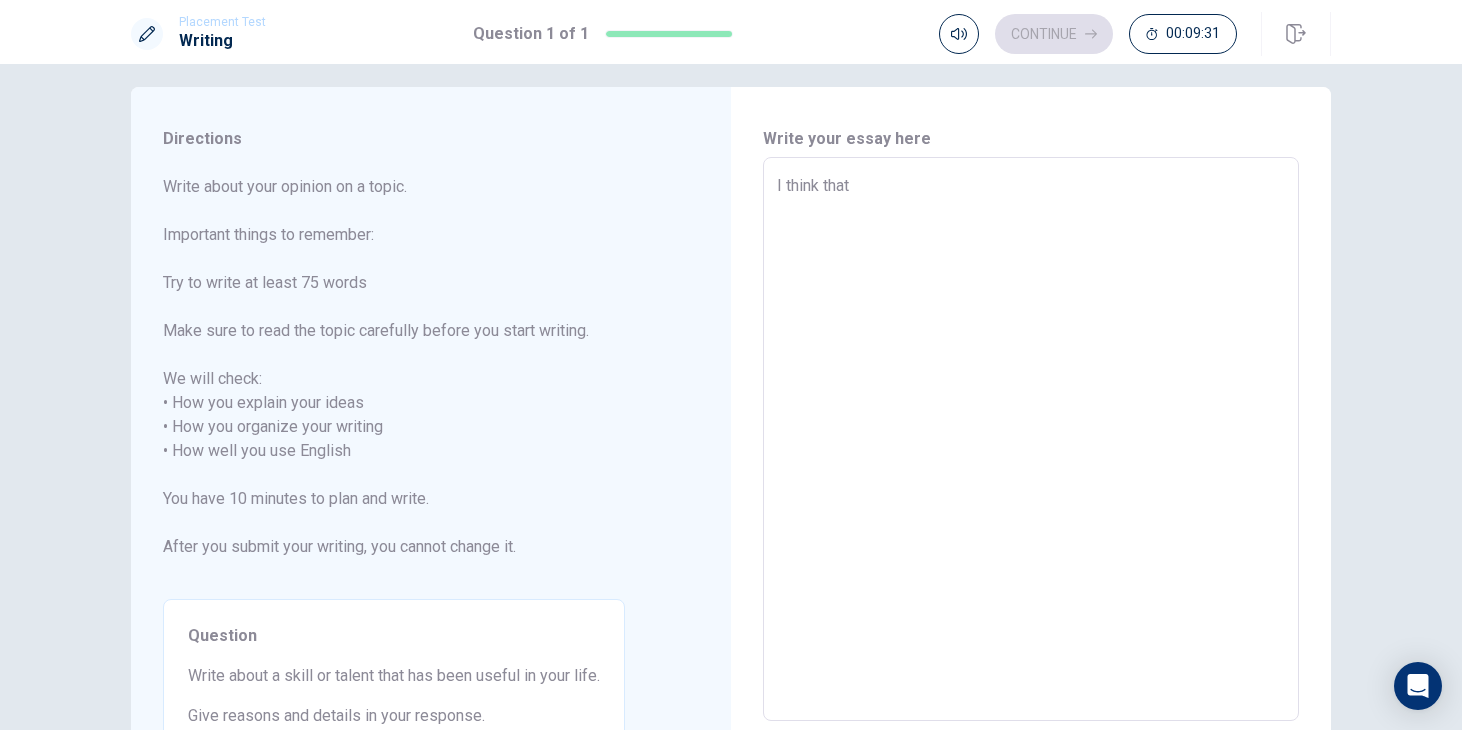 type on "x" 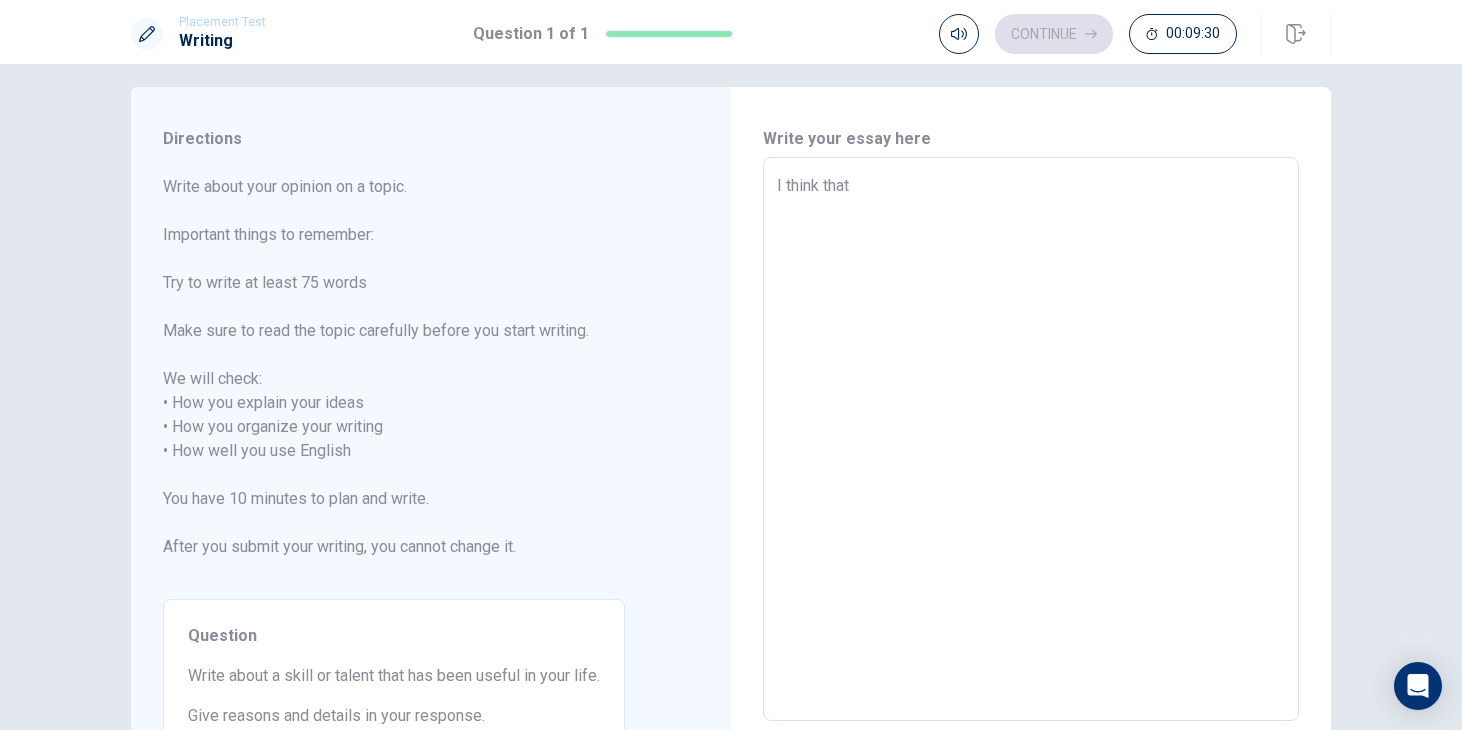 type on "x" 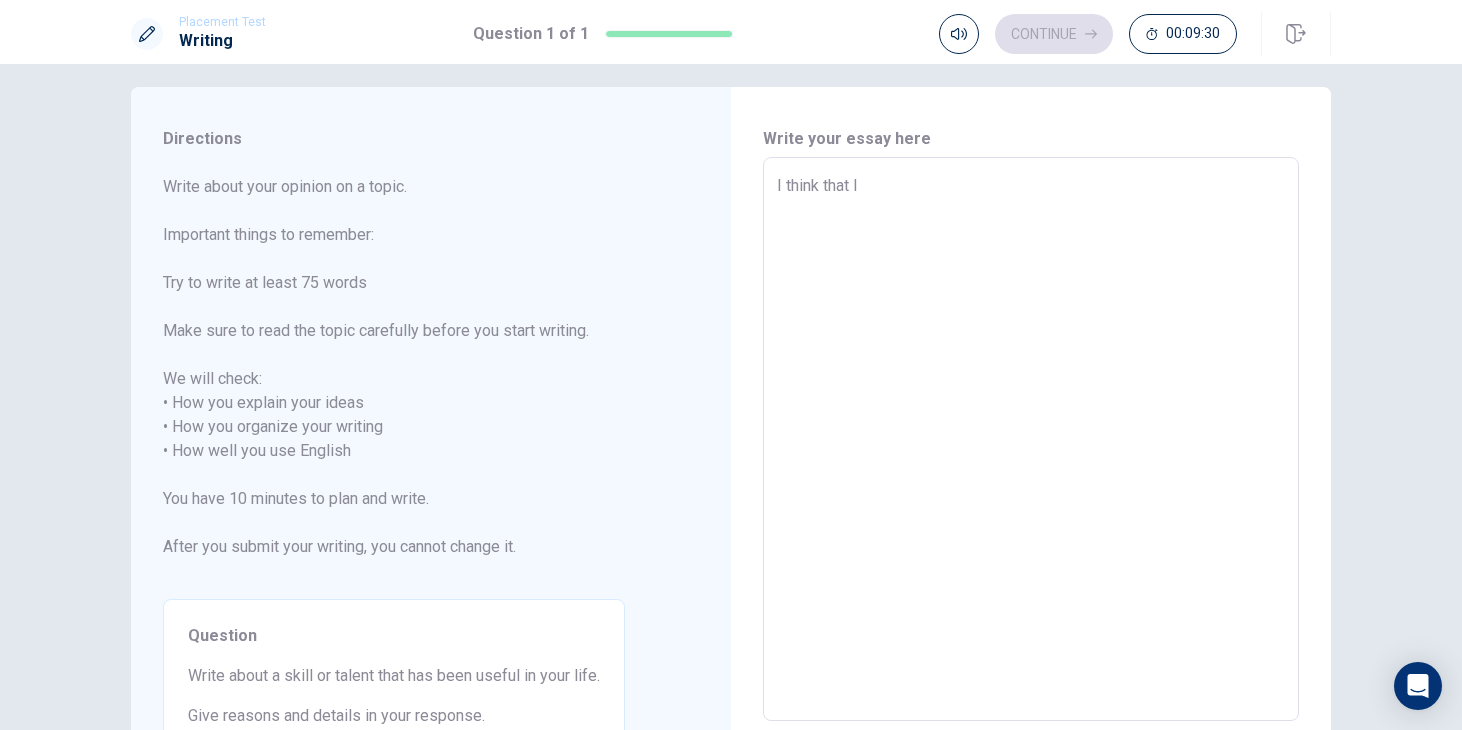 type on "x" 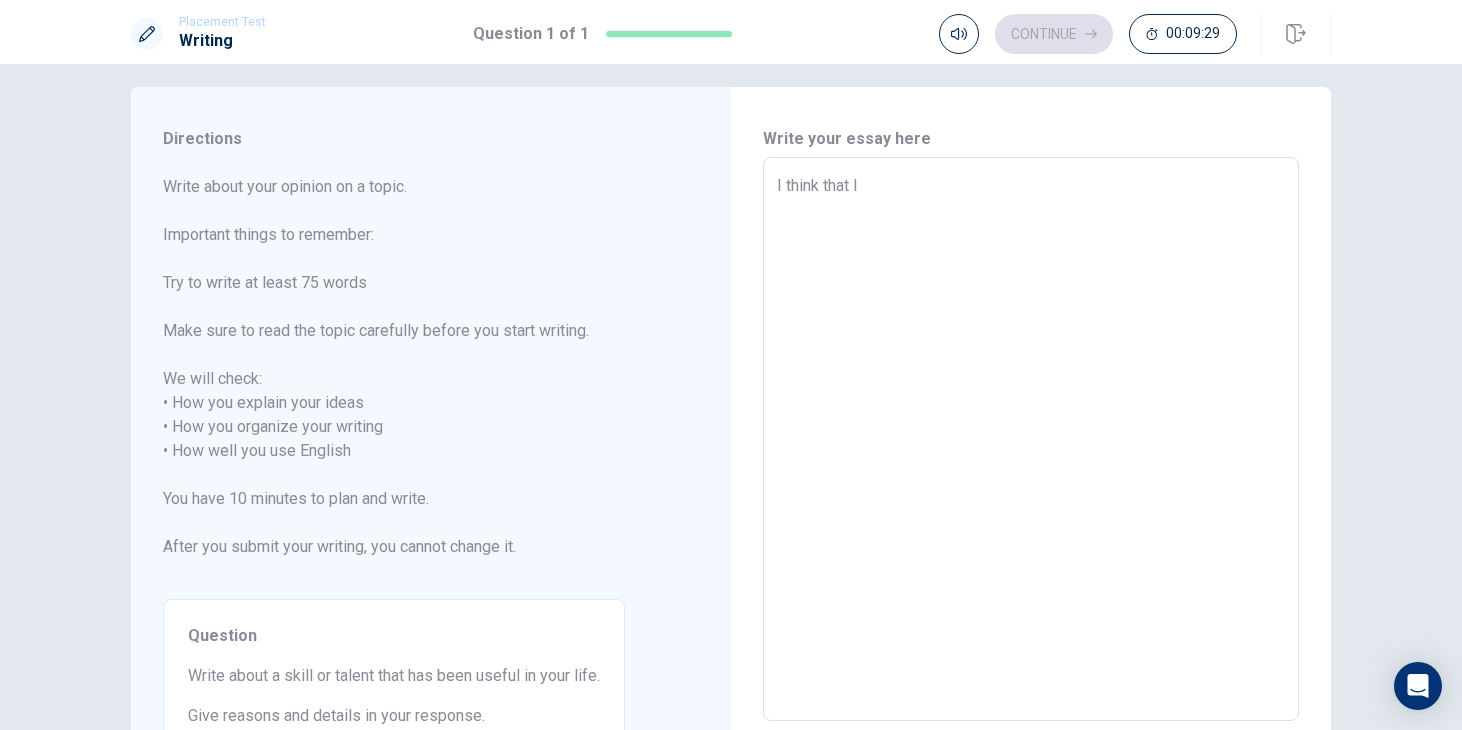 type on "I think that I" 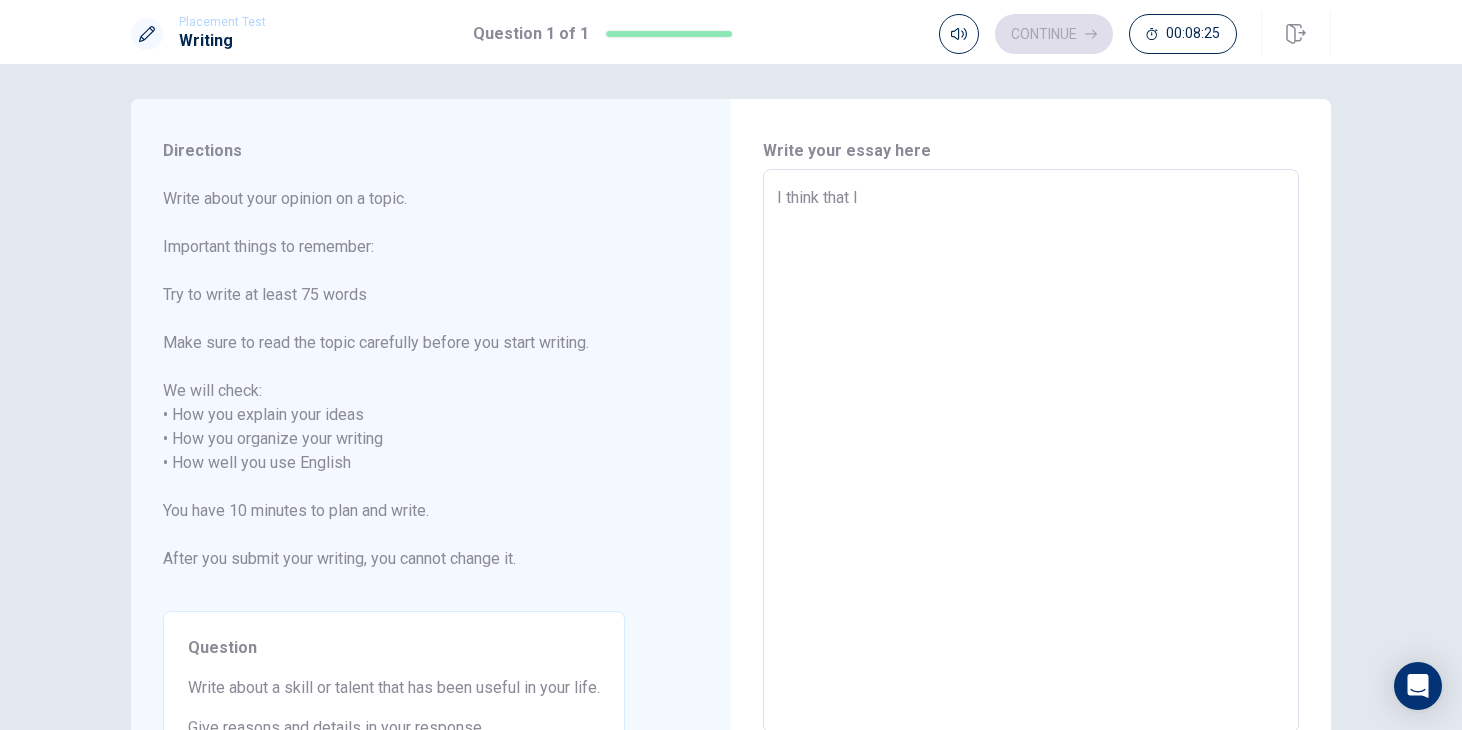 scroll, scrollTop: 0, scrollLeft: 0, axis: both 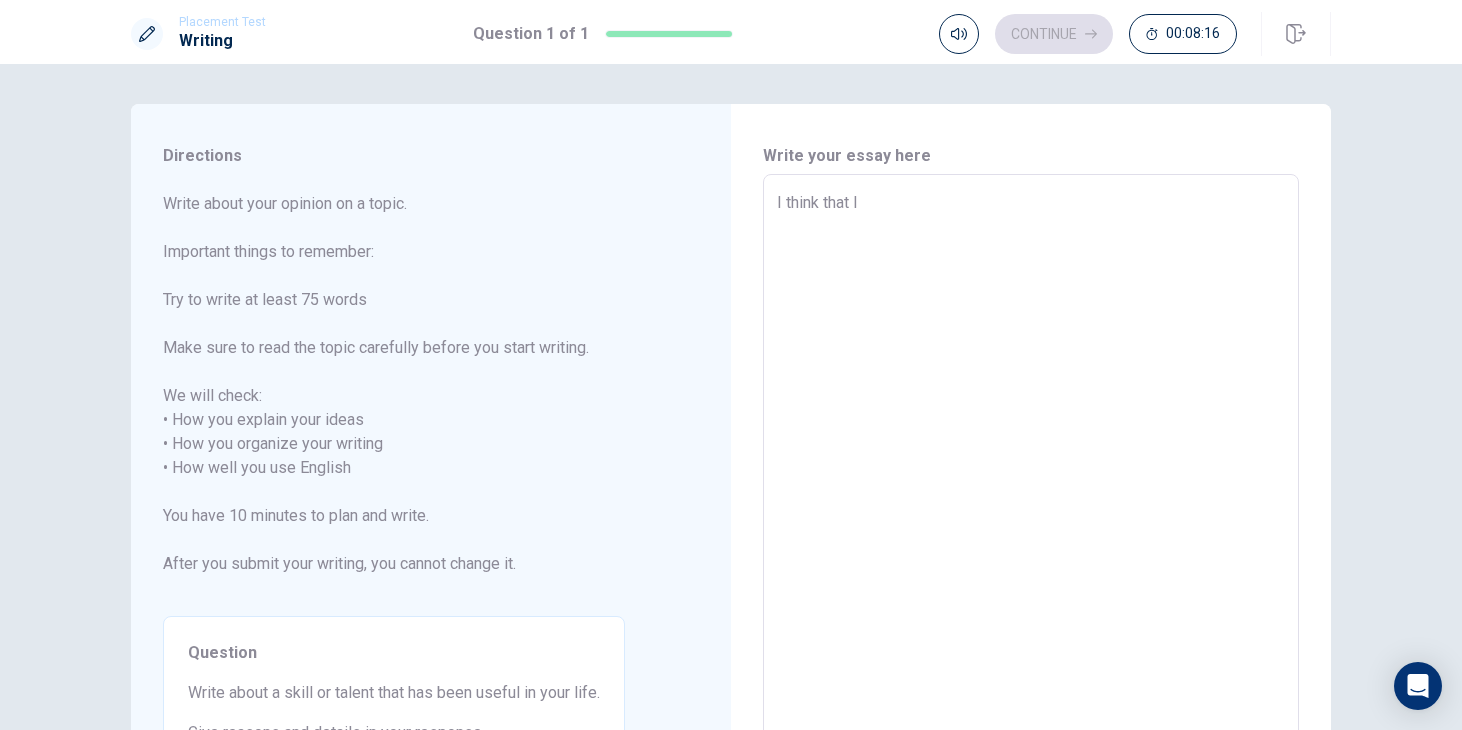 type on "x" 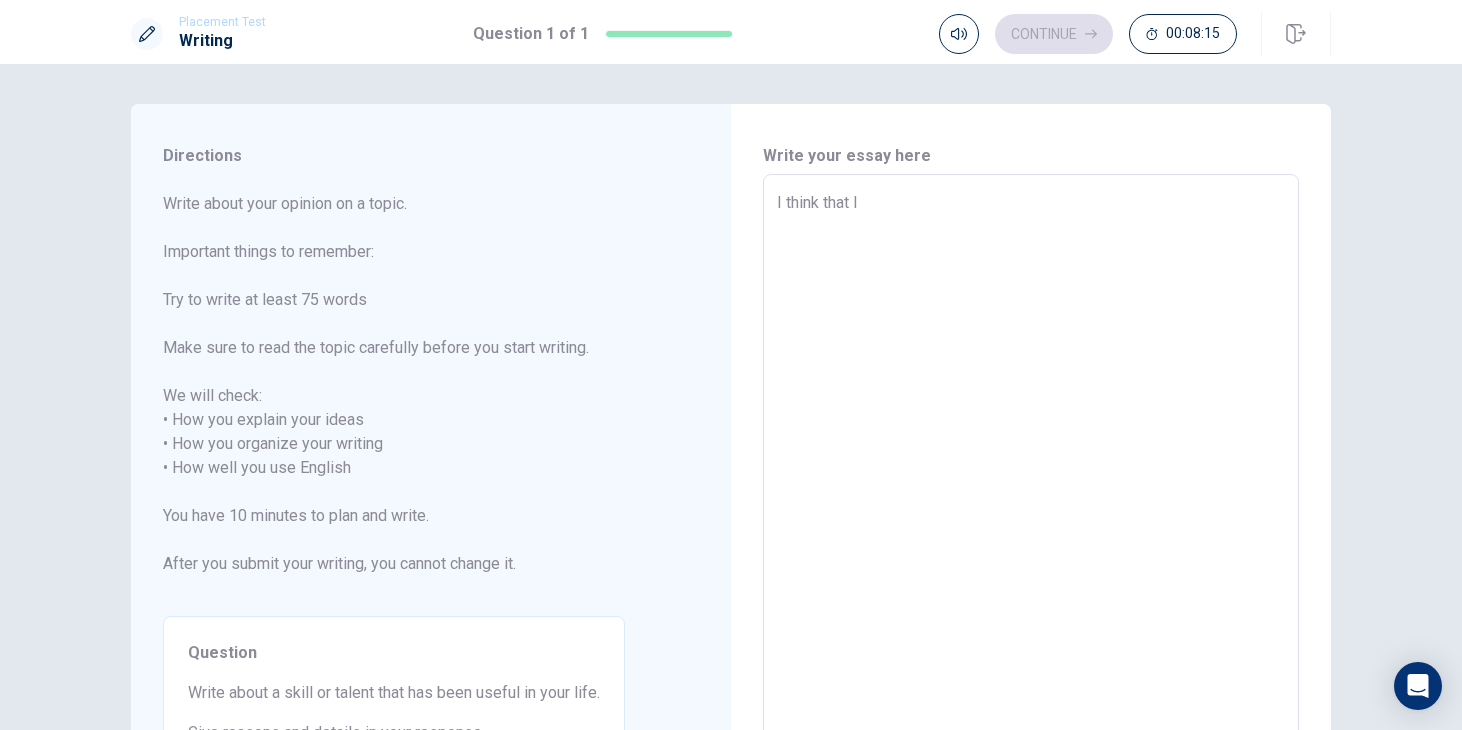 type on "I think that I h" 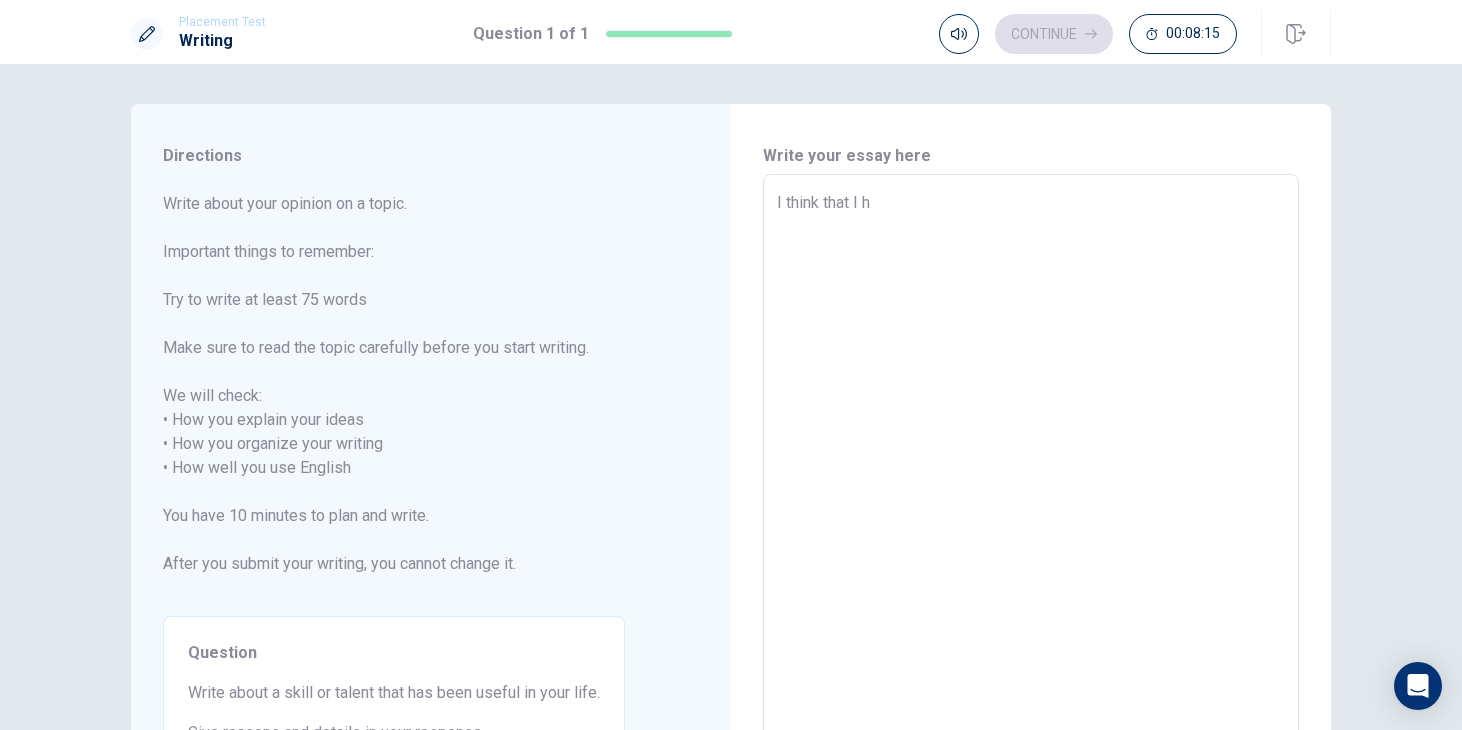 type on "x" 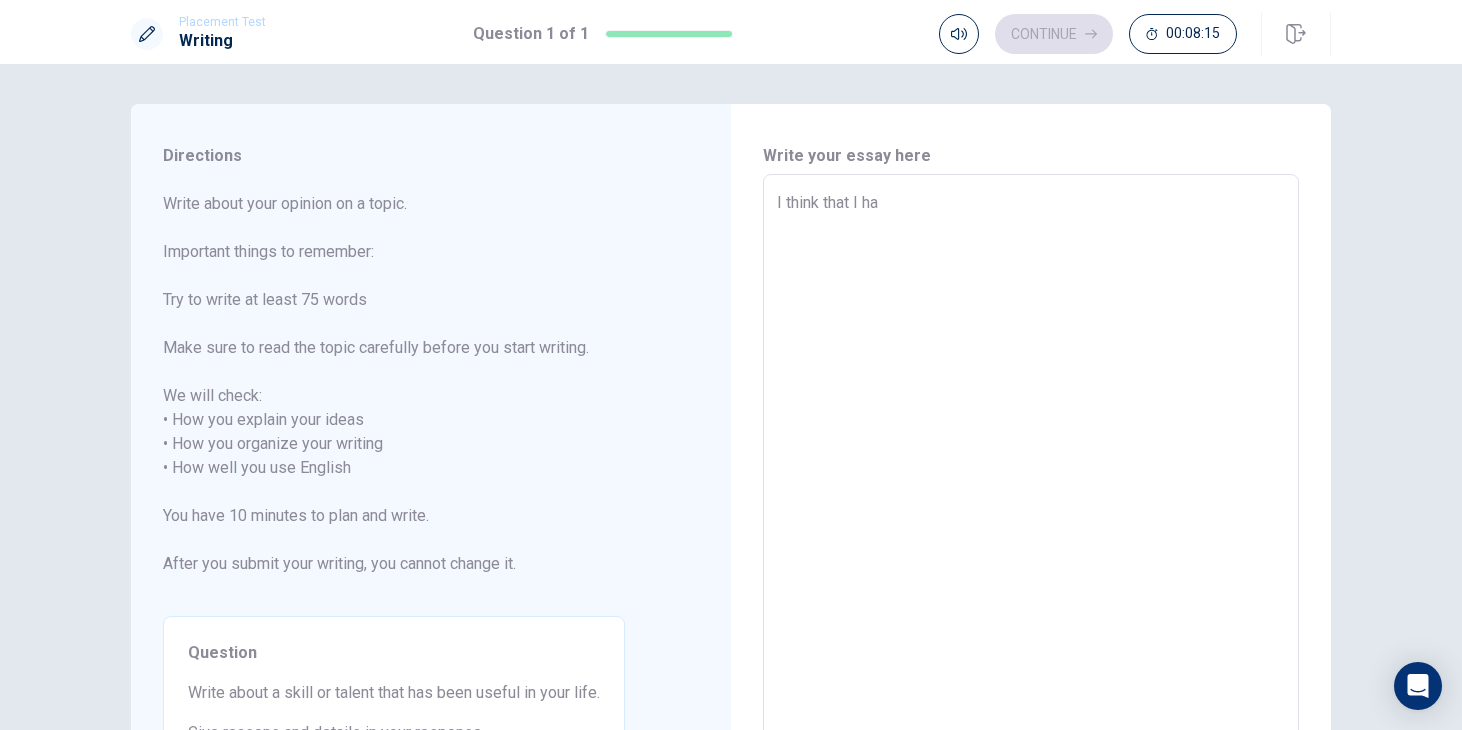 type on "x" 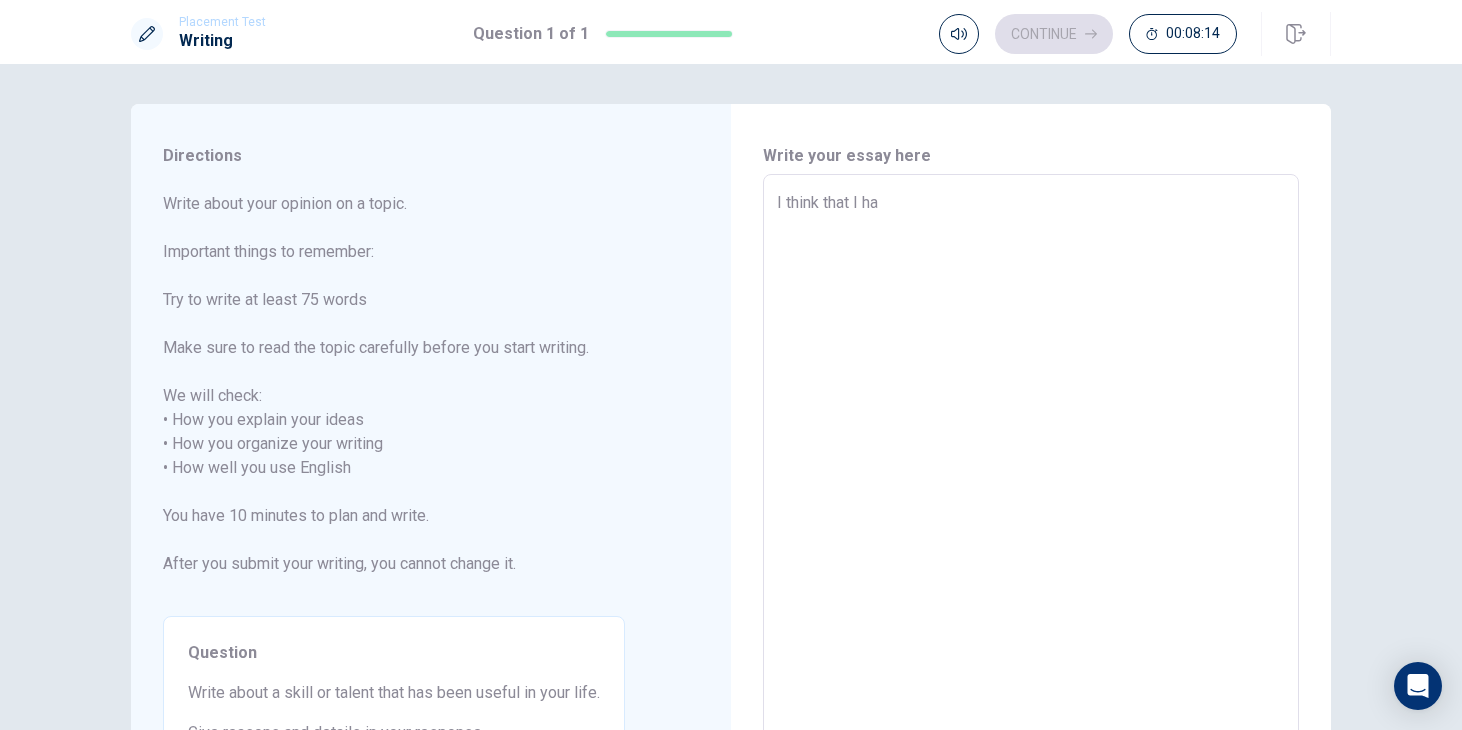 type on "I think that I hav" 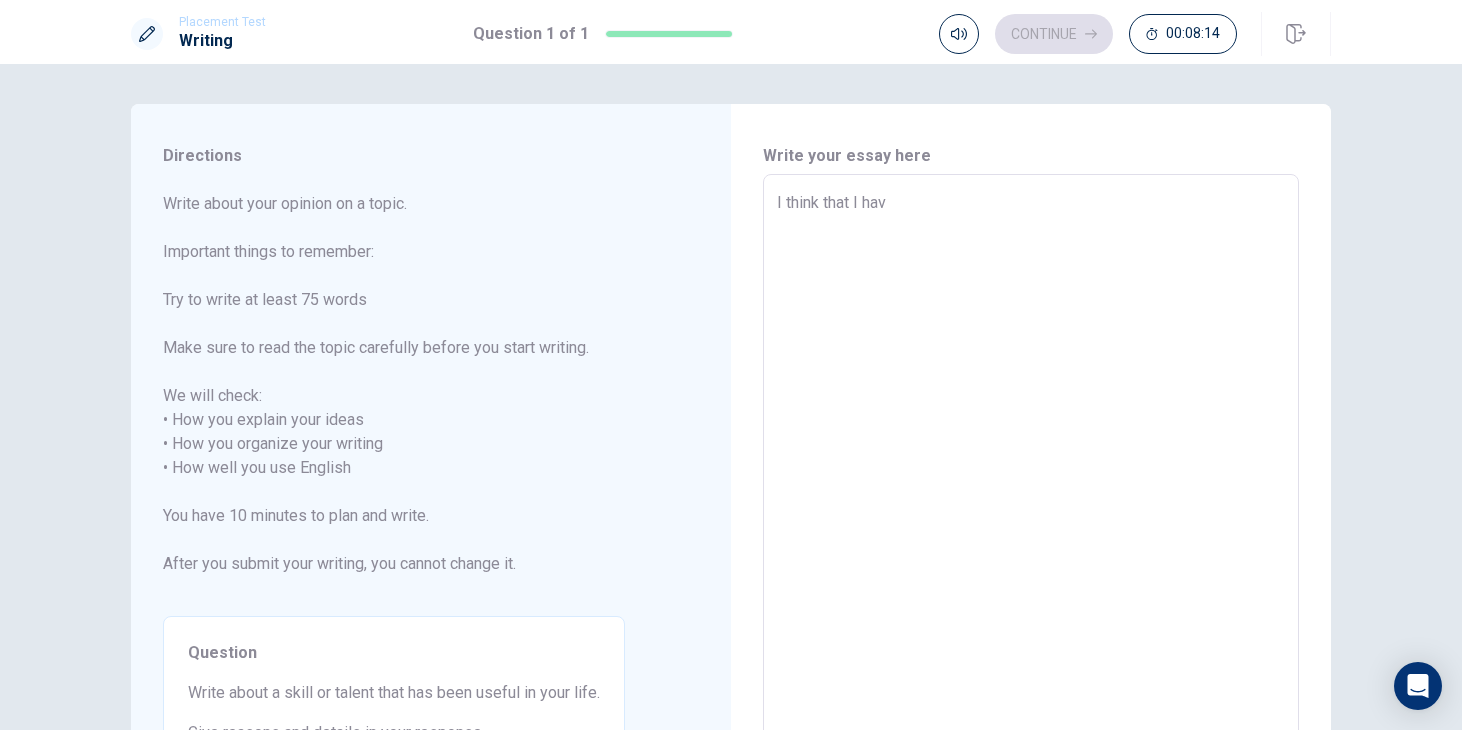 type on "x" 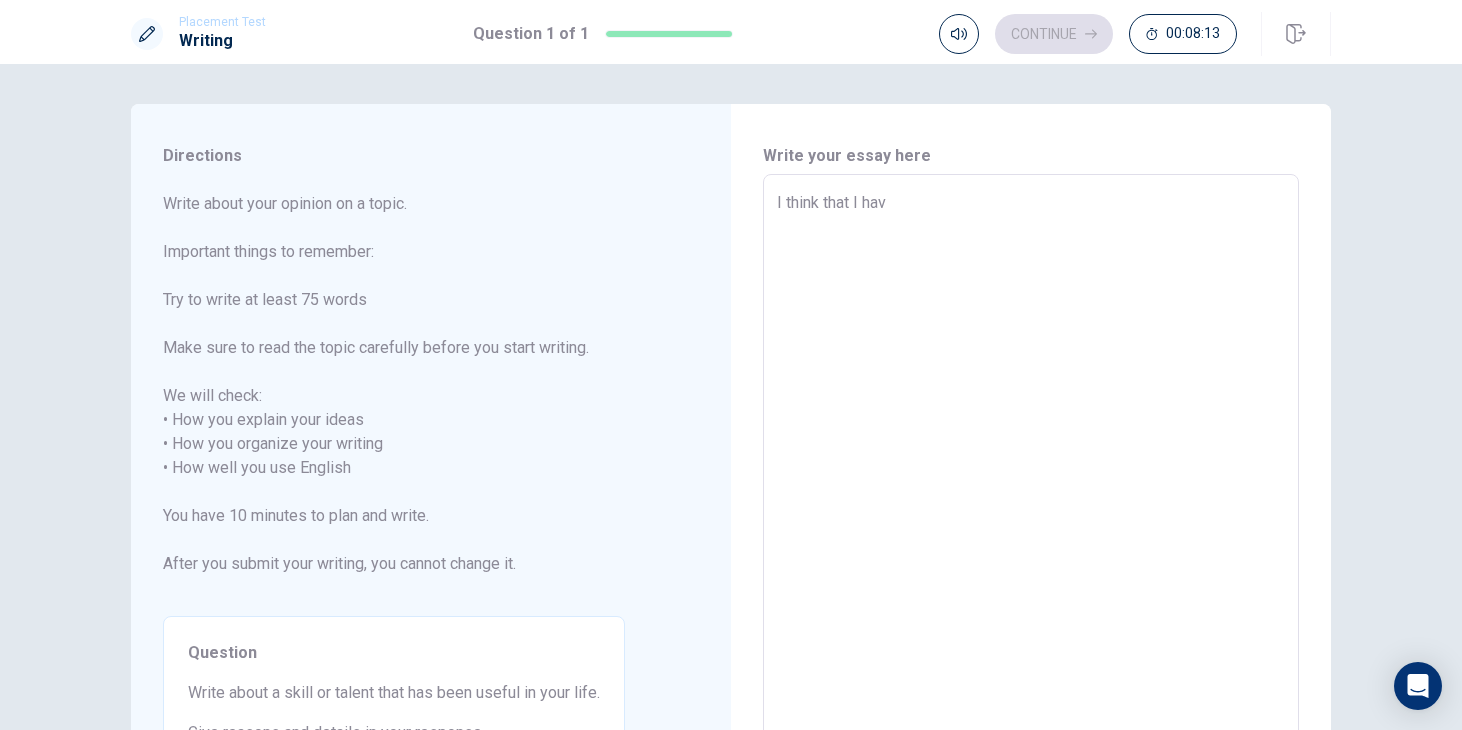 type on "I think that I hav" 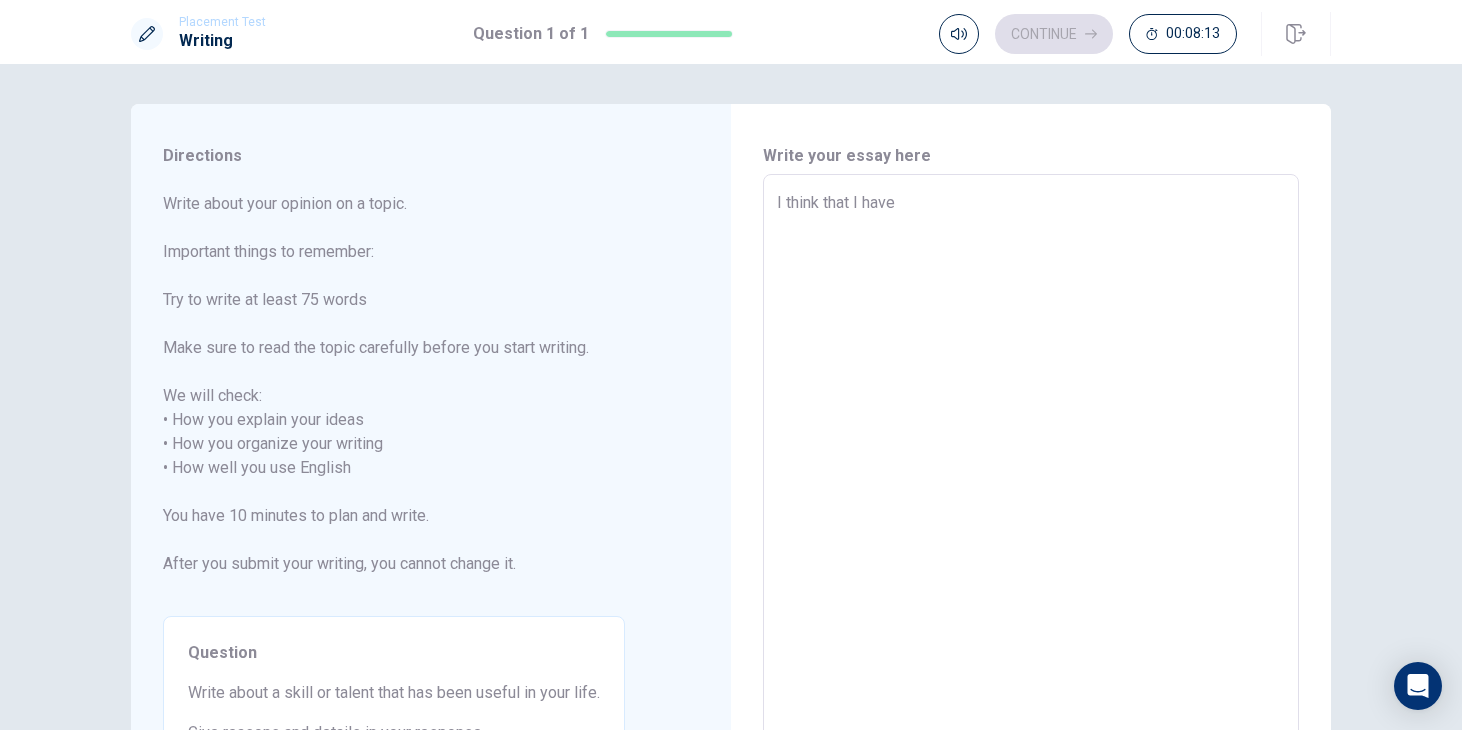type on "x" 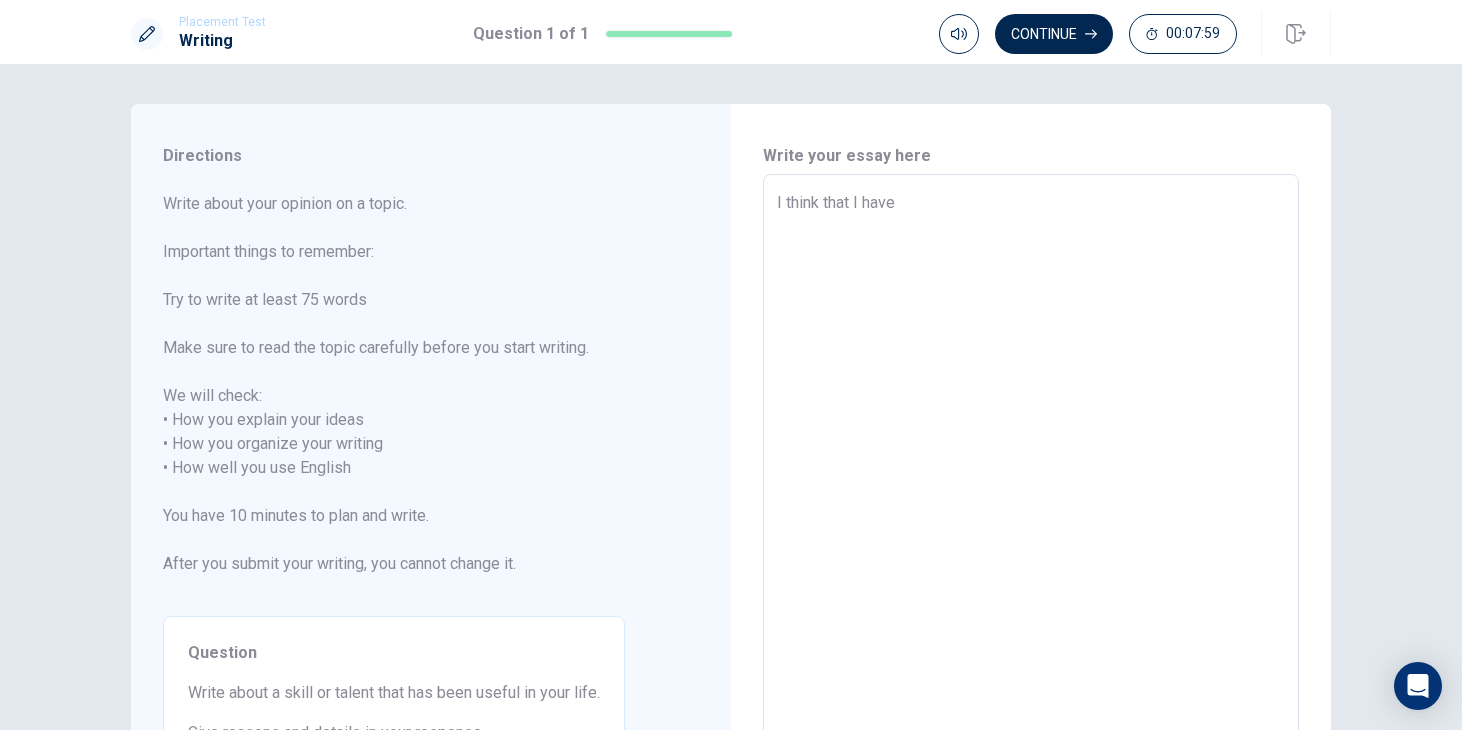 type on "x" 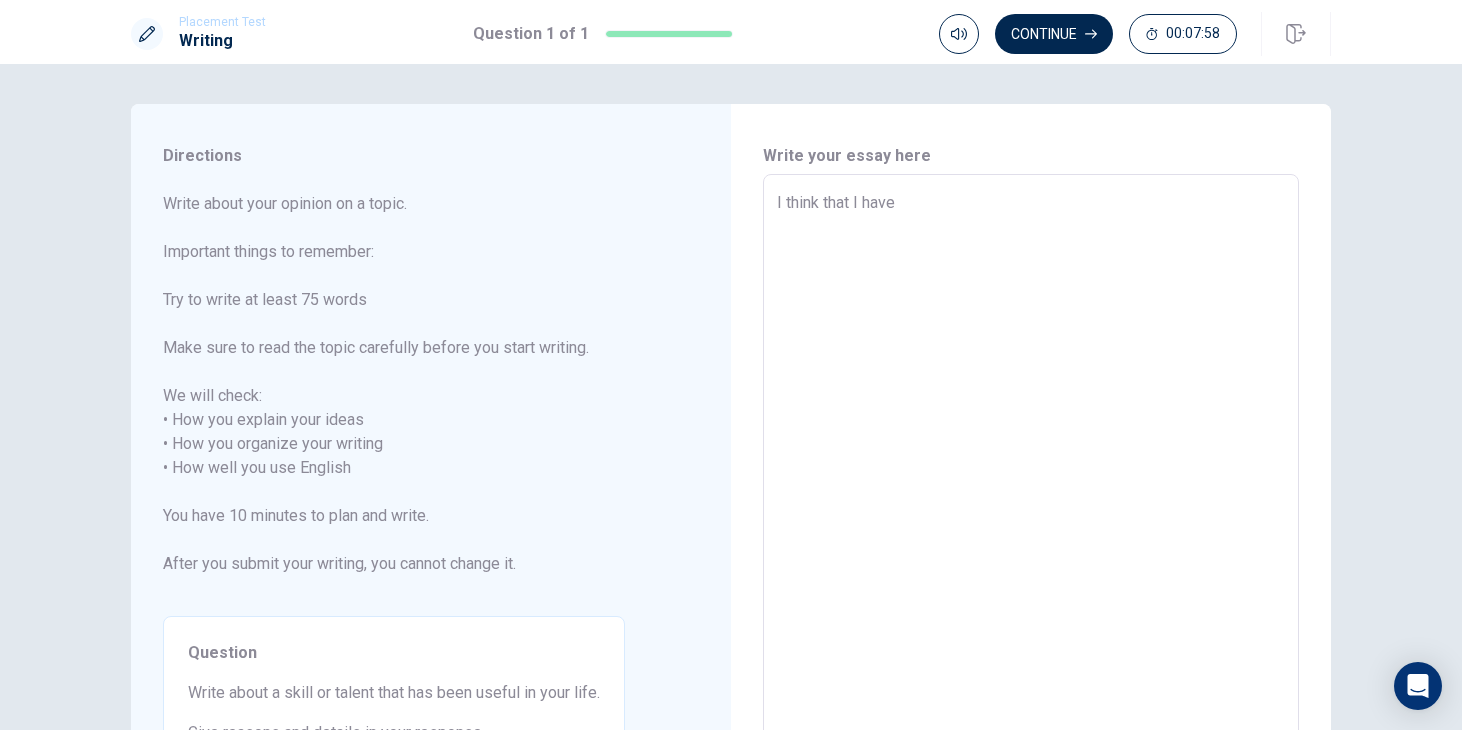 type on "I think that I have" 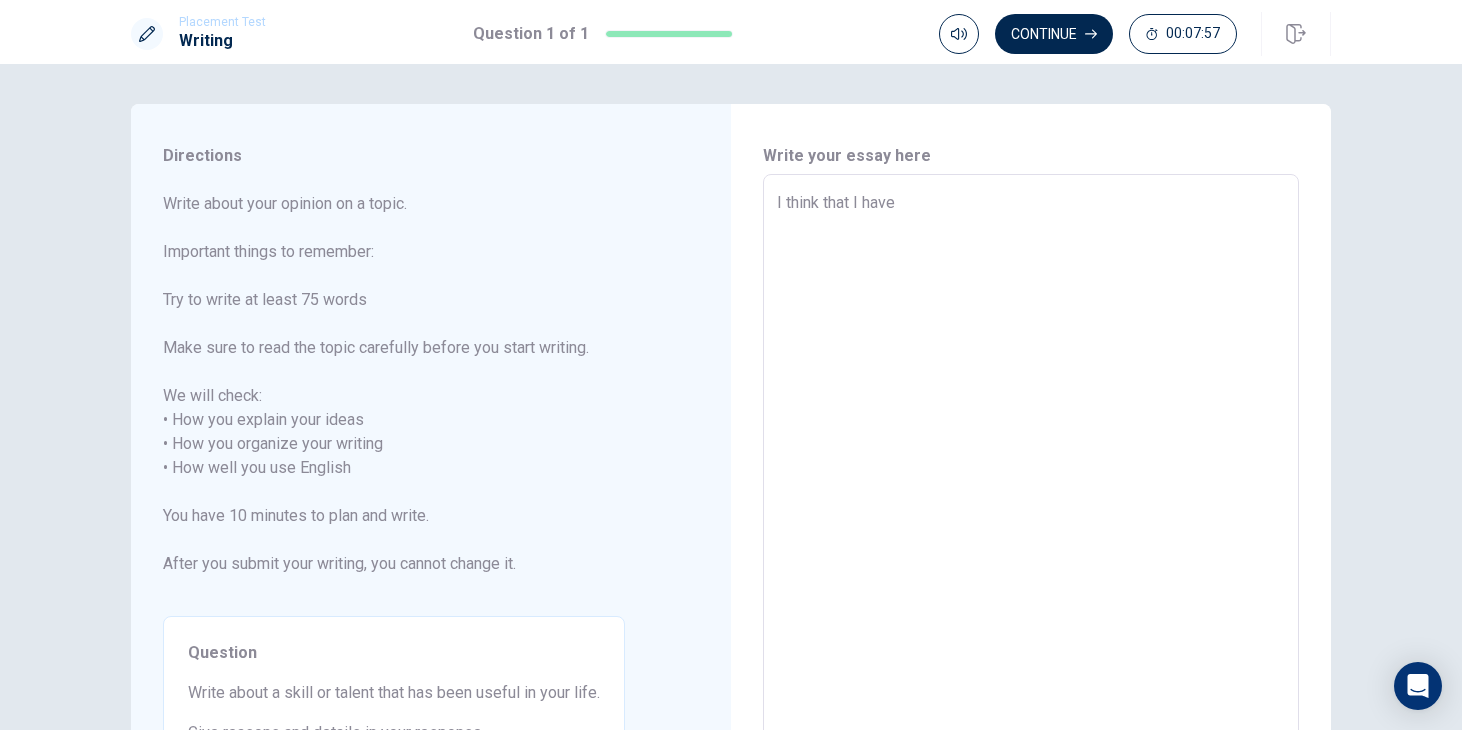 type on "I think that I hav" 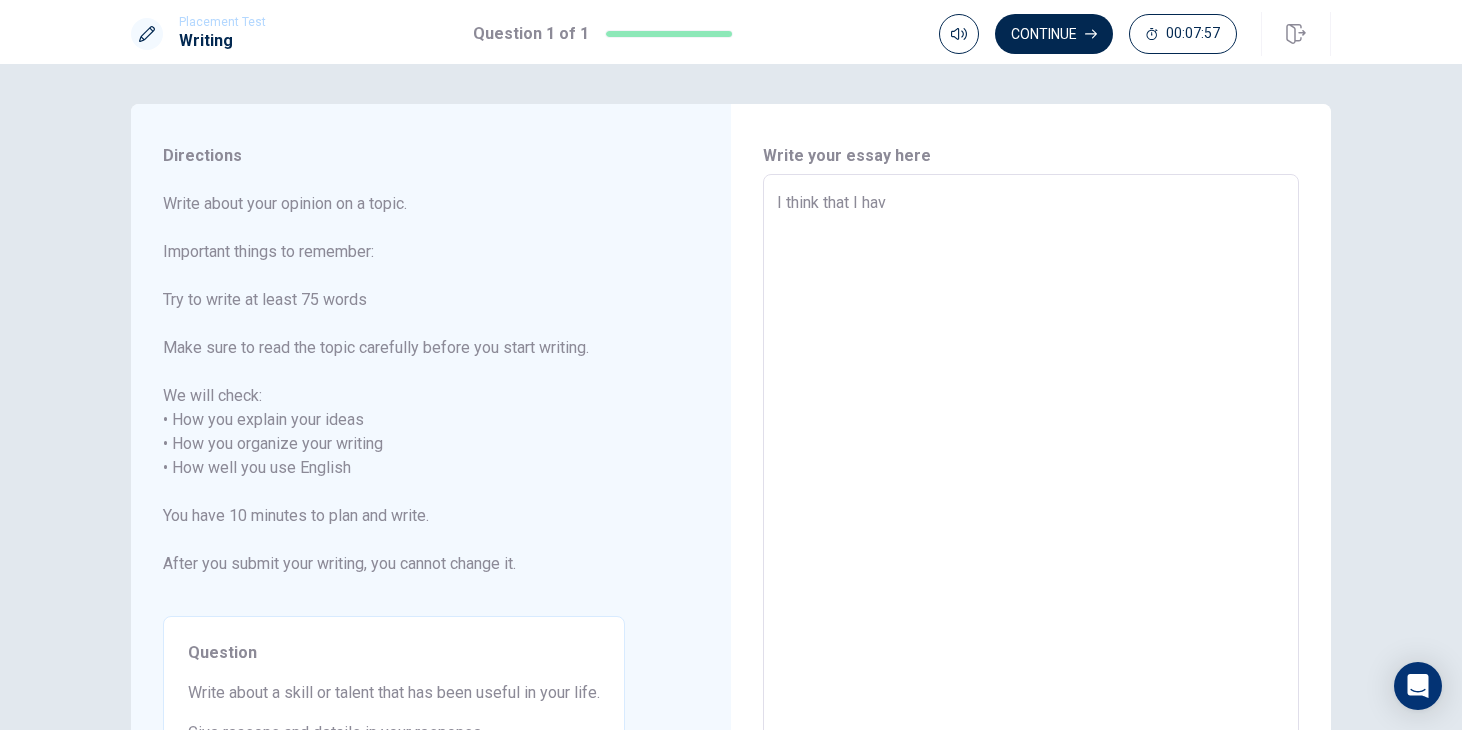 type on "x" 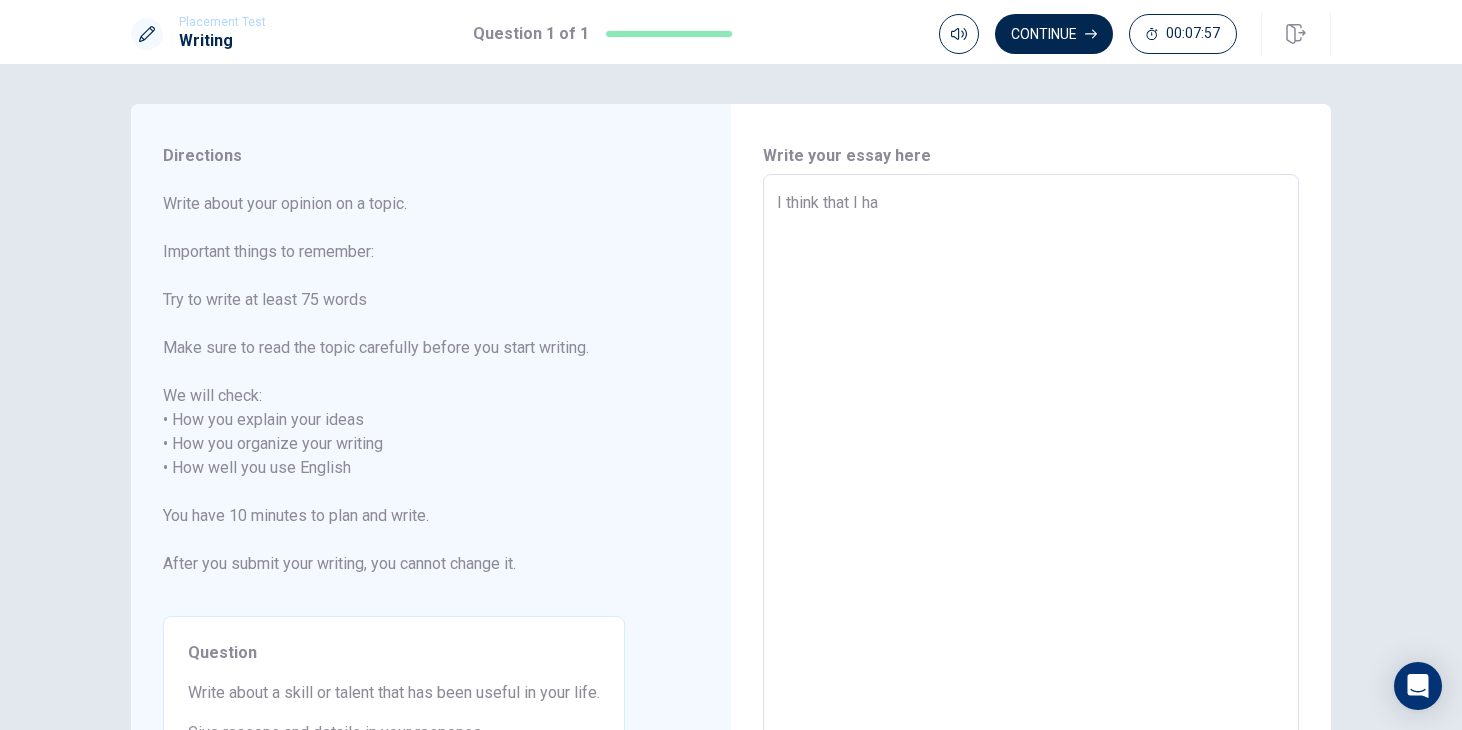 type on "x" 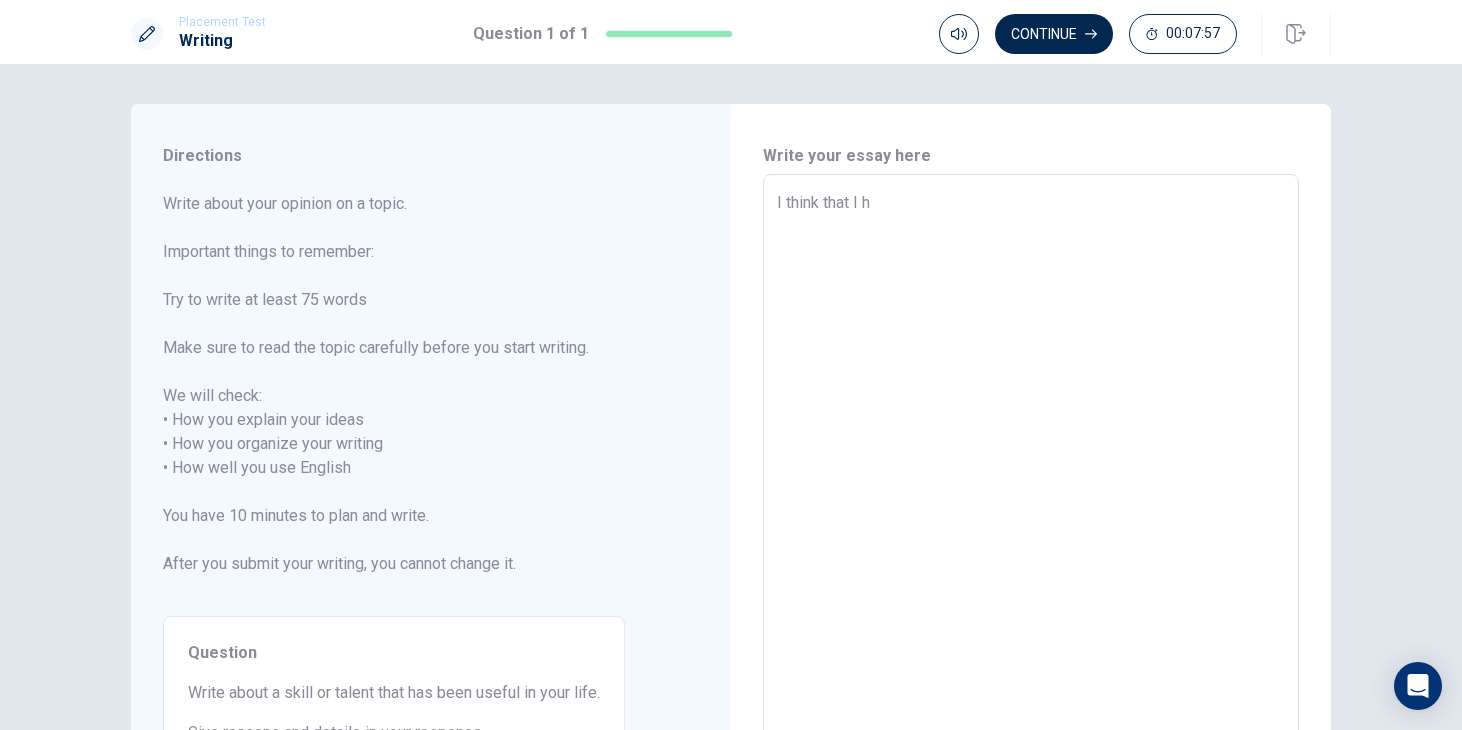 type on "x" 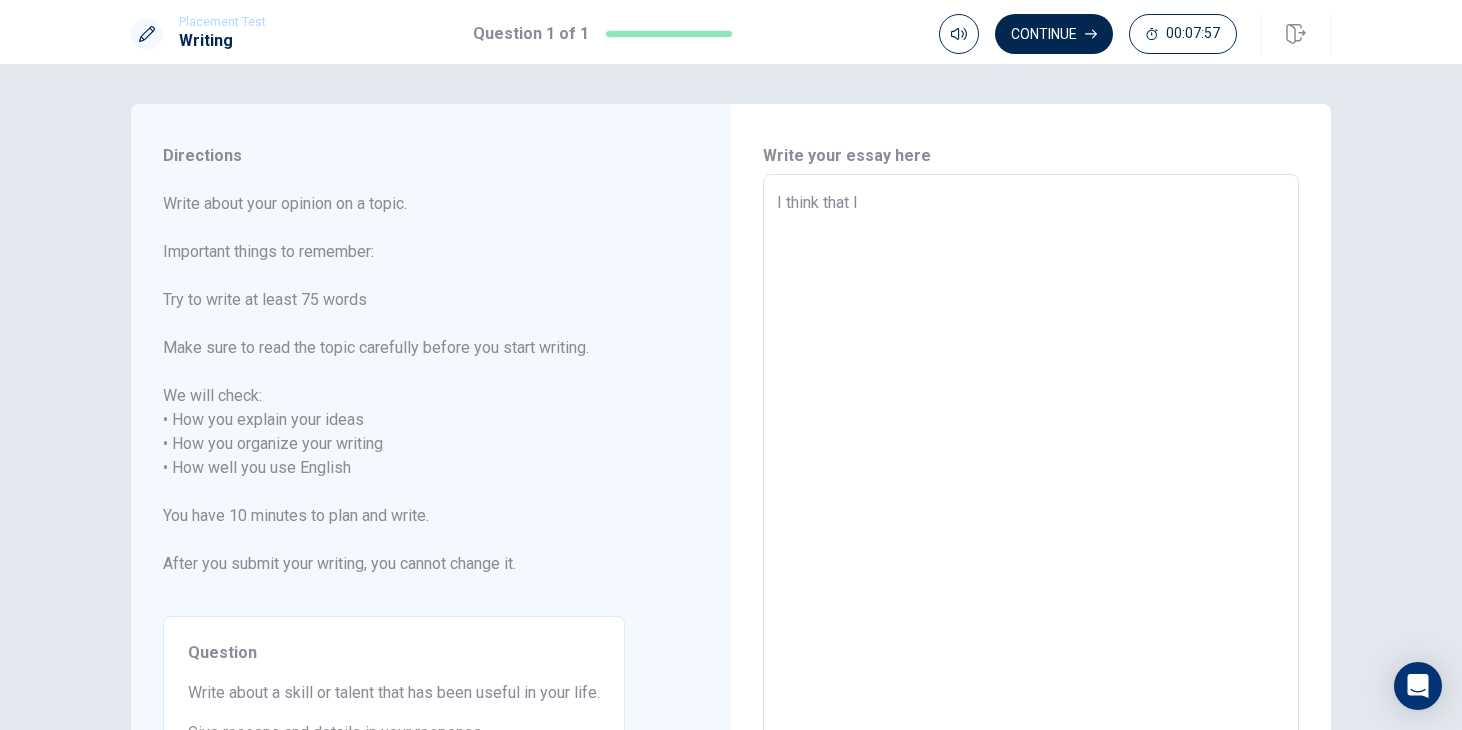 type on "x" 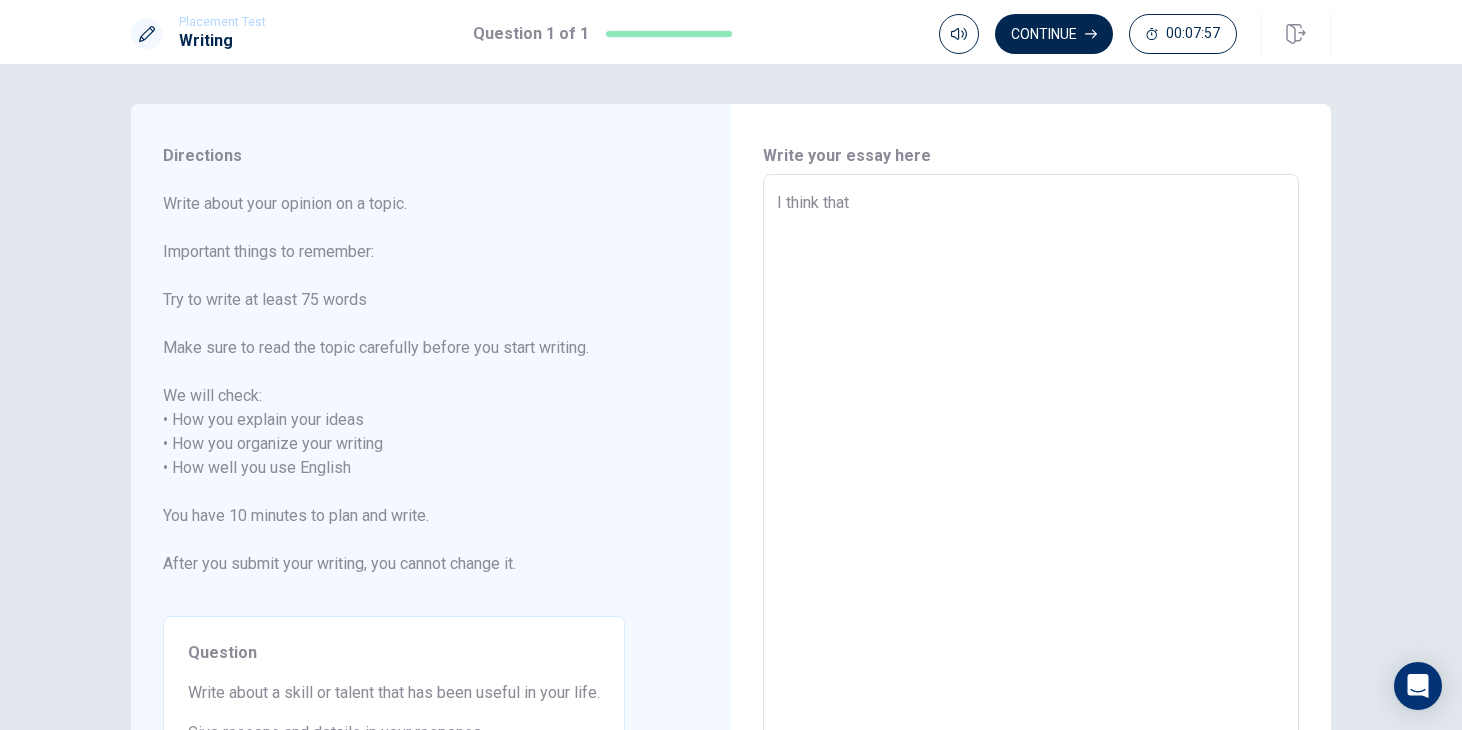 type on "x" 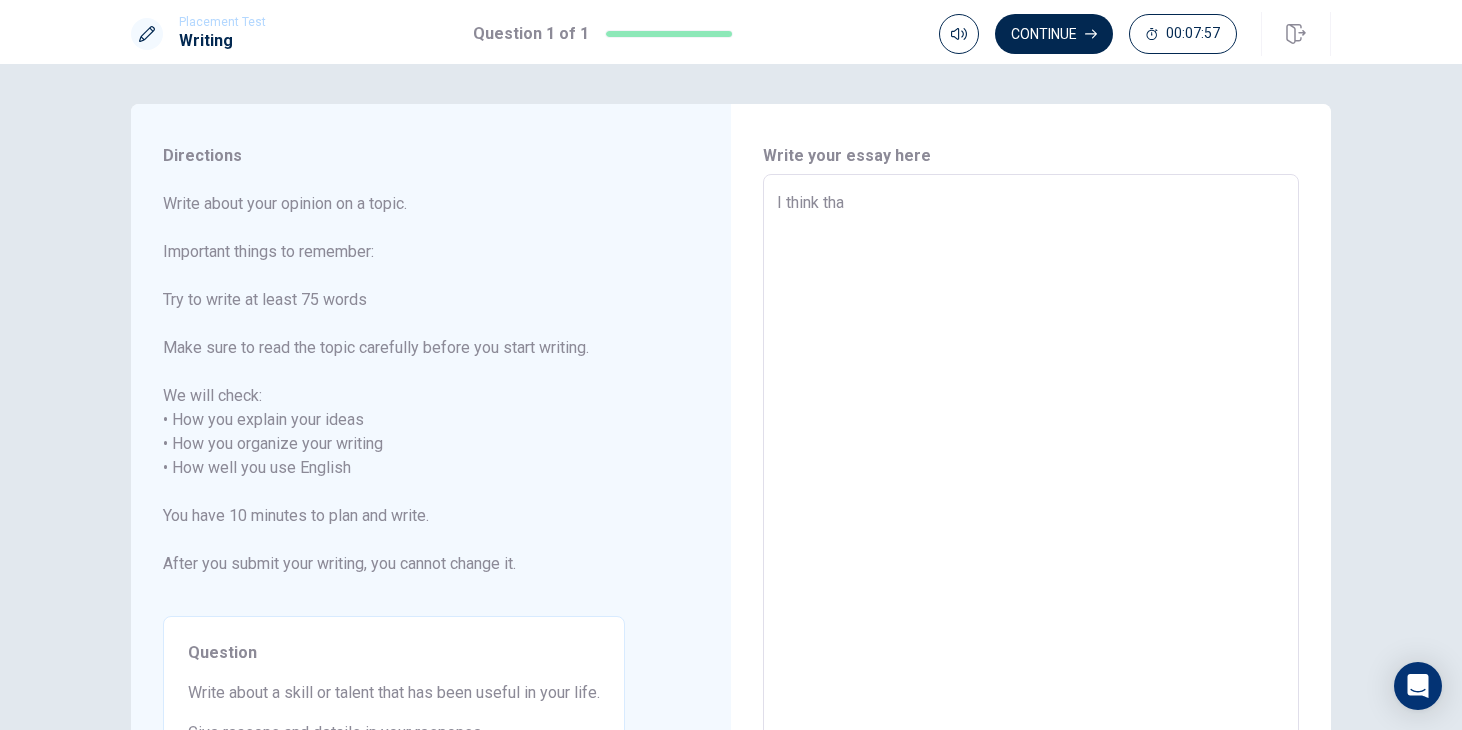 type on "x" 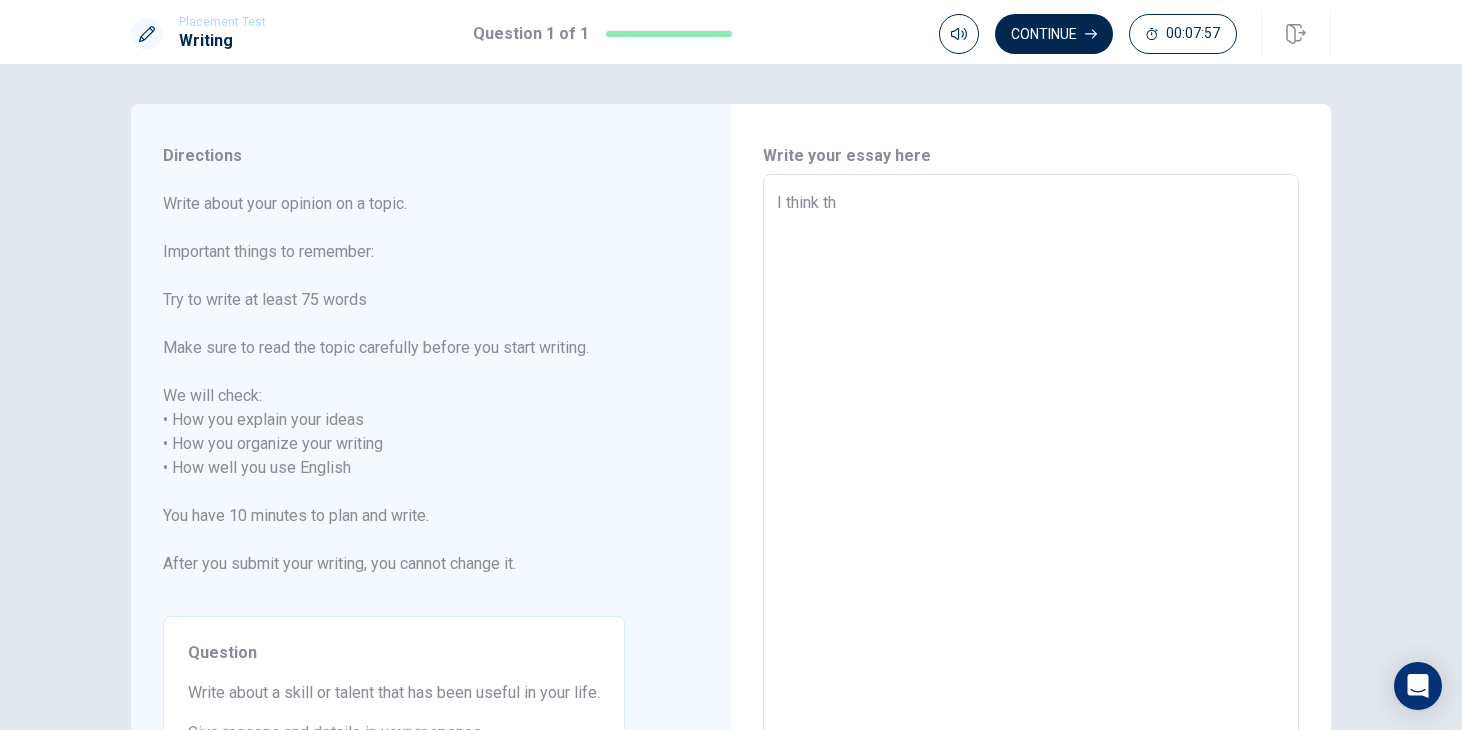 type on "x" 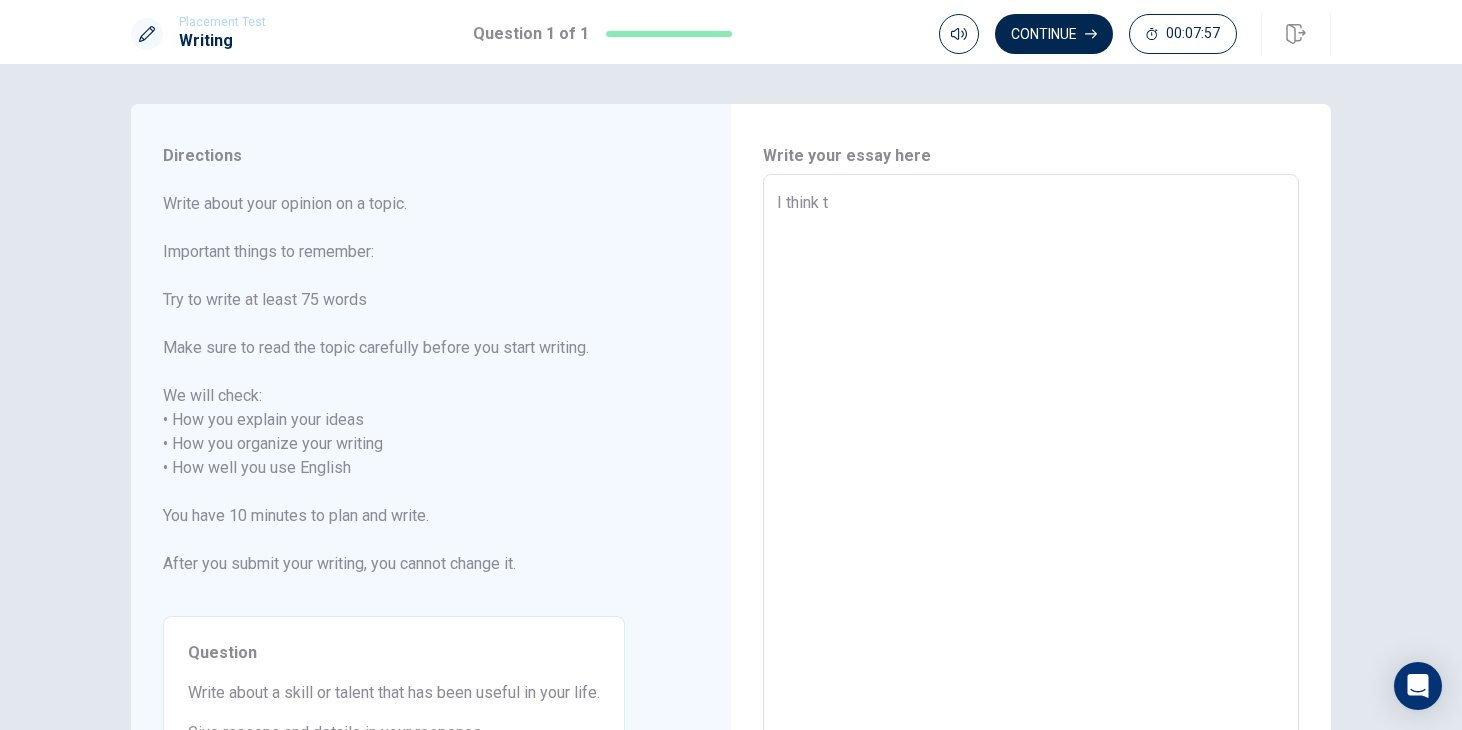 type on "x" 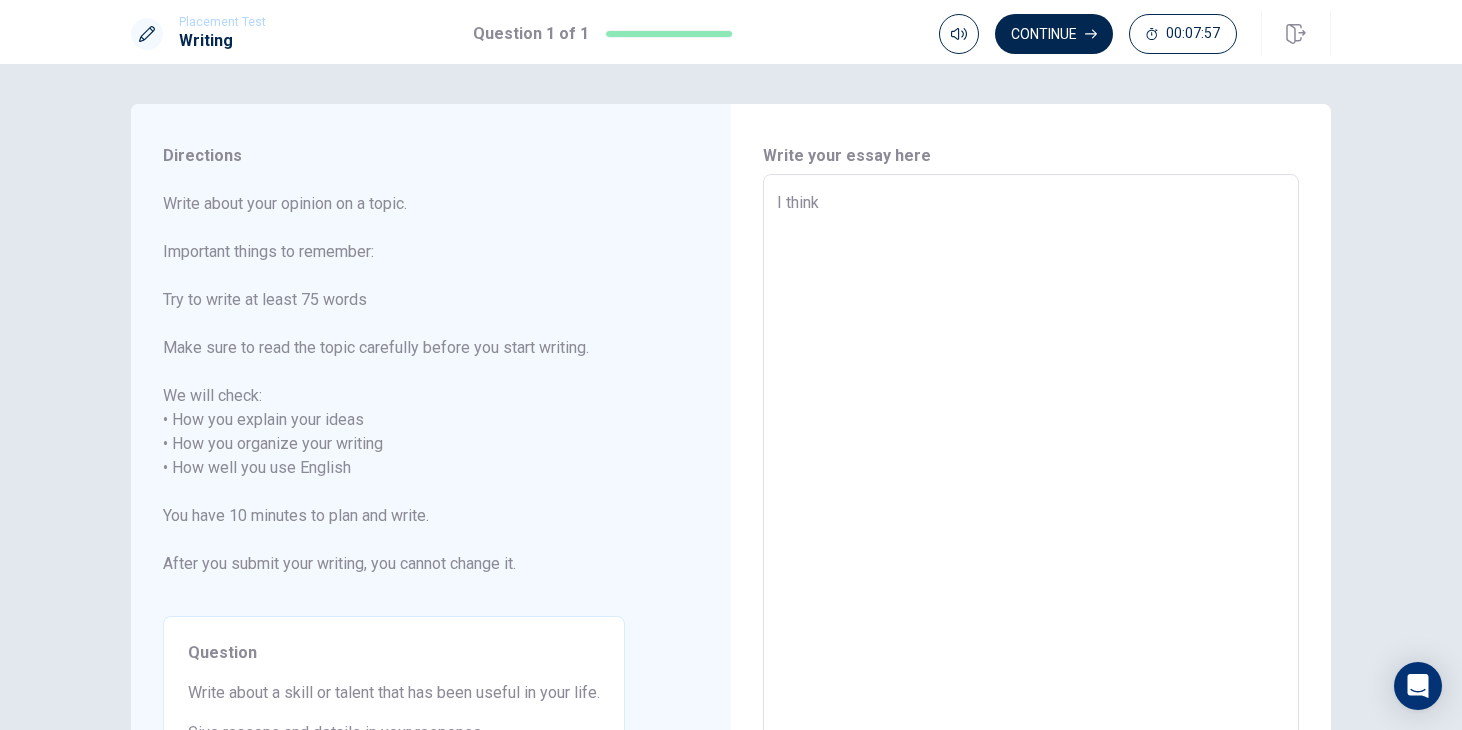 type on "x" 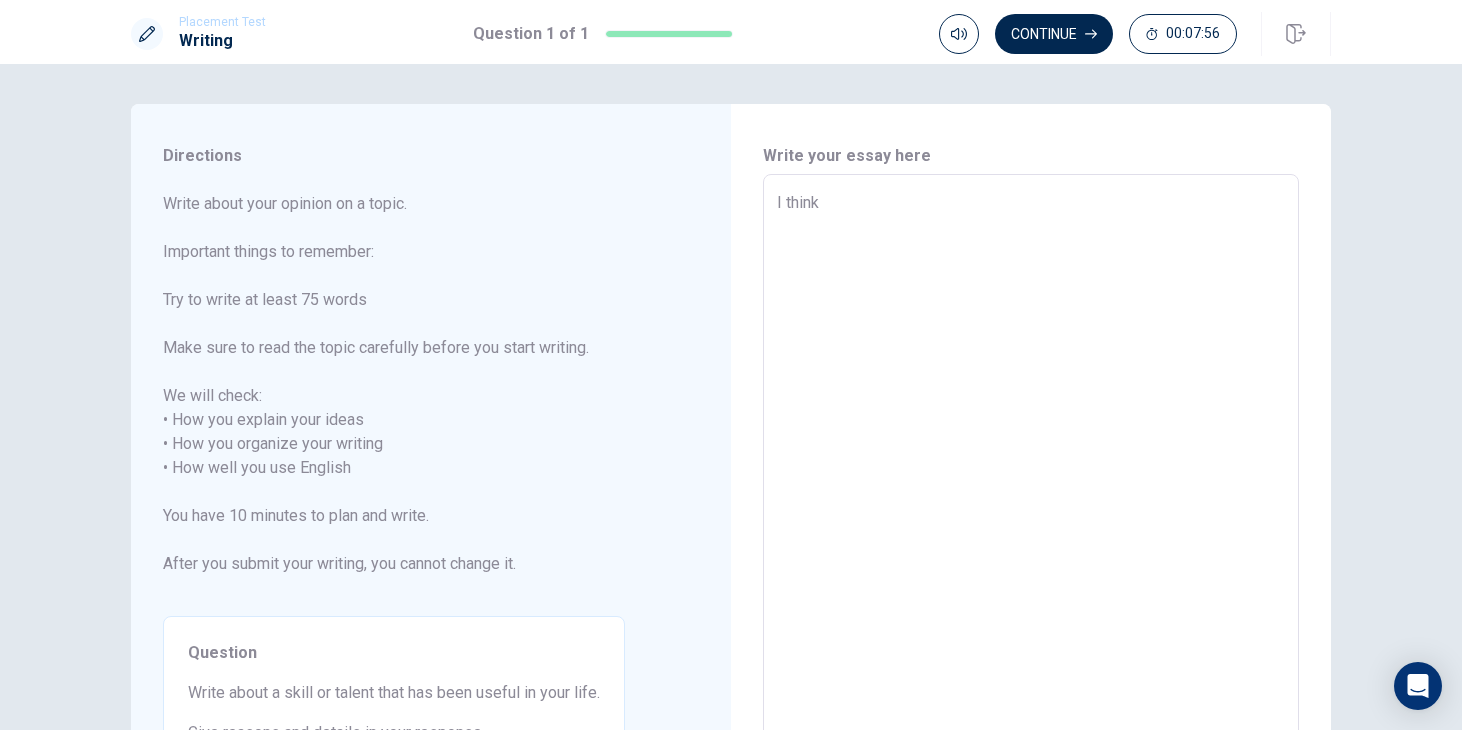 type on "I thin" 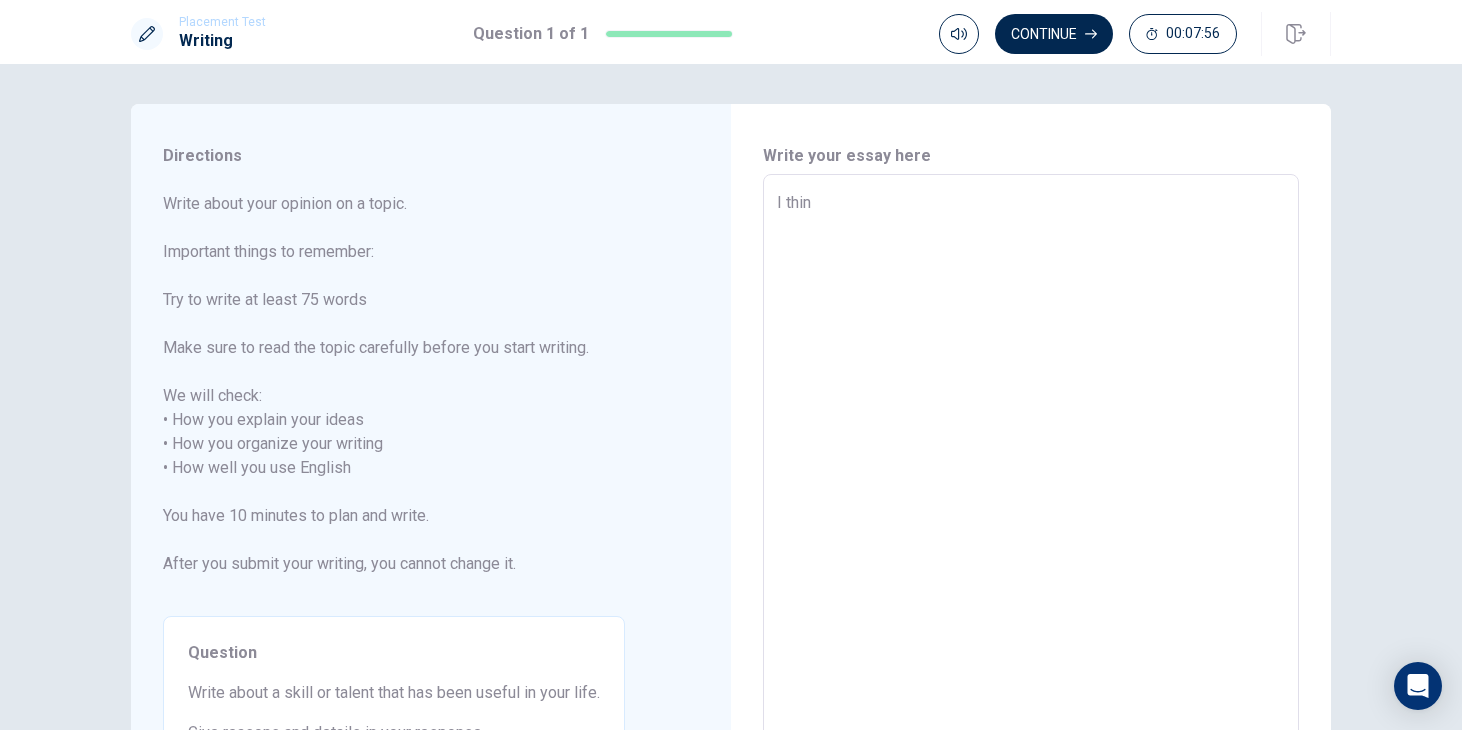 type on "x" 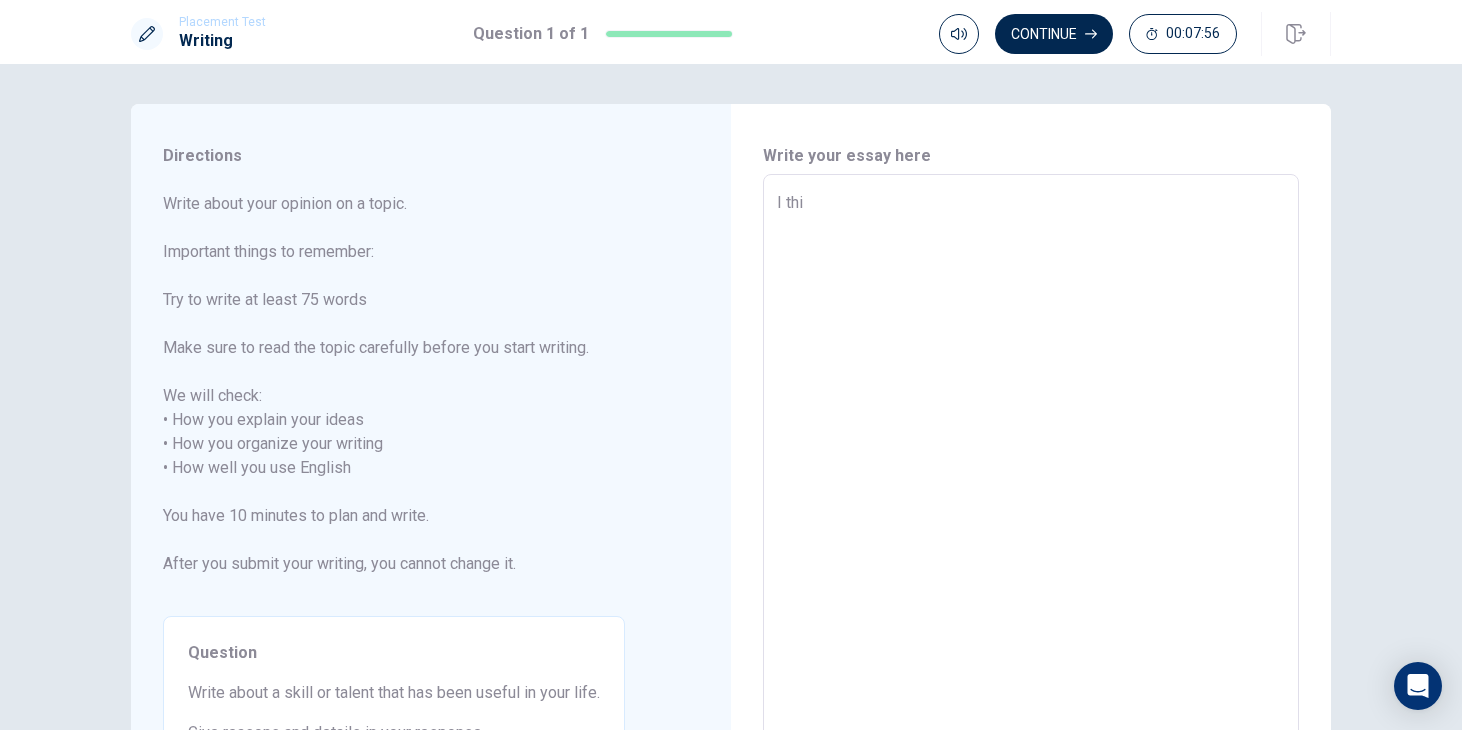 type on "x" 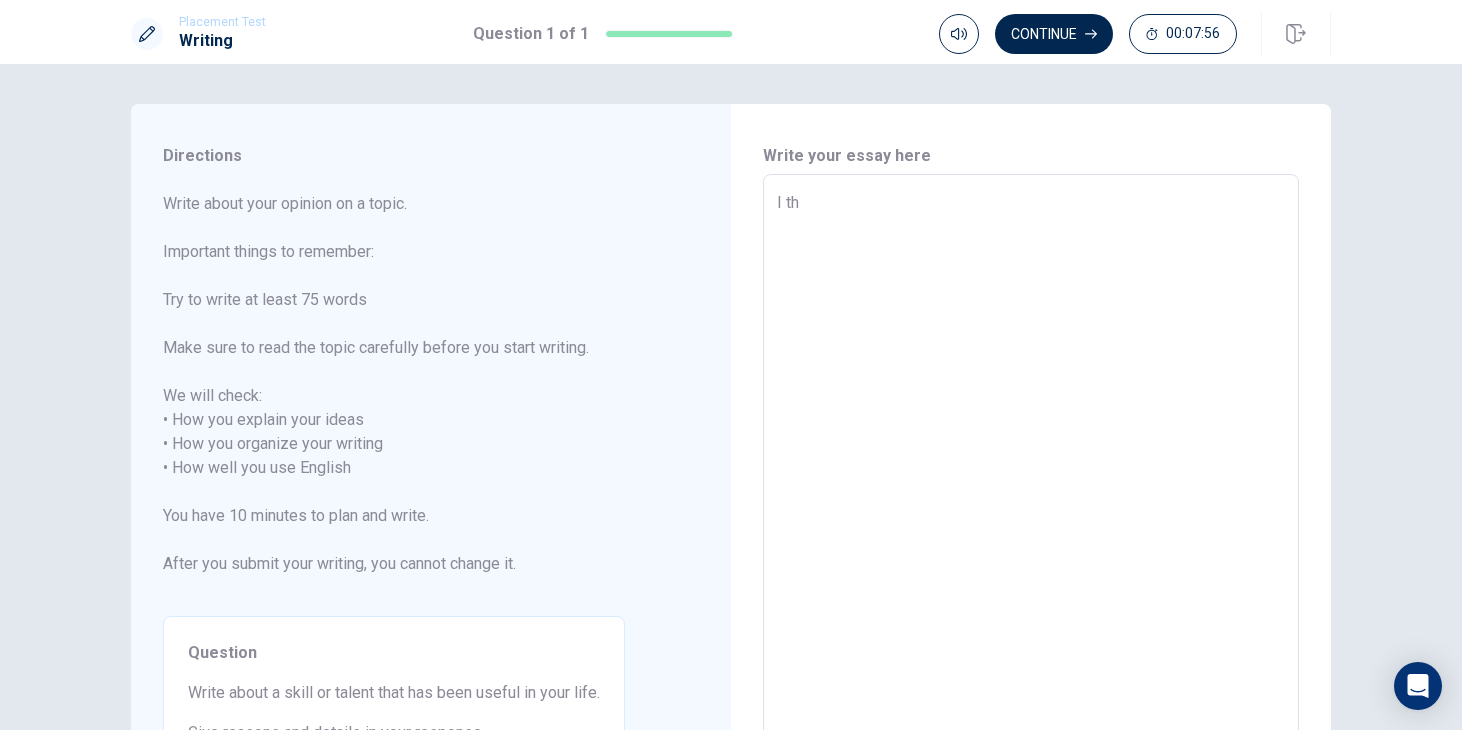 type on "x" 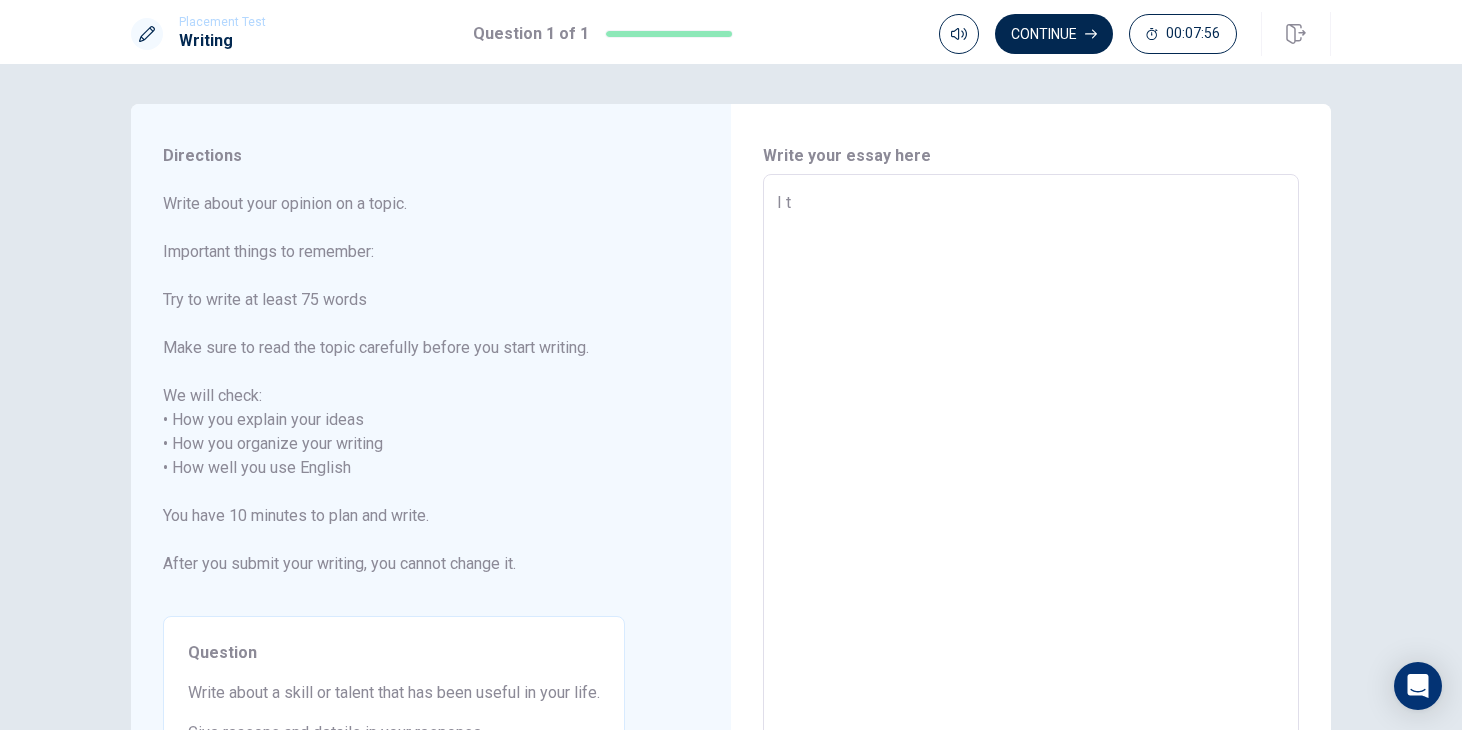 type on "x" 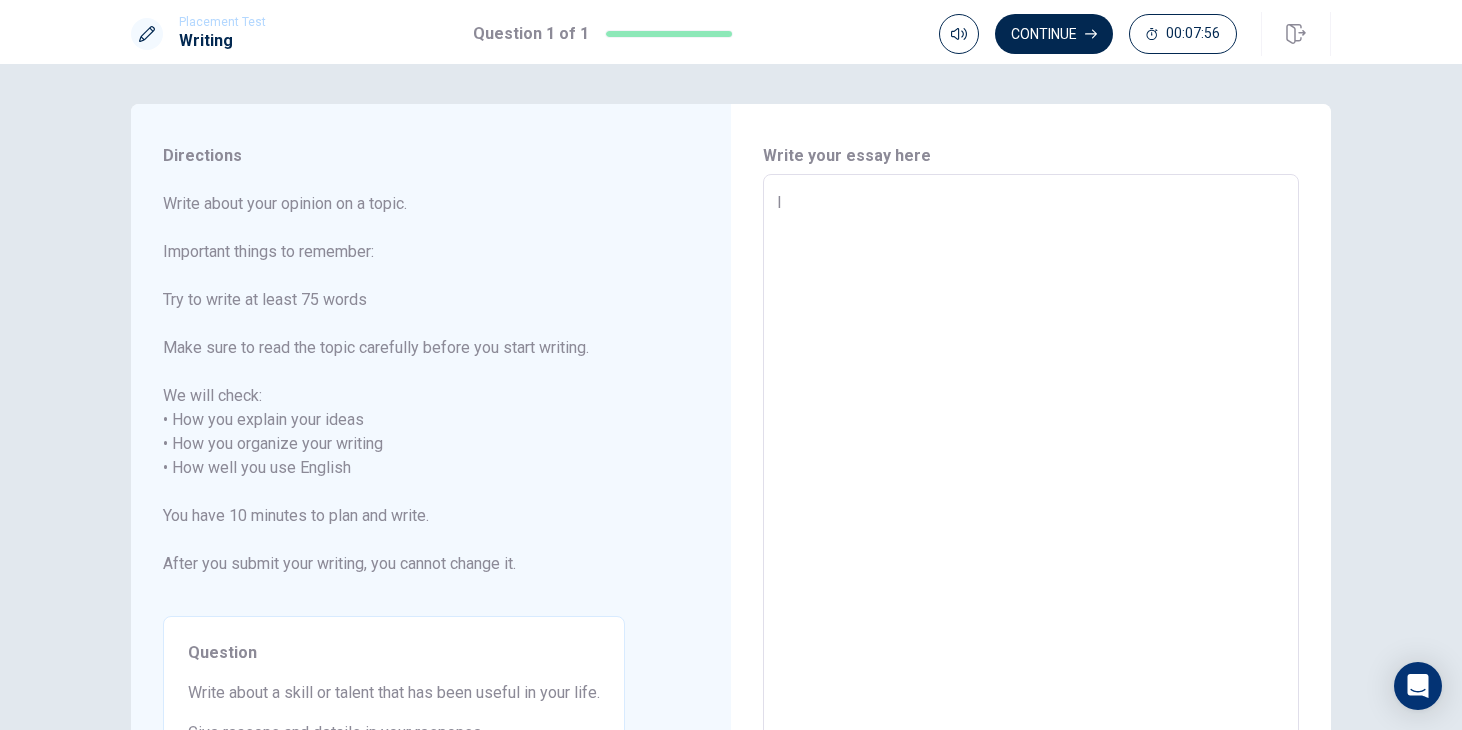 type on "x" 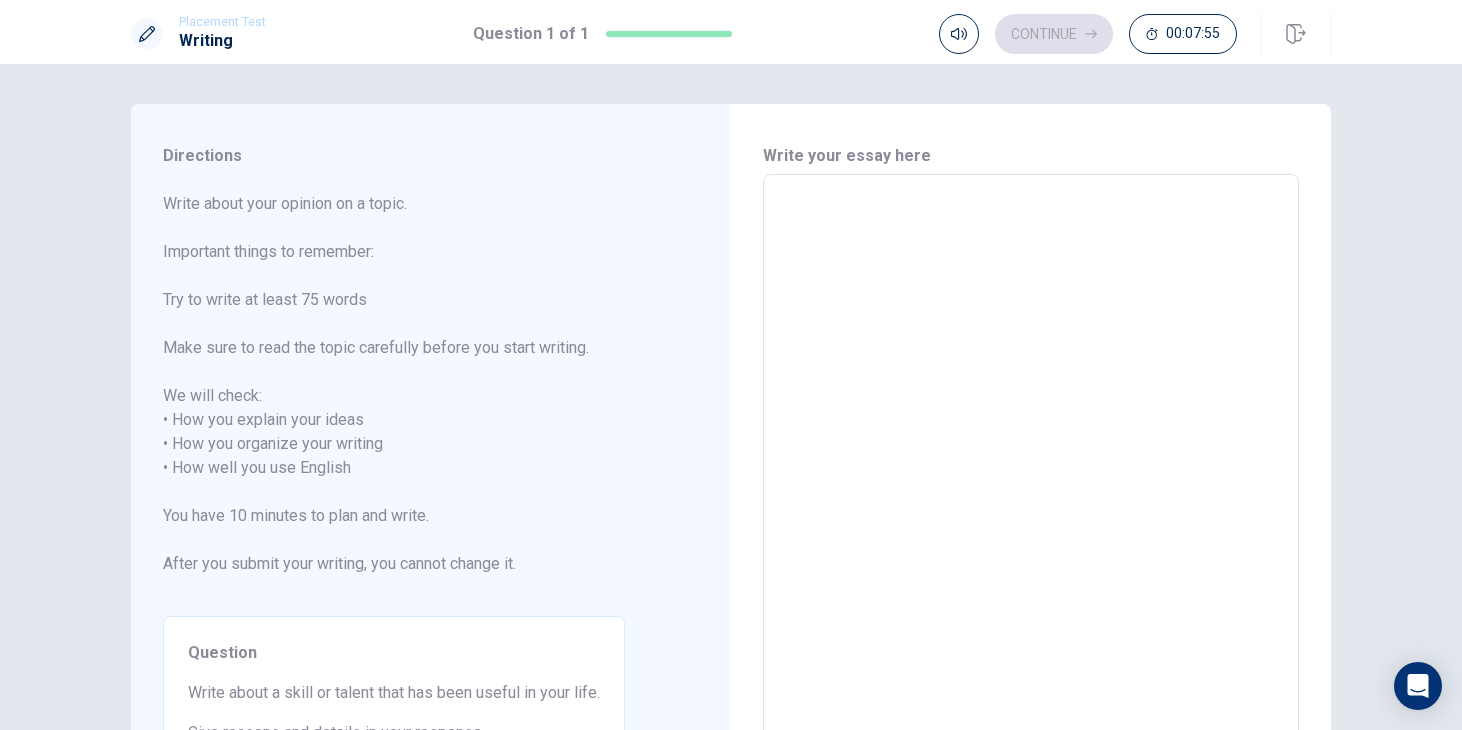 type on "A" 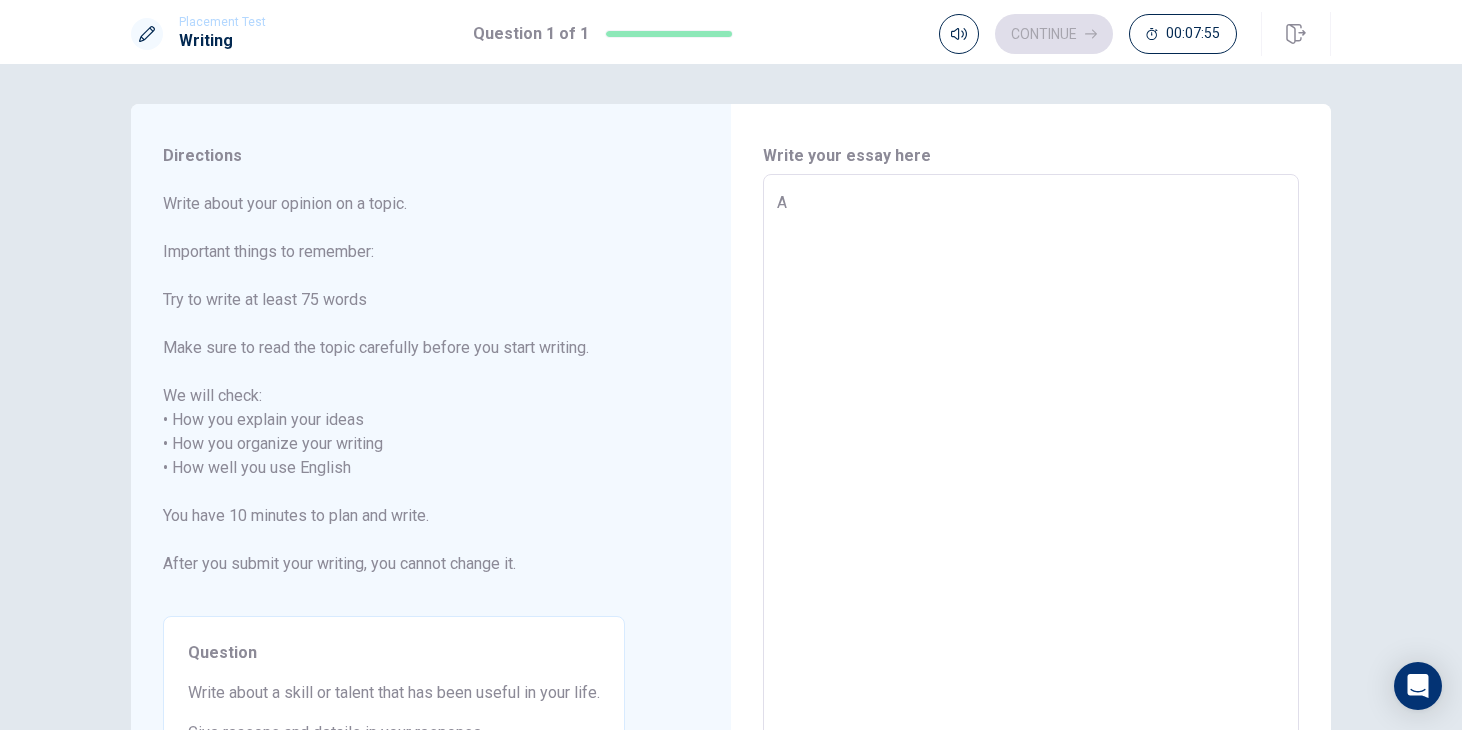 type on "x" 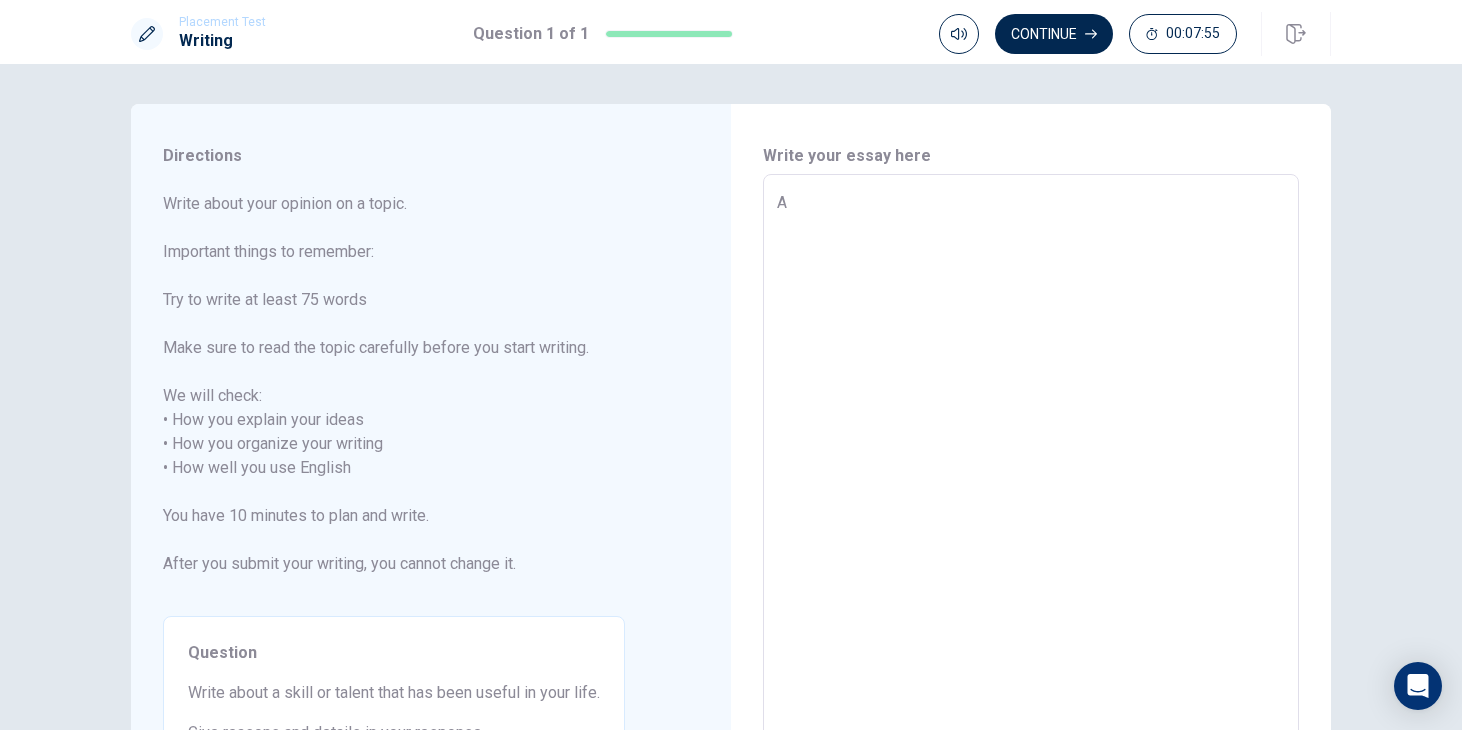 type on "A" 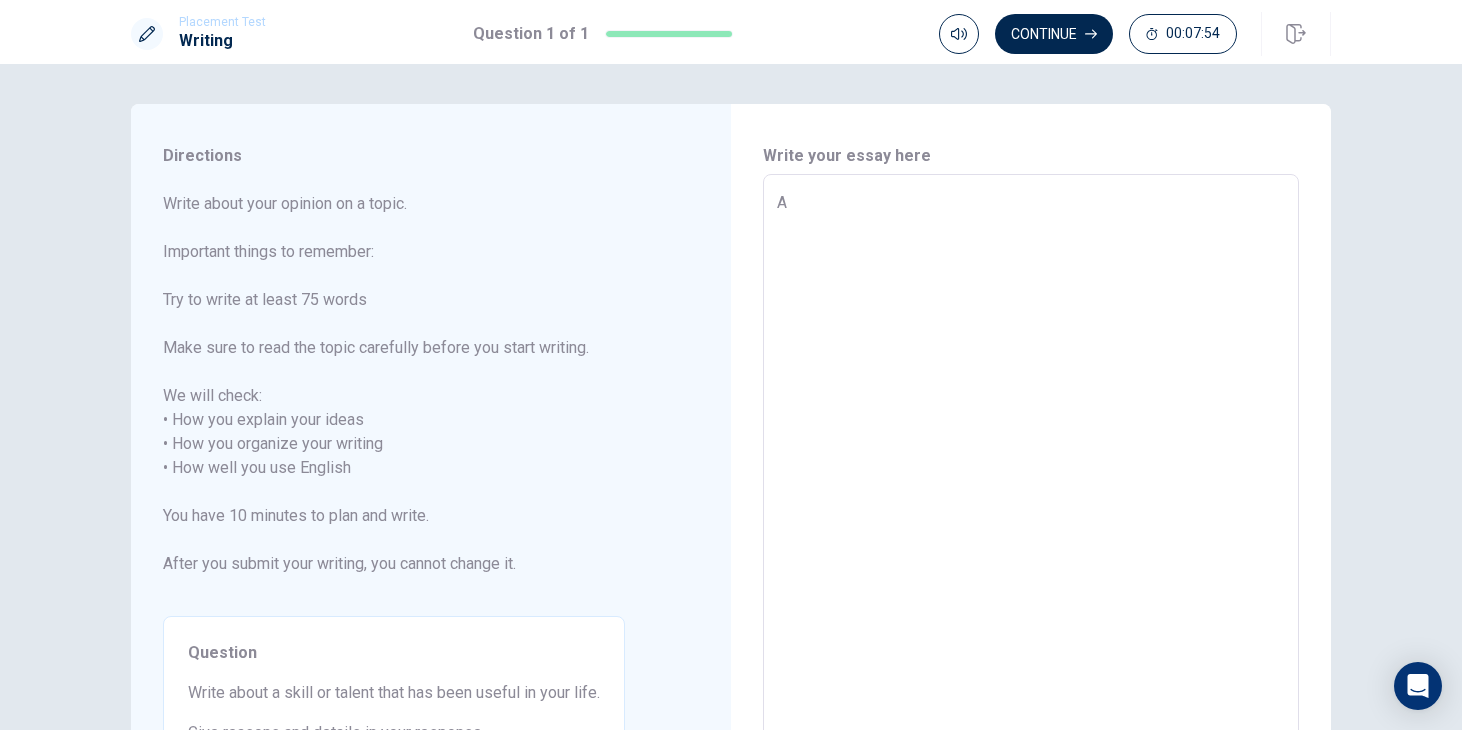 type on "A s" 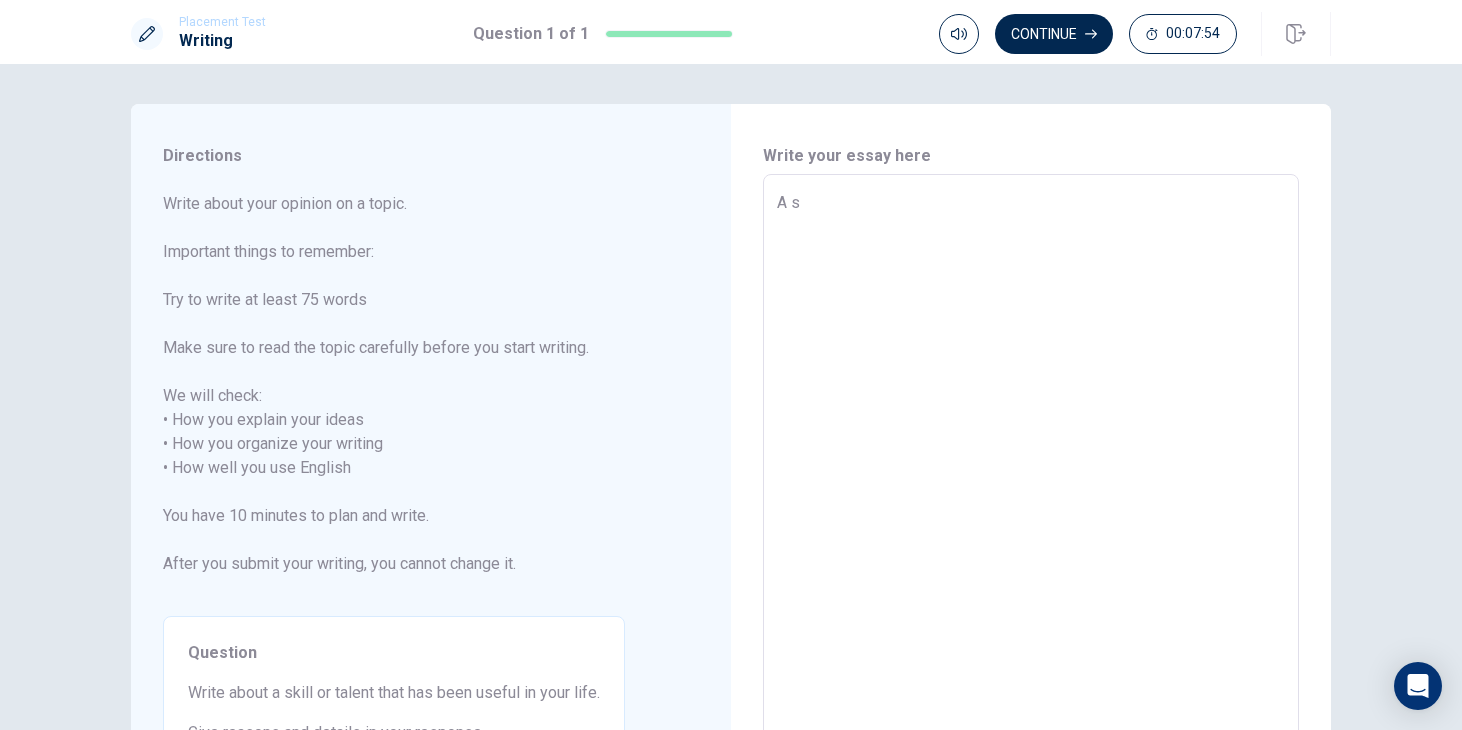 type on "x" 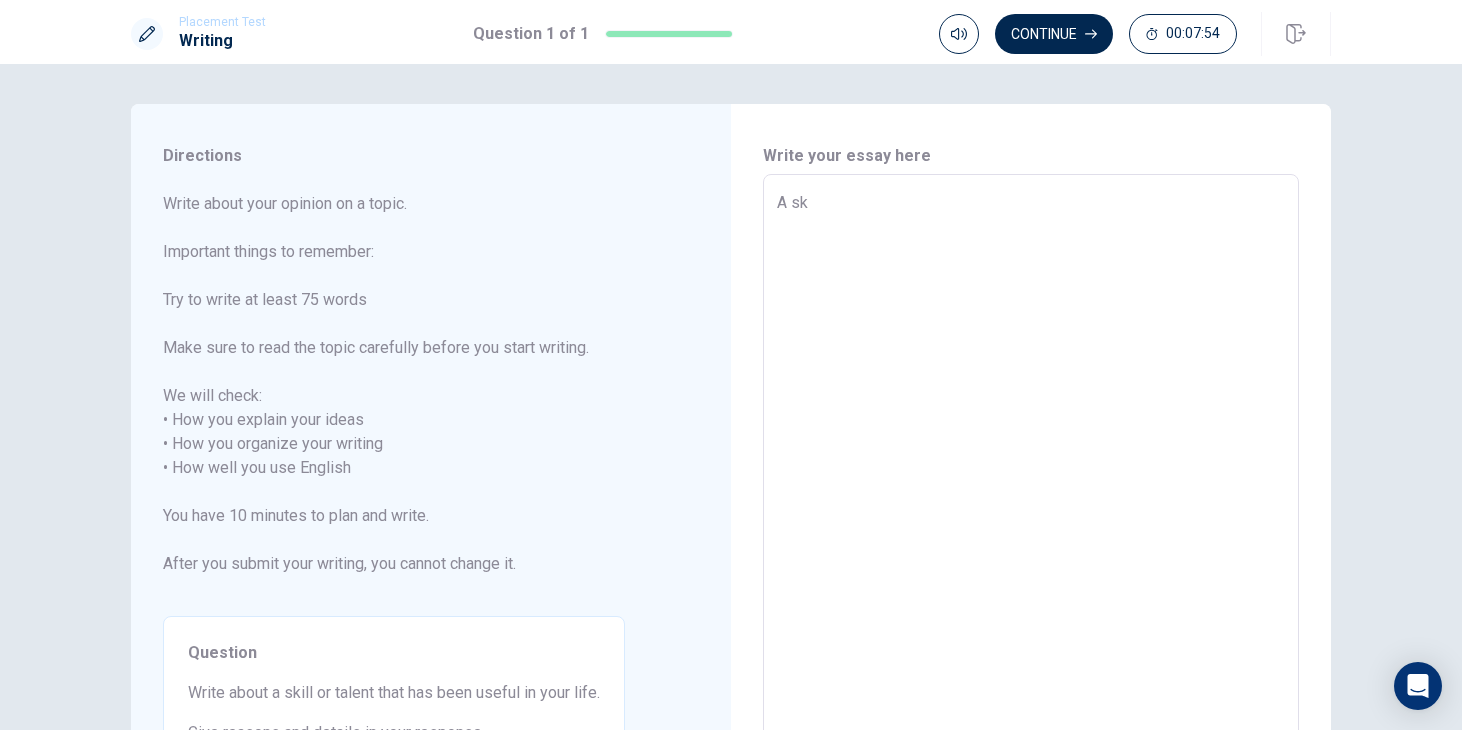 type on "x" 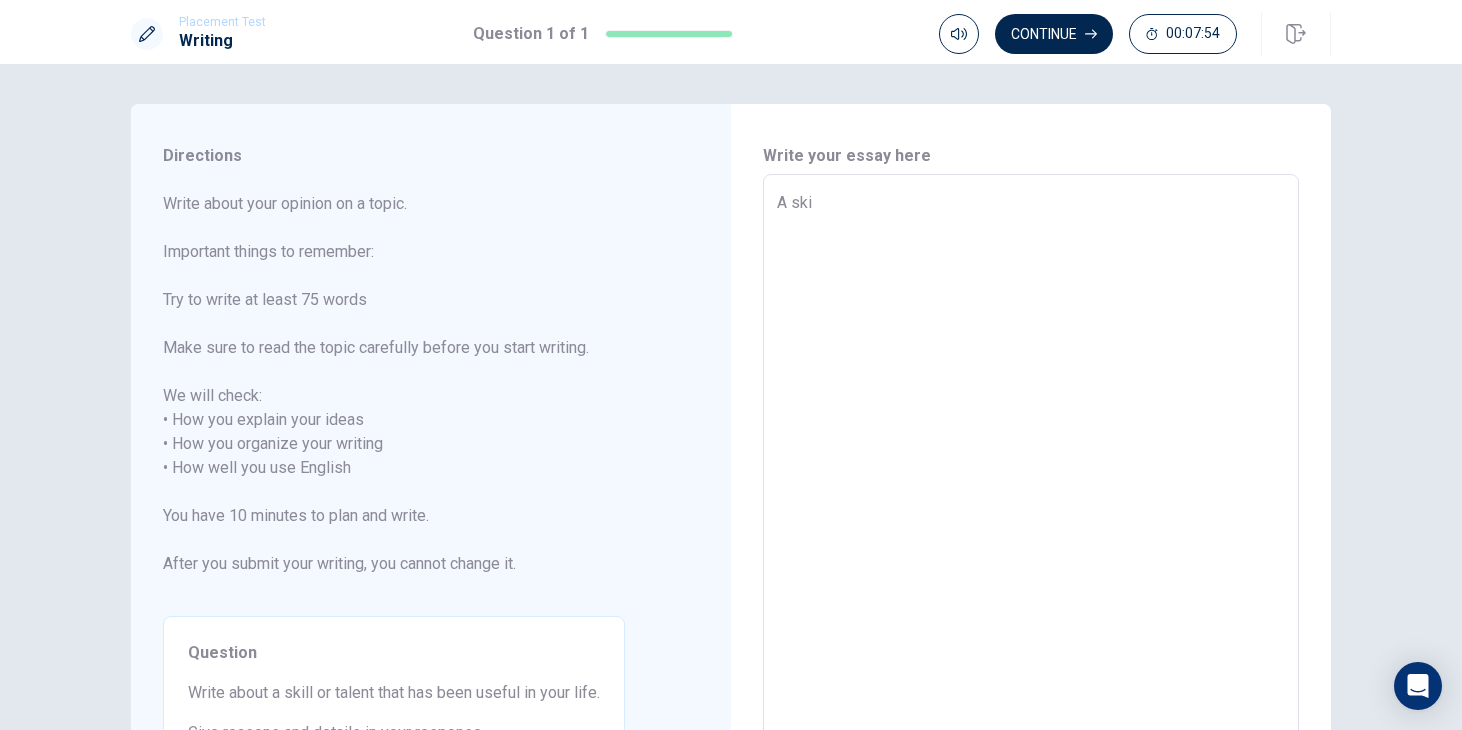 type on "x" 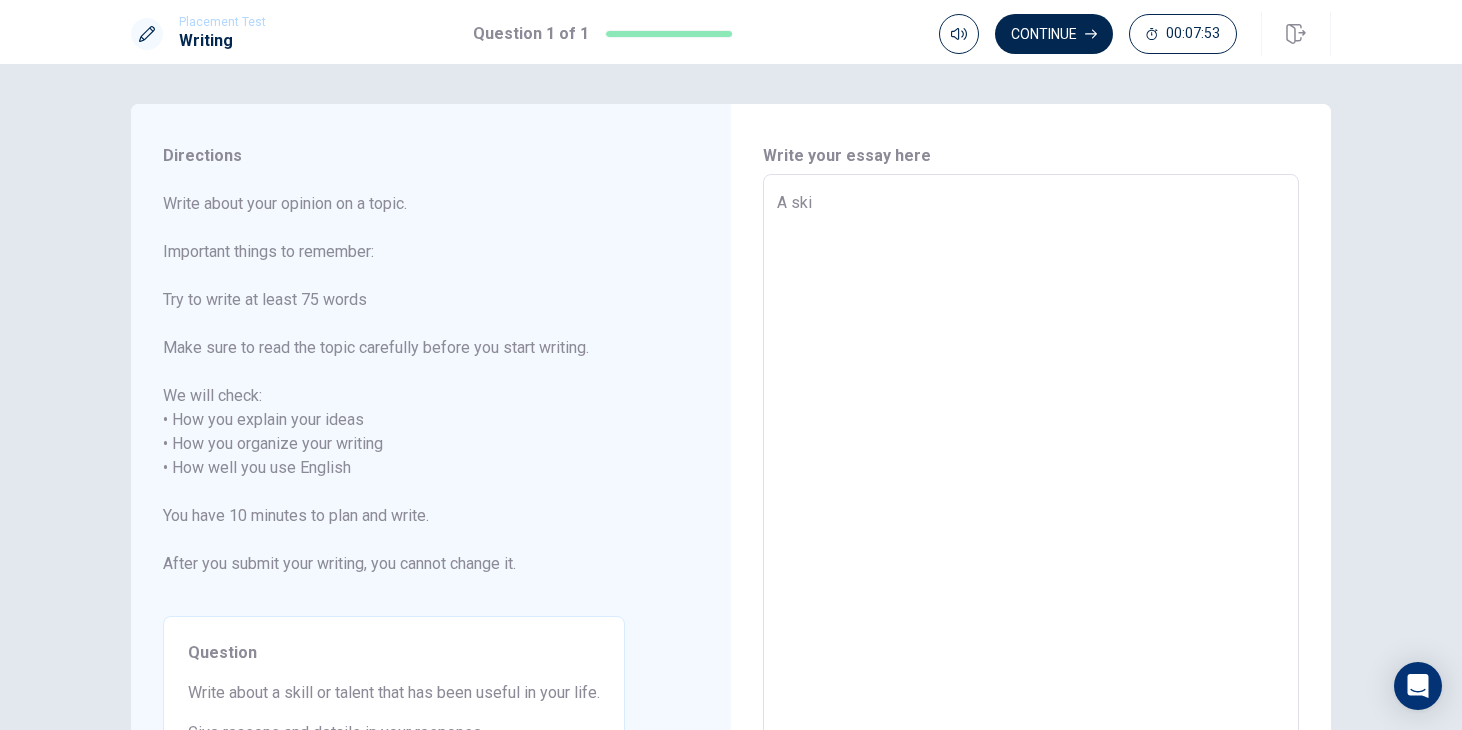 type on "A skil" 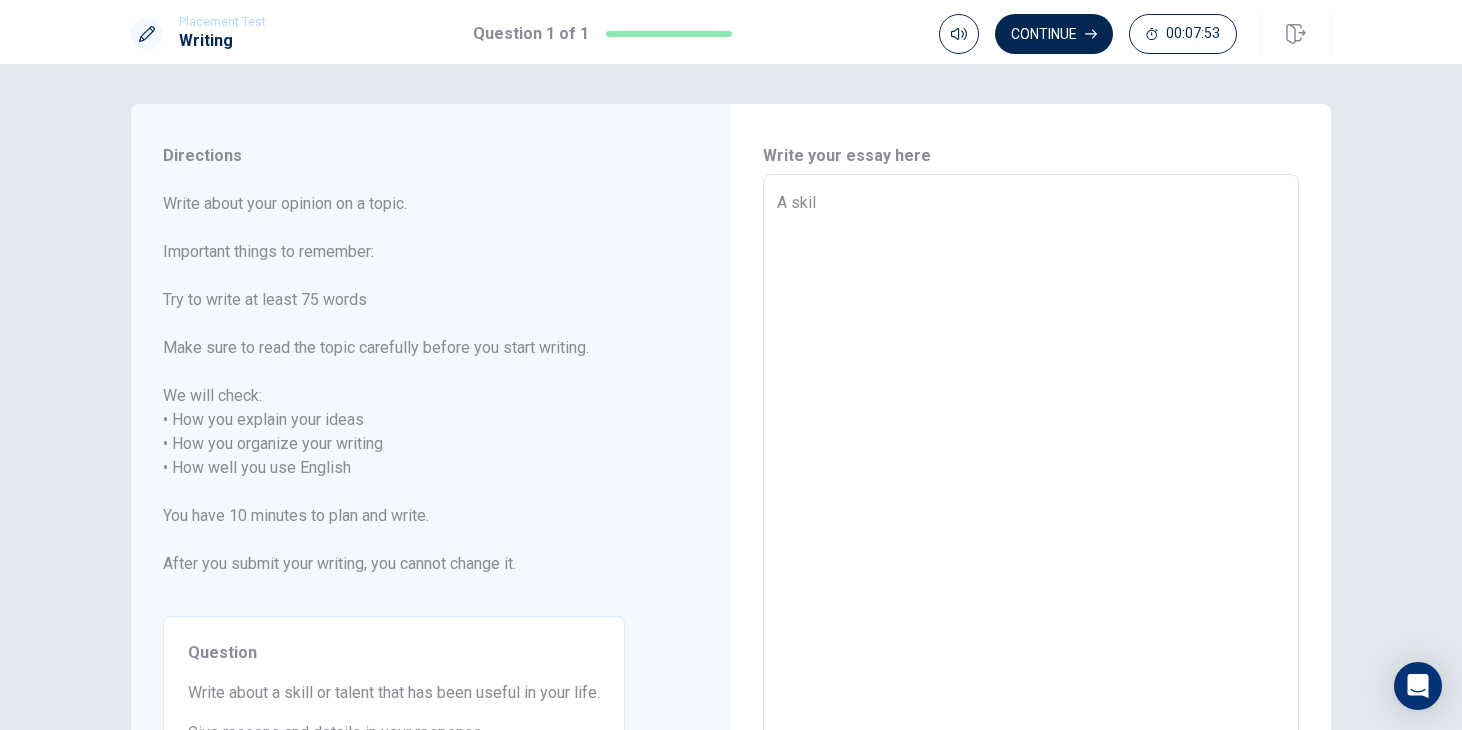type on "x" 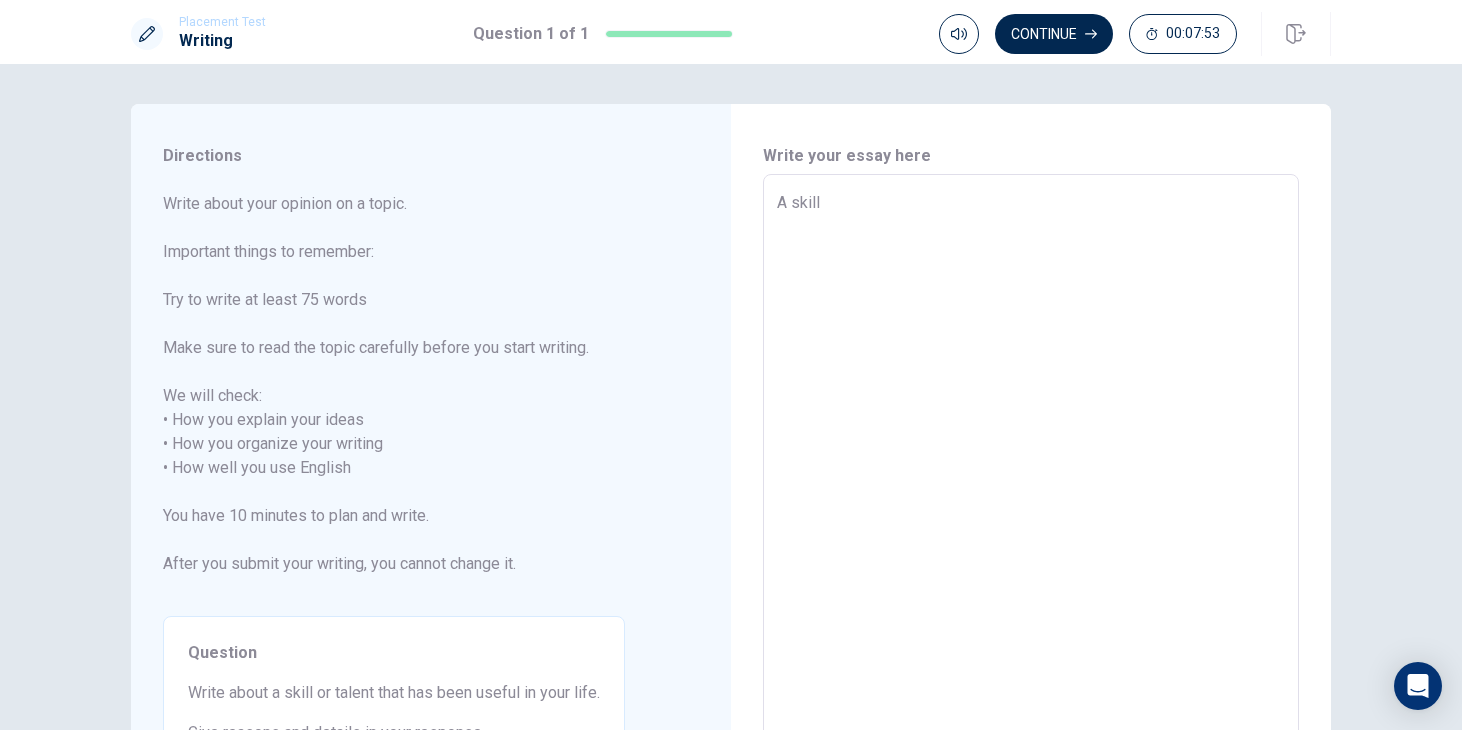 type on "x" 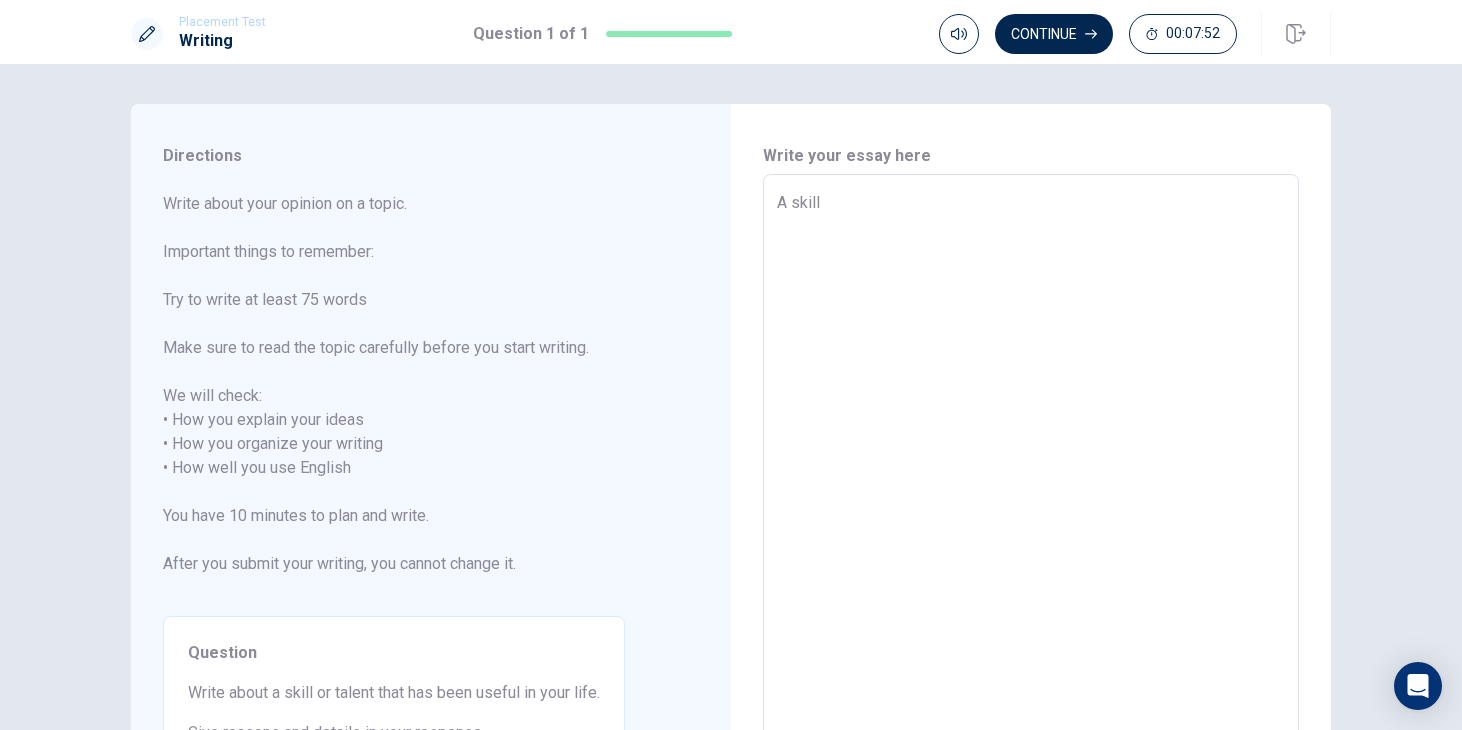 type on "A skill a" 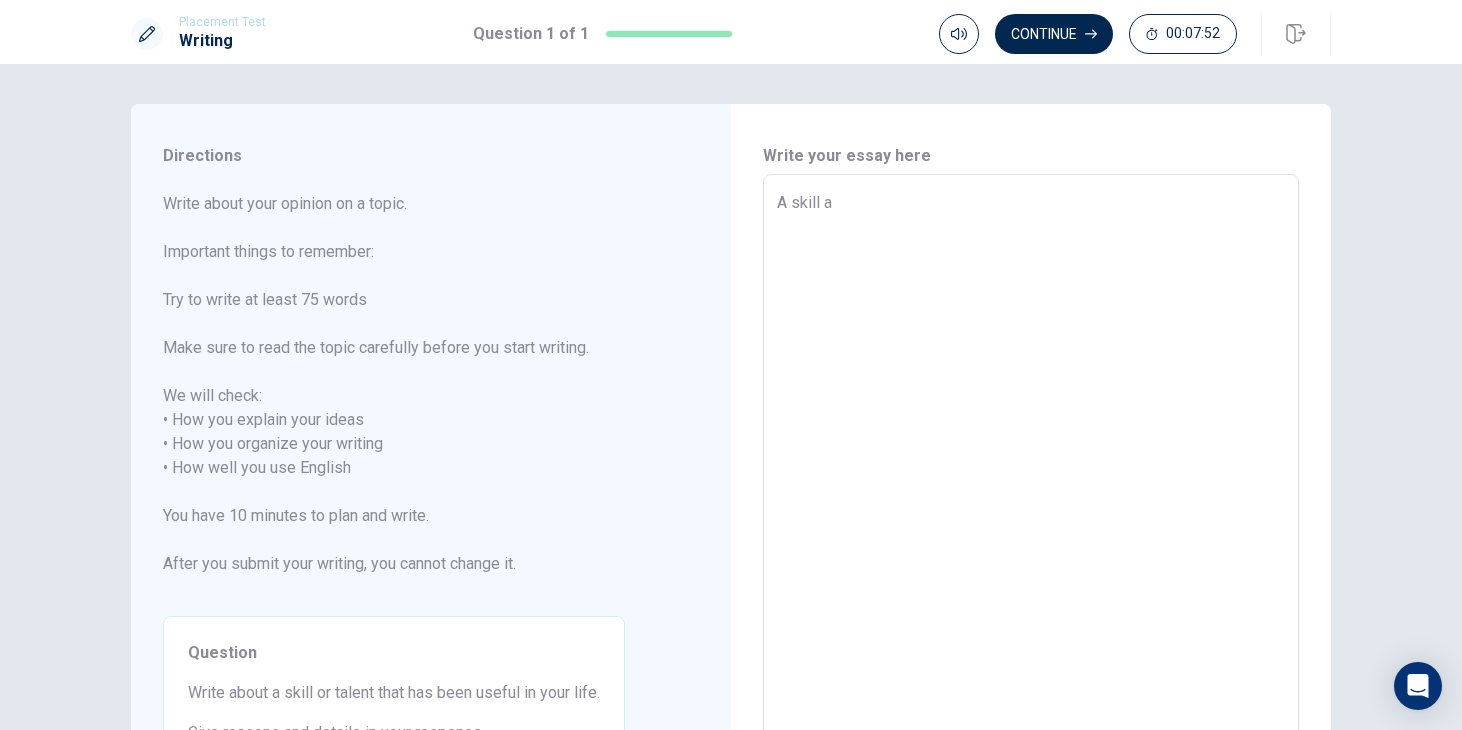 type on "x" 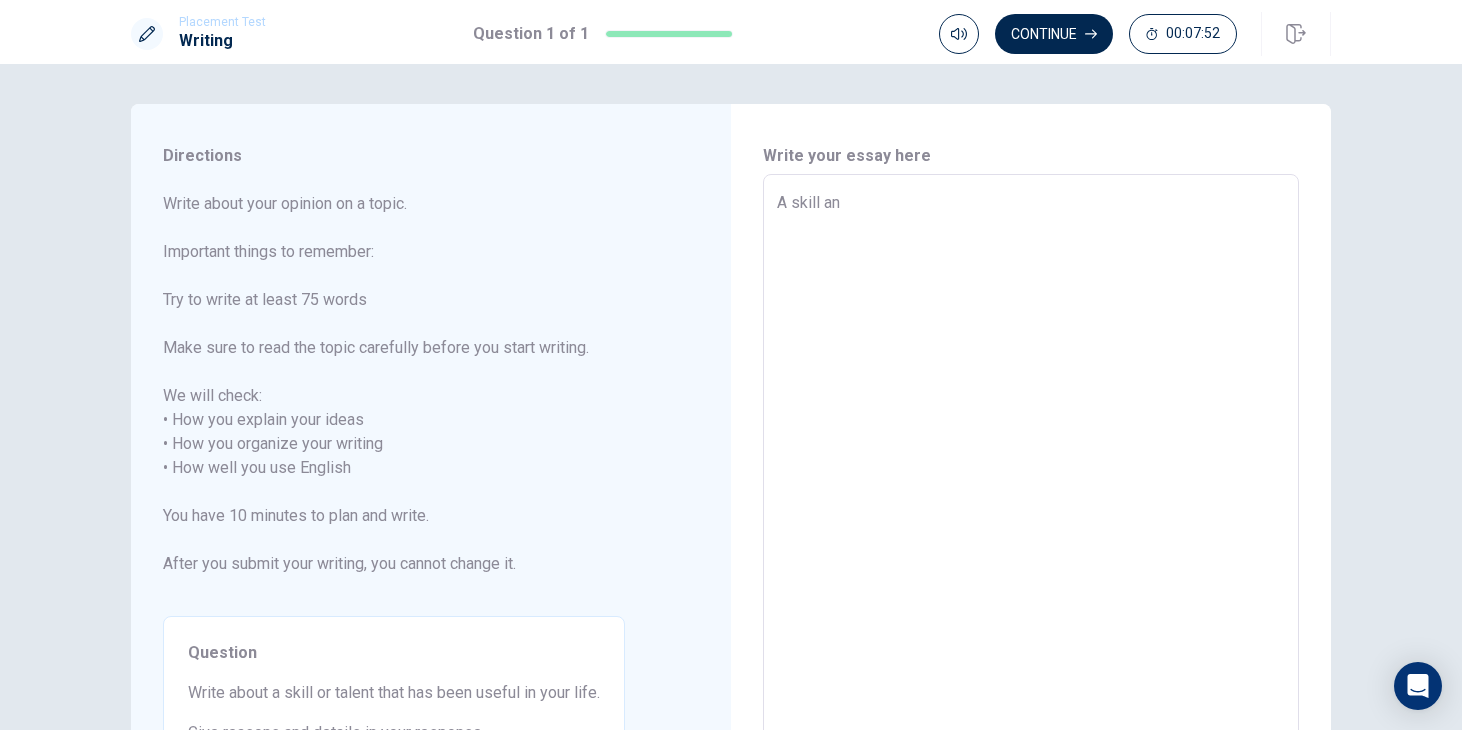 type on "x" 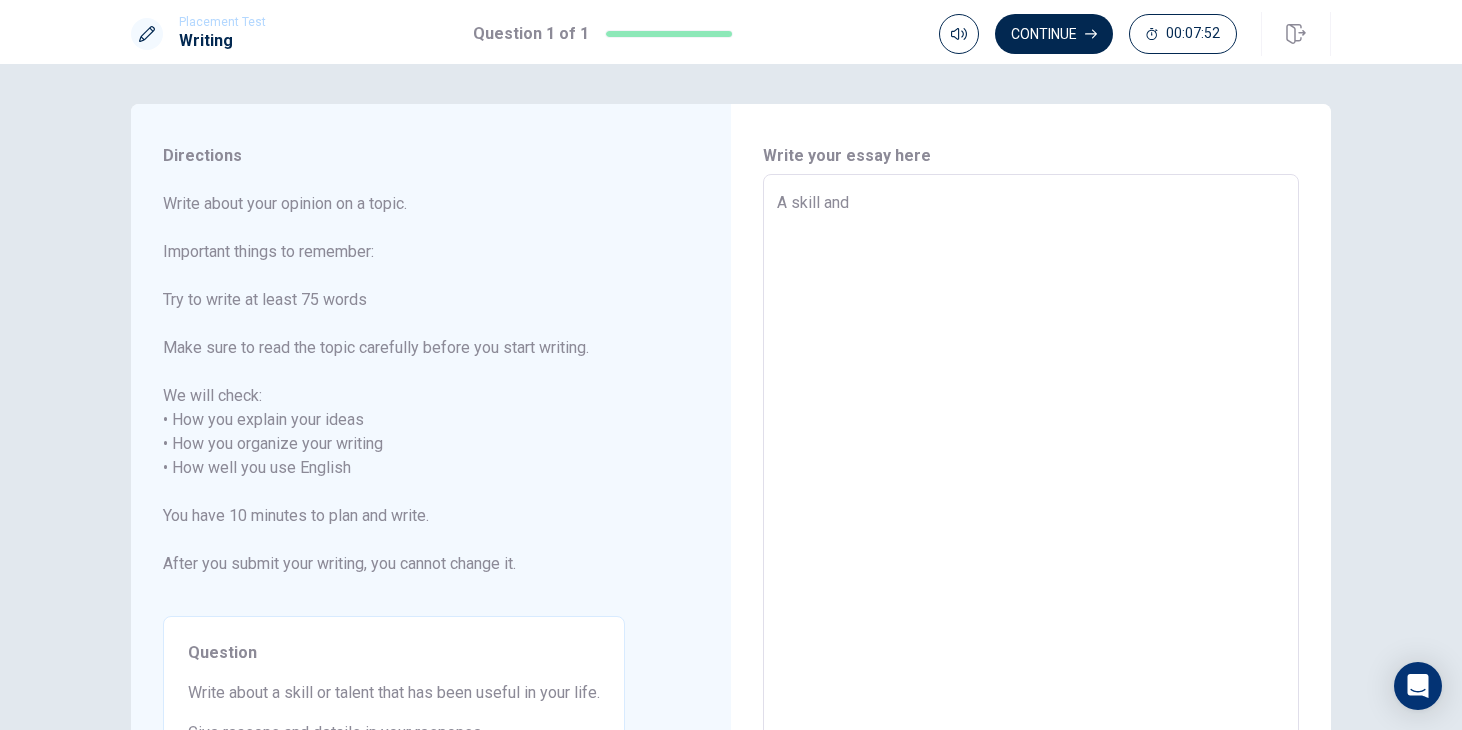 type on "x" 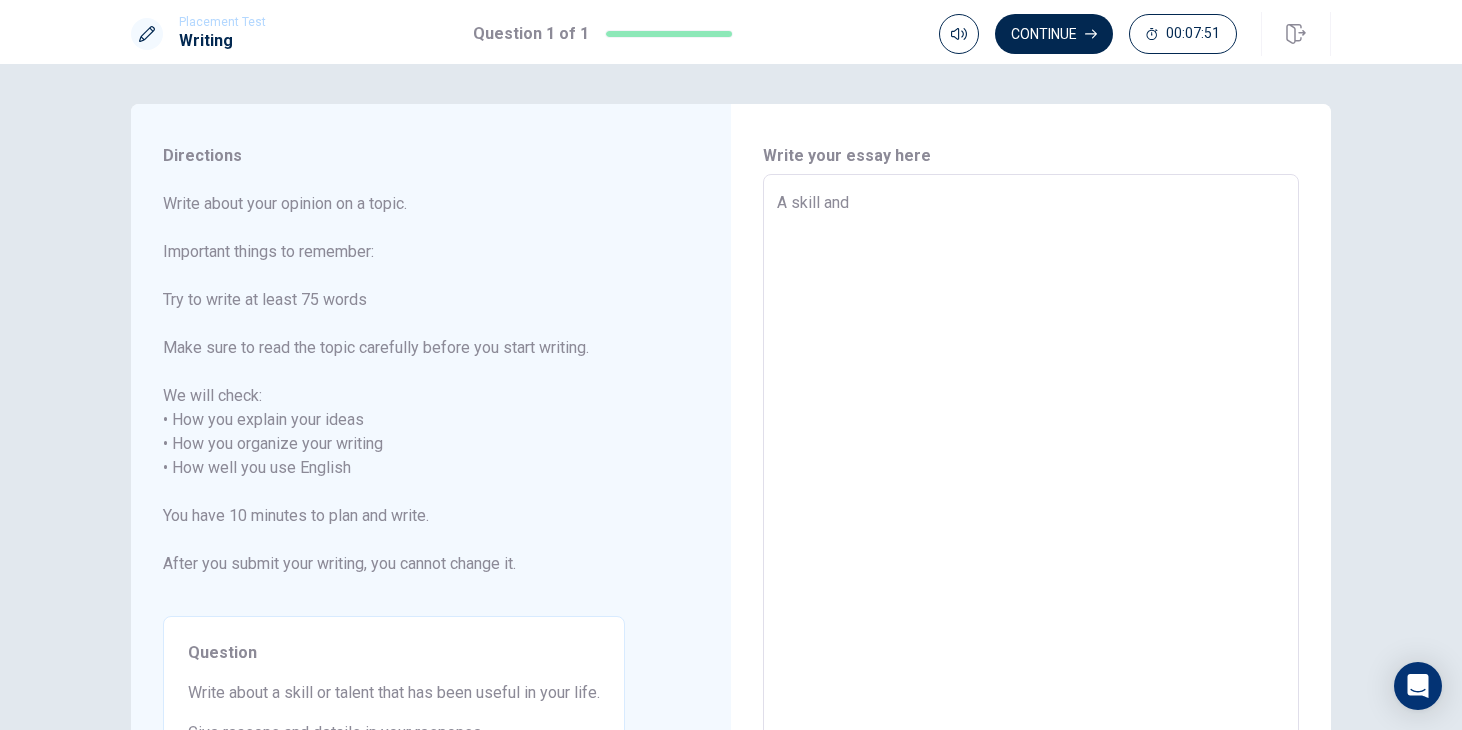 type on "A skill and" 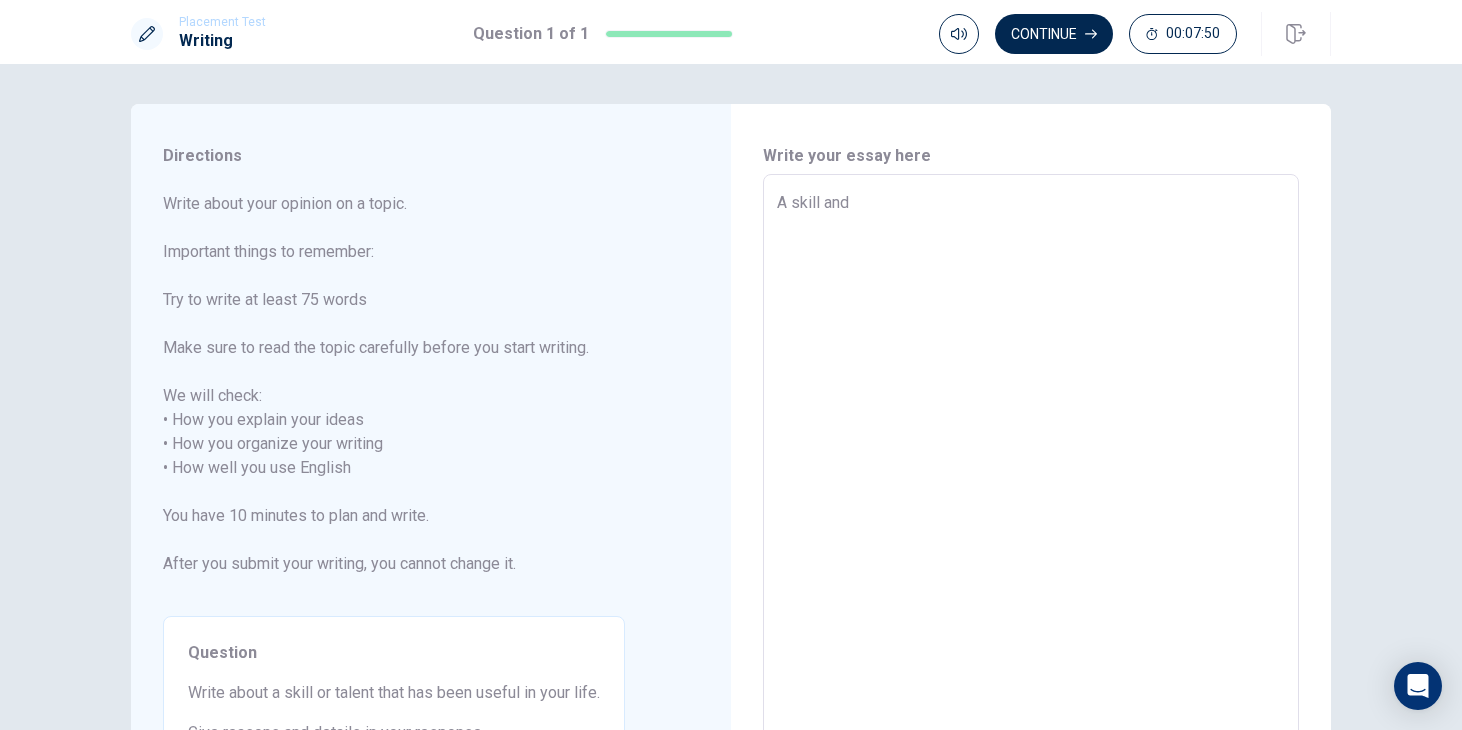 type on "A skill an" 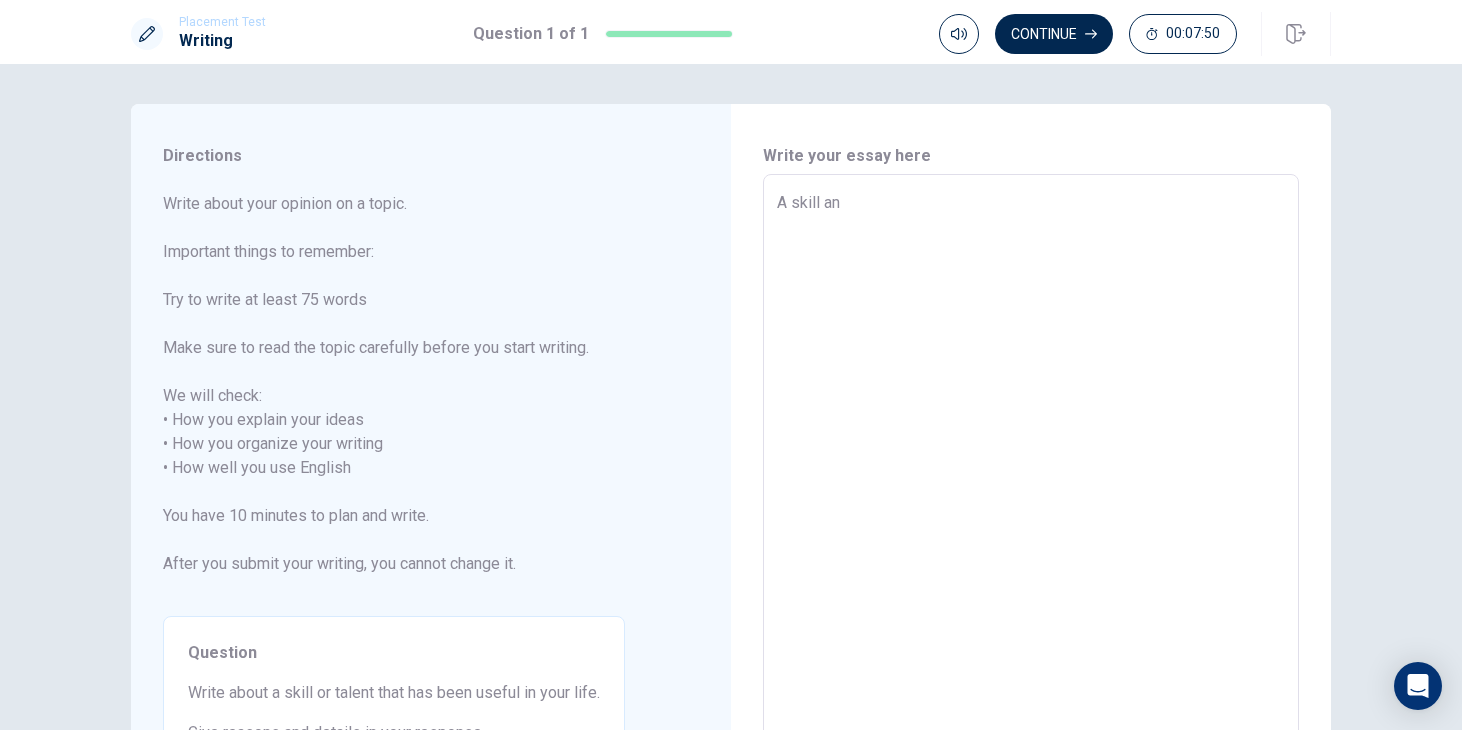 type on "x" 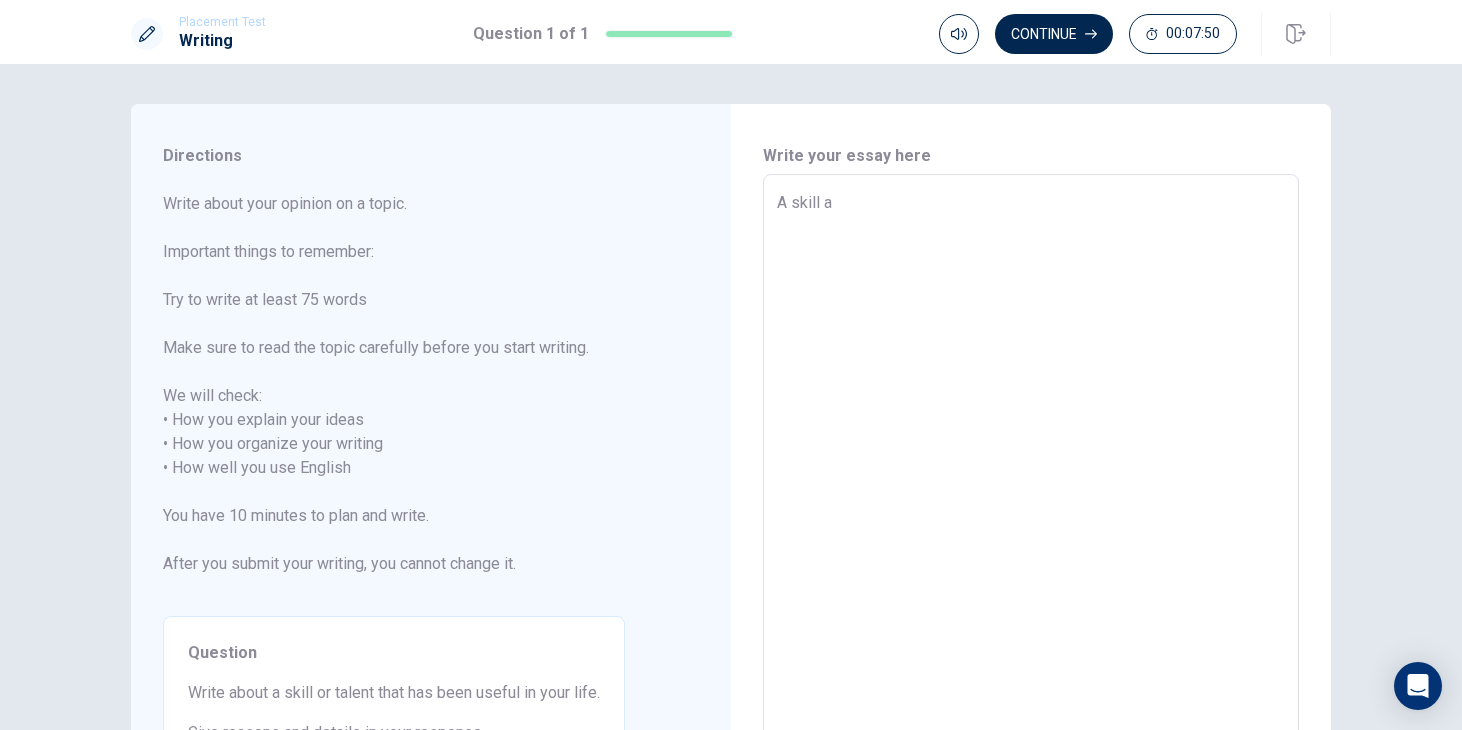 type on "x" 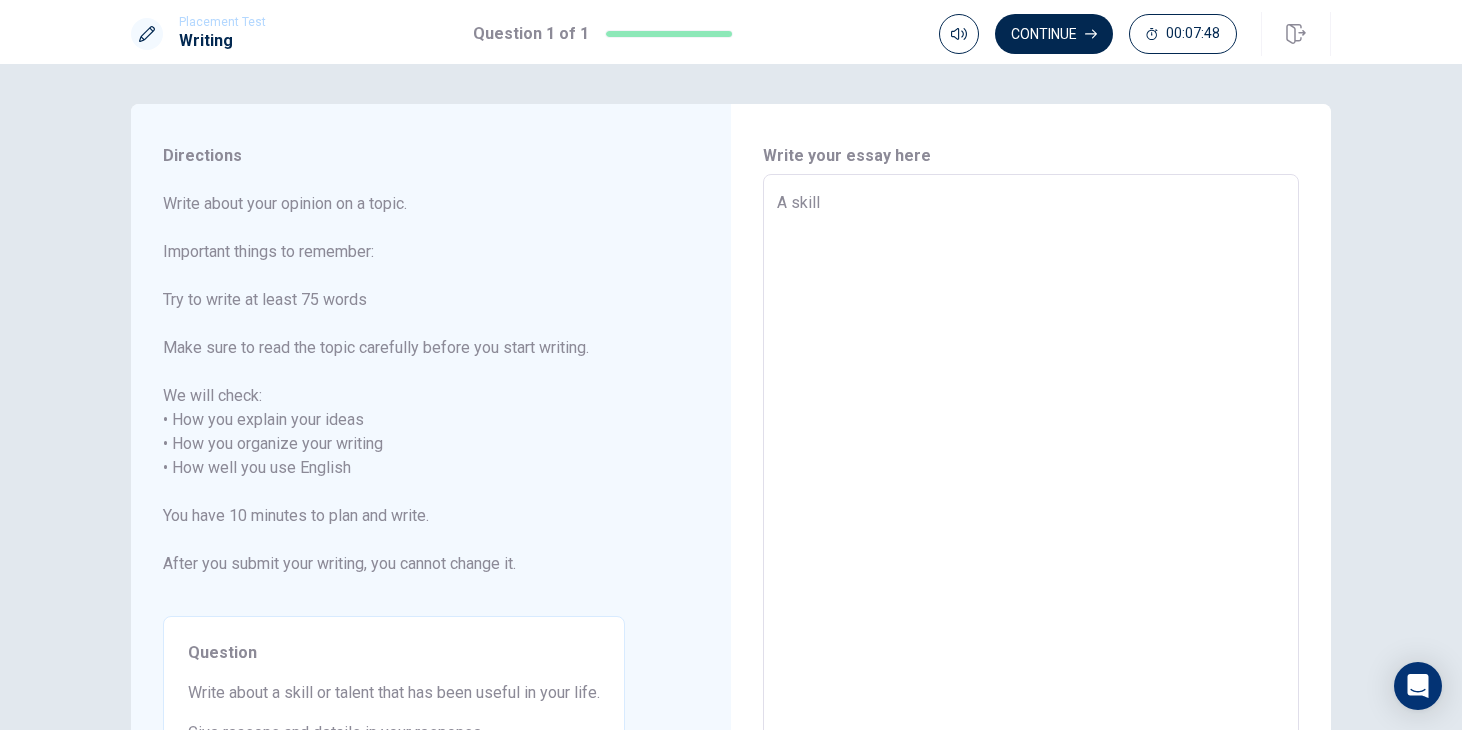 type on "x" 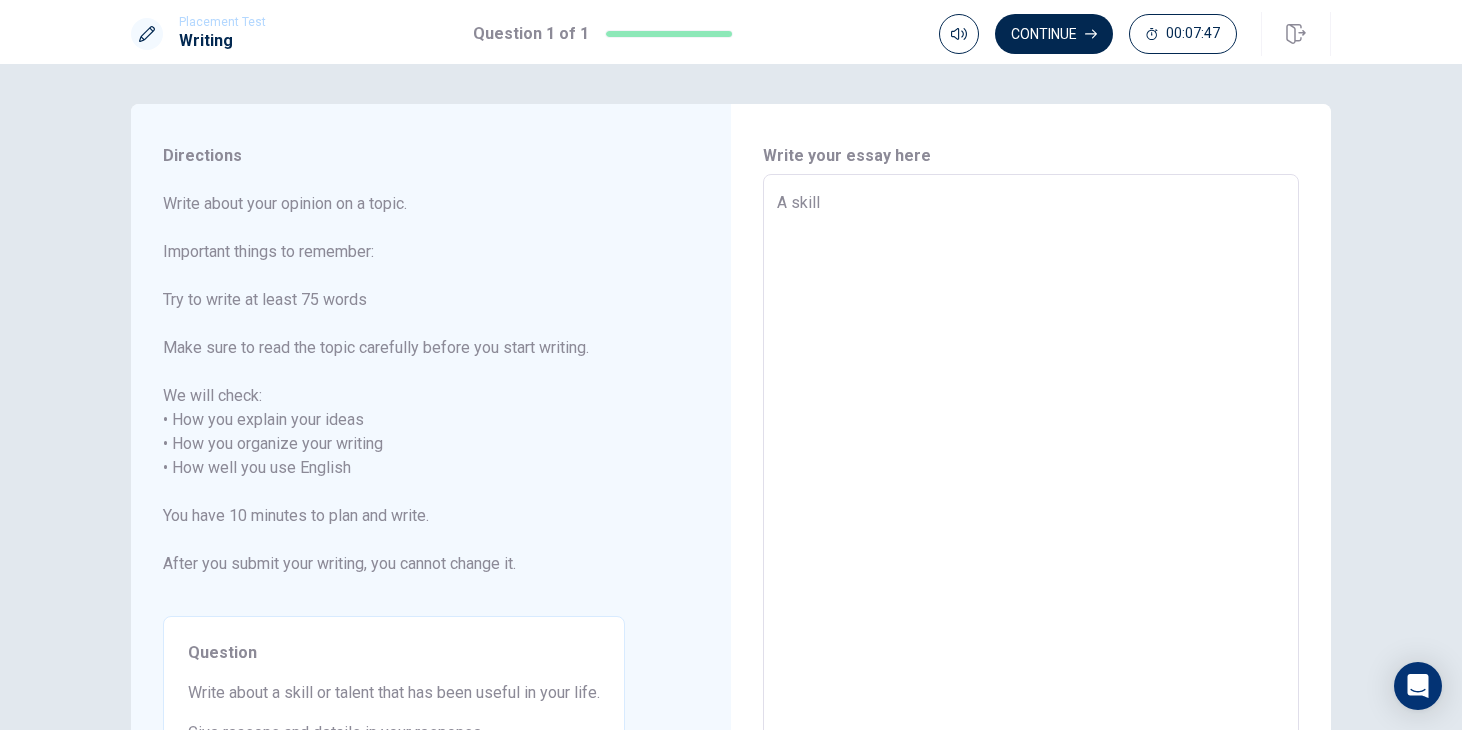 type on "A skill t" 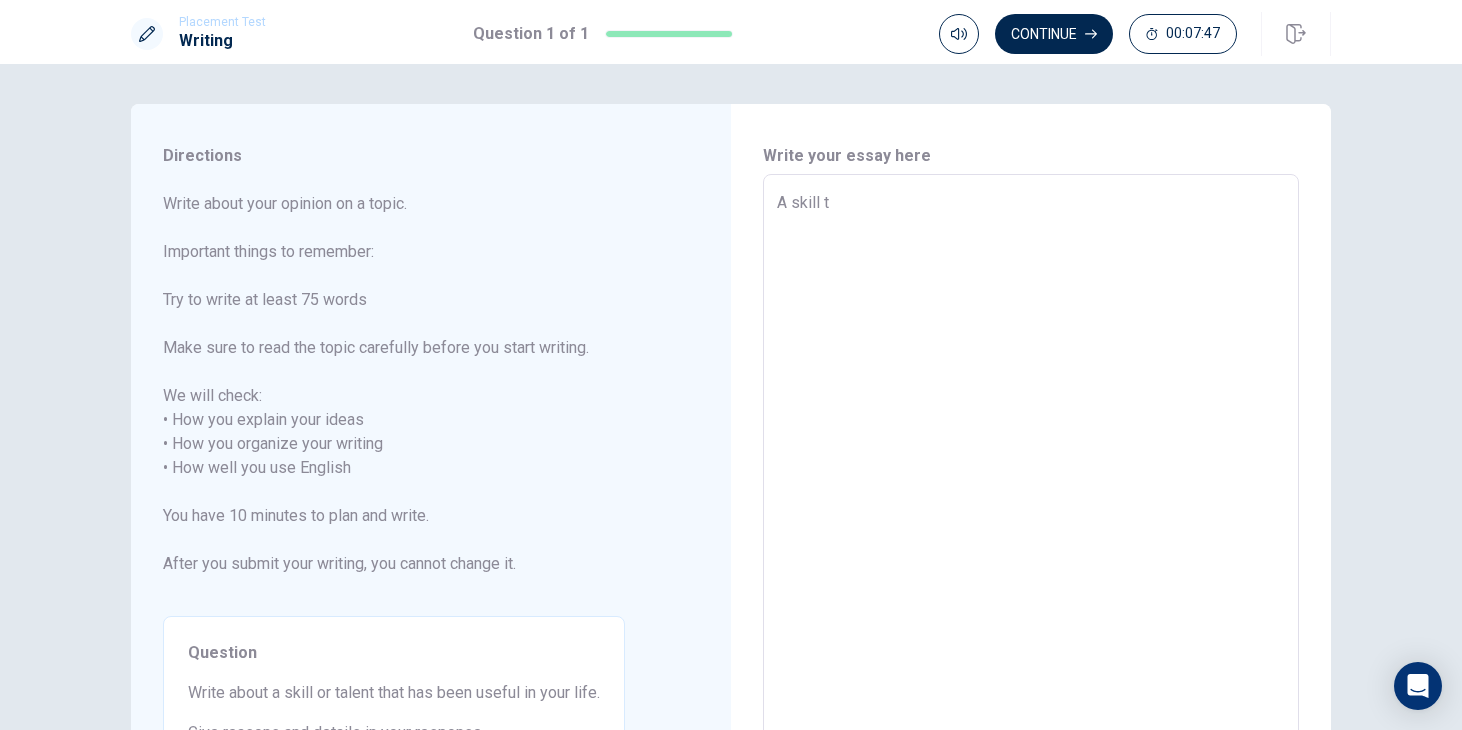 type on "x" 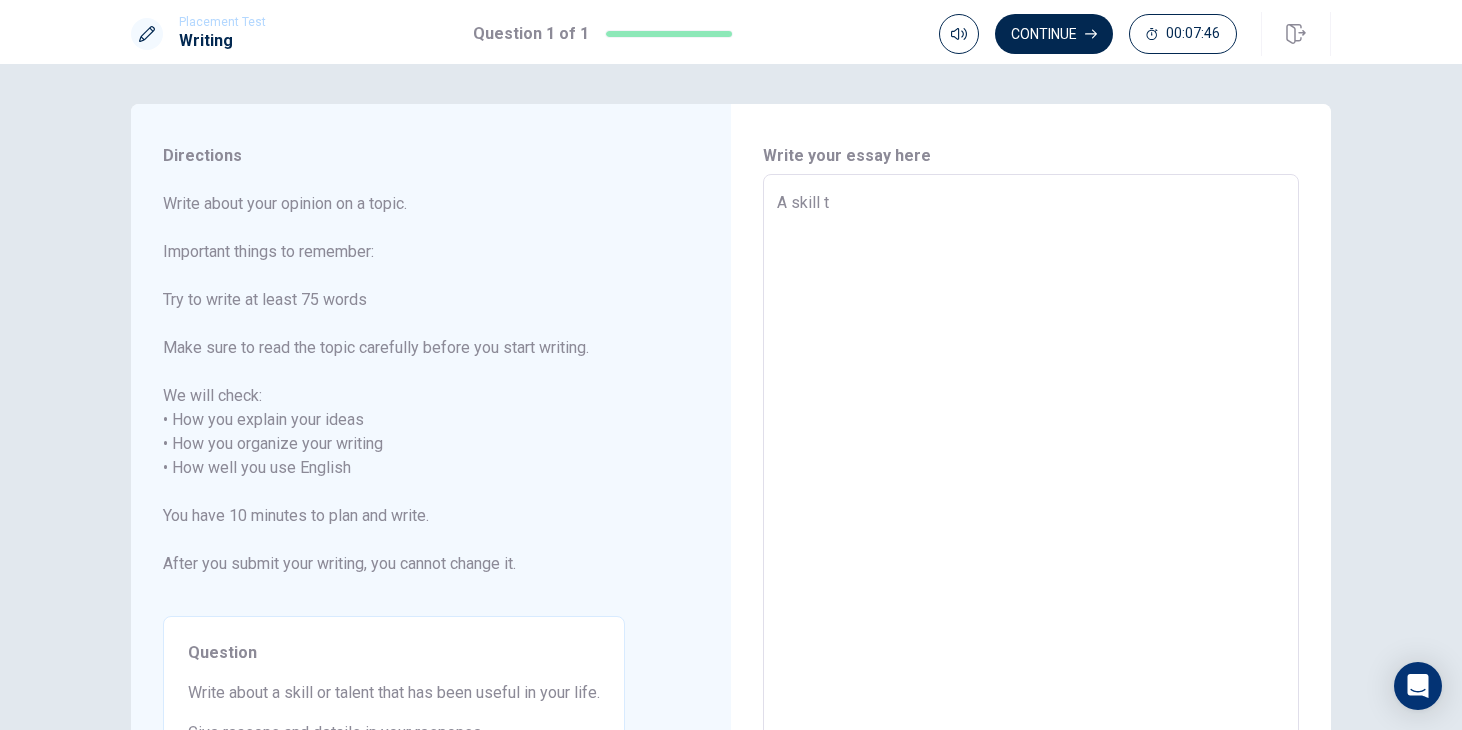 type on "A skill th" 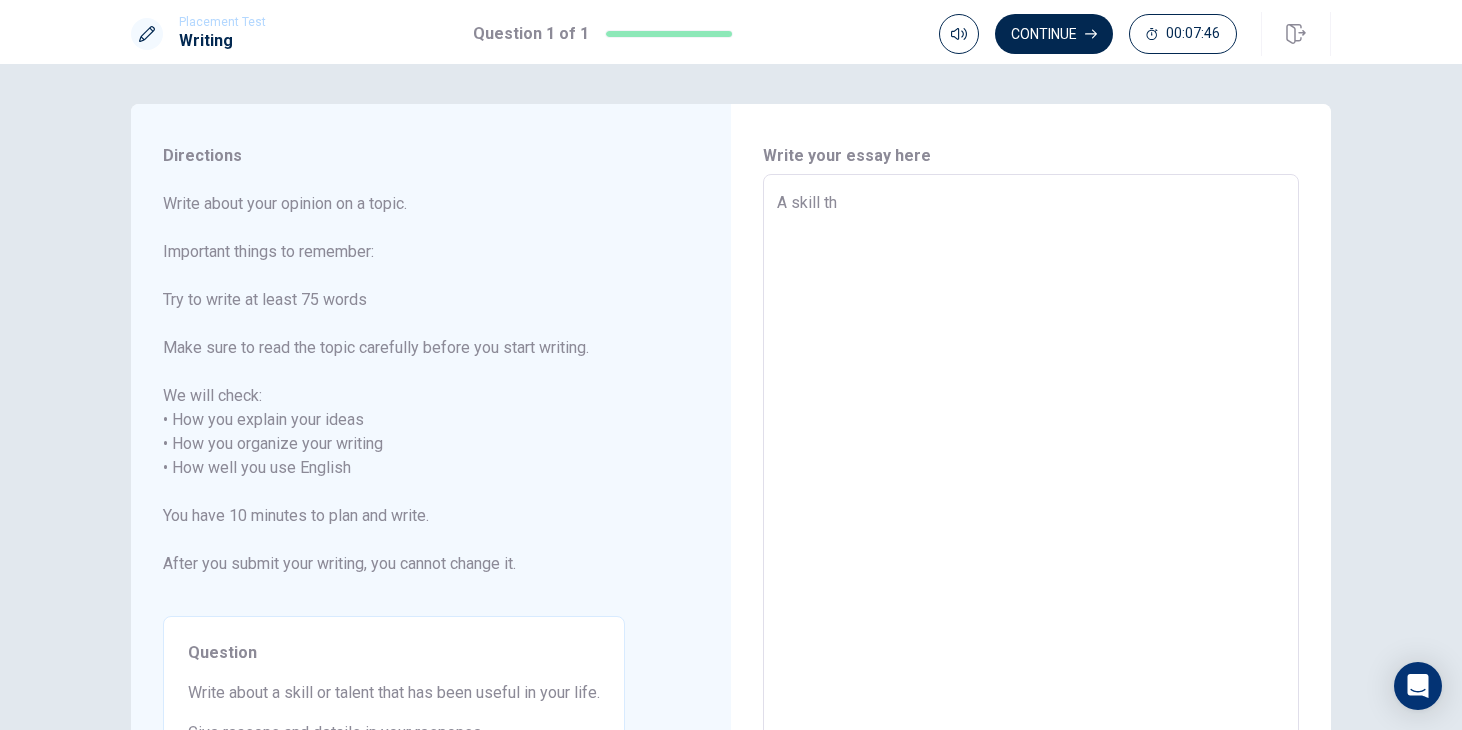 type on "x" 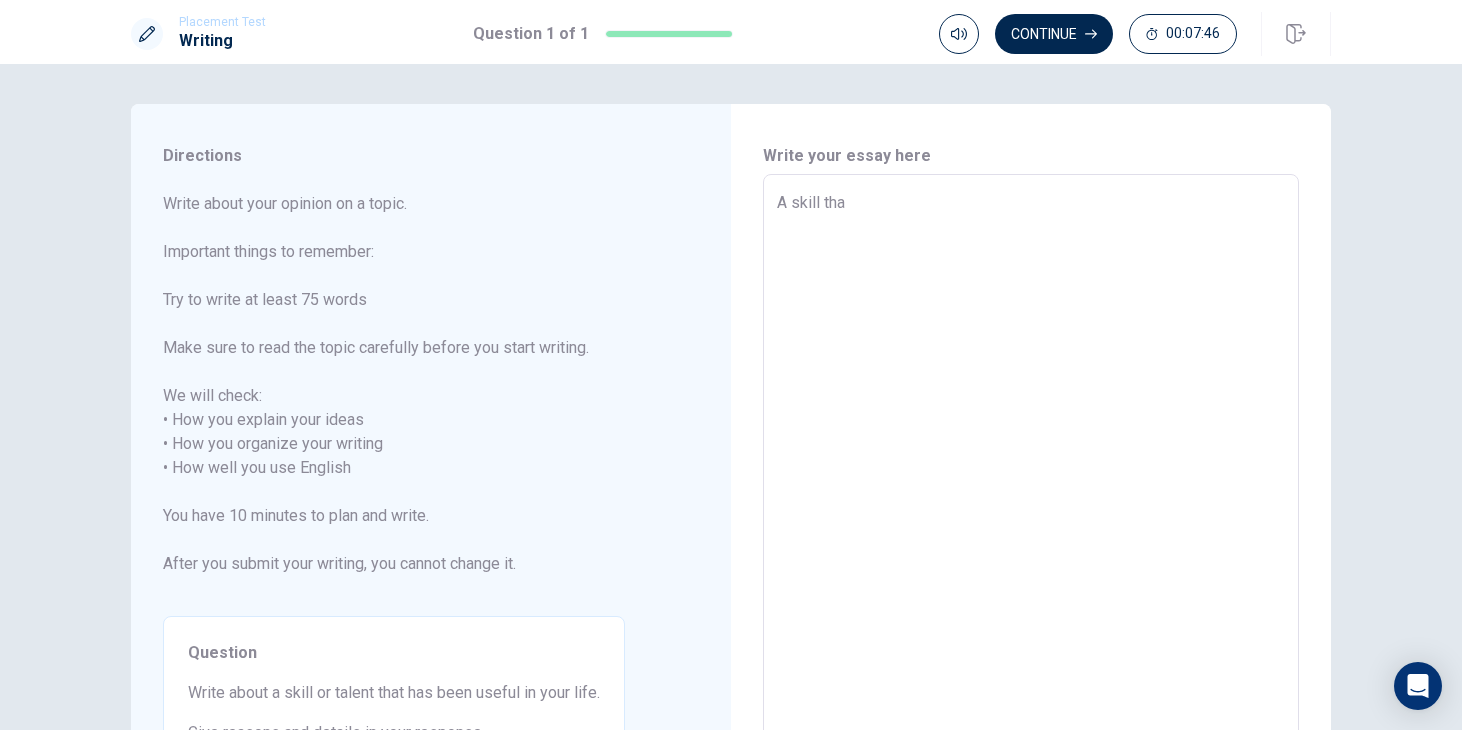 type on "x" 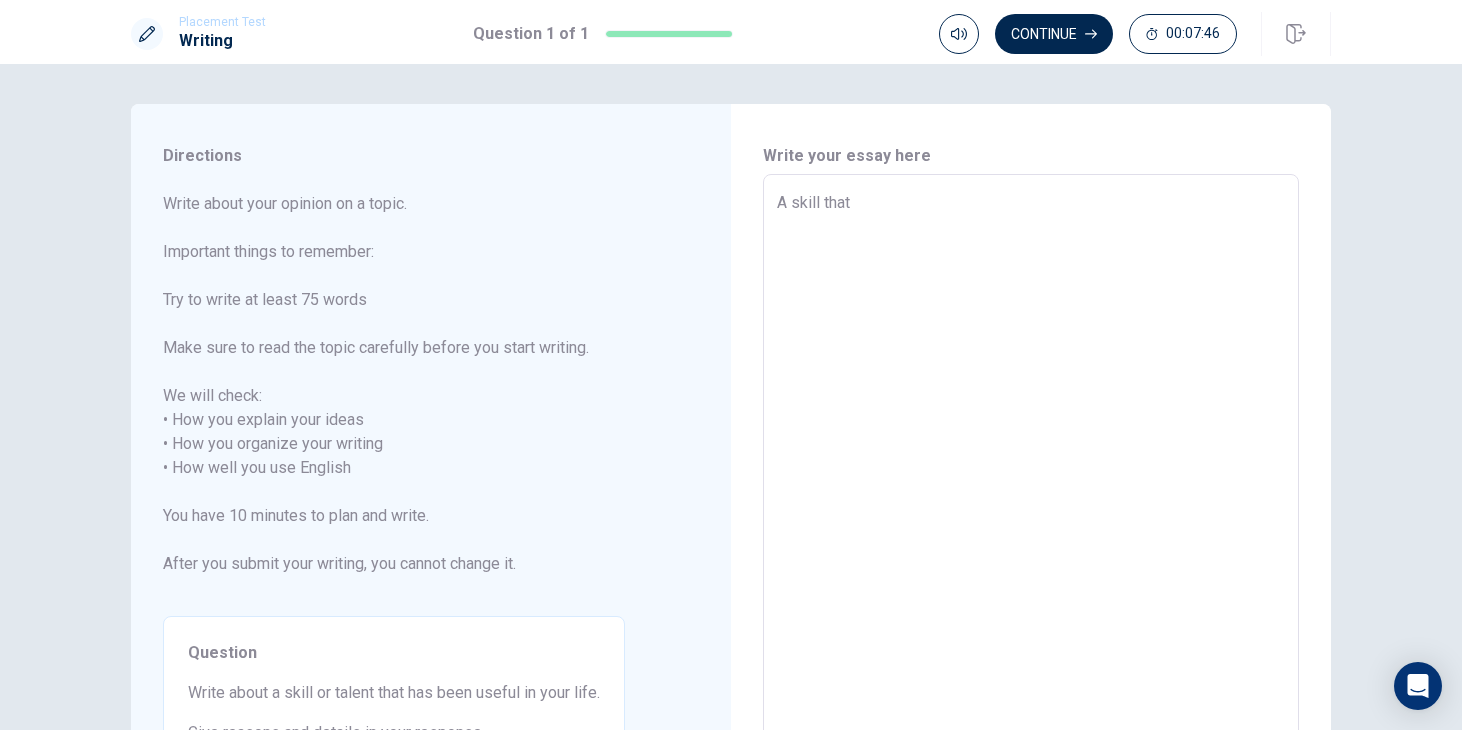 type on "x" 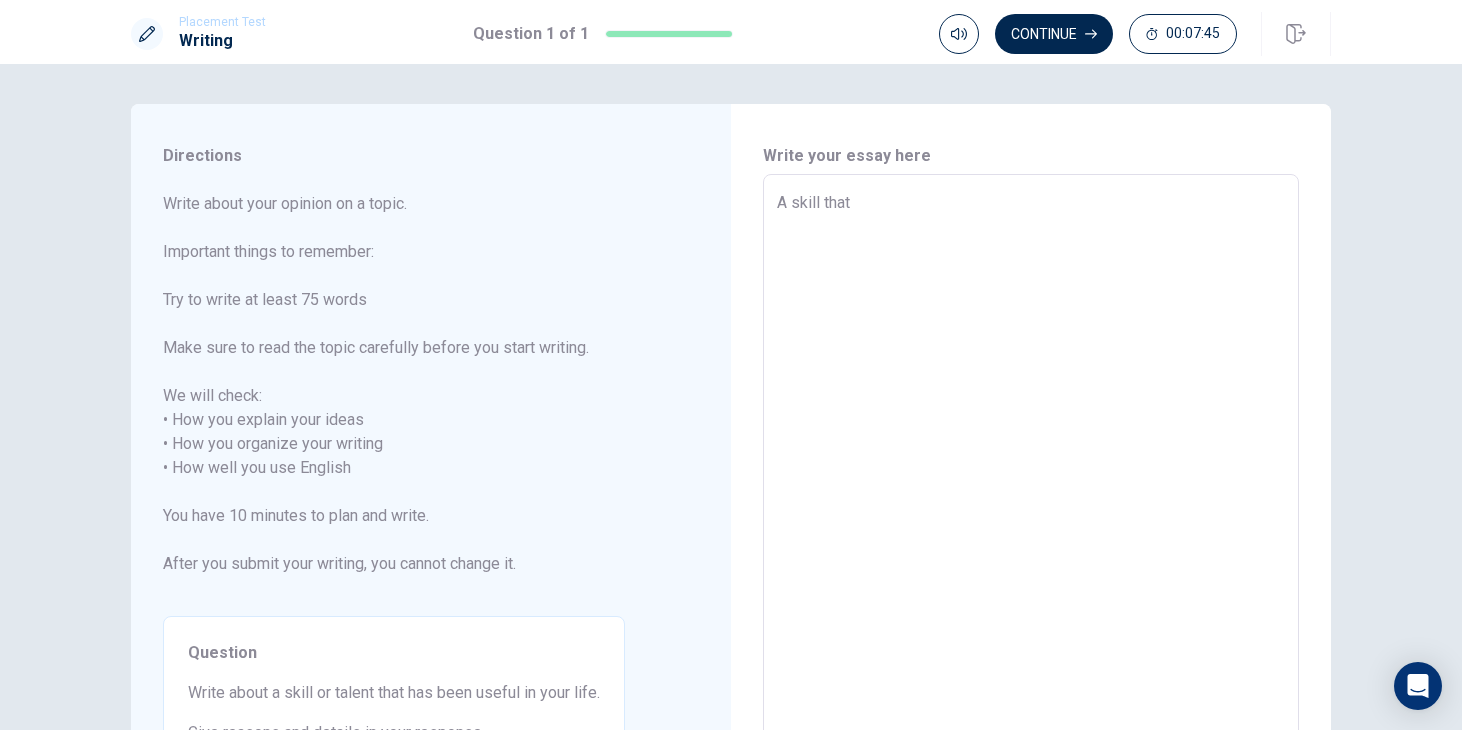 type on "A skill that h" 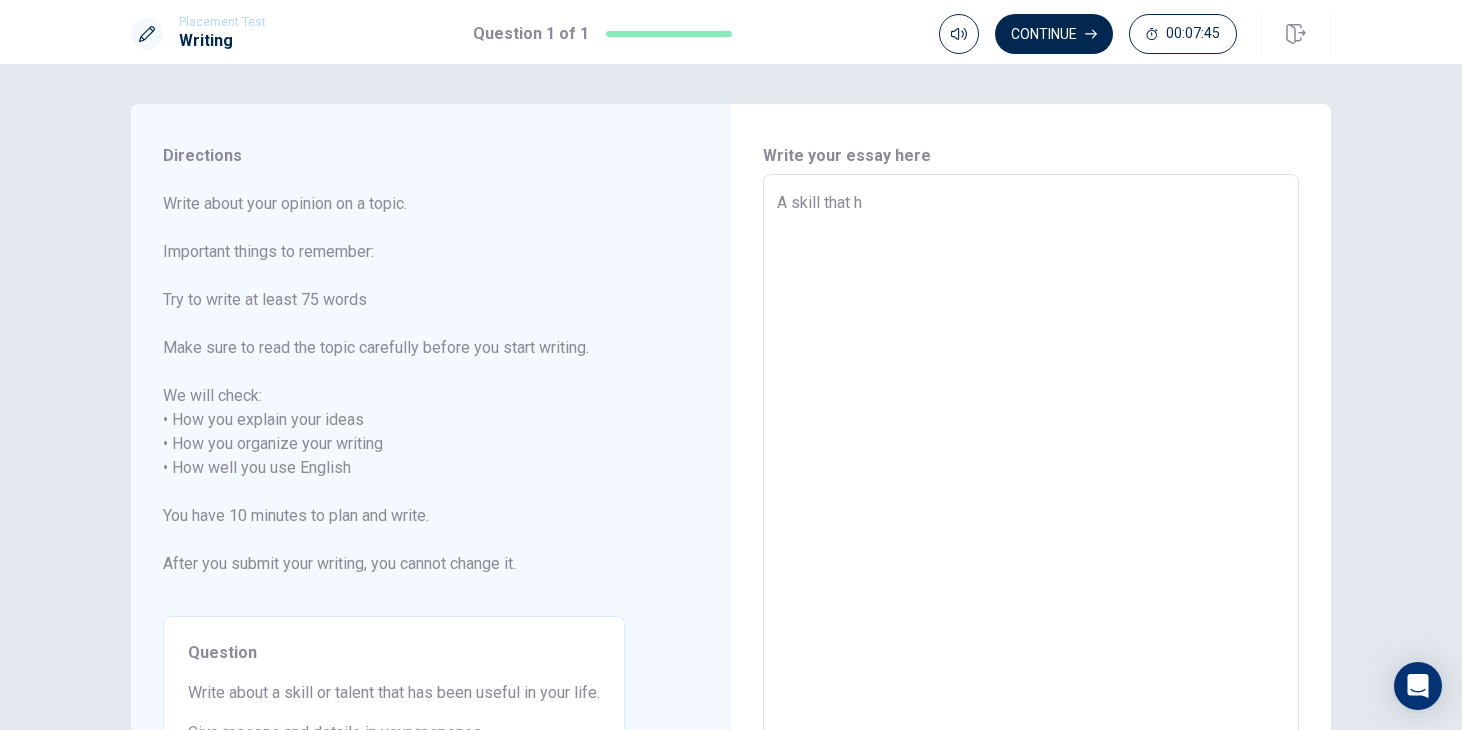 type on "x" 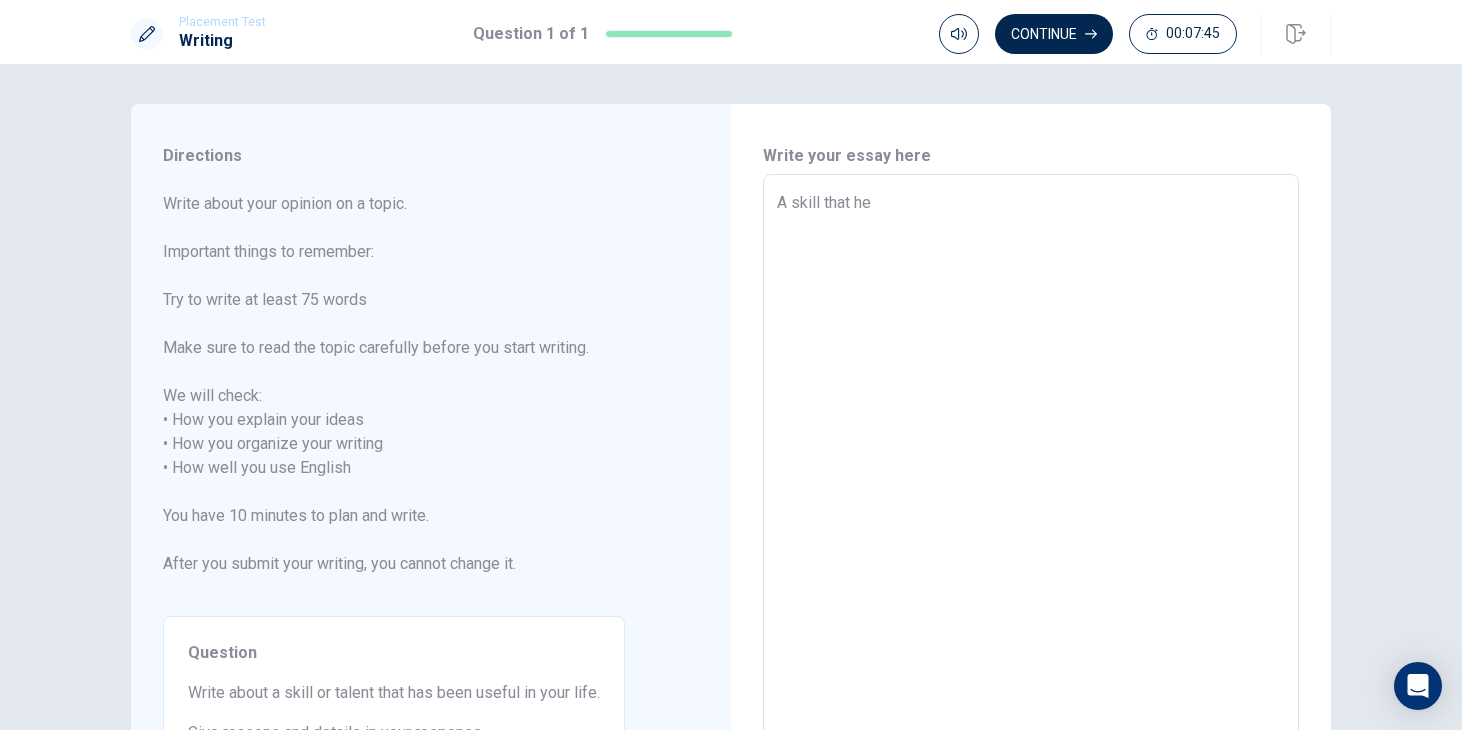 type on "x" 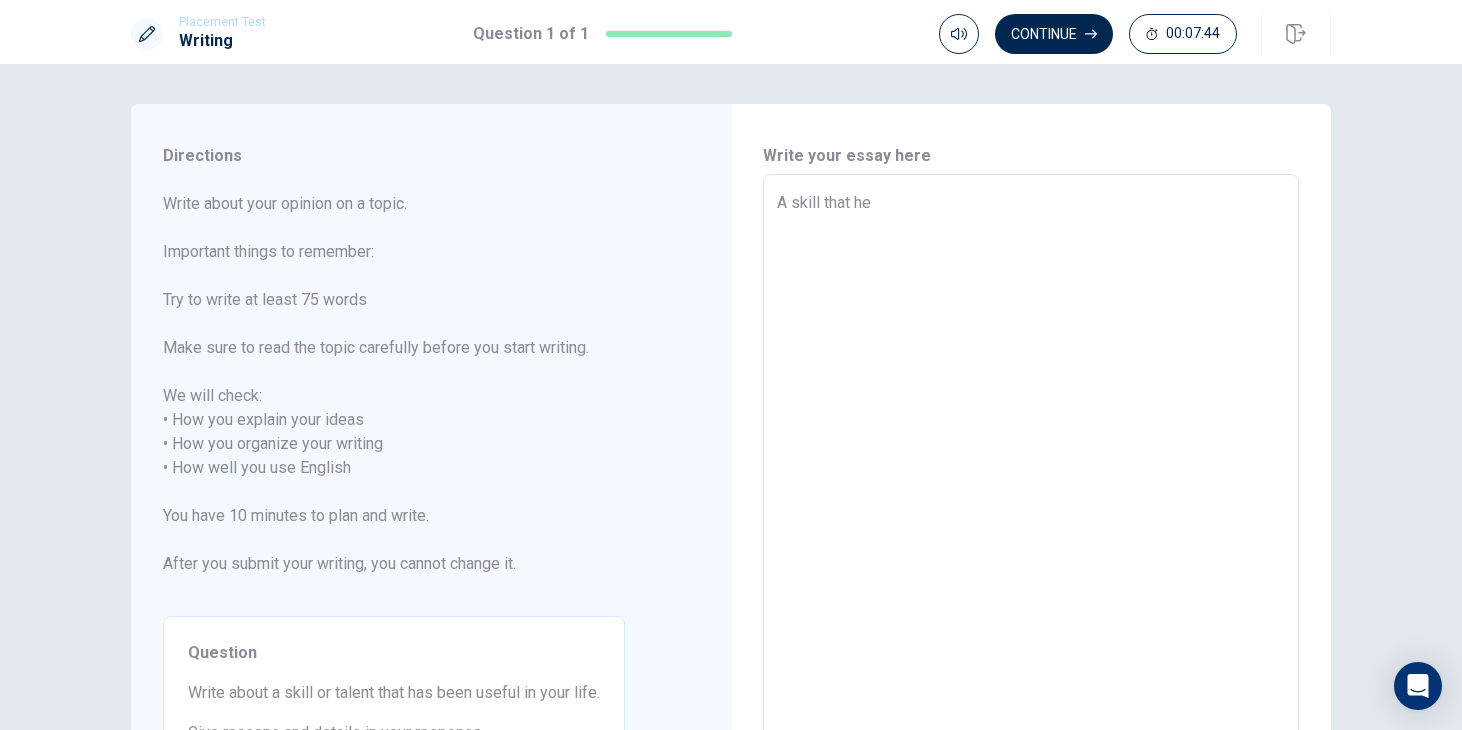 type on "A skill that h" 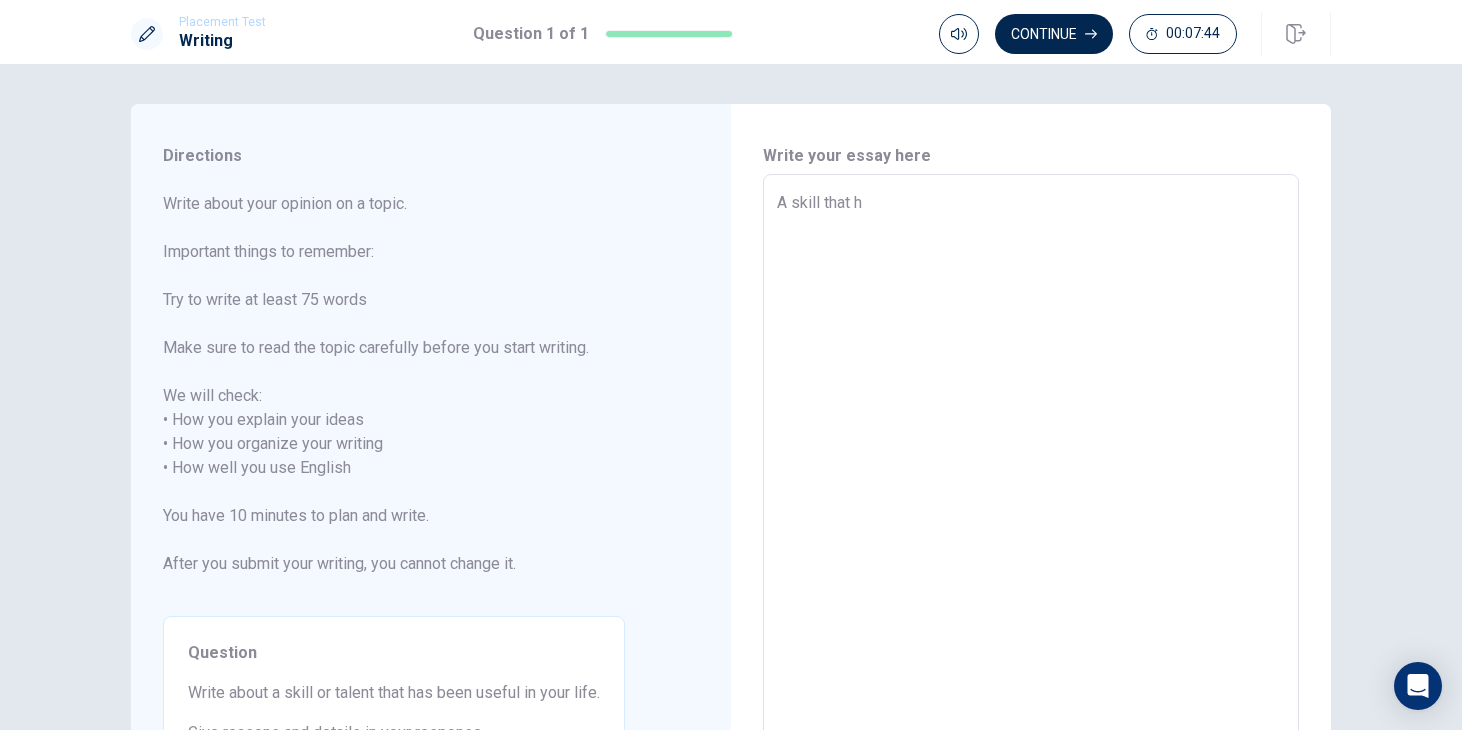 type on "x" 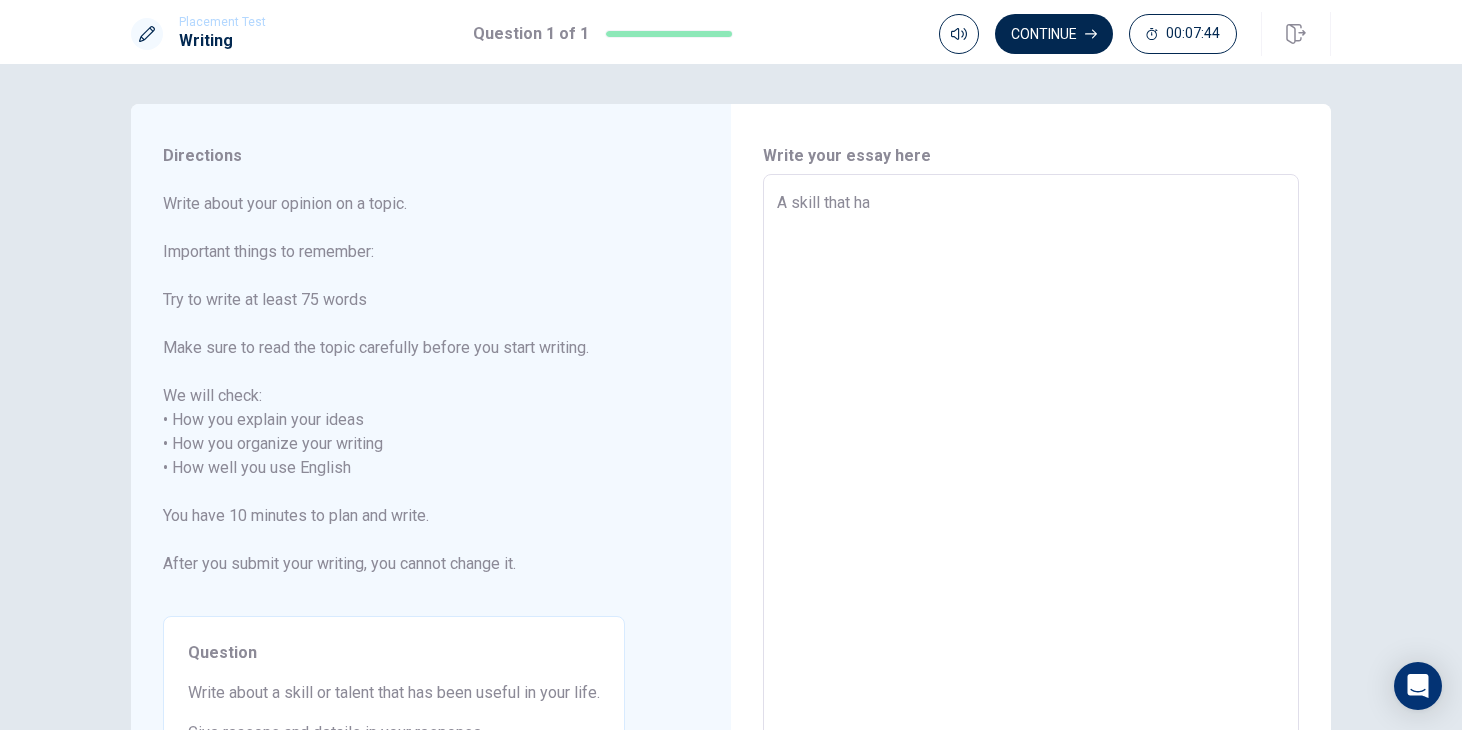 type on "x" 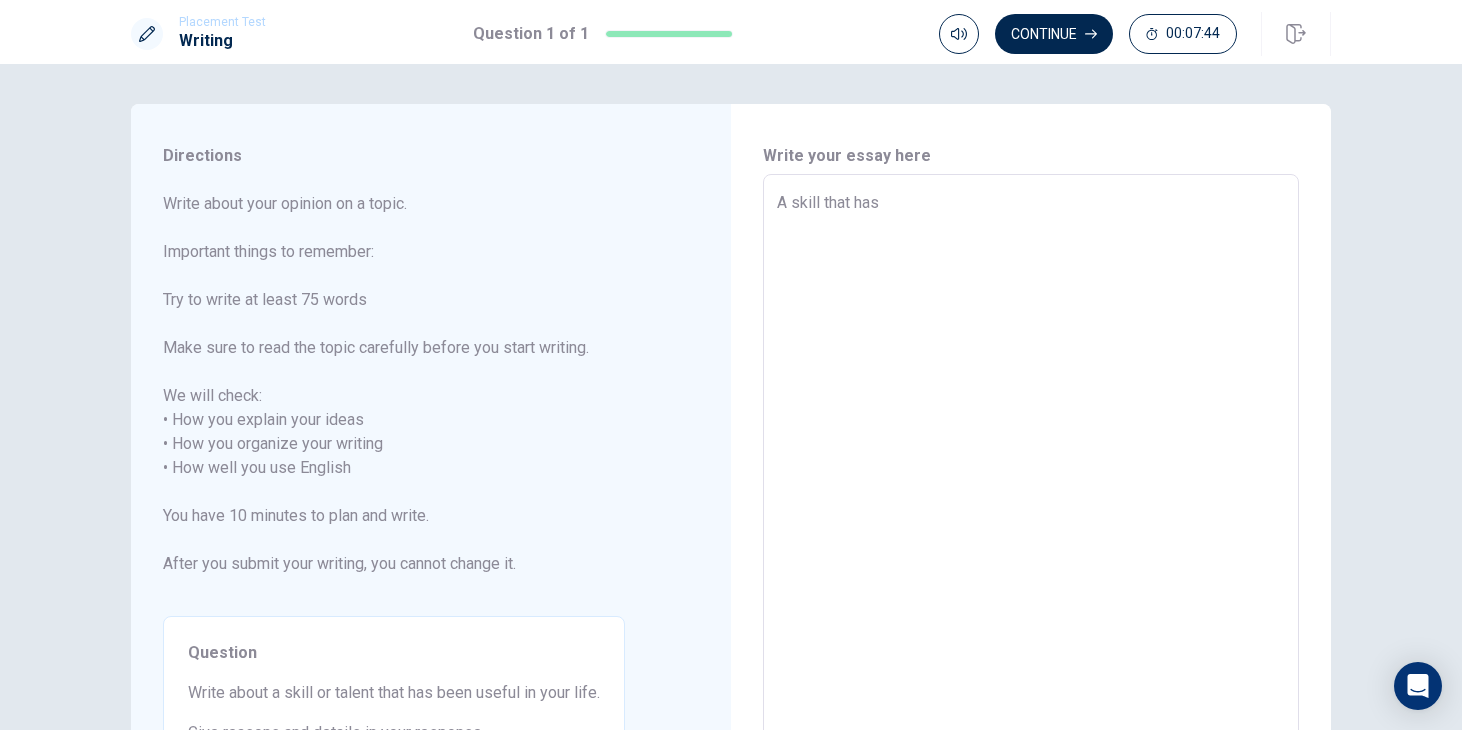 type on "x" 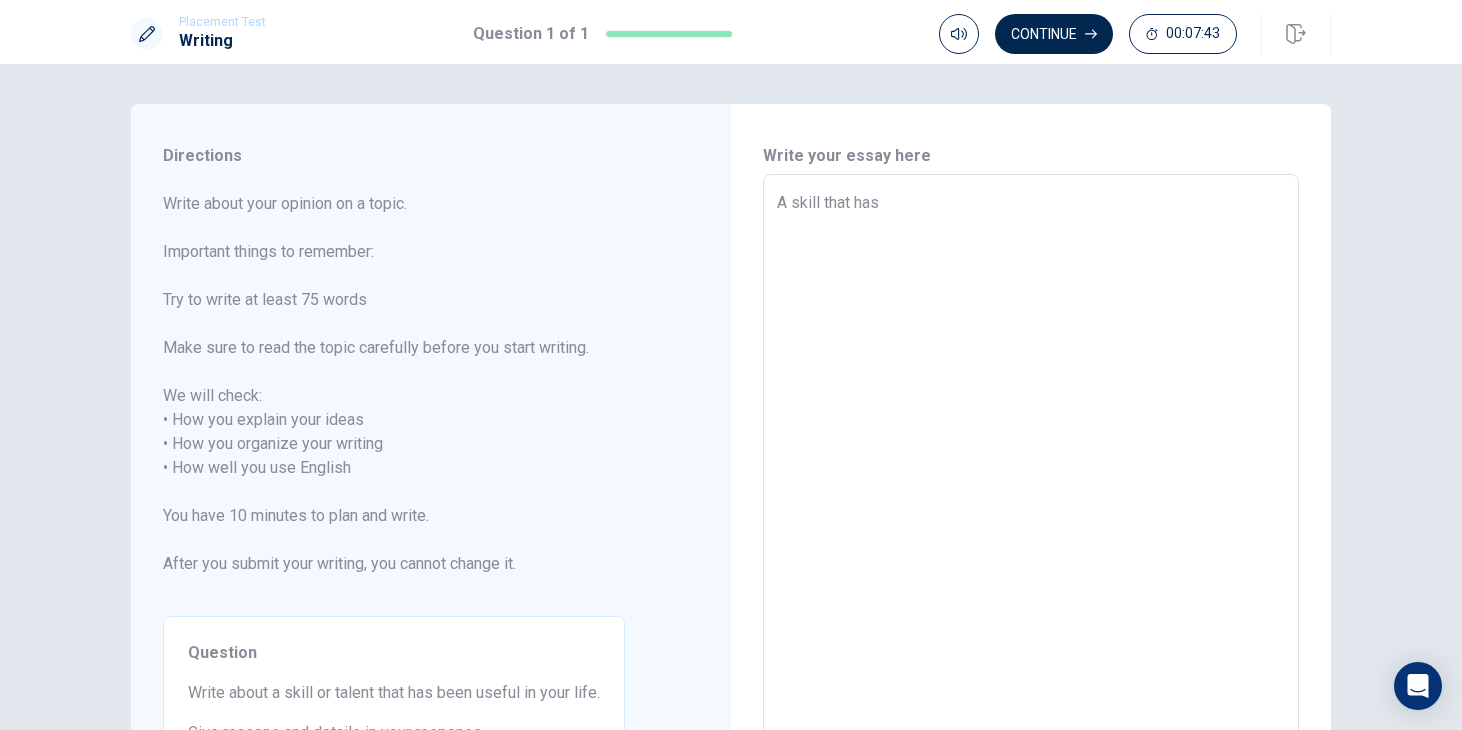 type on "A skill that has b" 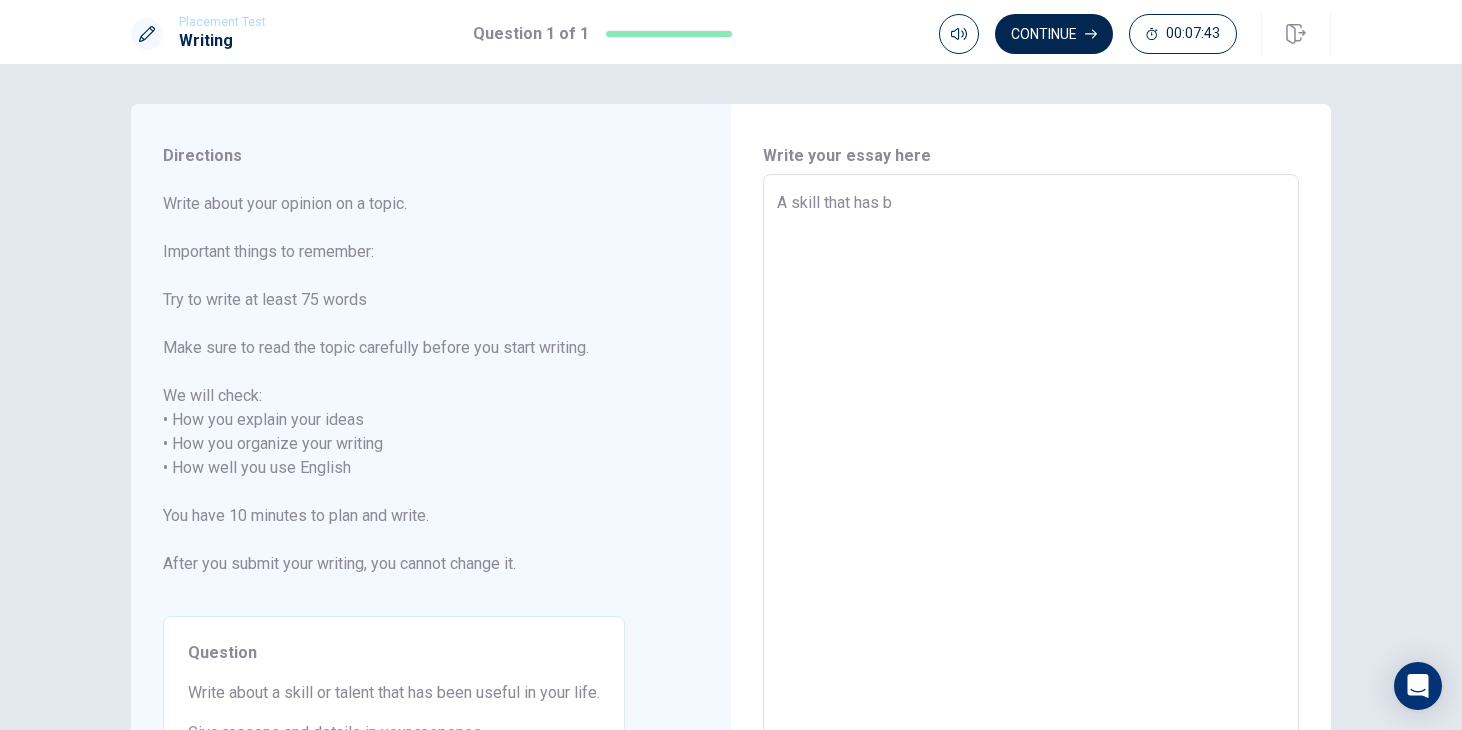 type on "x" 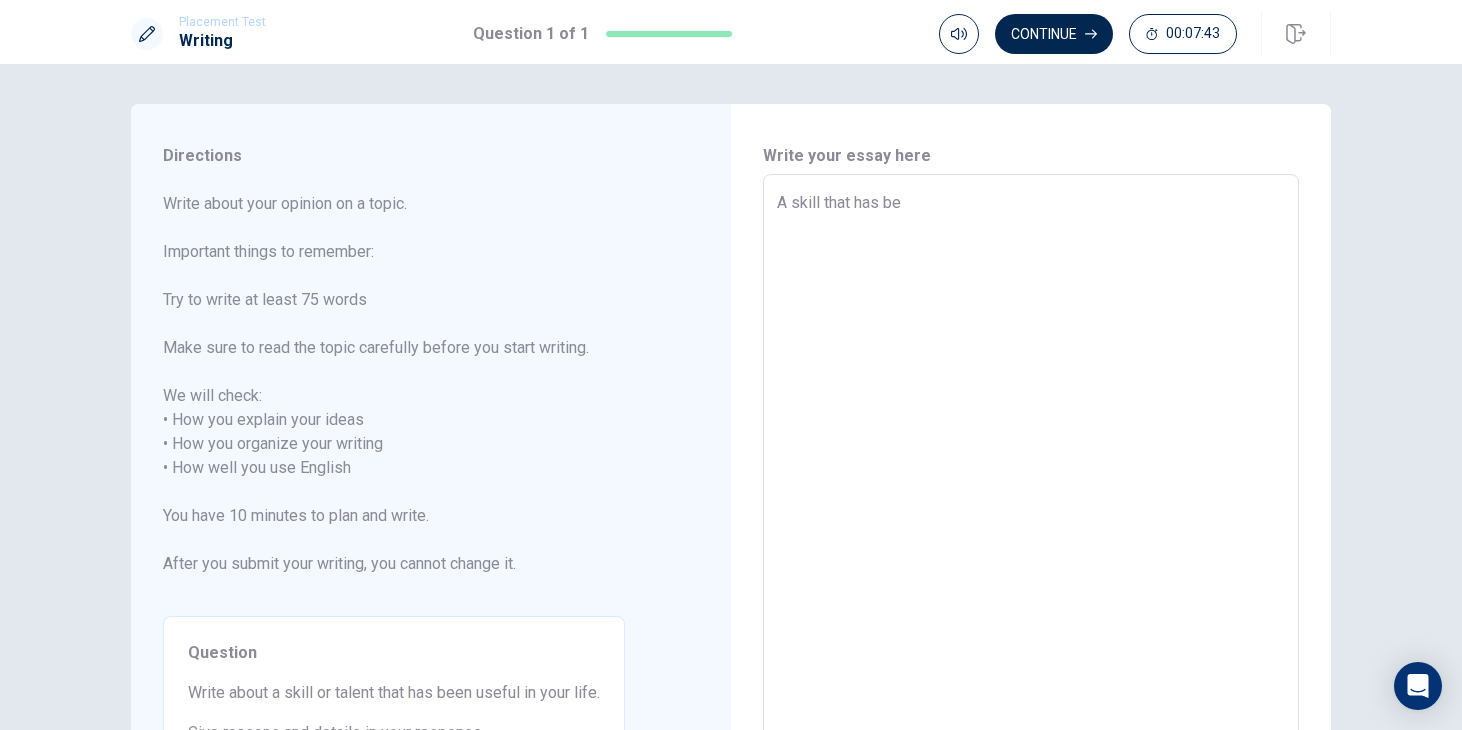 type on "x" 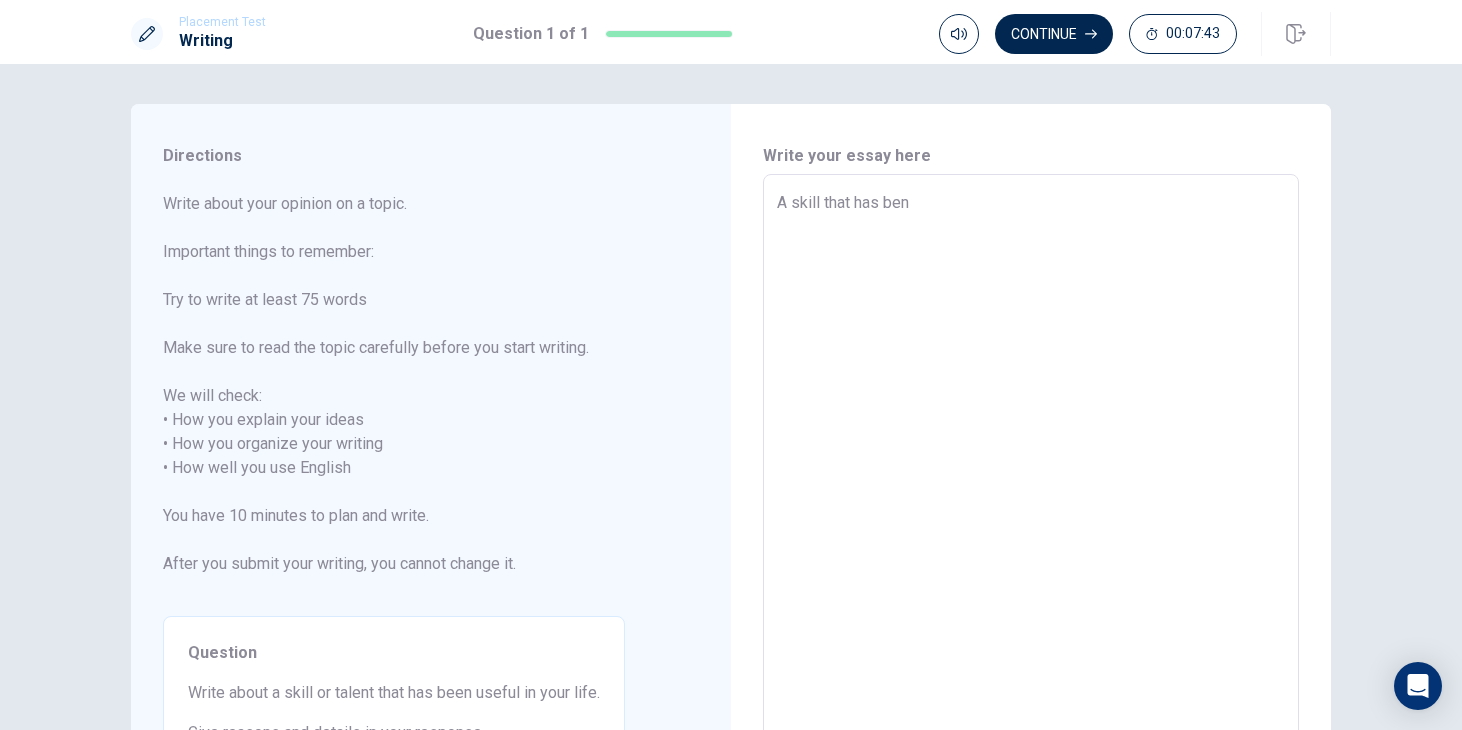 type on "x" 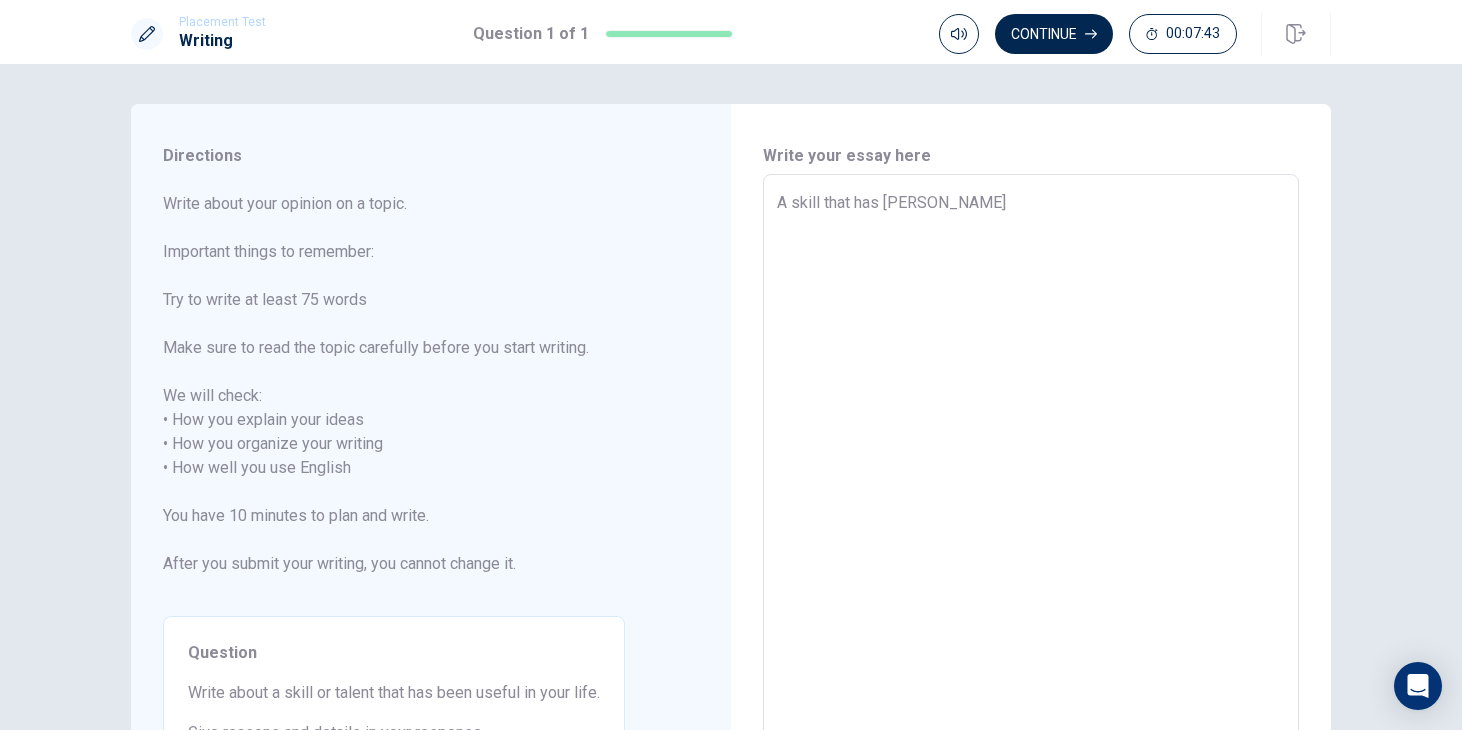 type on "x" 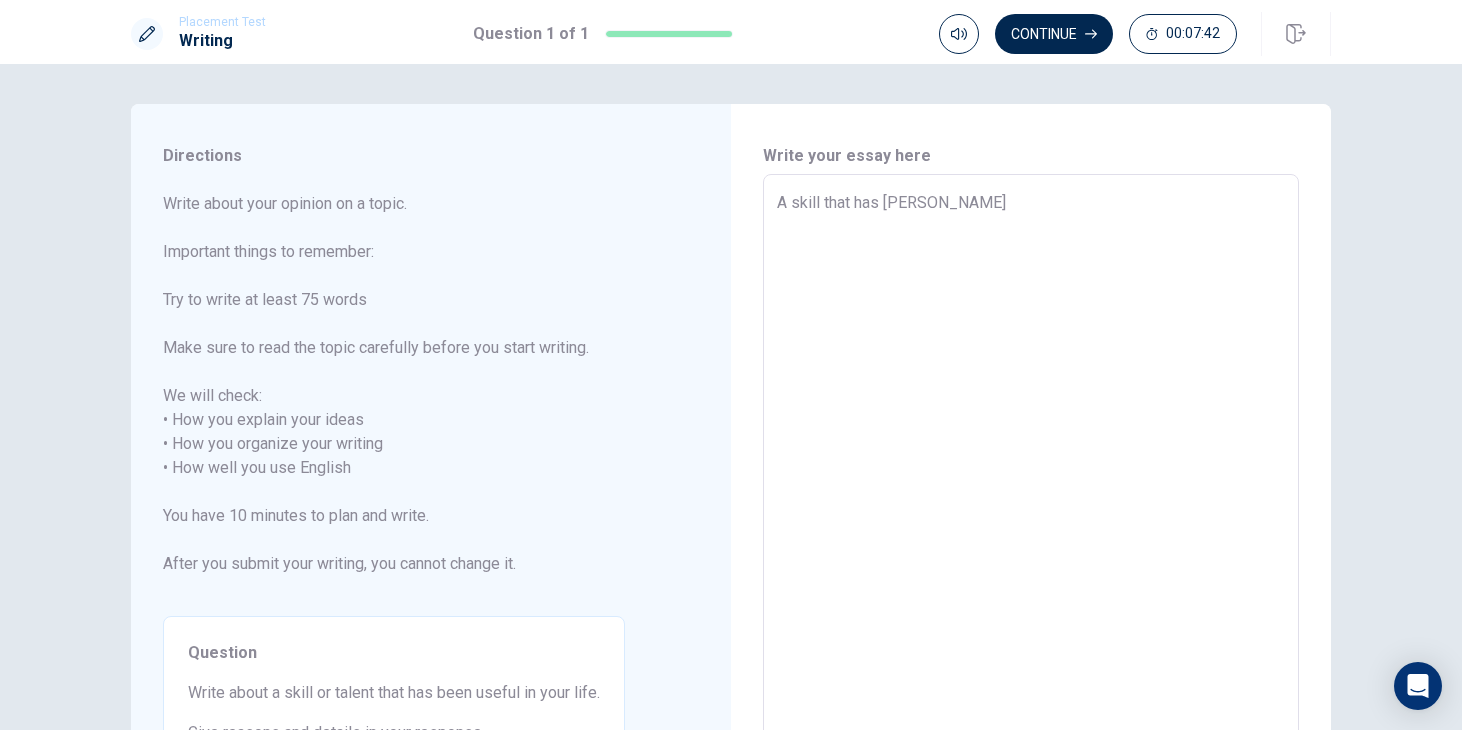 type on "A skill that has ben" 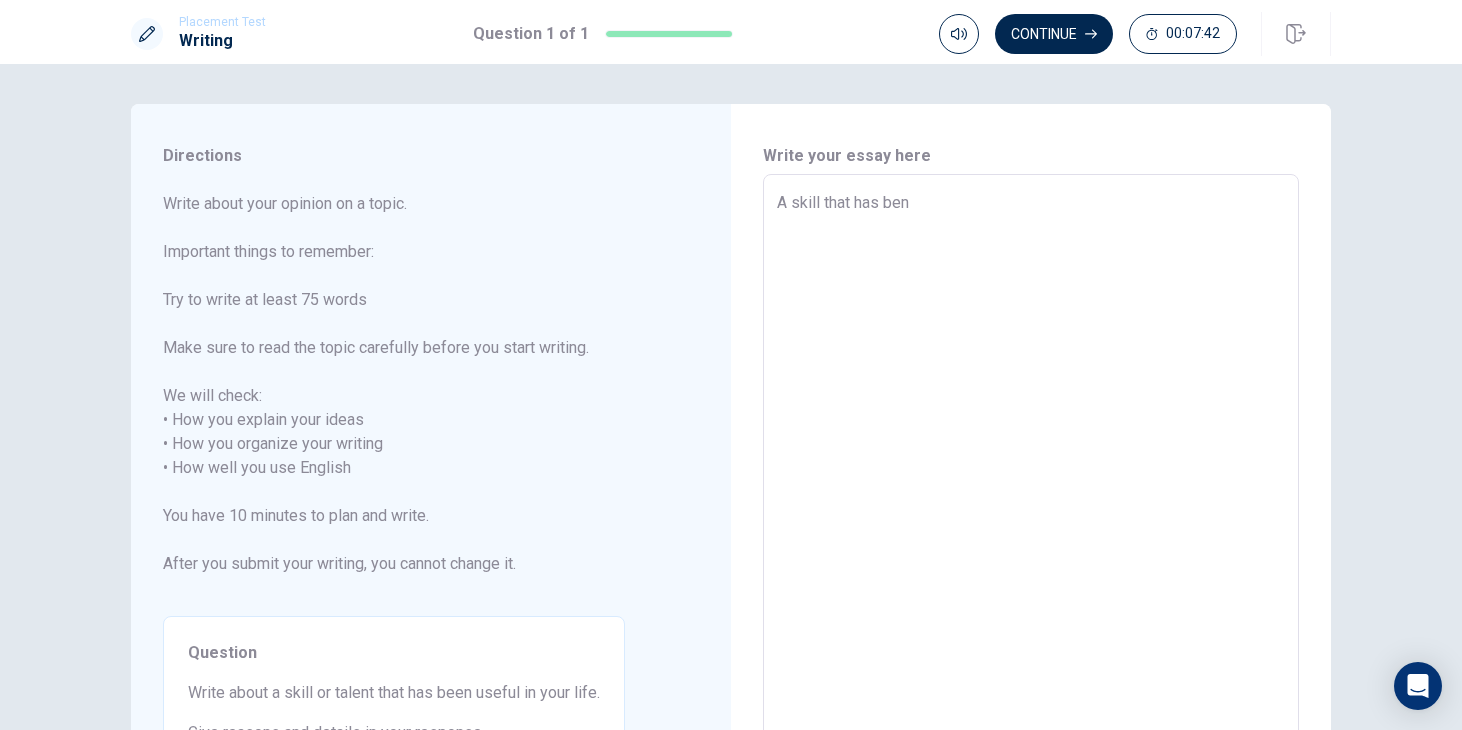 type on "x" 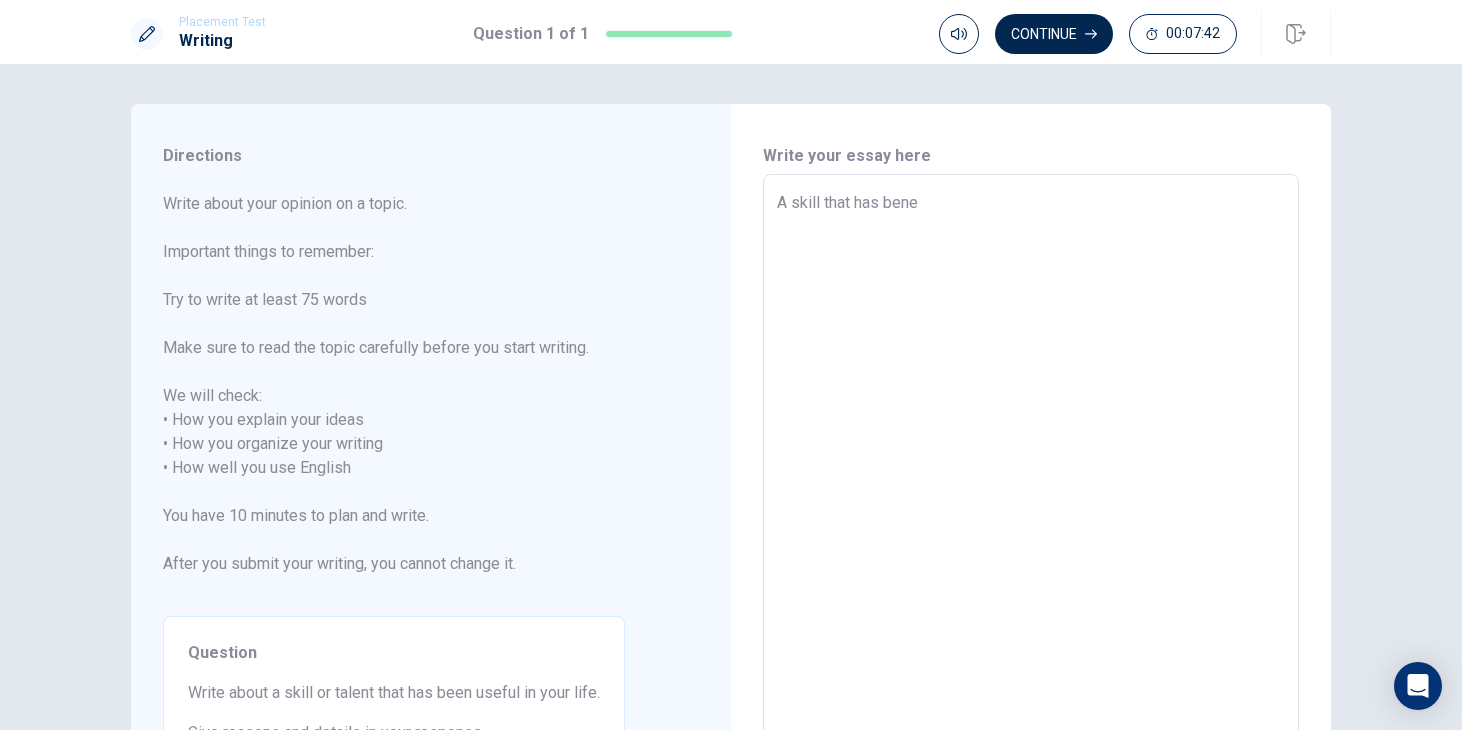 type on "x" 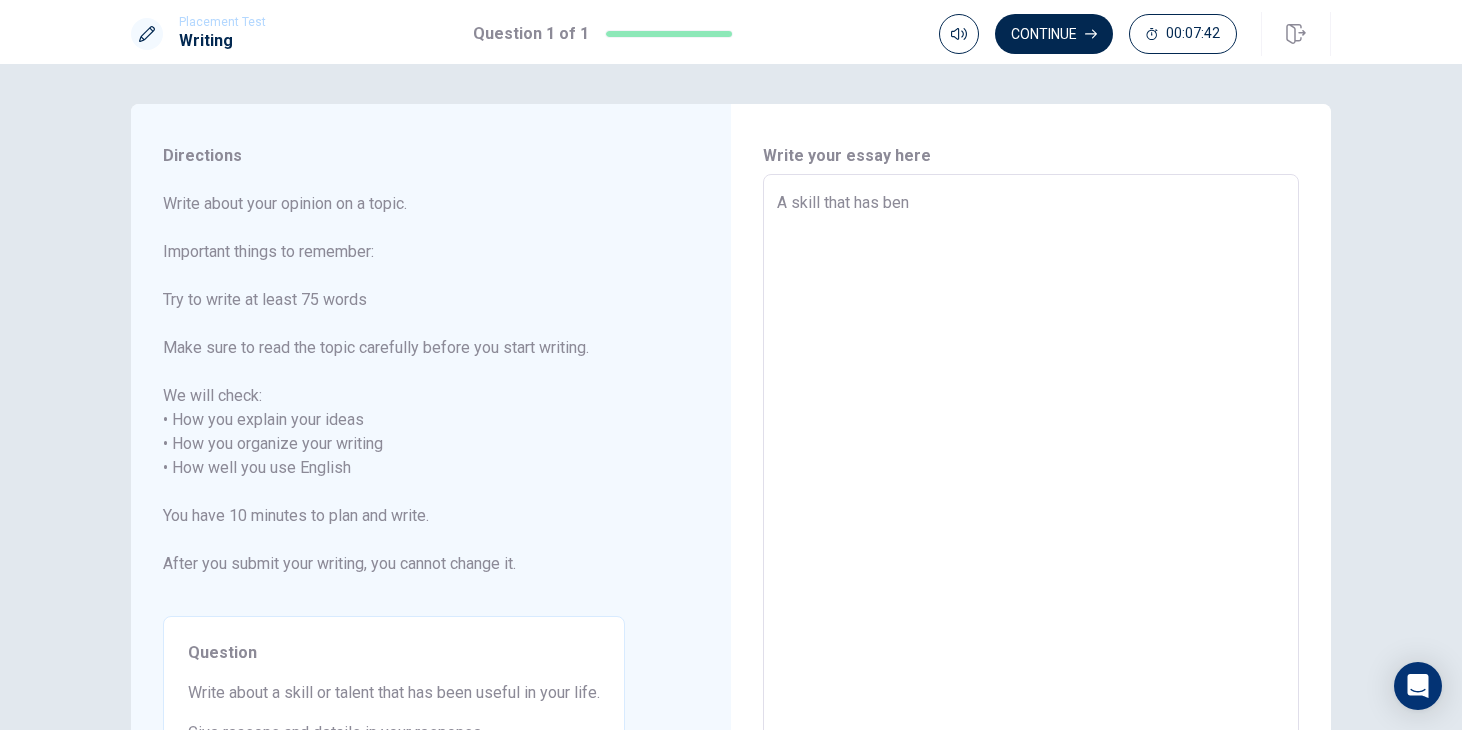type on "x" 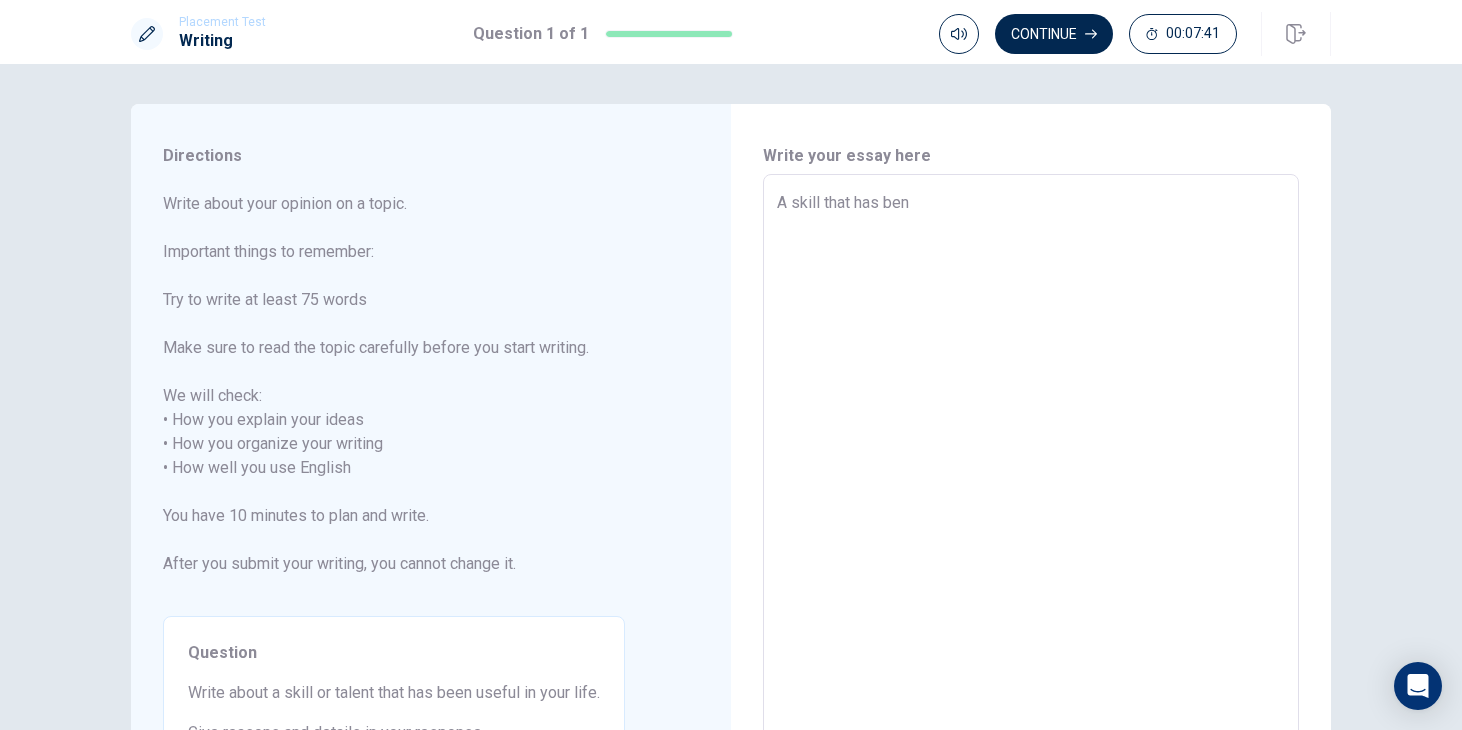 type on "A skill that has be" 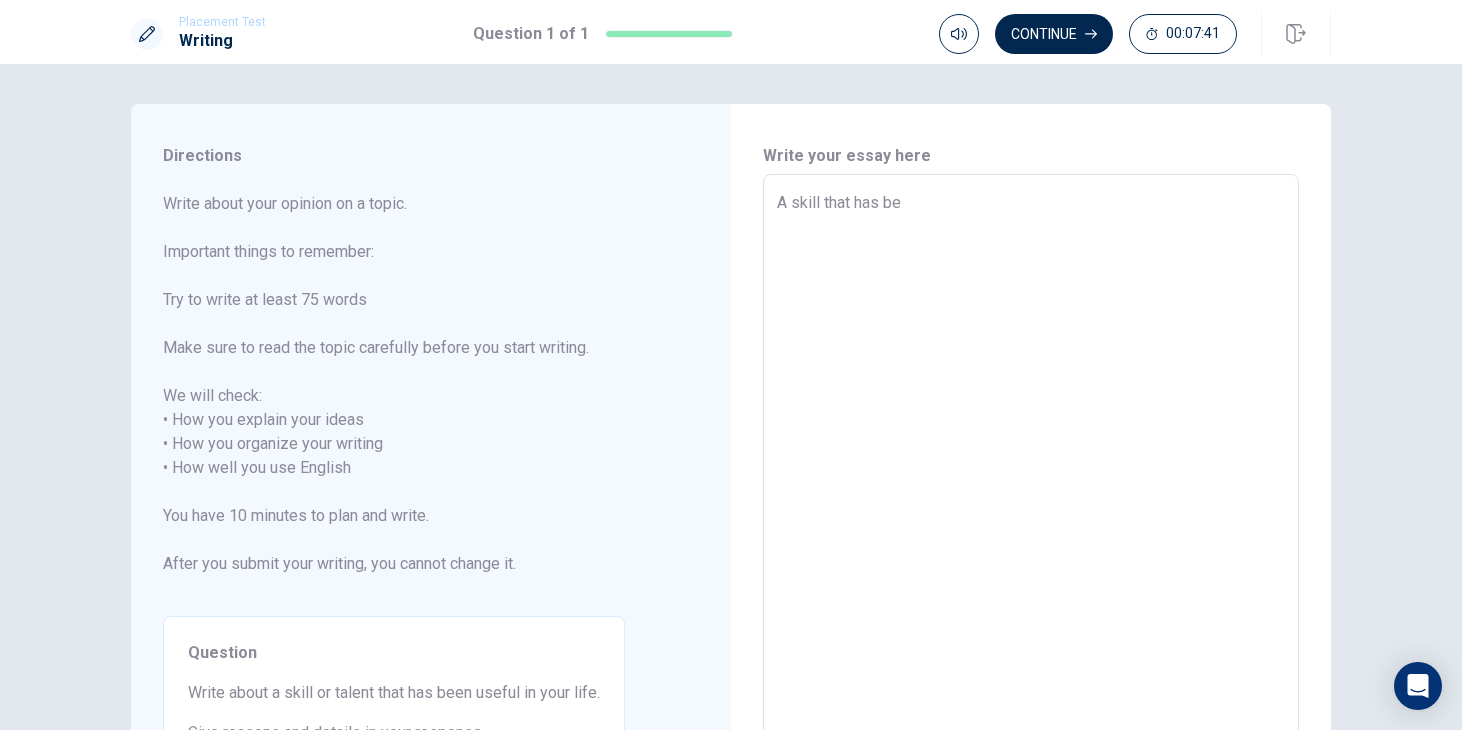 type on "x" 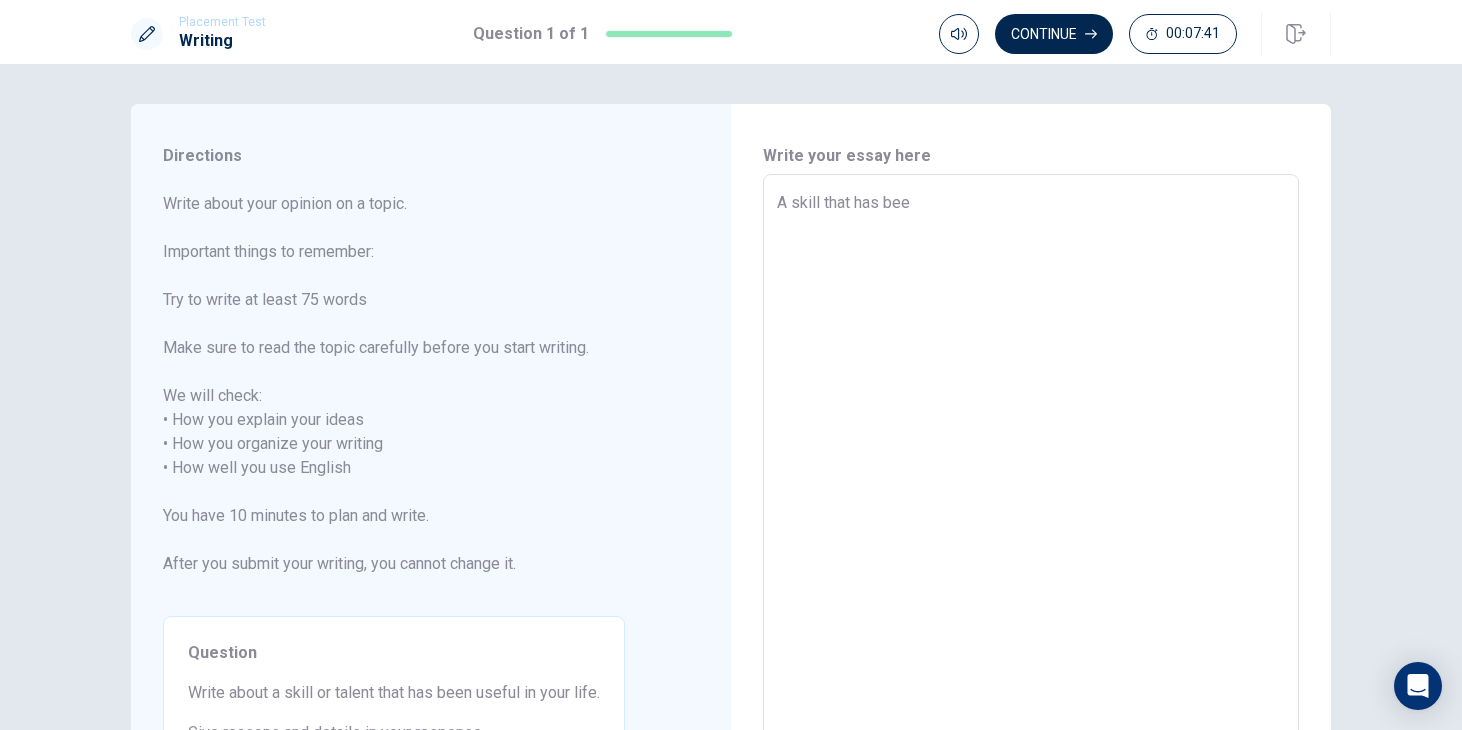 type on "x" 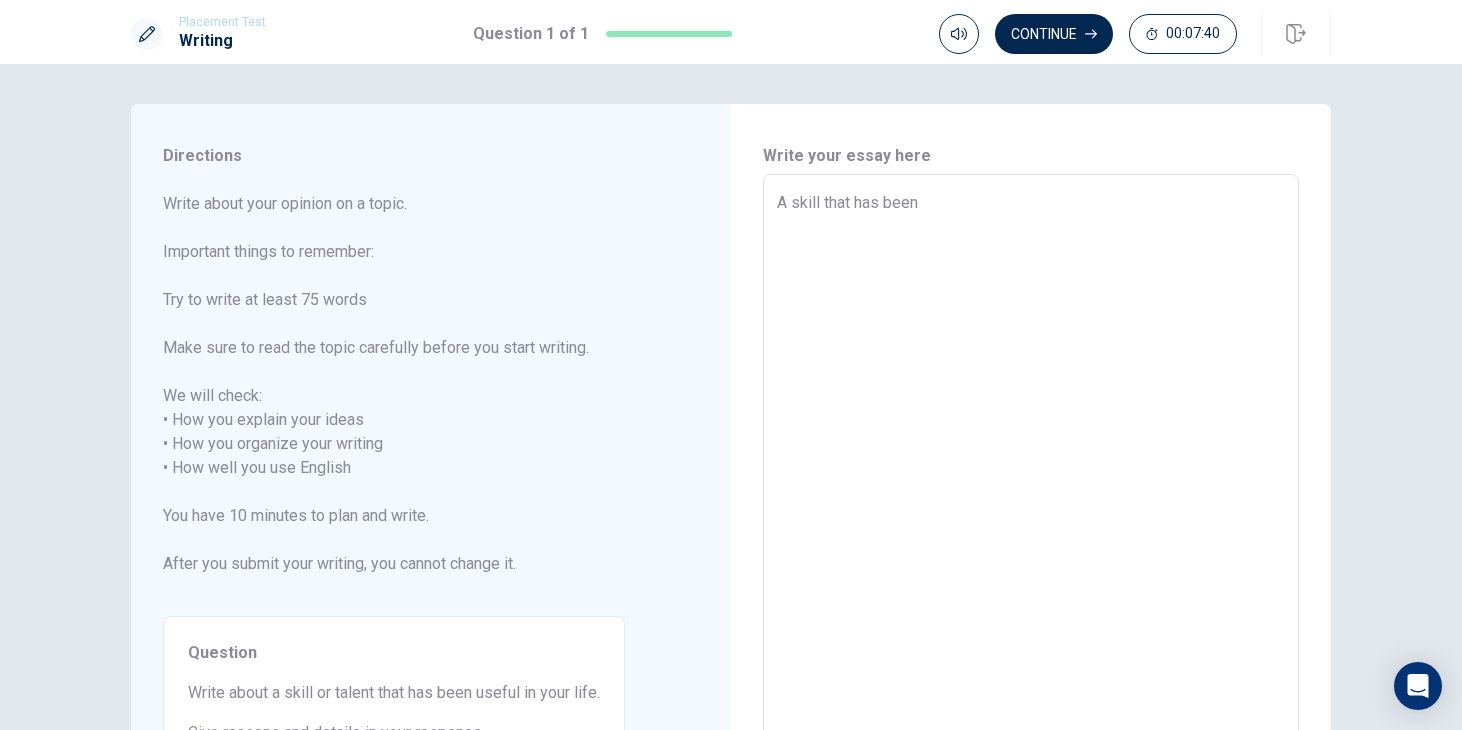 type on "x" 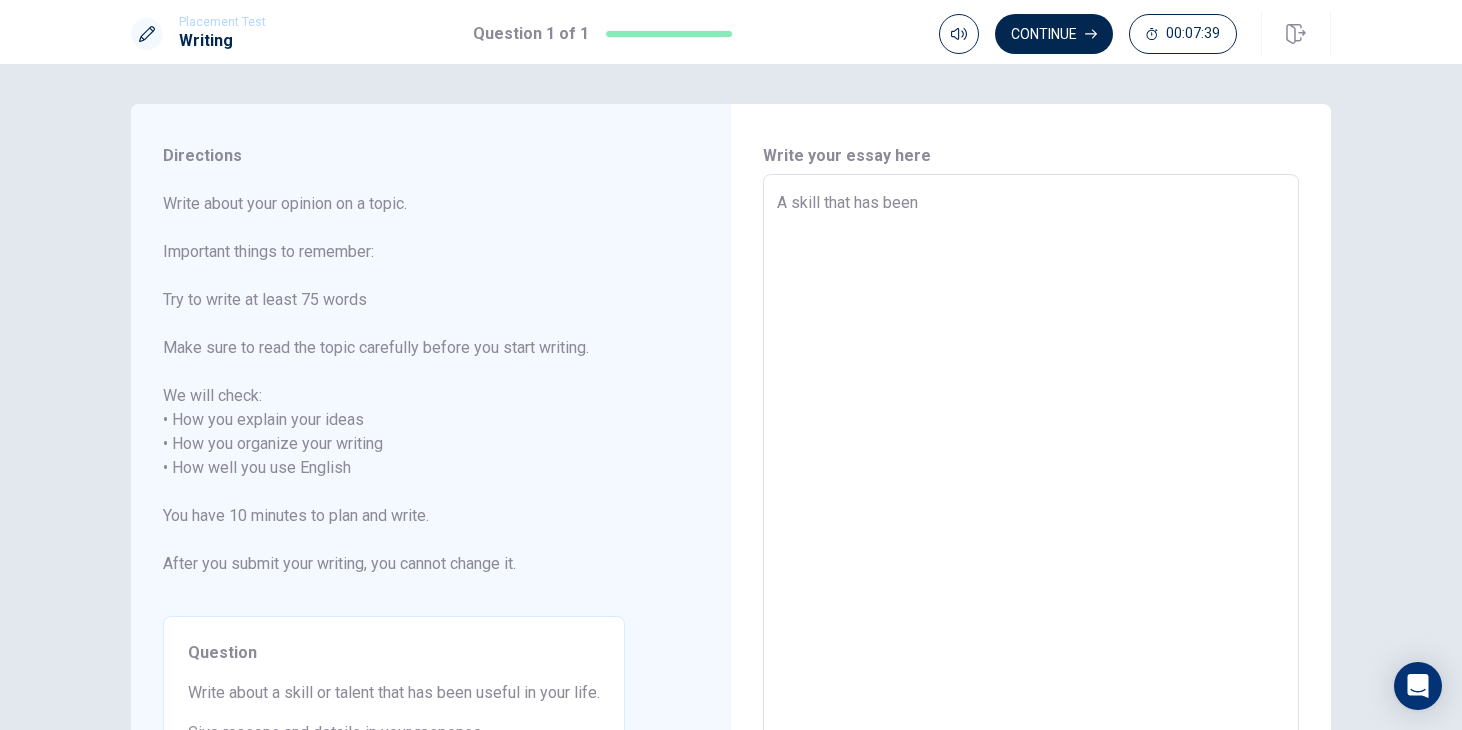 type on "x" 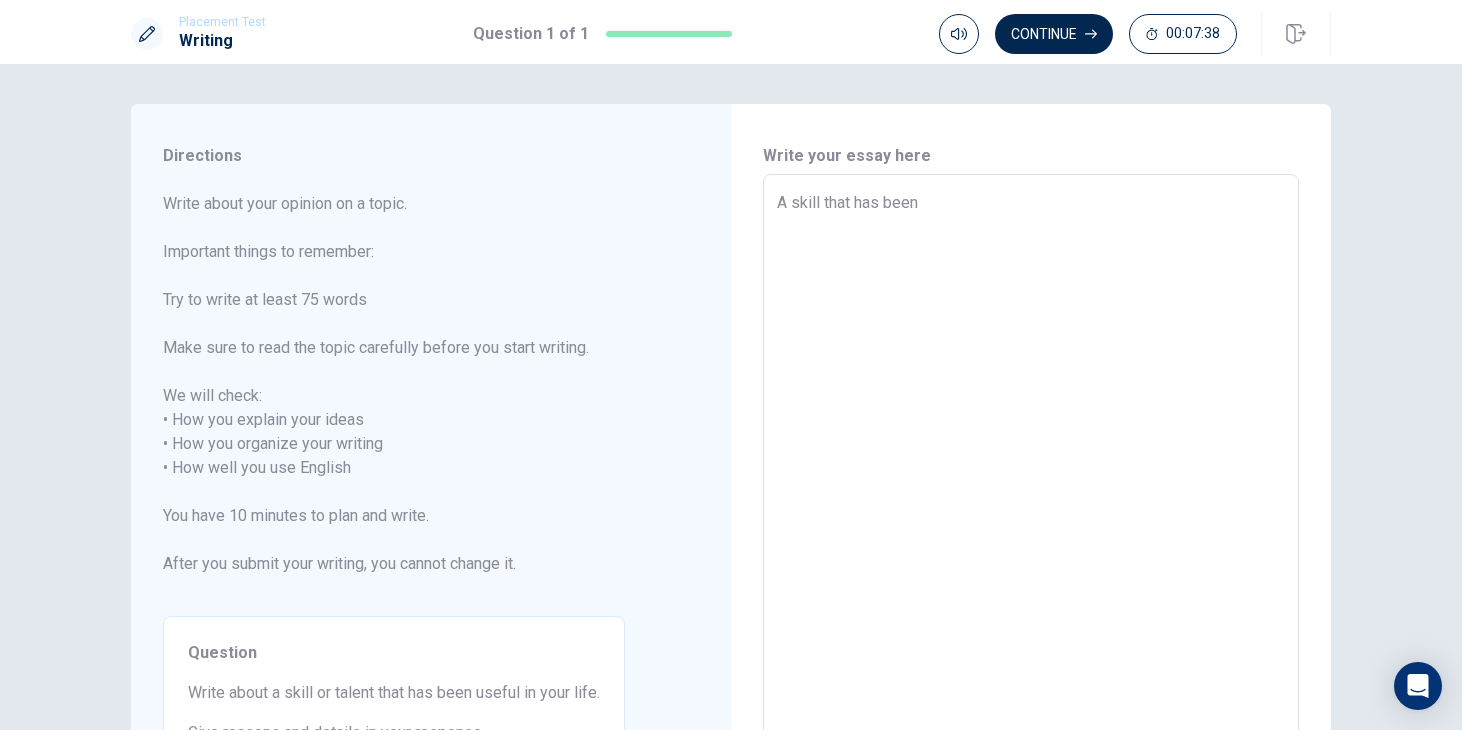 type on "A skill that has been u" 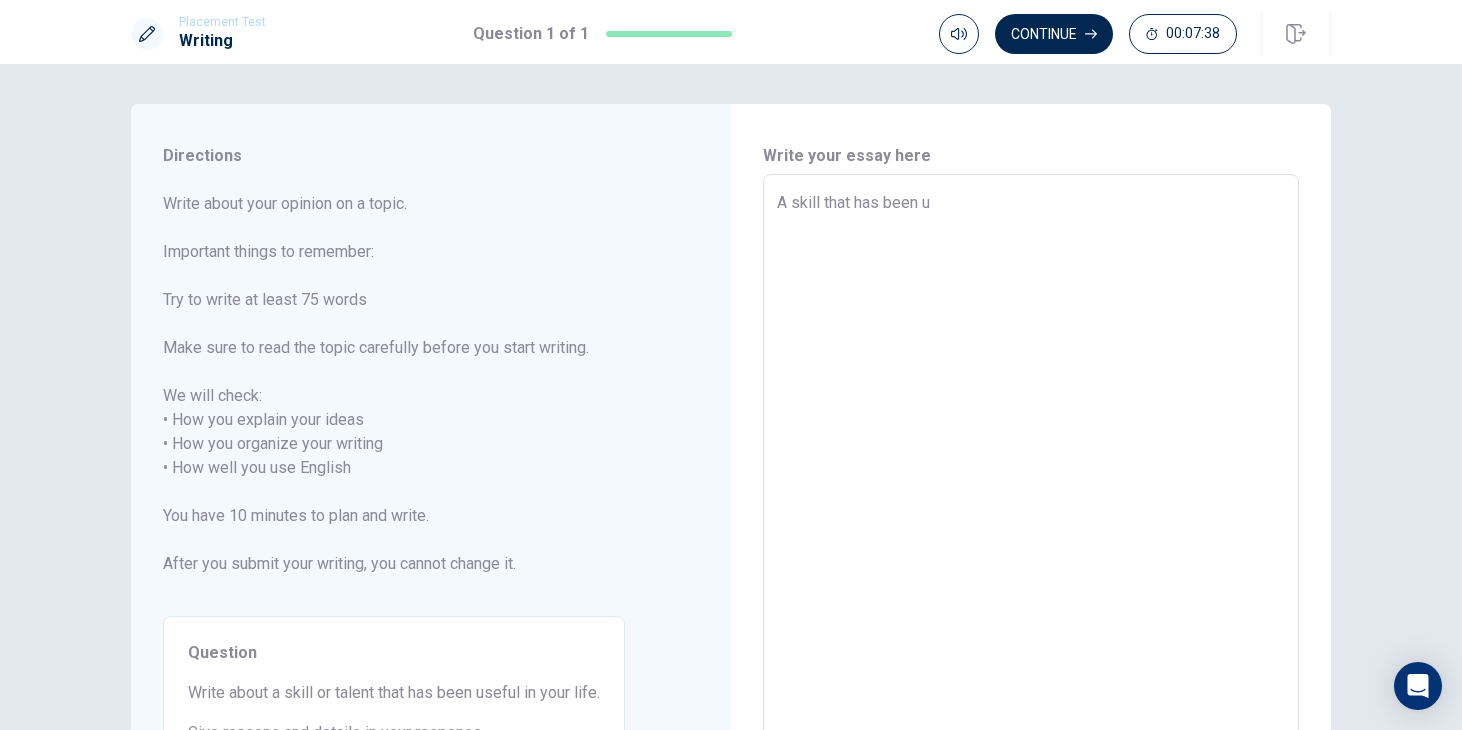 type on "x" 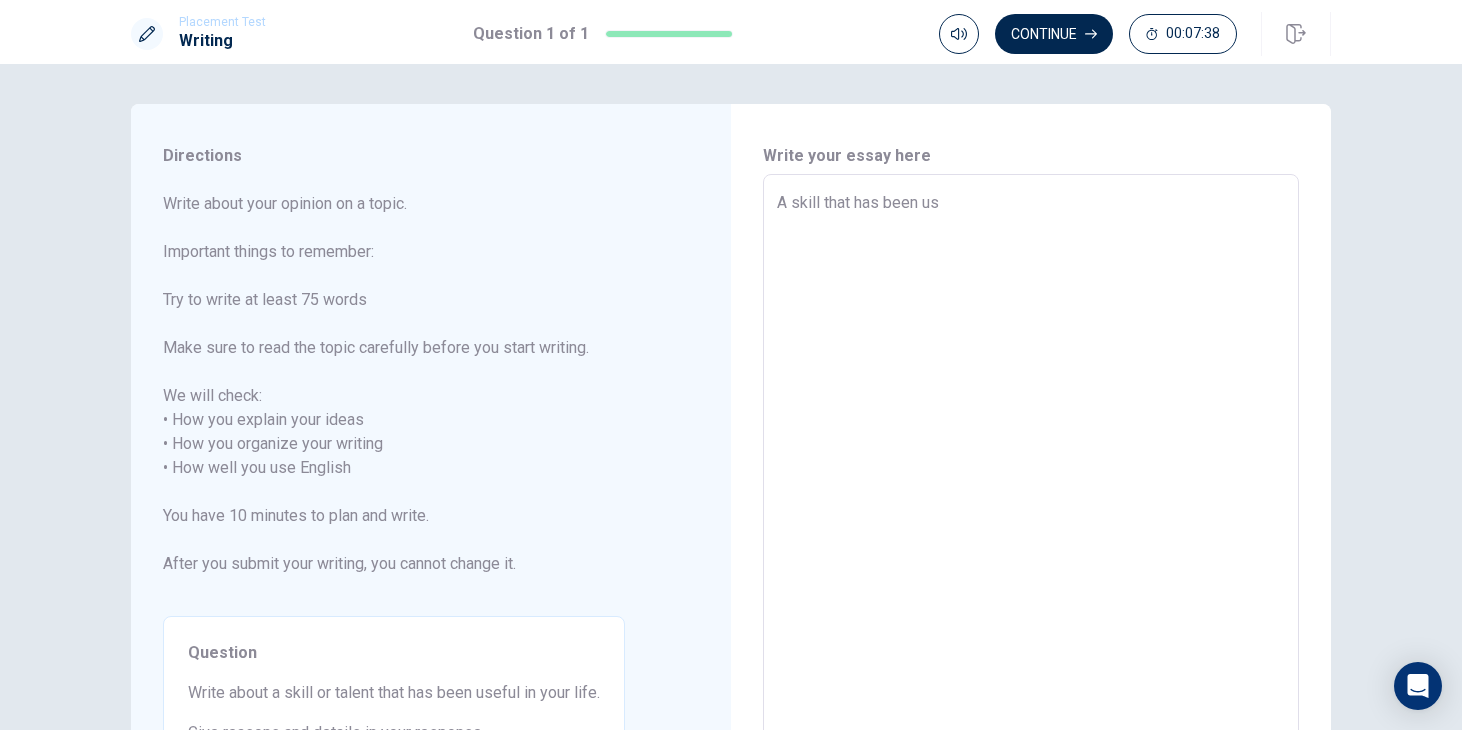type on "x" 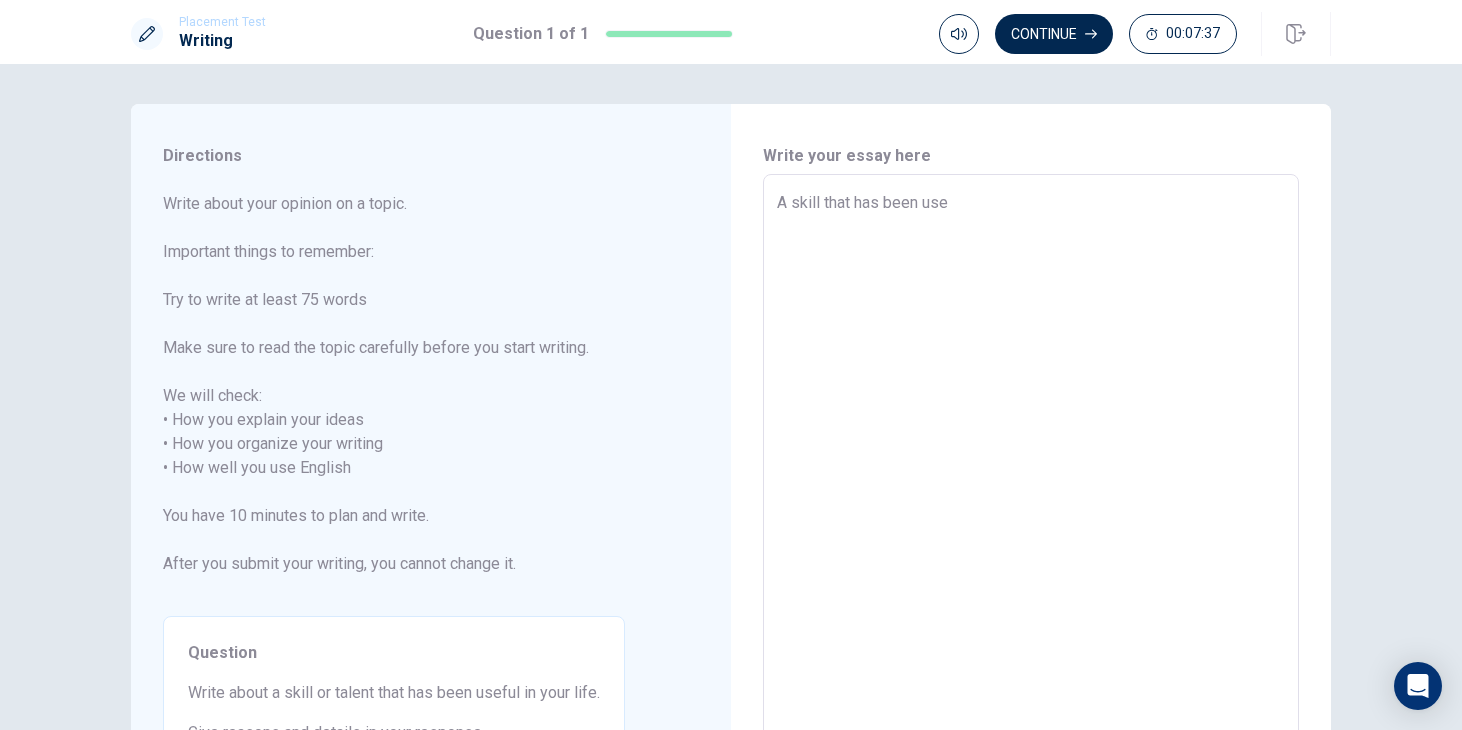 type on "x" 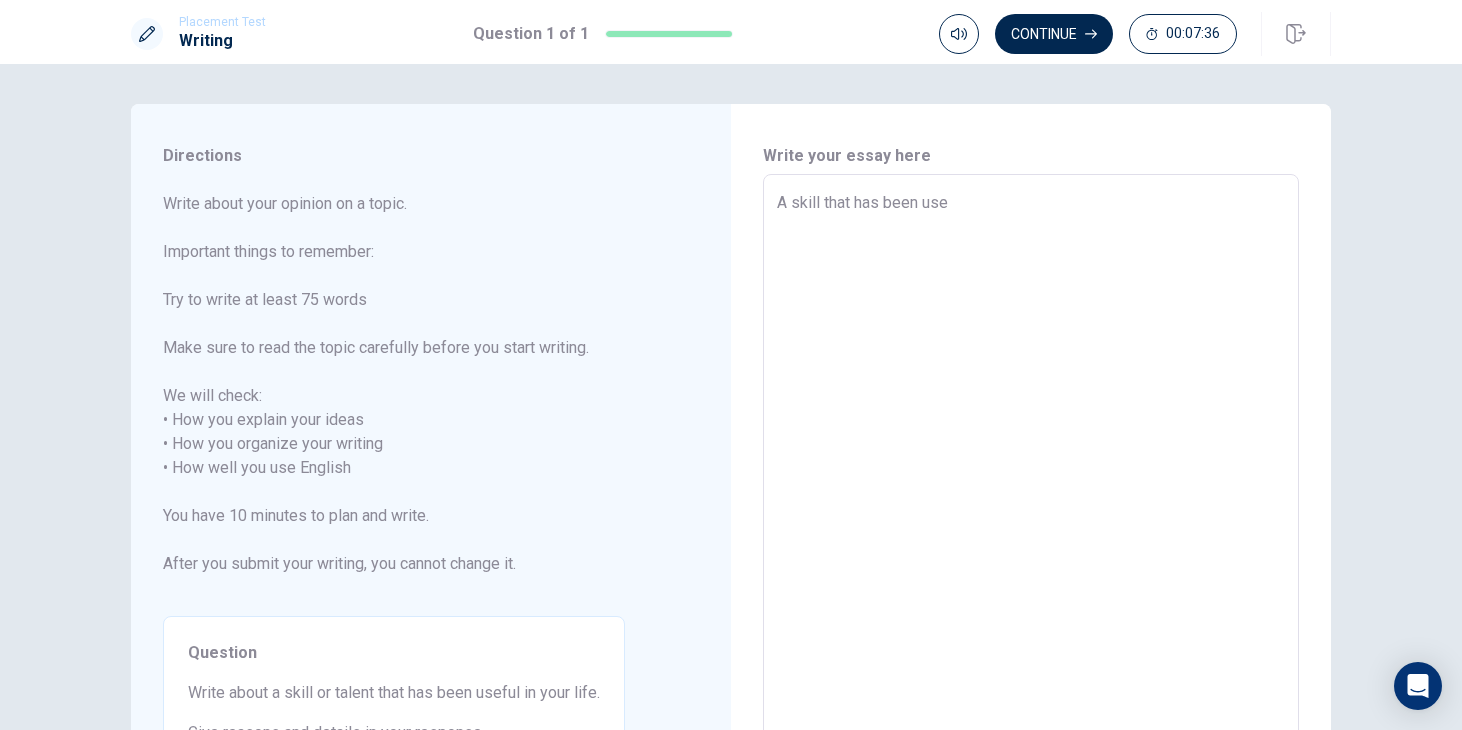 type on "A skill that has been usef" 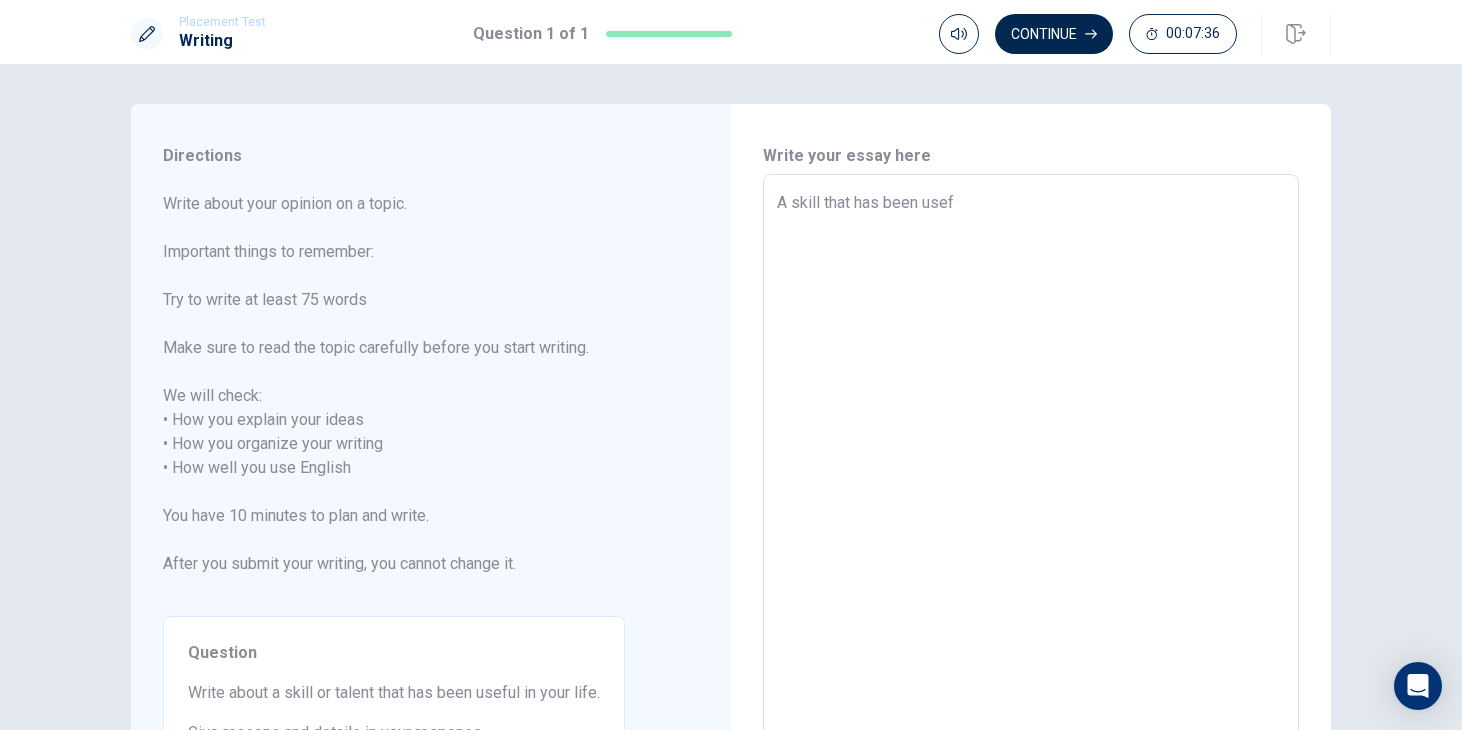 type on "x" 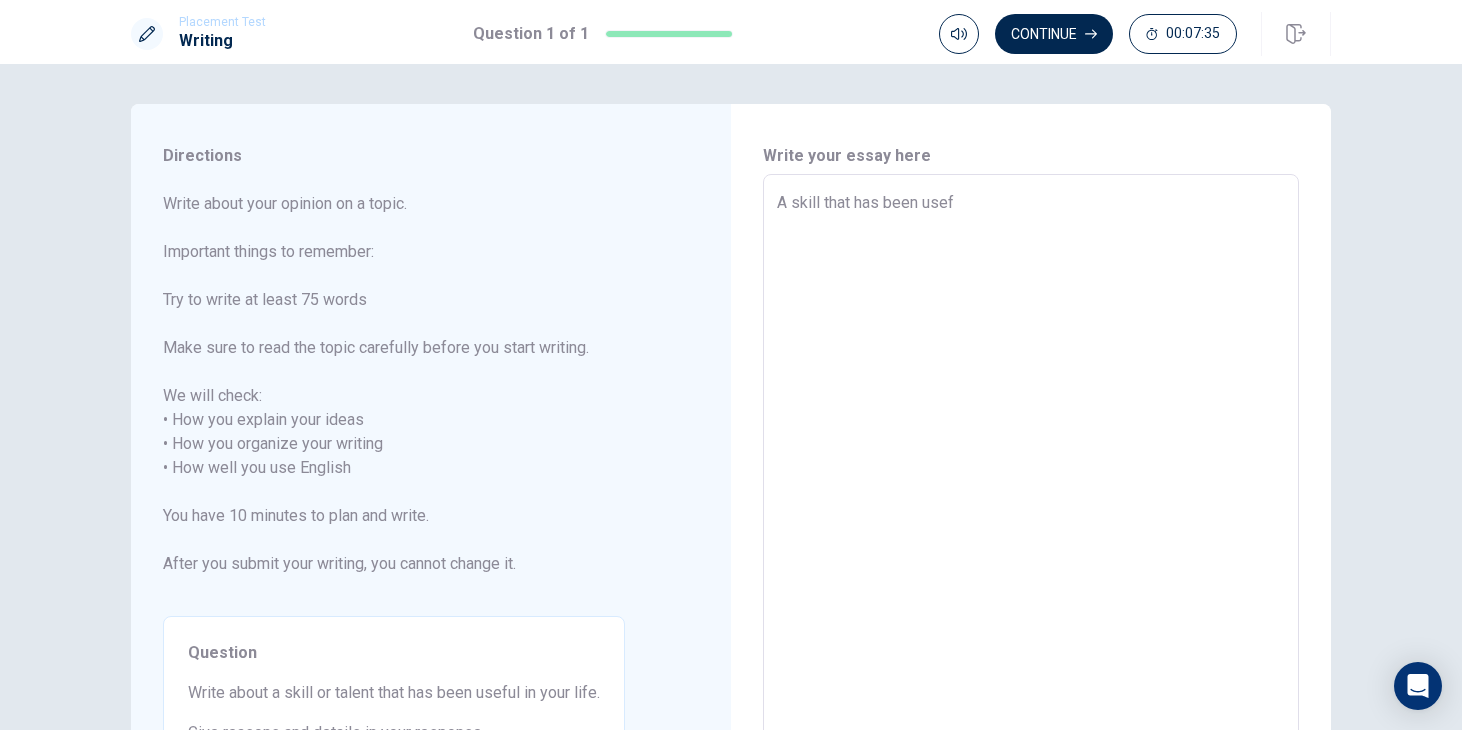 type on "A skill that has been usefu" 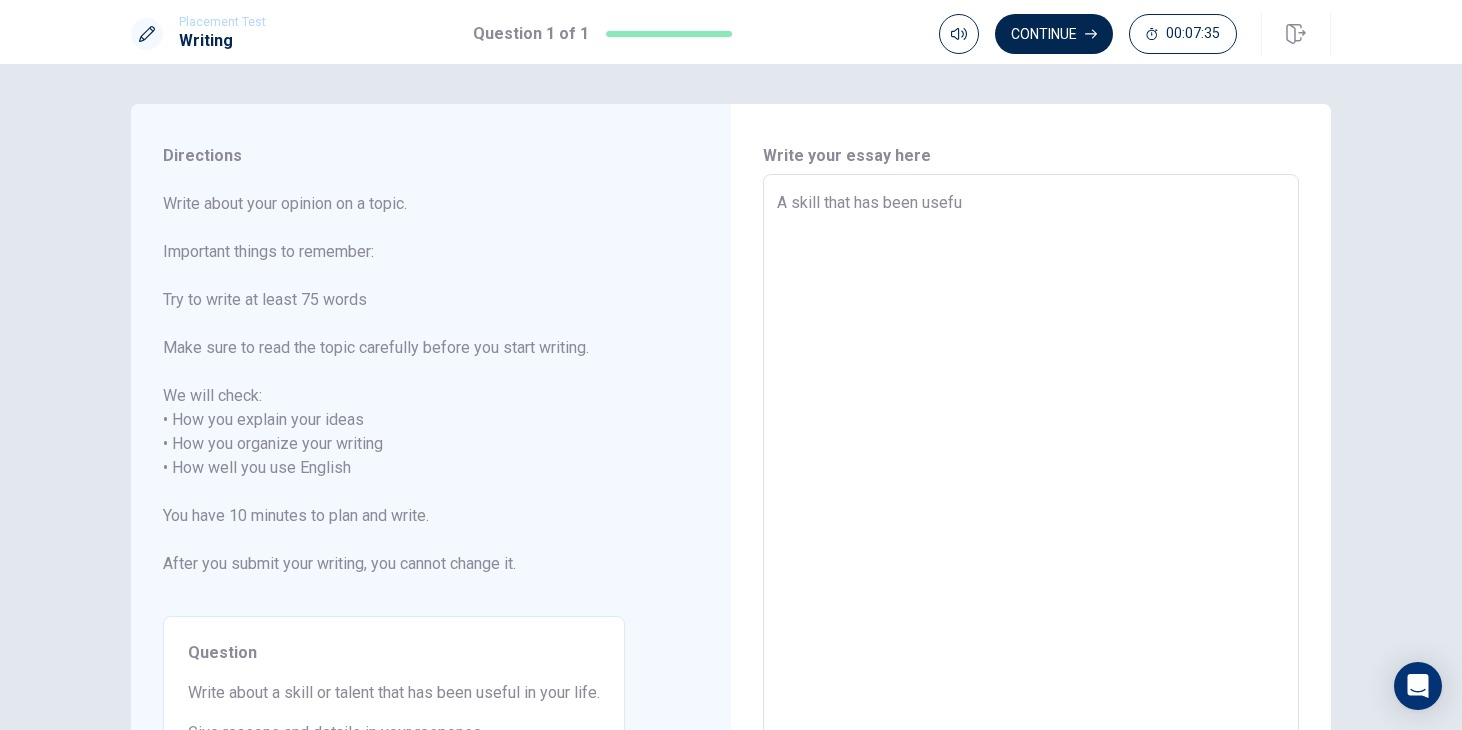 type on "x" 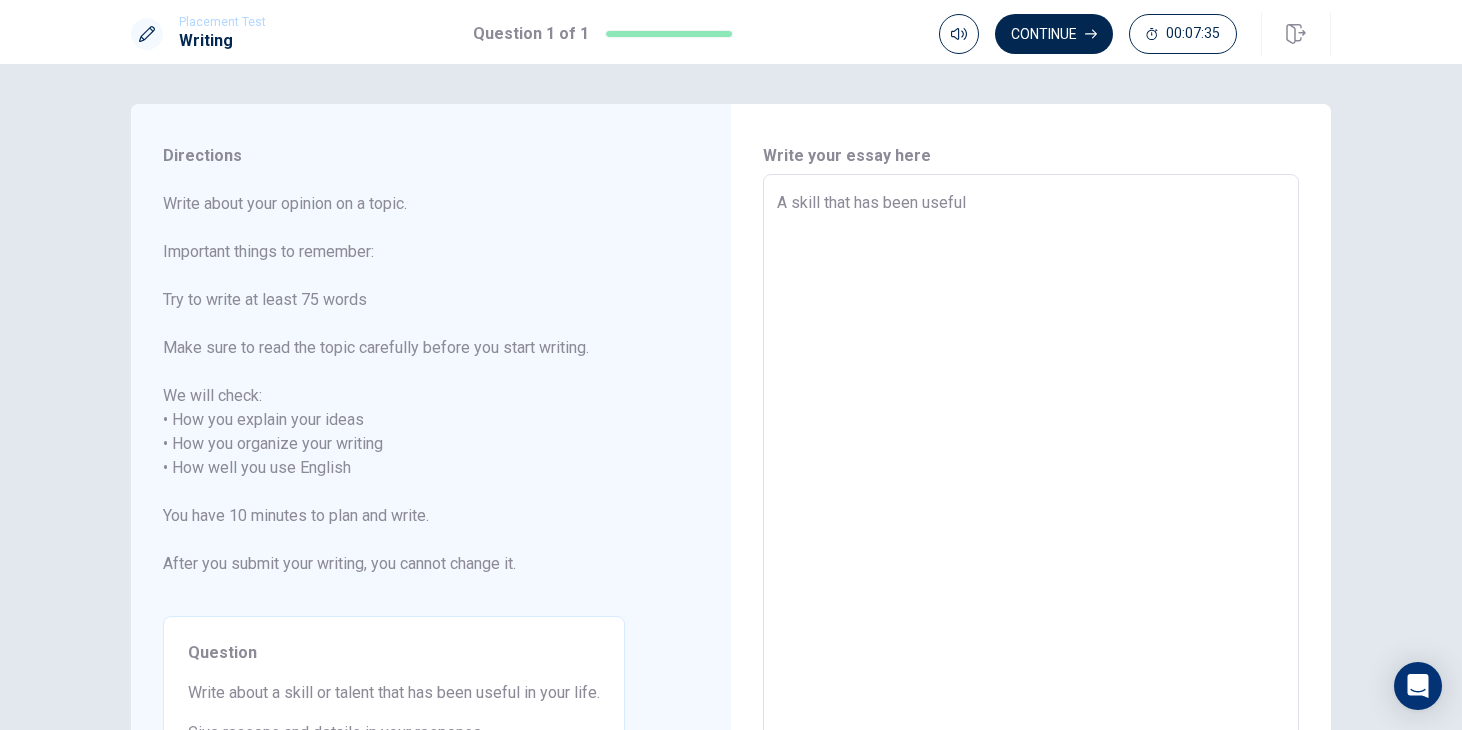 type on "x" 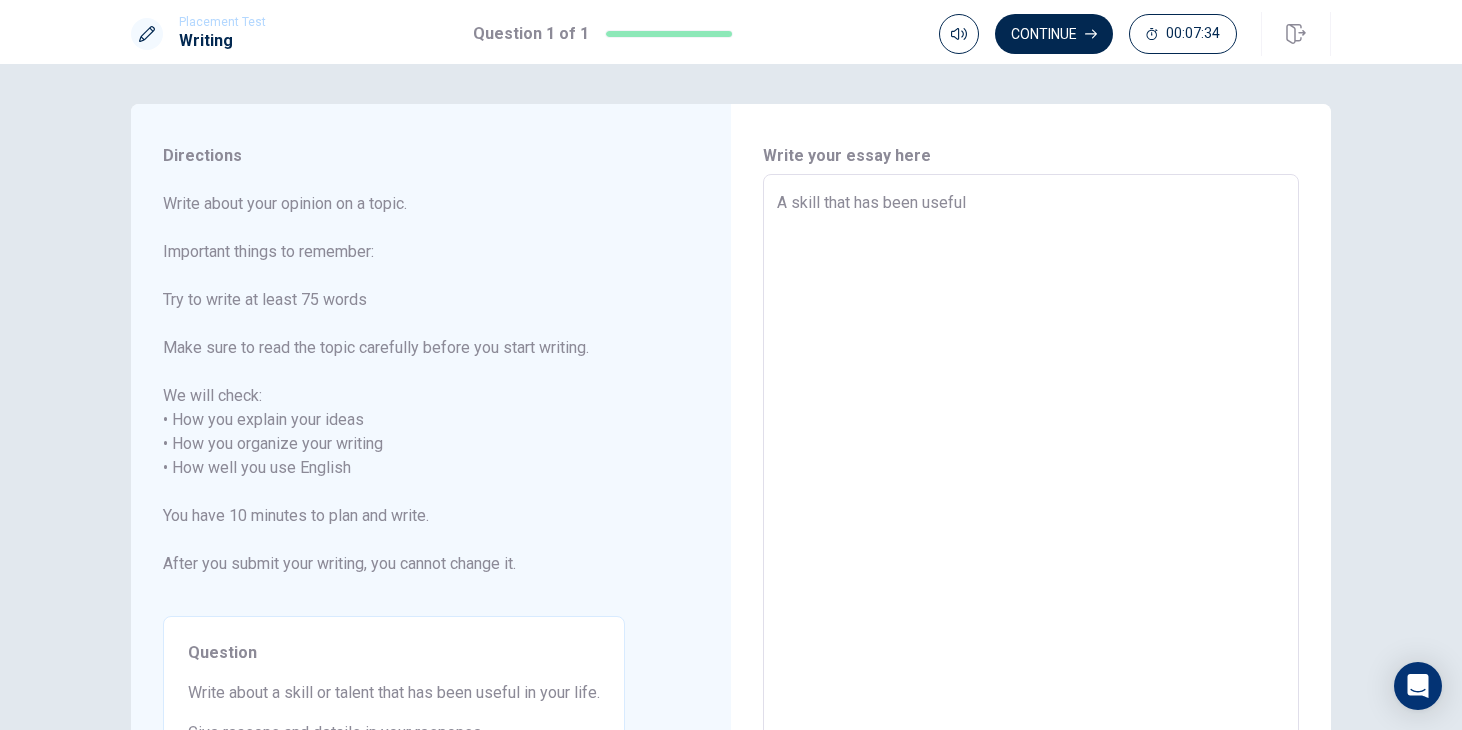 type on "A skill that has been useful" 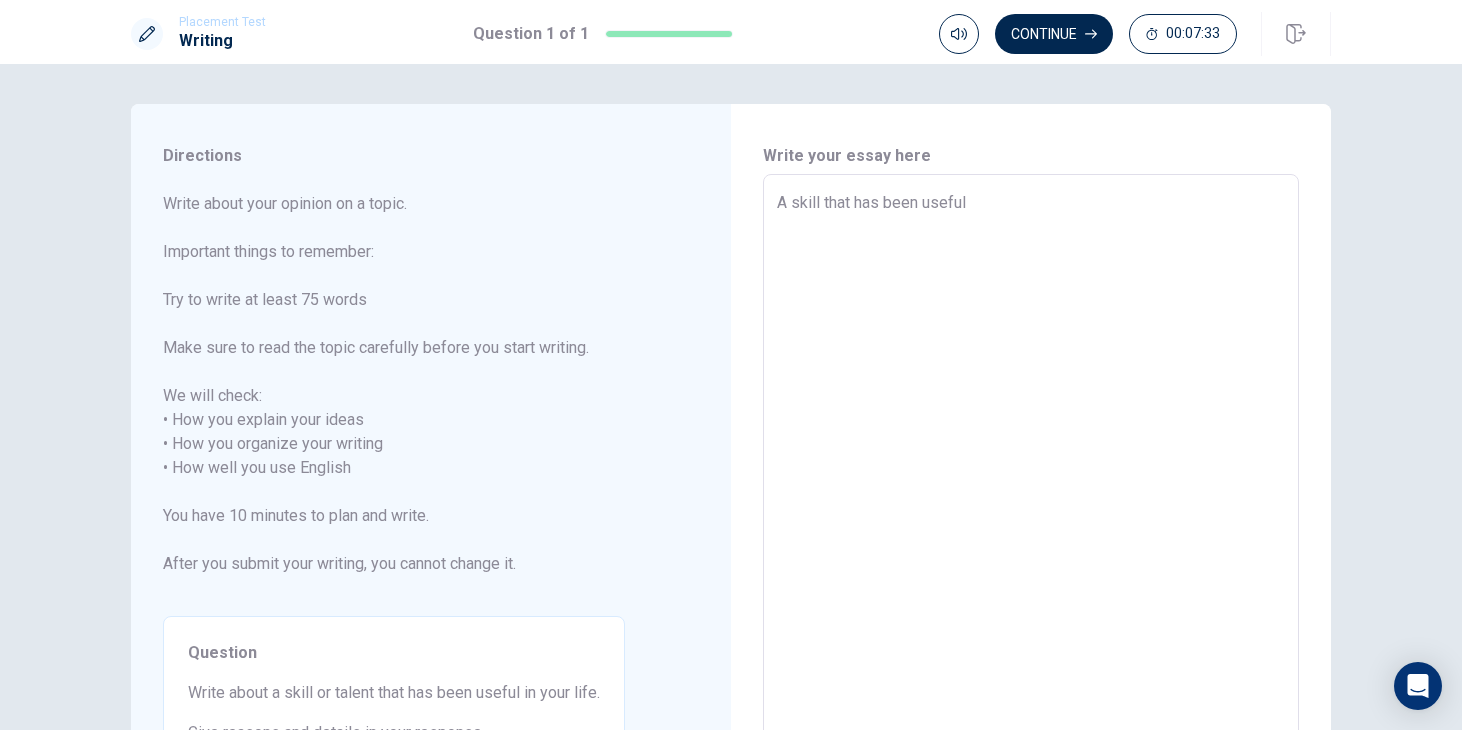 type on "A skill that has been useful i" 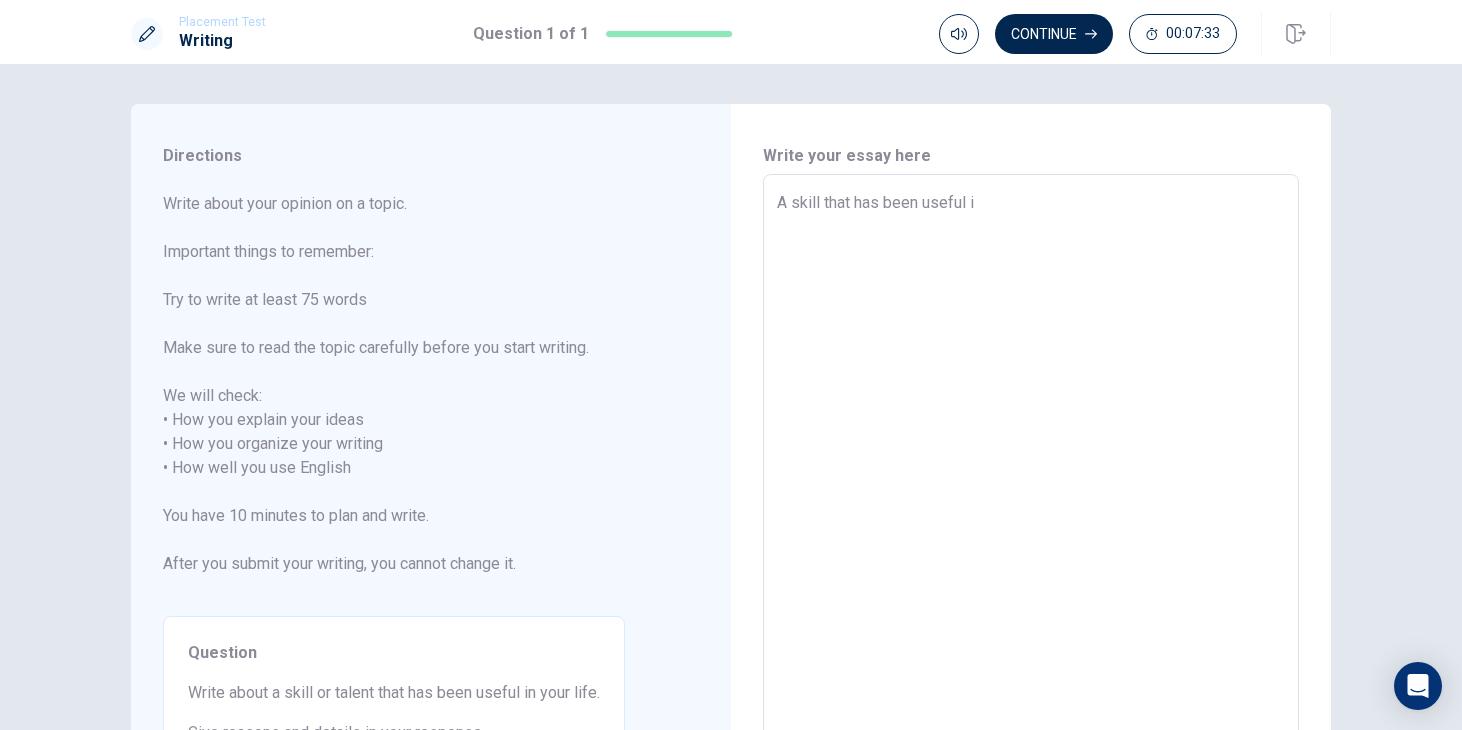 type on "x" 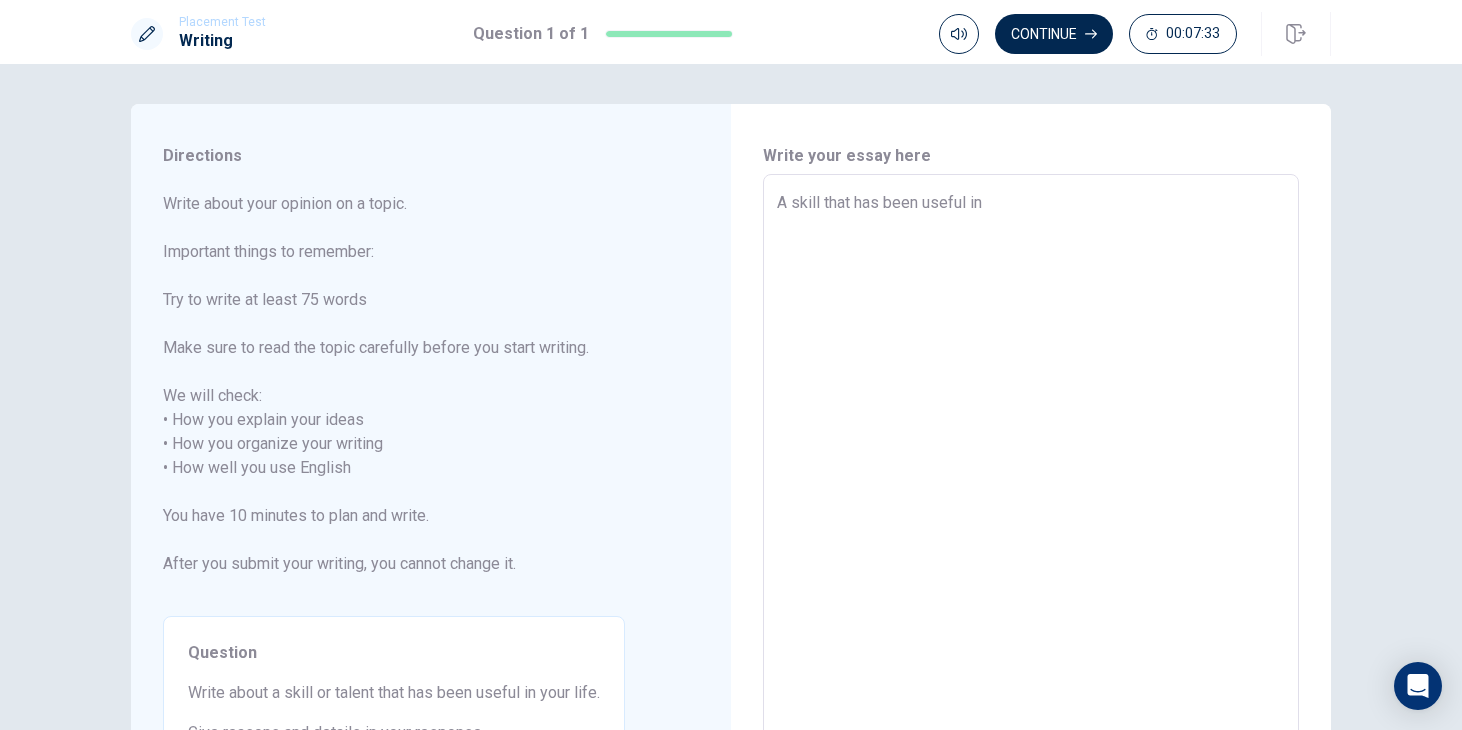 type on "x" 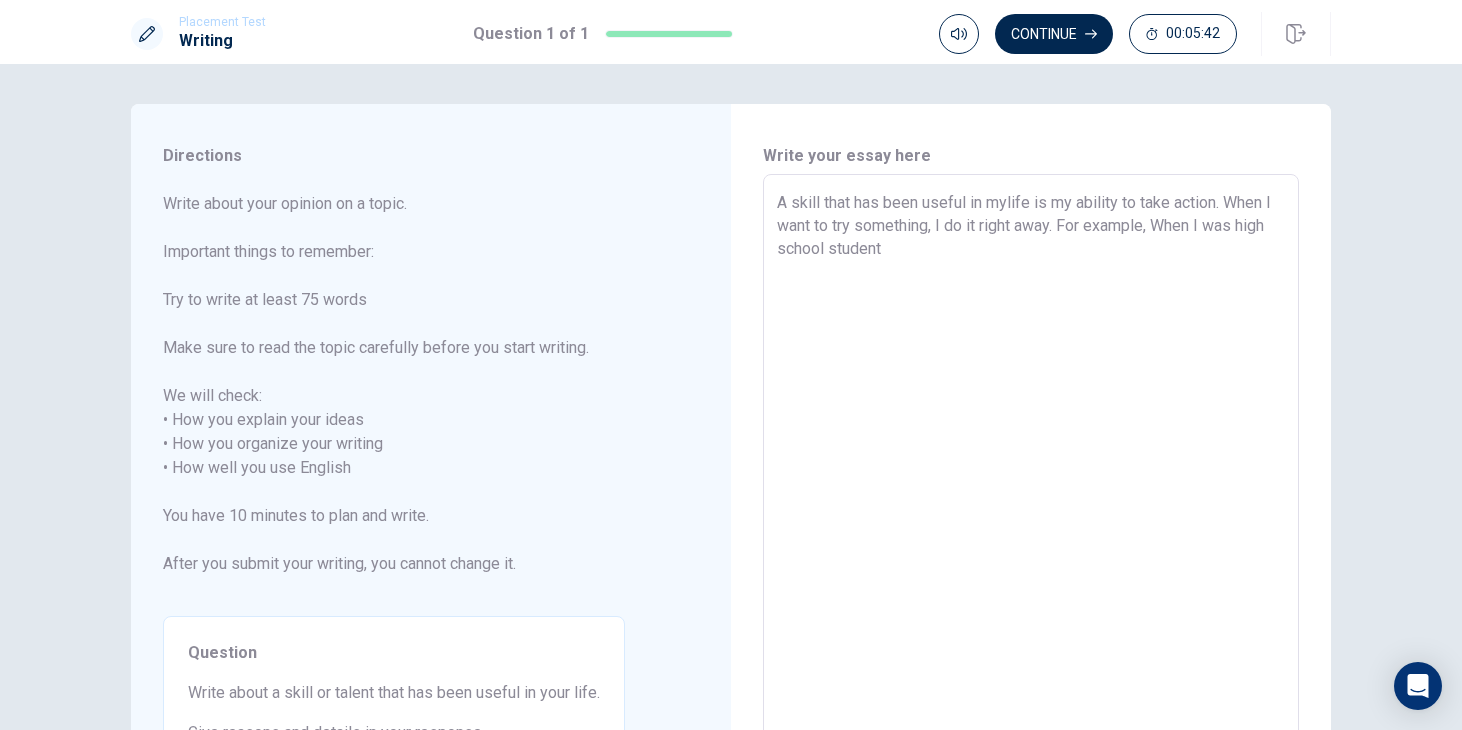 click on "A skill that has been useful in mylife is my ability to take action. When I want to try something, I do it right away. For example, When I was high school student" at bounding box center (1031, 456) 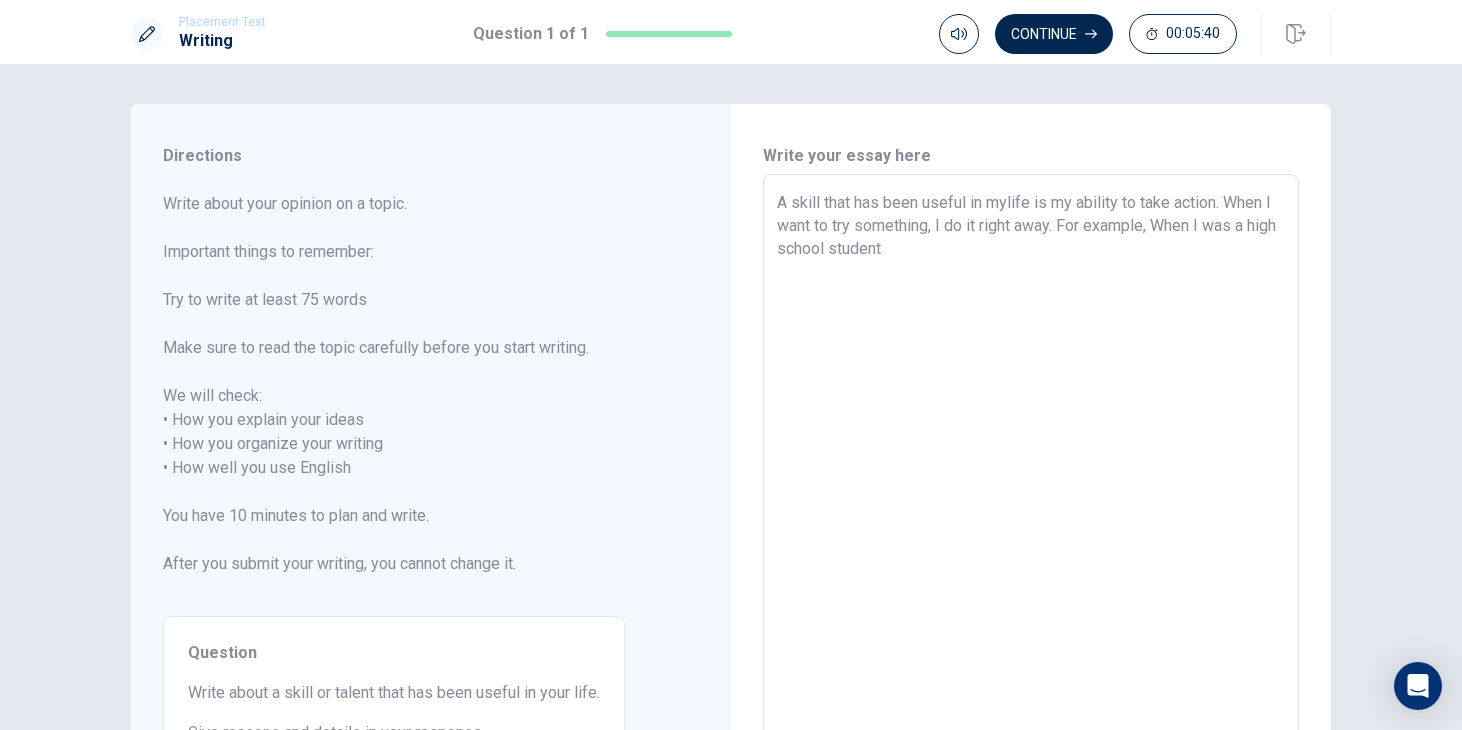 click on "A skill that has been useful in mylife is my ability to take action. When I want to try something, I do it right away. For example, When I was a high school student" at bounding box center [1031, 456] 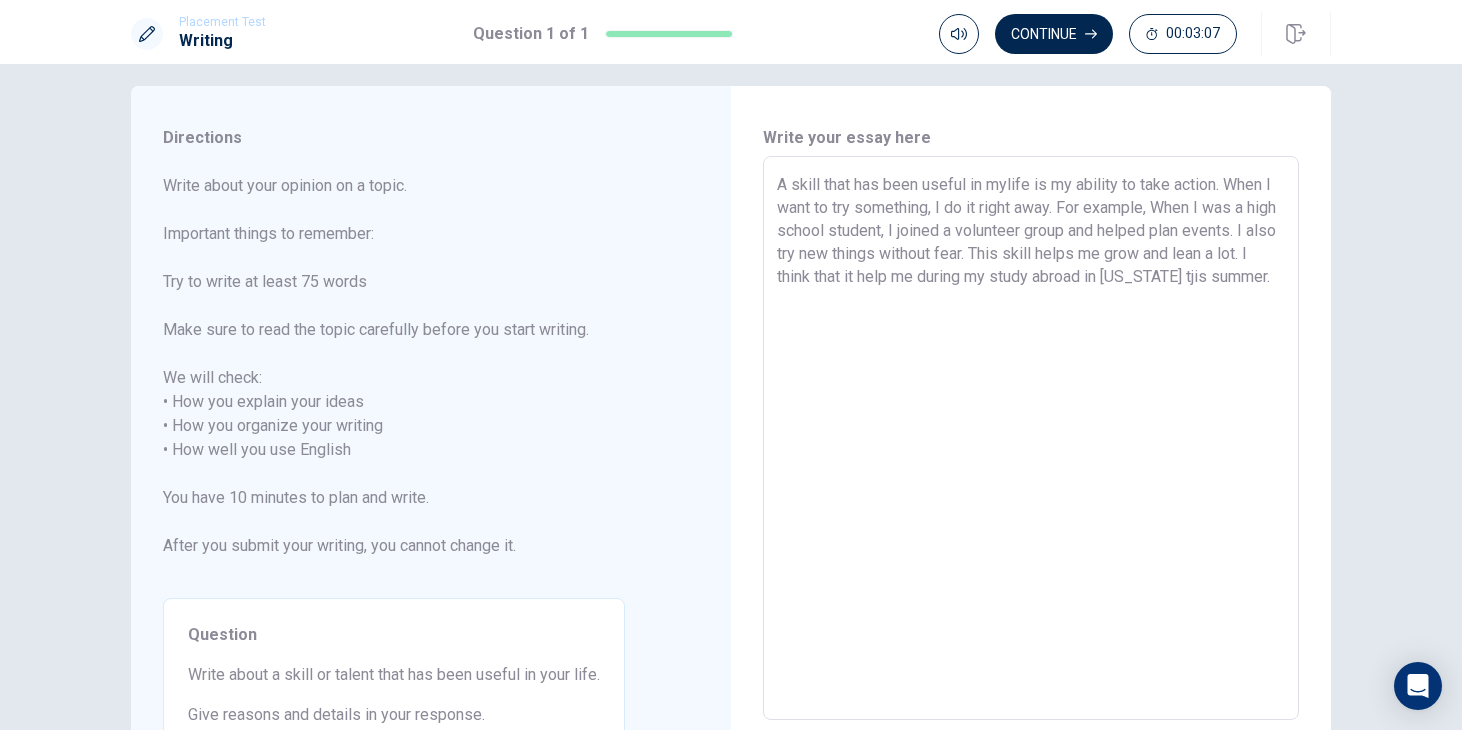 scroll, scrollTop: 0, scrollLeft: 0, axis: both 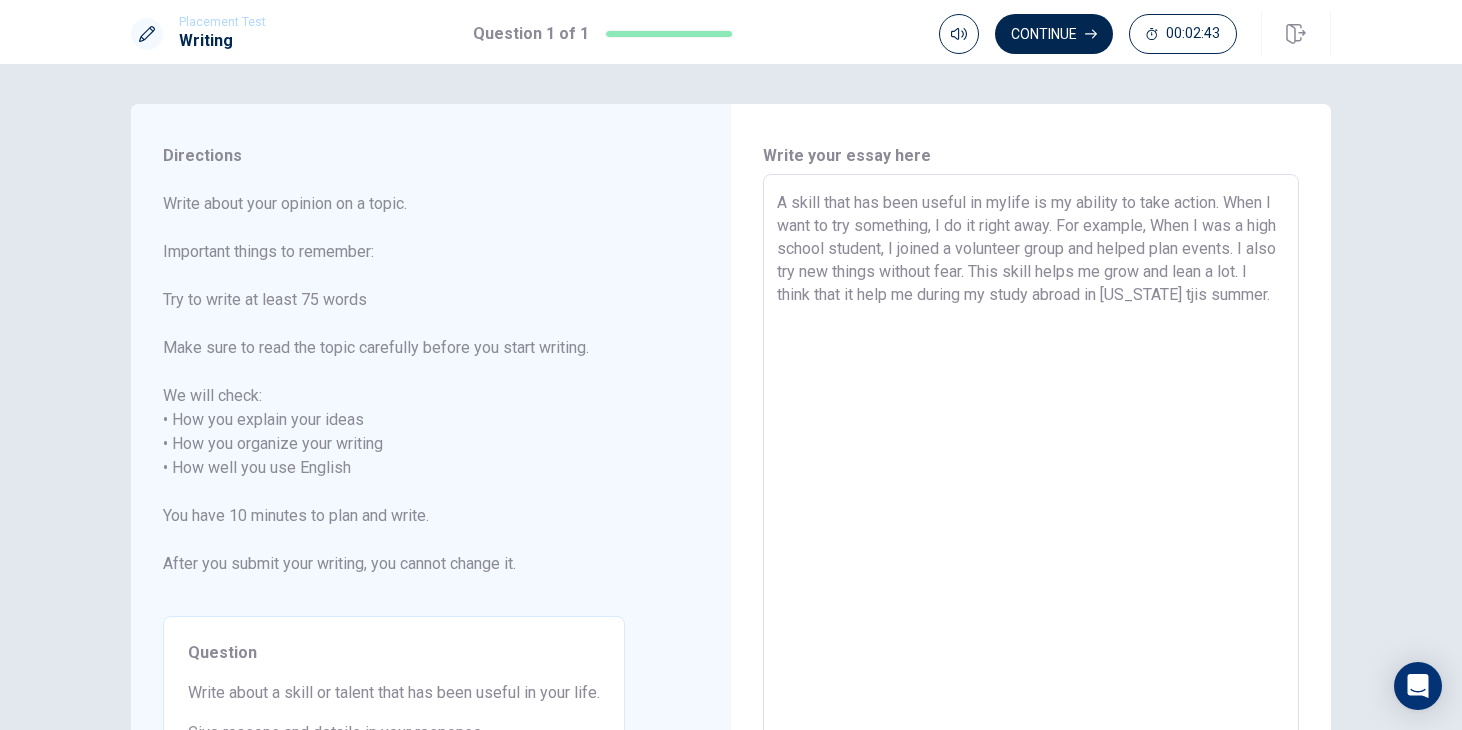 click on "A skill that has been useful in mylife is my ability to take action. When I want to try something, I do it right away. For example, When I was a high school student, I joined a volunteer group and helped plan events. I also try new things without fear. This skill helps me grow and lean a lot. I think that it help me during my study abroad in [US_STATE] tjis summer." at bounding box center [1031, 456] 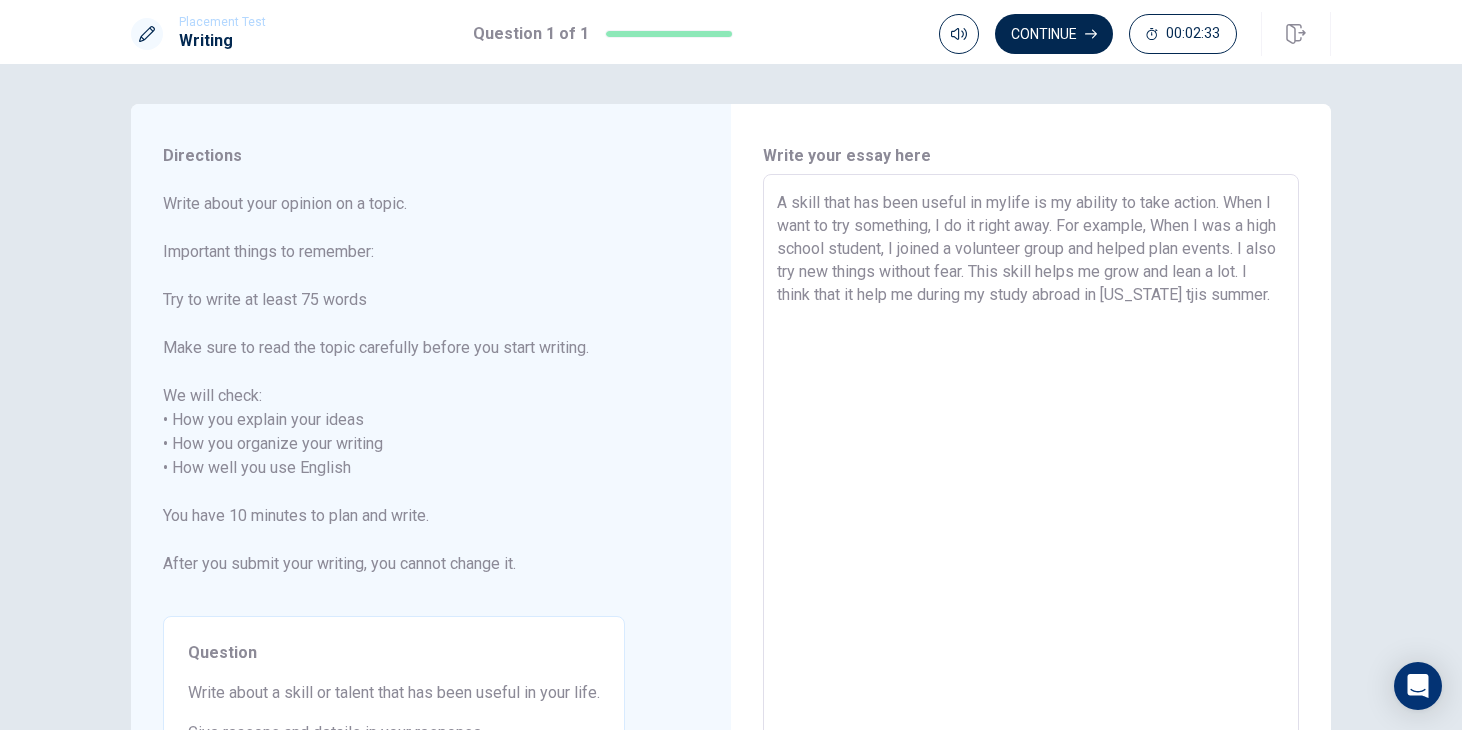 click on "A skill that has been useful in mylife is my ability to take action. When I want to try something, I do it right away. For example, When I was a high school student, I joined a volunteer group and helped plan events. I also try new things without fear. This skill helps me grow and lean a lot. I think that it help me during my study abroad in [US_STATE] tjis summer." at bounding box center (1031, 456) 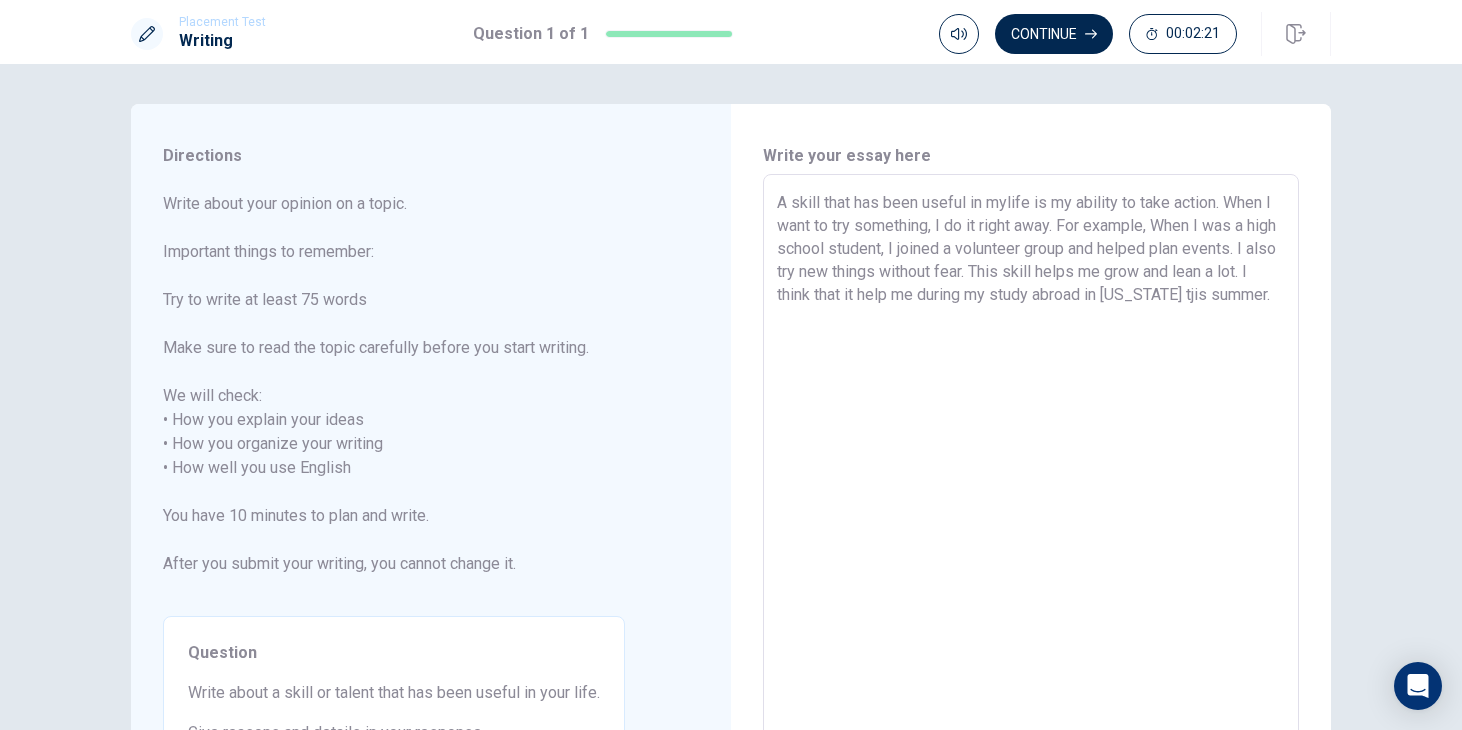 click on "A skill that has been useful in mylife is my ability to take action. When I want to try something, I do it right away. For example, When I was a high school student, I joined a volunteer group and helped plan events. I also try new things without fear. This skill helps me grow and lean a lot. I think that it help me during my study abroad in [US_STATE] tjis summer." at bounding box center (1031, 456) 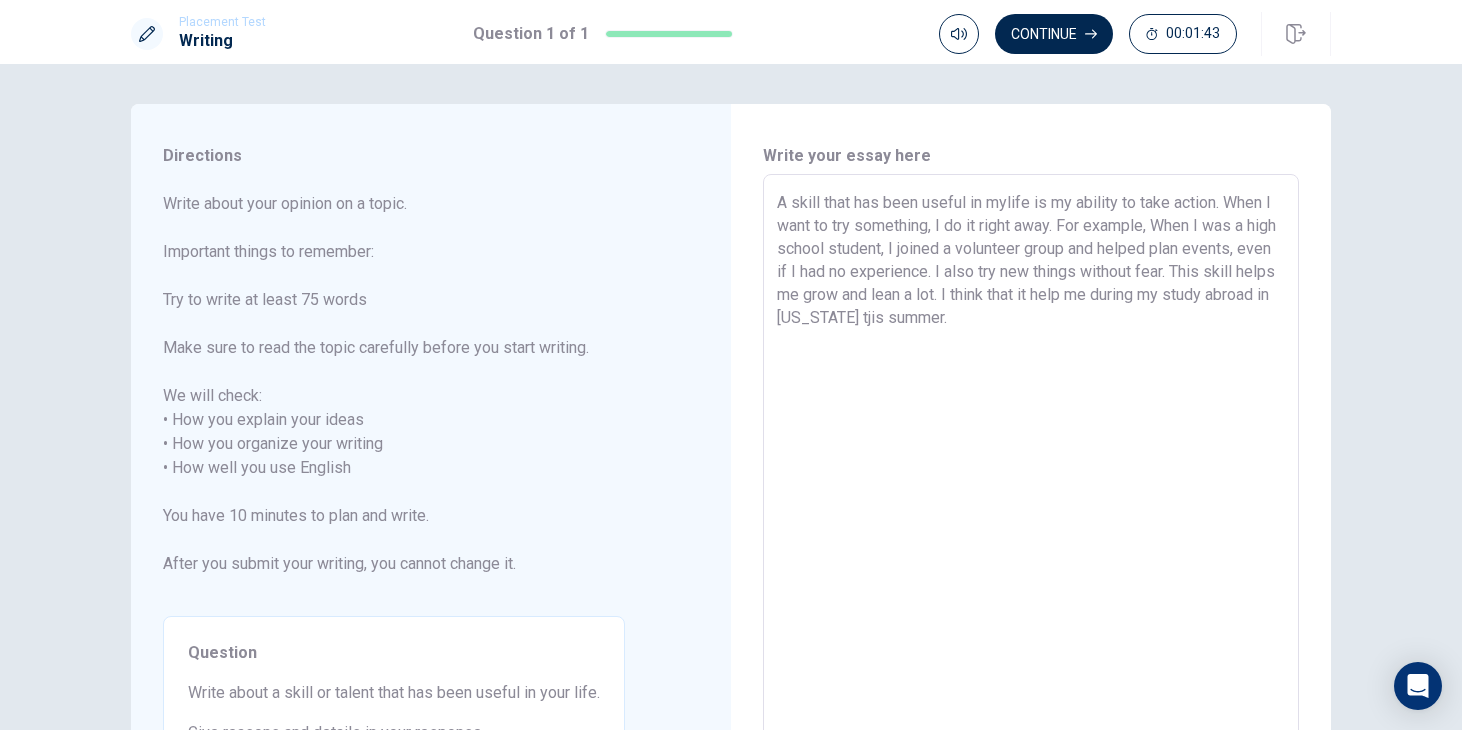 click on "A skill that has been useful in mylife is my ability to take action. When I want to try something, I do it right away. For example, When I was a high school student, I joined a volunteer group and helped plan events, even if I had no experience. I also try new things without fear. This skill helps me grow and lean a lot. I think that it help me during my study abroad in [US_STATE] tjis summer." at bounding box center (1031, 456) 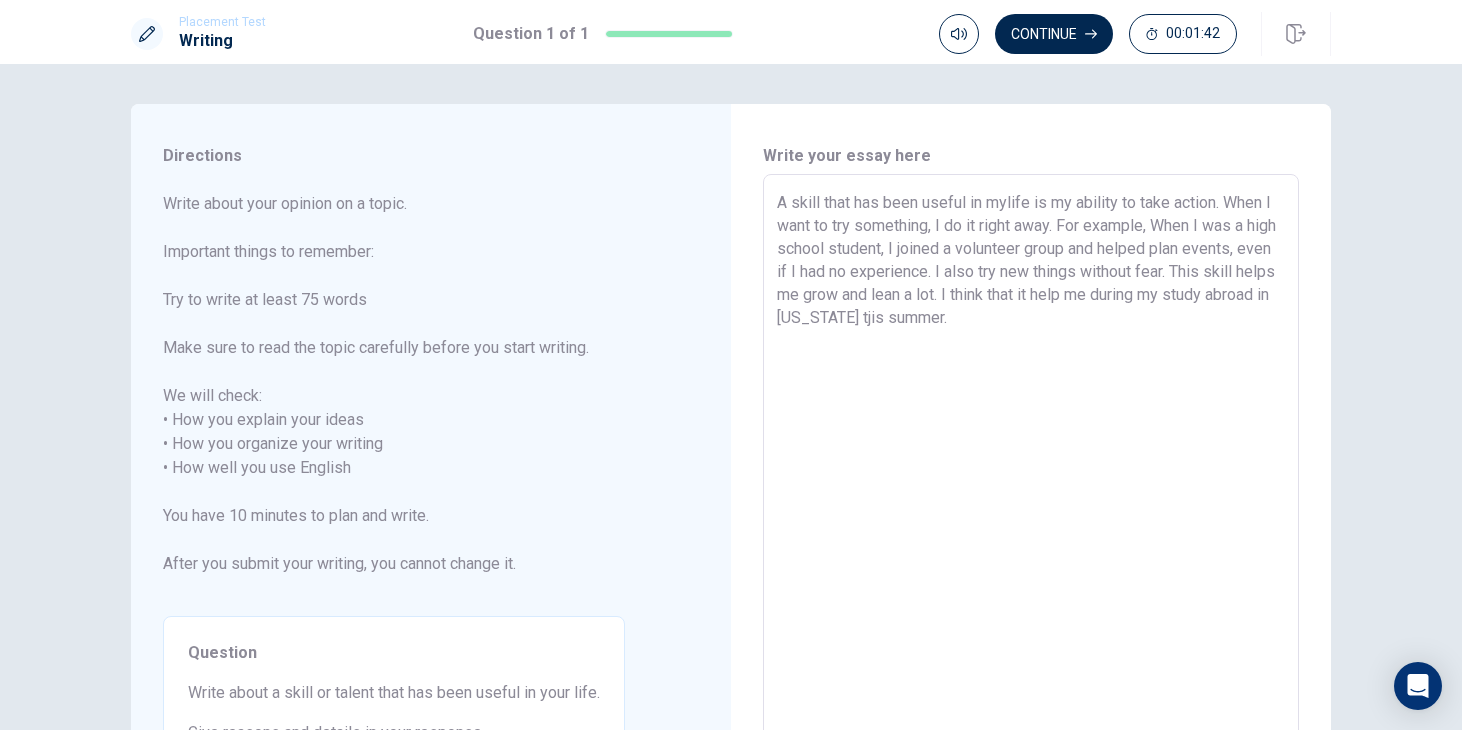 click on "A skill that has been useful in mylife is my ability to take action. When I want to try something, I do it right away. For example, When I was a high school student, I joined a volunteer group and helped plan events, even if I had no experience. I also try new things without fear. This skill helps me grow and lean a lot. I think that it help me during my study abroad in [US_STATE] tjis summer." at bounding box center [1031, 456] 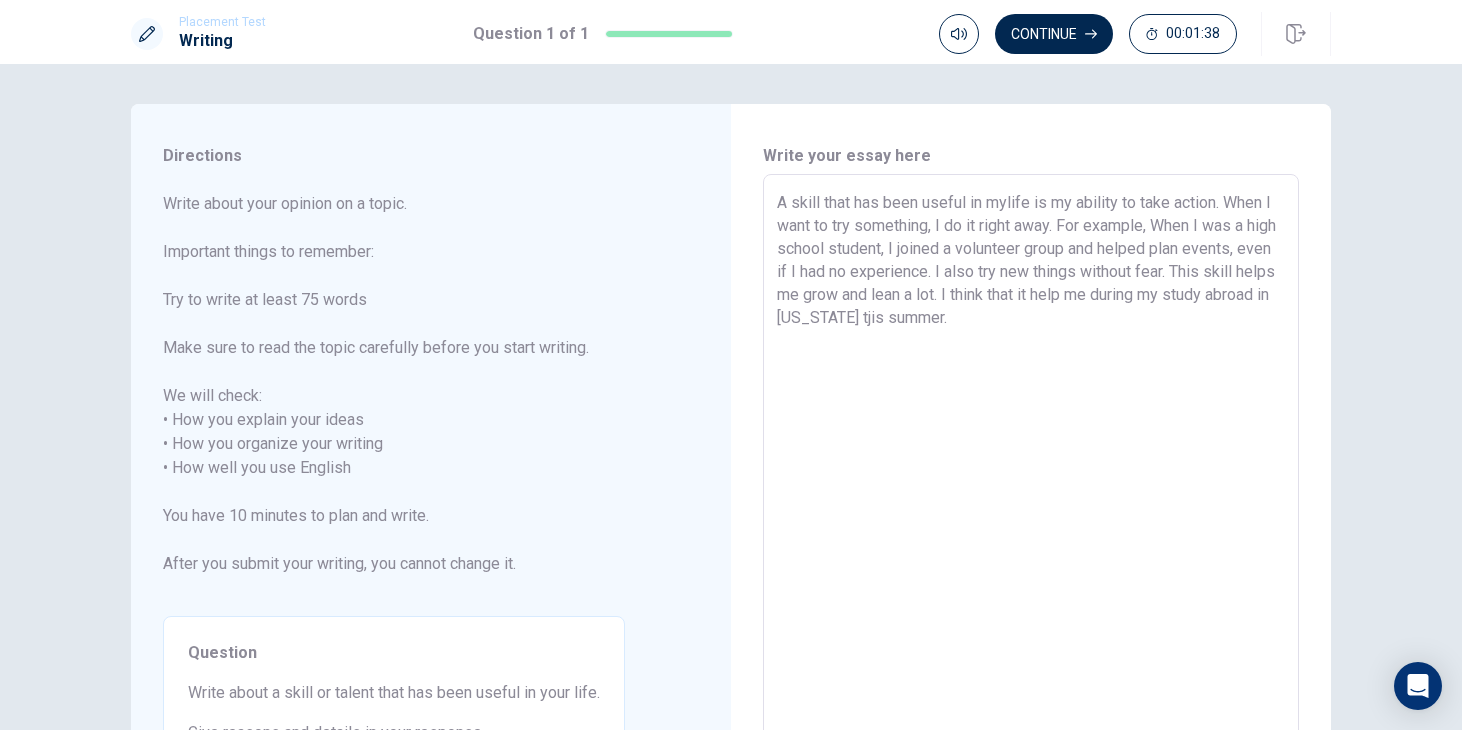 click on "A skill that has been useful in mylife is my ability to take action. When I want to try something, I do it right away. For example, When I was a high school student, I joined a volunteer group and helped plan events, even if I had no experience. I also try new things without fear. This skill helps me grow and lean a lot. I think that it help me during my study abroad in [US_STATE] tjis summer." at bounding box center [1031, 456] 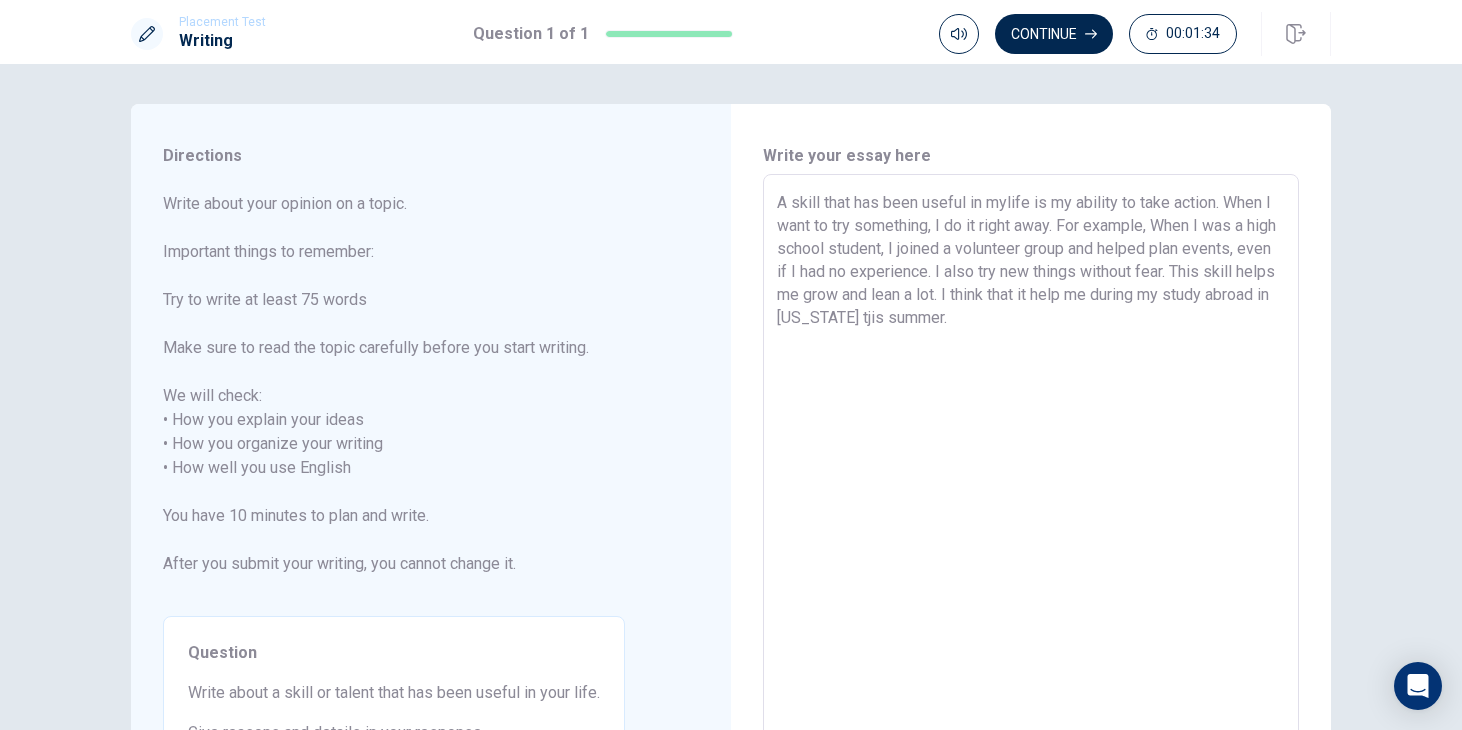 click on "A skill that has been useful in mylife is my ability to take action. When I want to try something, I do it right away. For example, When I was a high school student, I joined a volunteer group and helped plan events, even if I had no experience. I also try new things without fear. This skill helps me grow and lean a lot. I think that it help me during my study abroad in [US_STATE] tjis summer." at bounding box center [1031, 456] 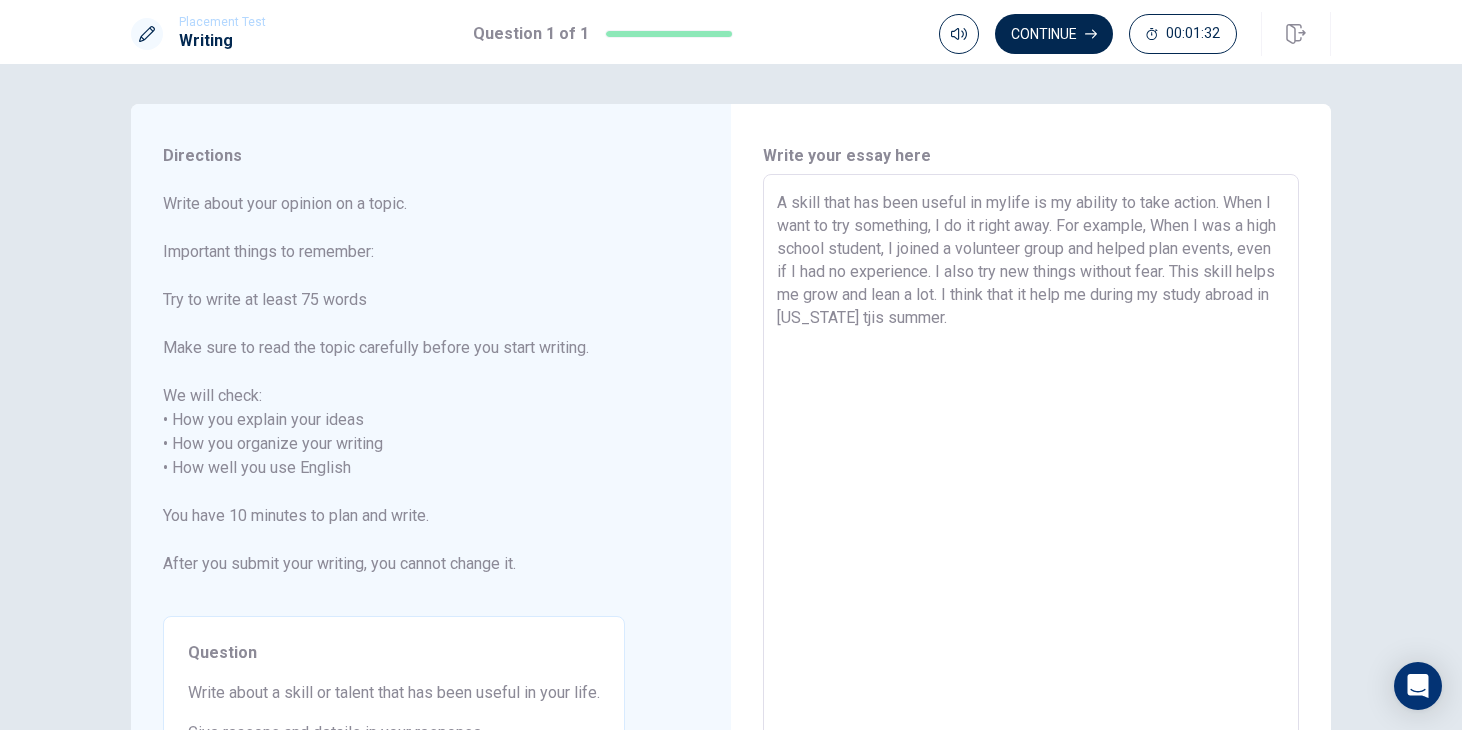 click on "A skill that has been useful in mylife is my ability to take action. When I want to try something, I do it right away. For example, When I was a high school student, I joined a volunteer group and helped plan events, even if I had no experience. I also try new things without fear. This skill helps me grow and lean a lot. I think that it help me during my study abroad in [US_STATE] tjis summer." at bounding box center [1031, 456] 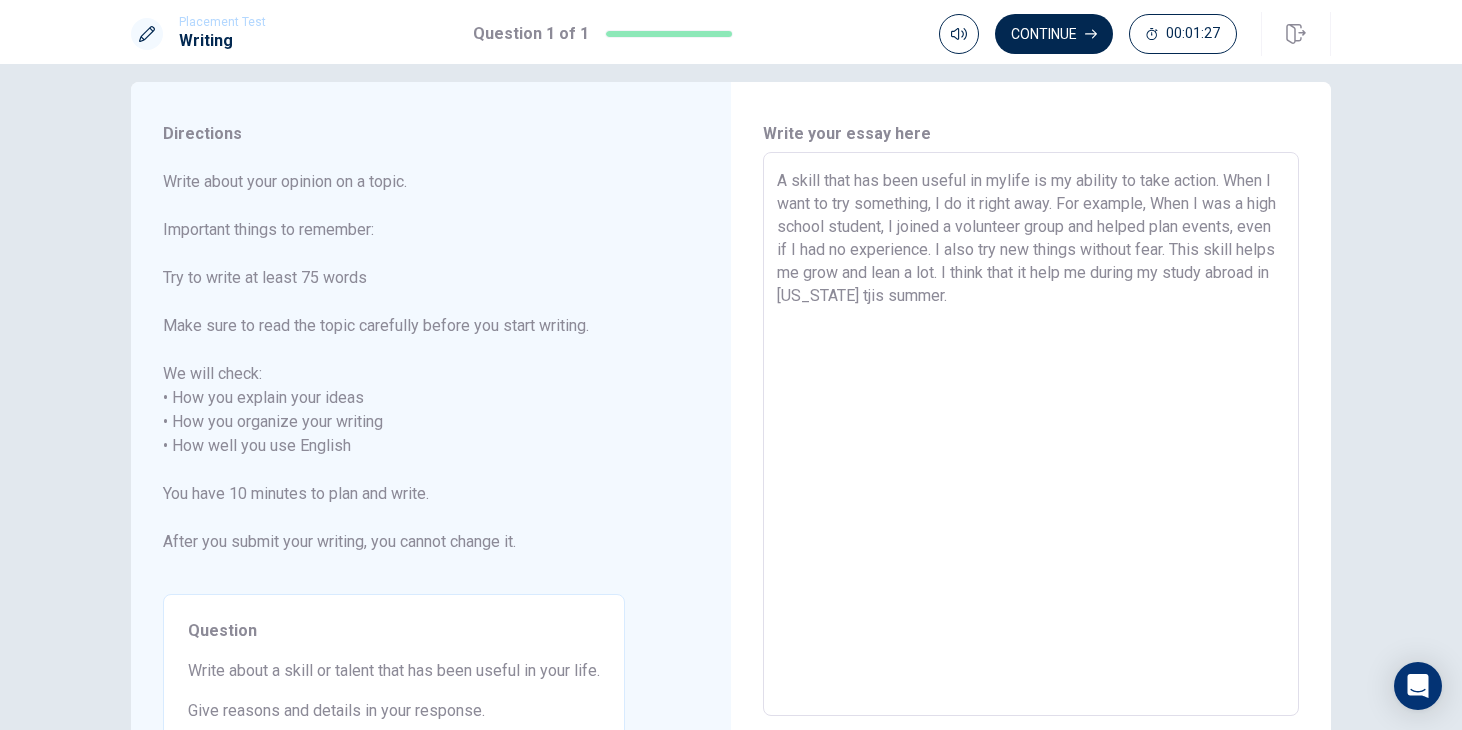 scroll, scrollTop: 0, scrollLeft: 0, axis: both 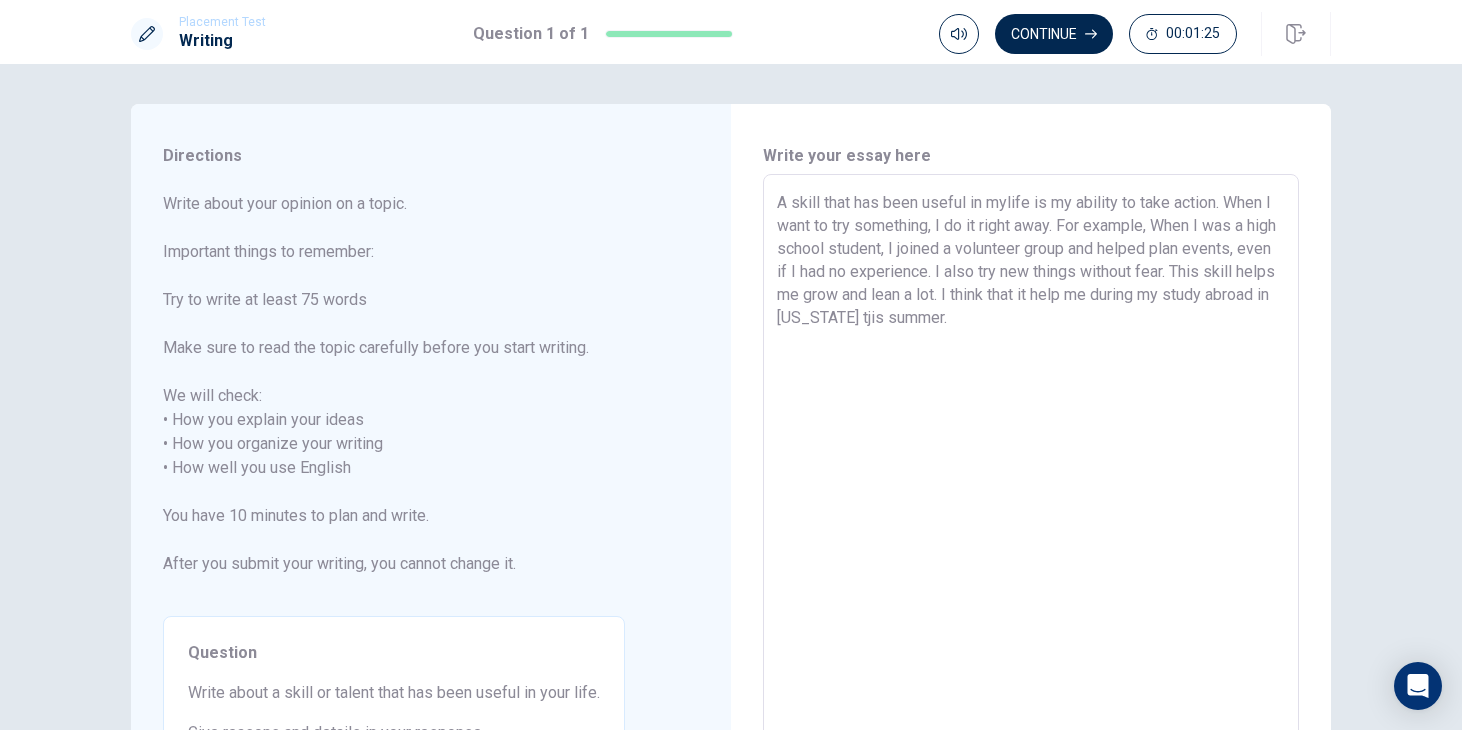 click on "A skill that has been useful in mylife is my ability to take action. When I want to try something, I do it right away. For example, When I was a high school student, I joined a volunteer group and helped plan events, even if I had no experience. I also try new things without fear. This skill helps me grow and lean a lot. I think that it help me during my study abroad in [US_STATE] tjis summer." at bounding box center (1031, 456) 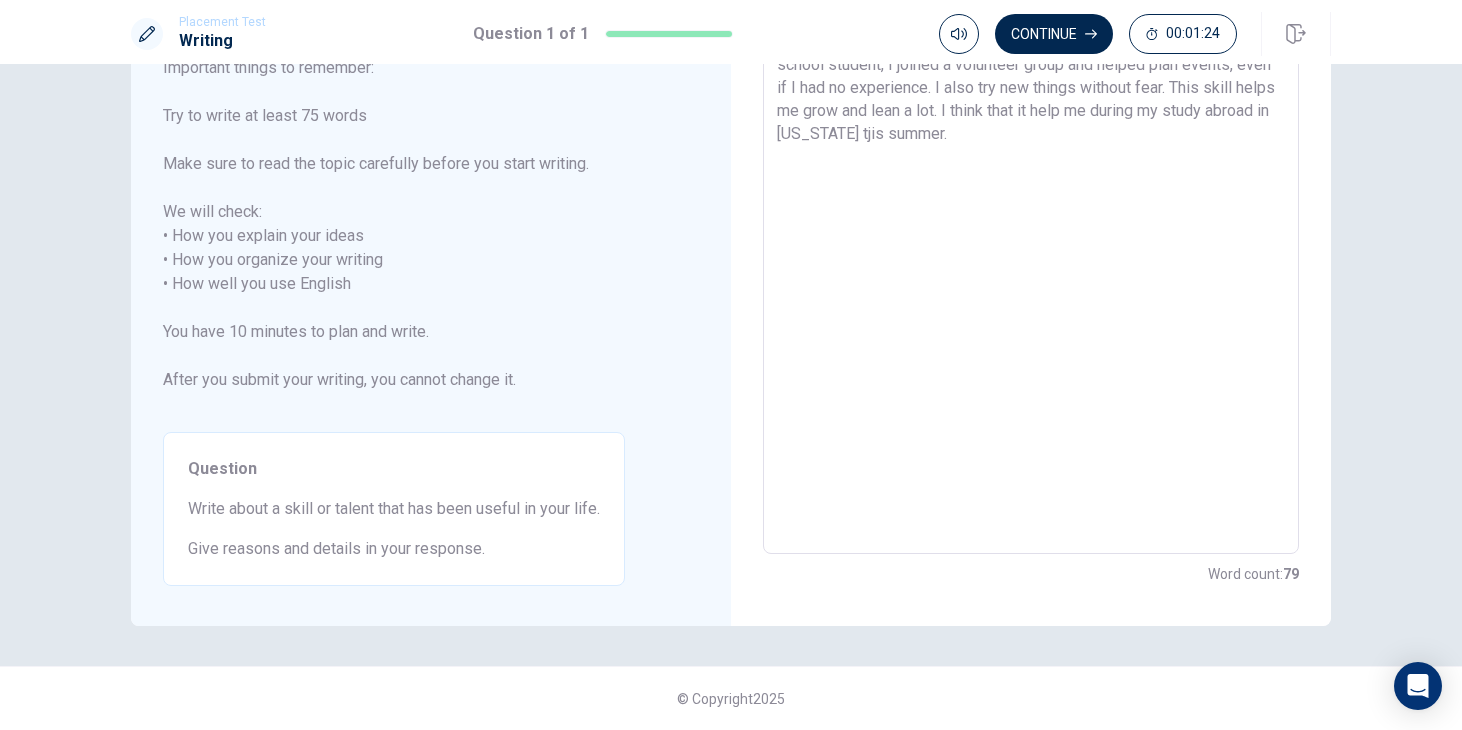 scroll, scrollTop: 0, scrollLeft: 0, axis: both 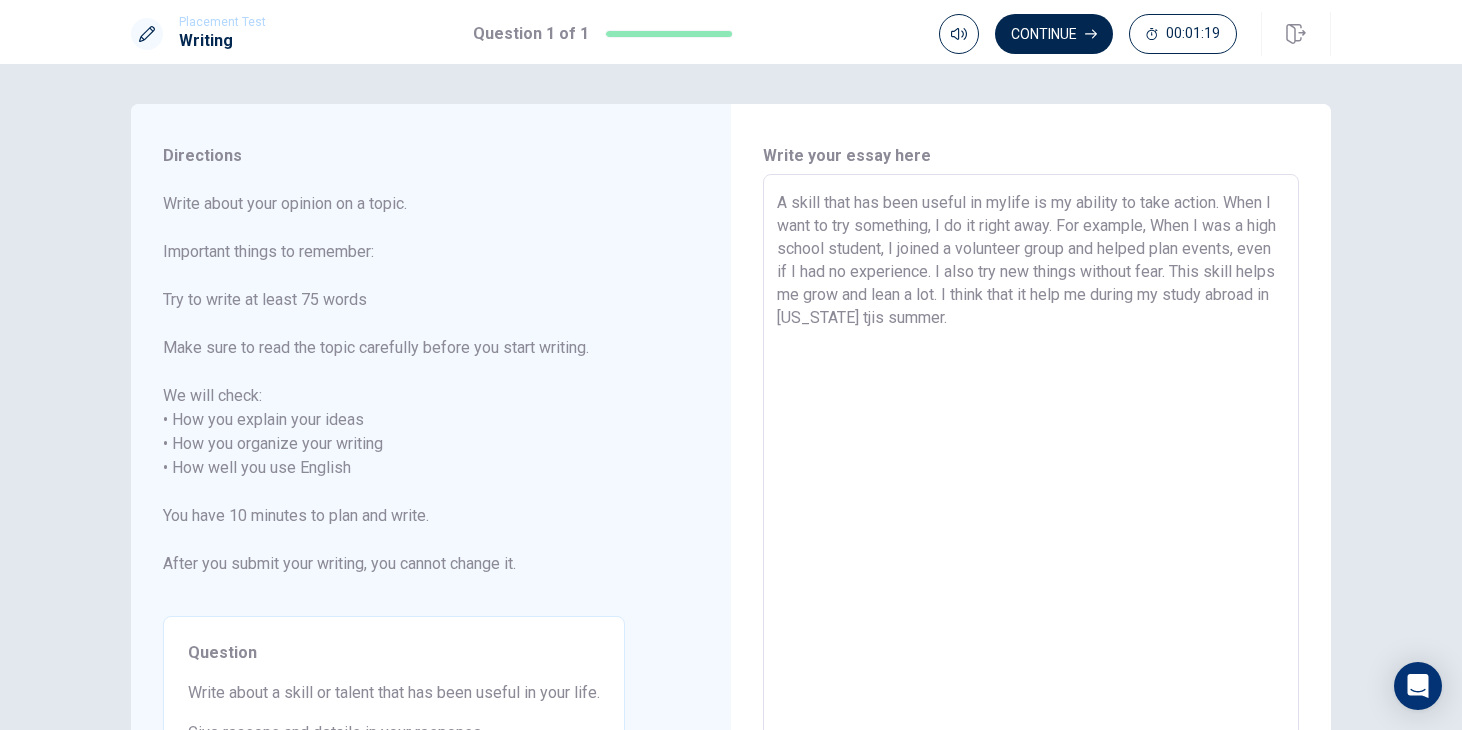 click on "A skill that has been useful in mylife is my ability to take action. When I want to try something, I do it right away. For example, When I was a high school student, I joined a volunteer group and helped plan events, even if I had no experience. I also try new things without fear. This skill helps me grow and lean a lot. I think that it help me during my study abroad in [US_STATE] tjis summer." at bounding box center [1031, 456] 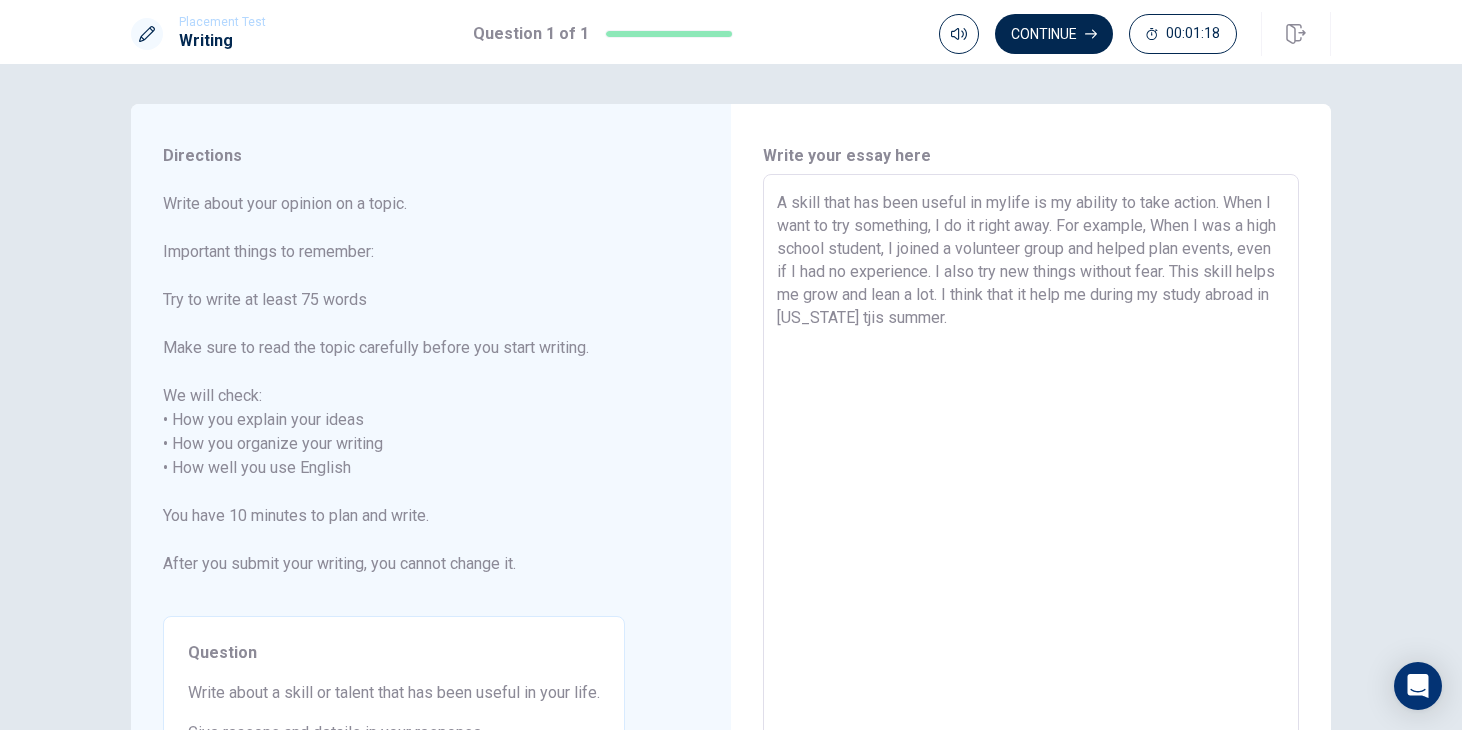 click on "A skill that has been useful in mylife is my ability to take action. When I want to try something, I do it right away. For example, When I was a high school student, I joined a volunteer group and helped plan events, even if I had no experience. I also try new things without fear. This skill helps me grow and lean a lot. I think that it help me during my study abroad in [US_STATE] tjis summer." at bounding box center (1031, 456) 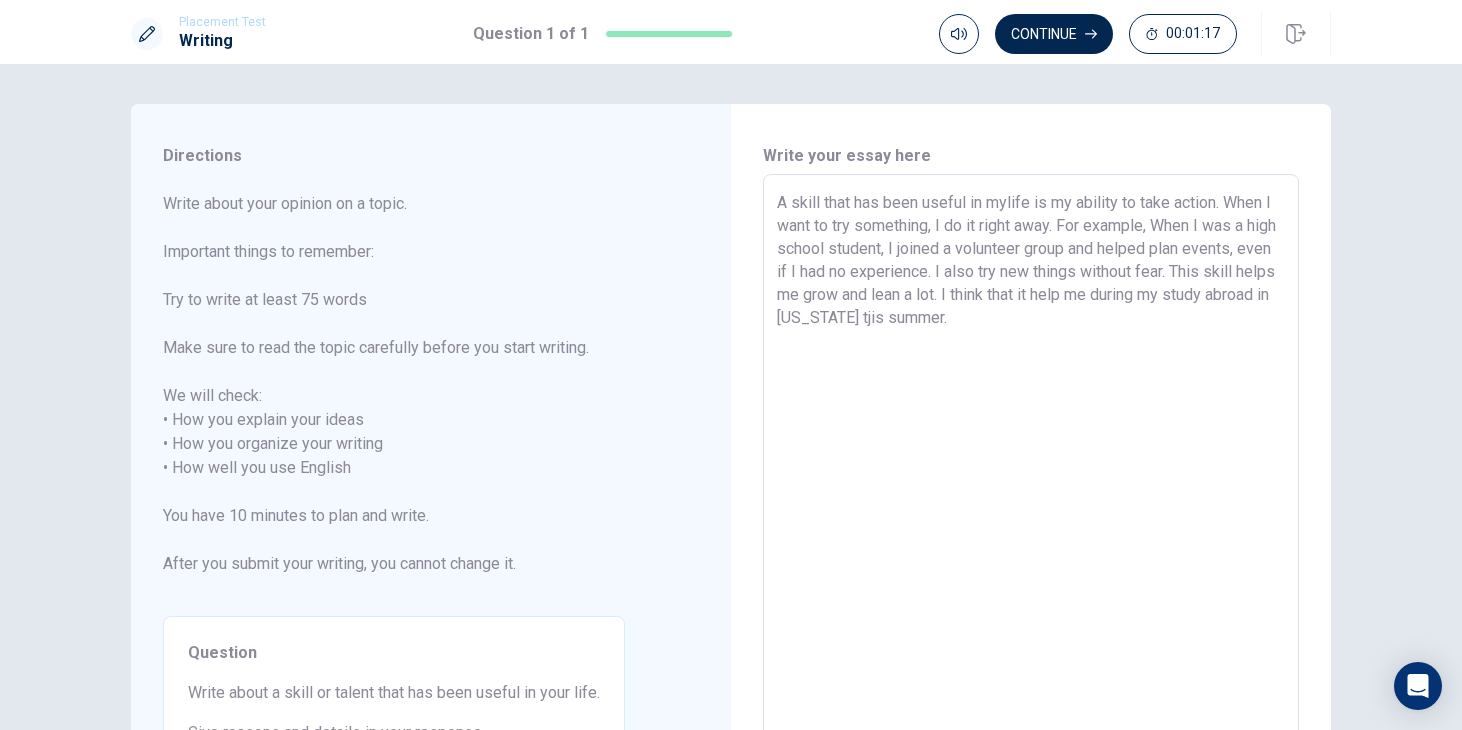 click on "A skill that has been useful in mylife is my ability to take action. When I want to try something, I do it right away. For example, When I was a high school student, I joined a volunteer group and helped plan events, even if I had no experience. I also try new things without fear. This skill helps me grow and lean a lot. I think that it help me during my study abroad in [US_STATE] tjis summer." at bounding box center [1031, 456] 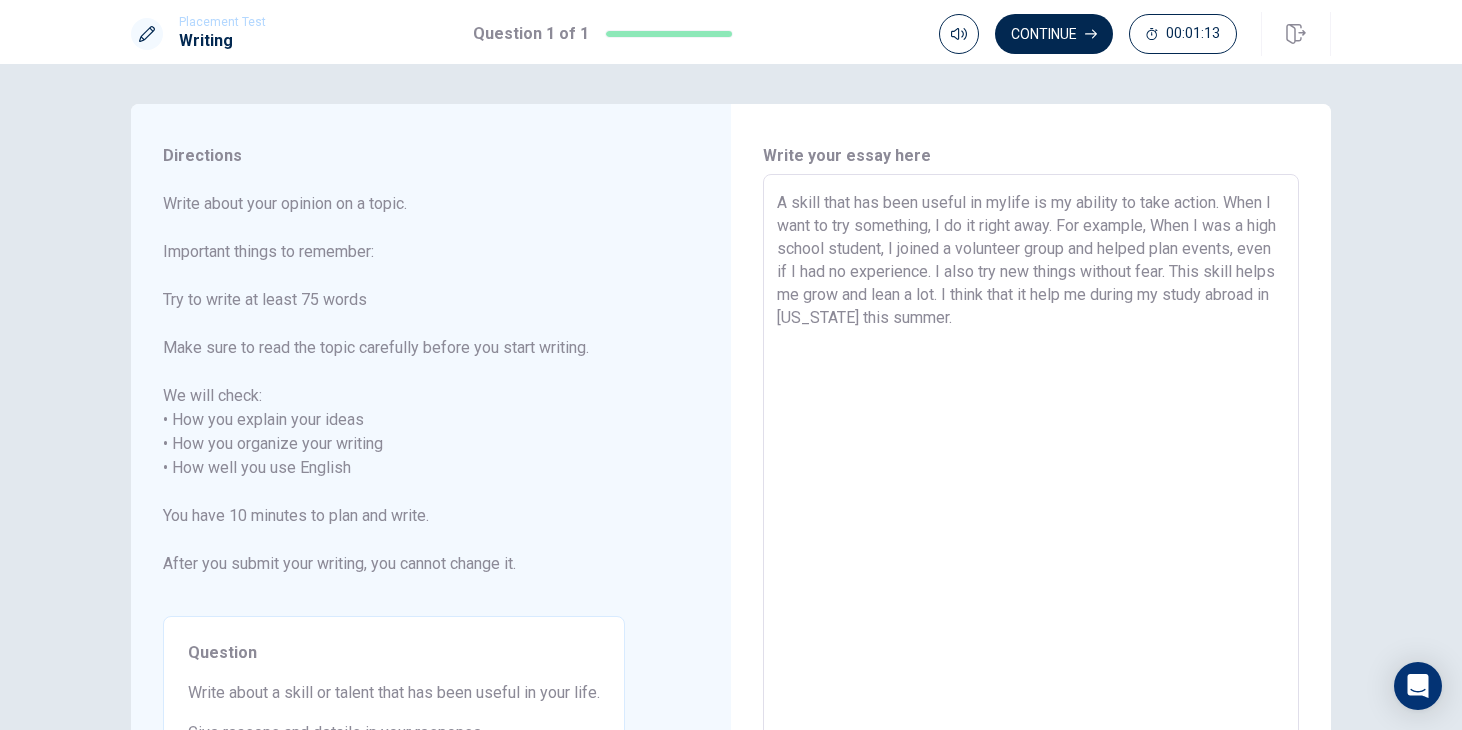 click on "A skill that has been useful in mylife is my ability to take action. When I want to try something, I do it right away. For example, When I was a high school student, I joined a volunteer group and helped plan events, even if I had no experience. I also try new things without fear. This skill helps me grow and lean a lot. I think that it help me during my study abroad in [US_STATE] this summer." at bounding box center (1031, 456) 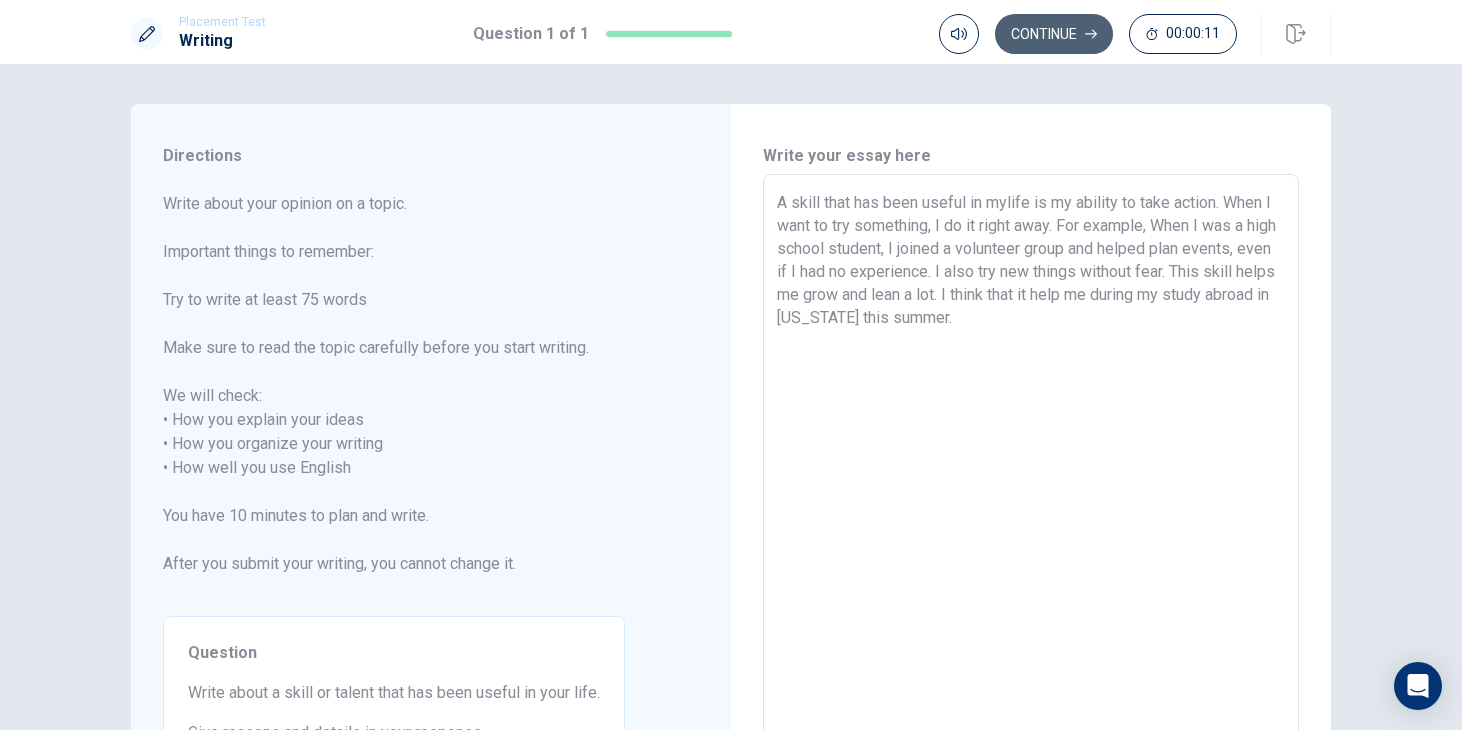 click on "Continue" at bounding box center (1054, 34) 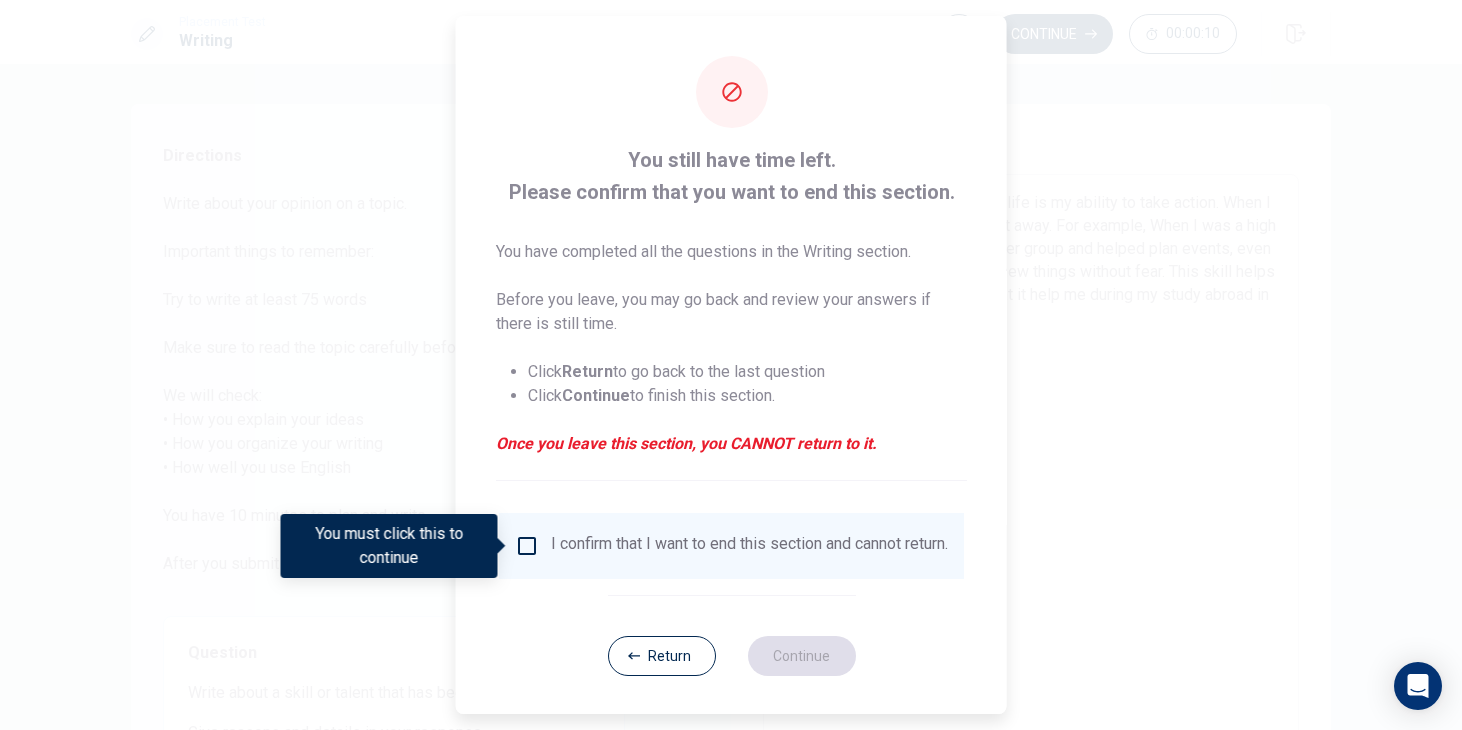 click at bounding box center [527, 546] 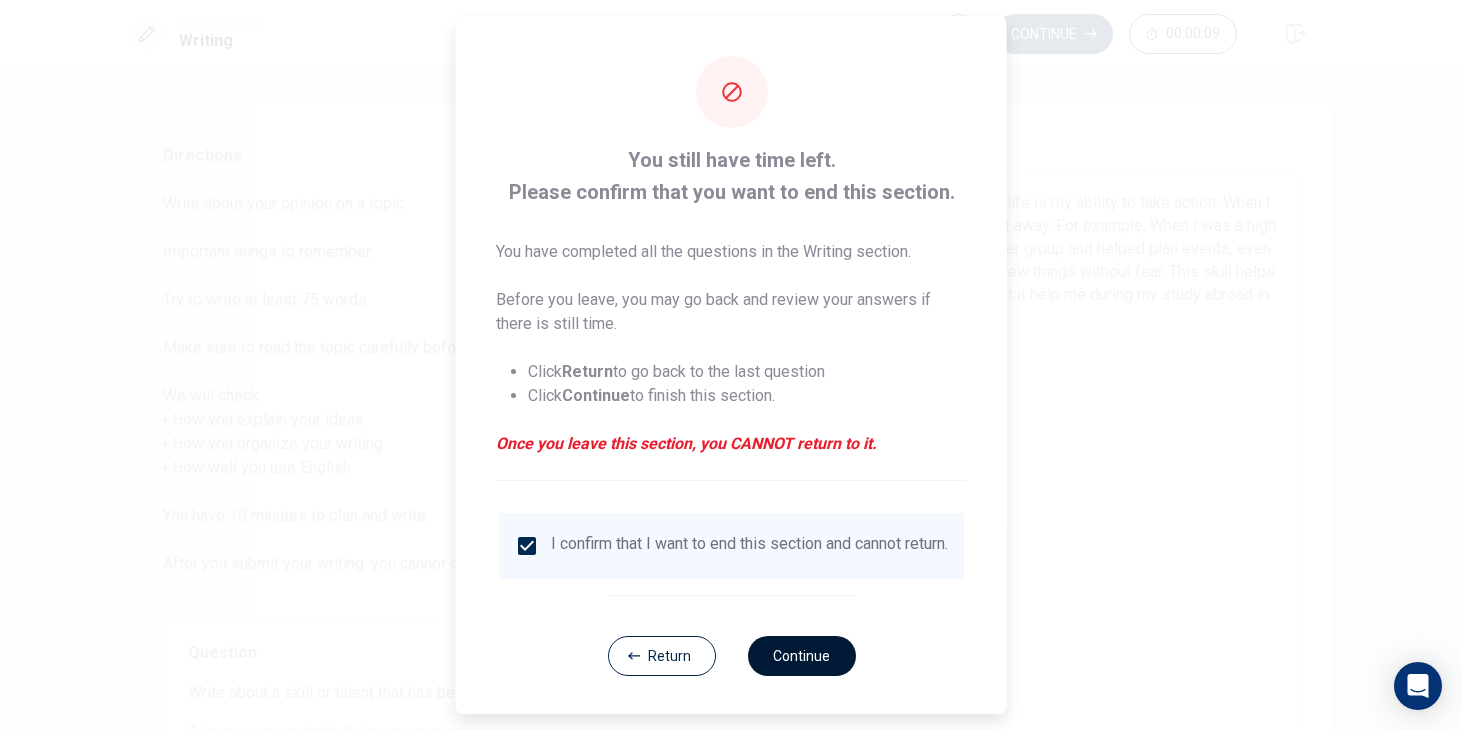 click on "Continue" at bounding box center [801, 656] 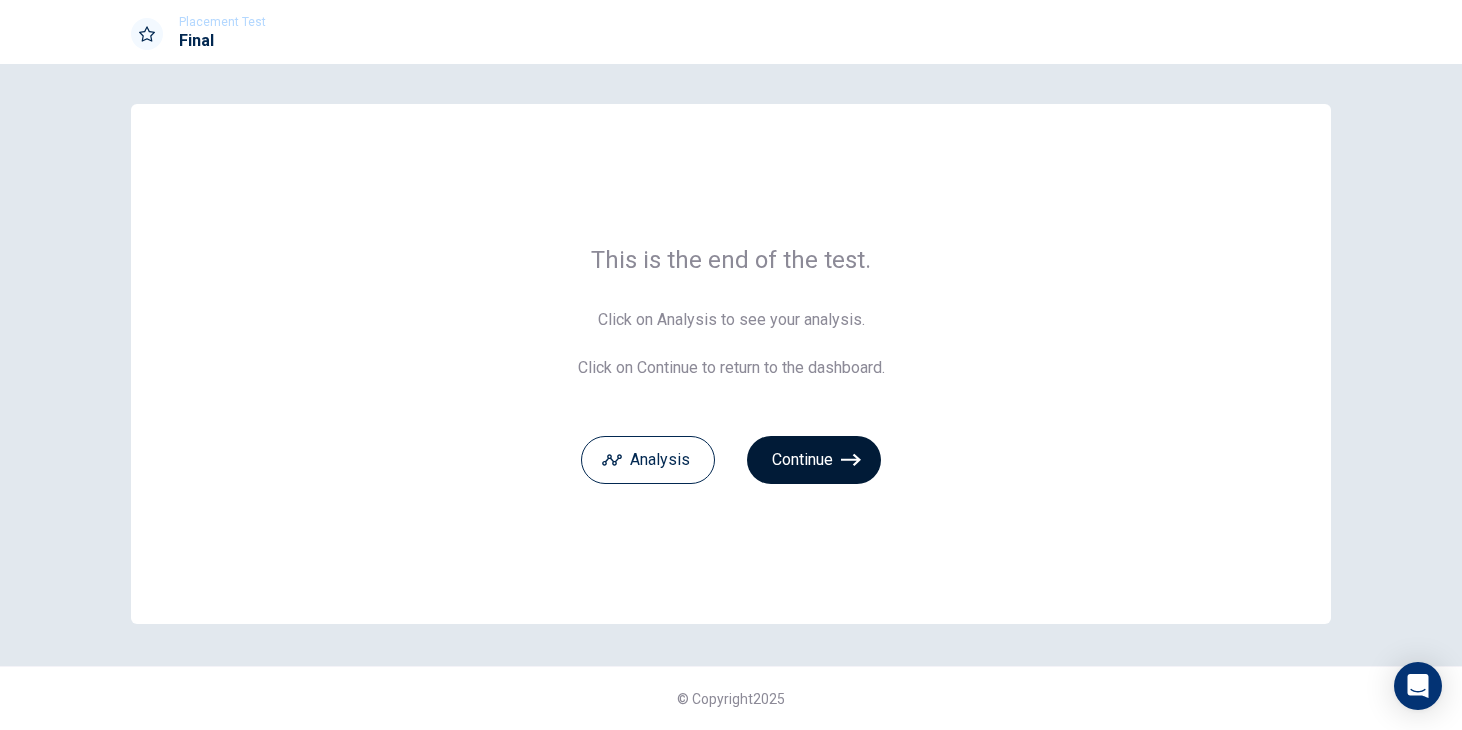 click on "Continue" at bounding box center (814, 460) 